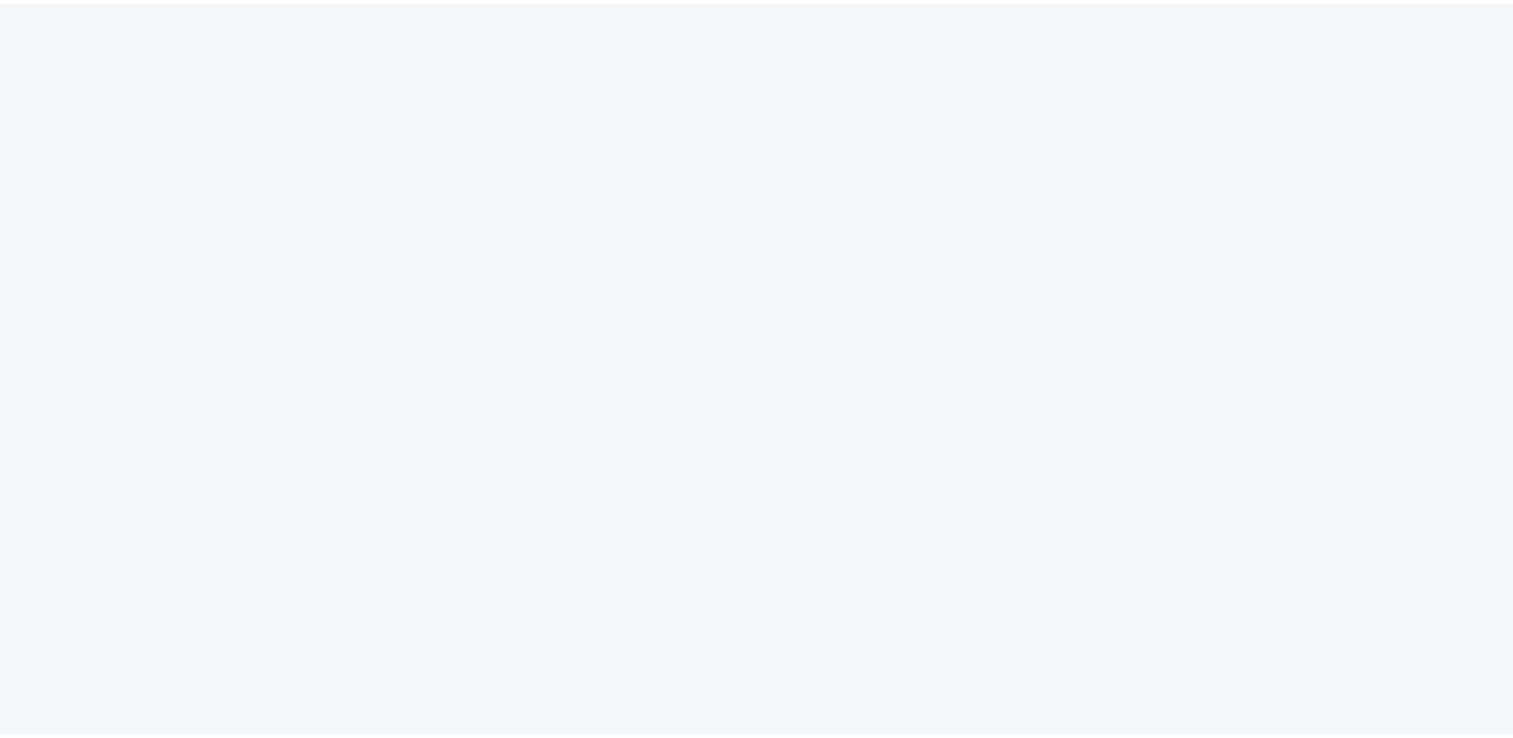 scroll, scrollTop: 0, scrollLeft: 0, axis: both 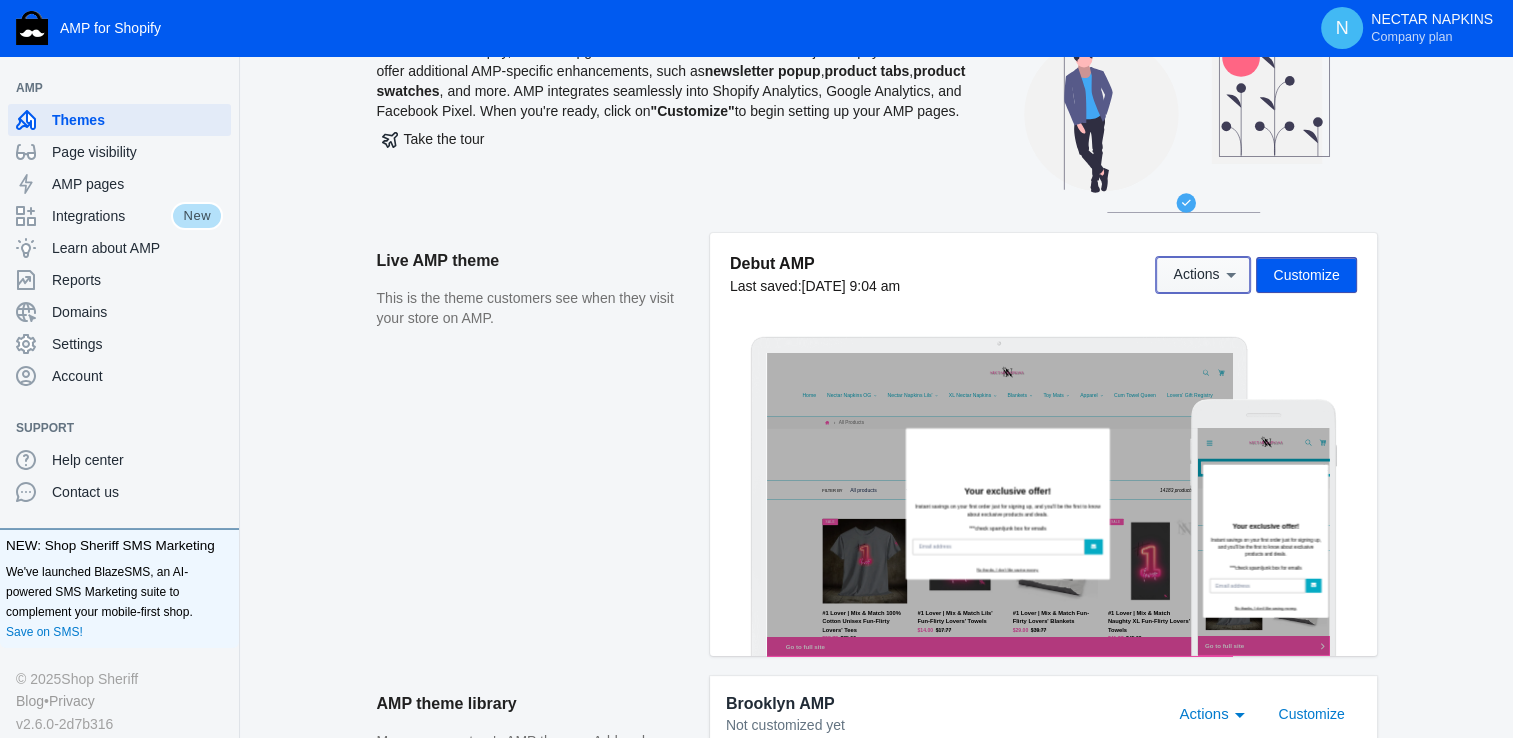 click on "Actions" at bounding box center (1203, 275) 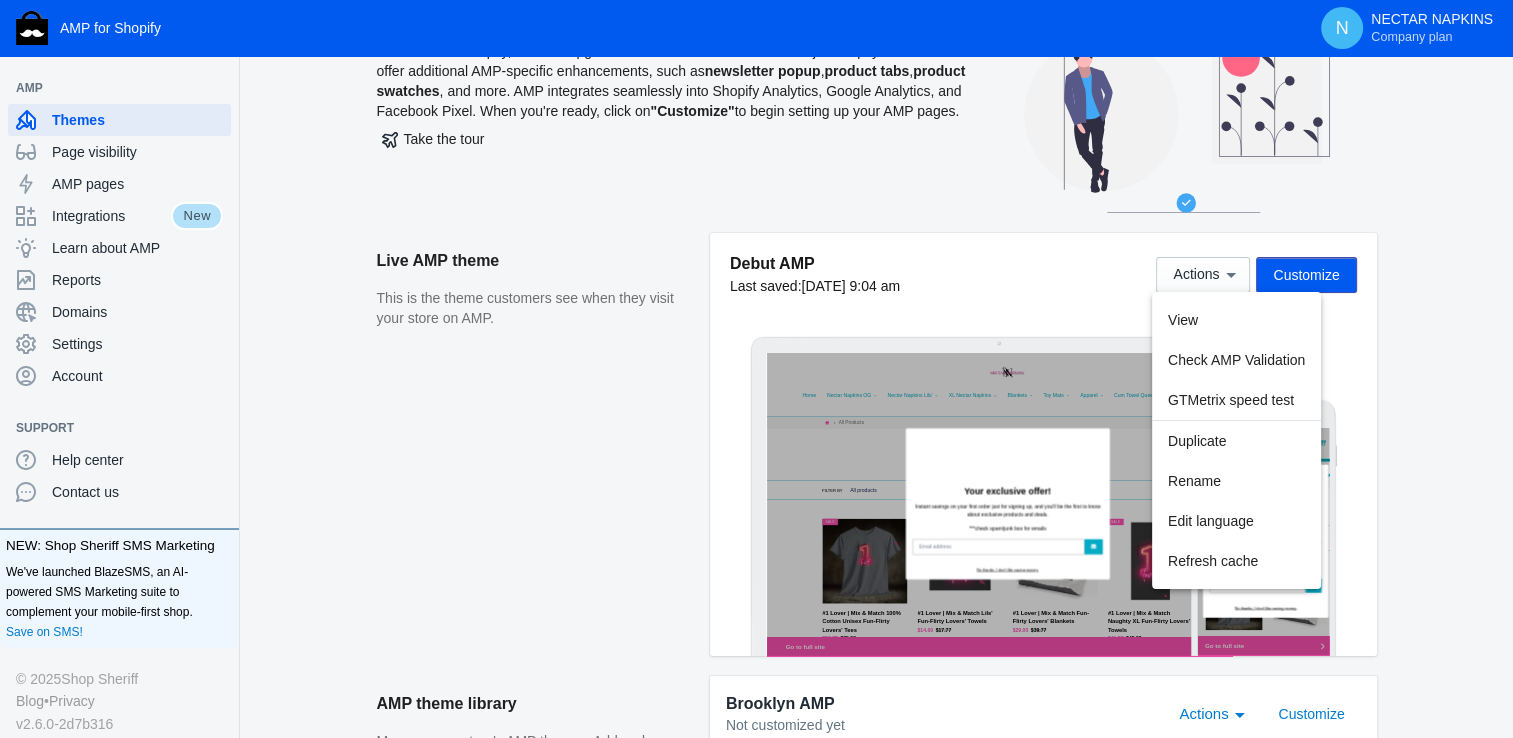 click at bounding box center [756, 369] 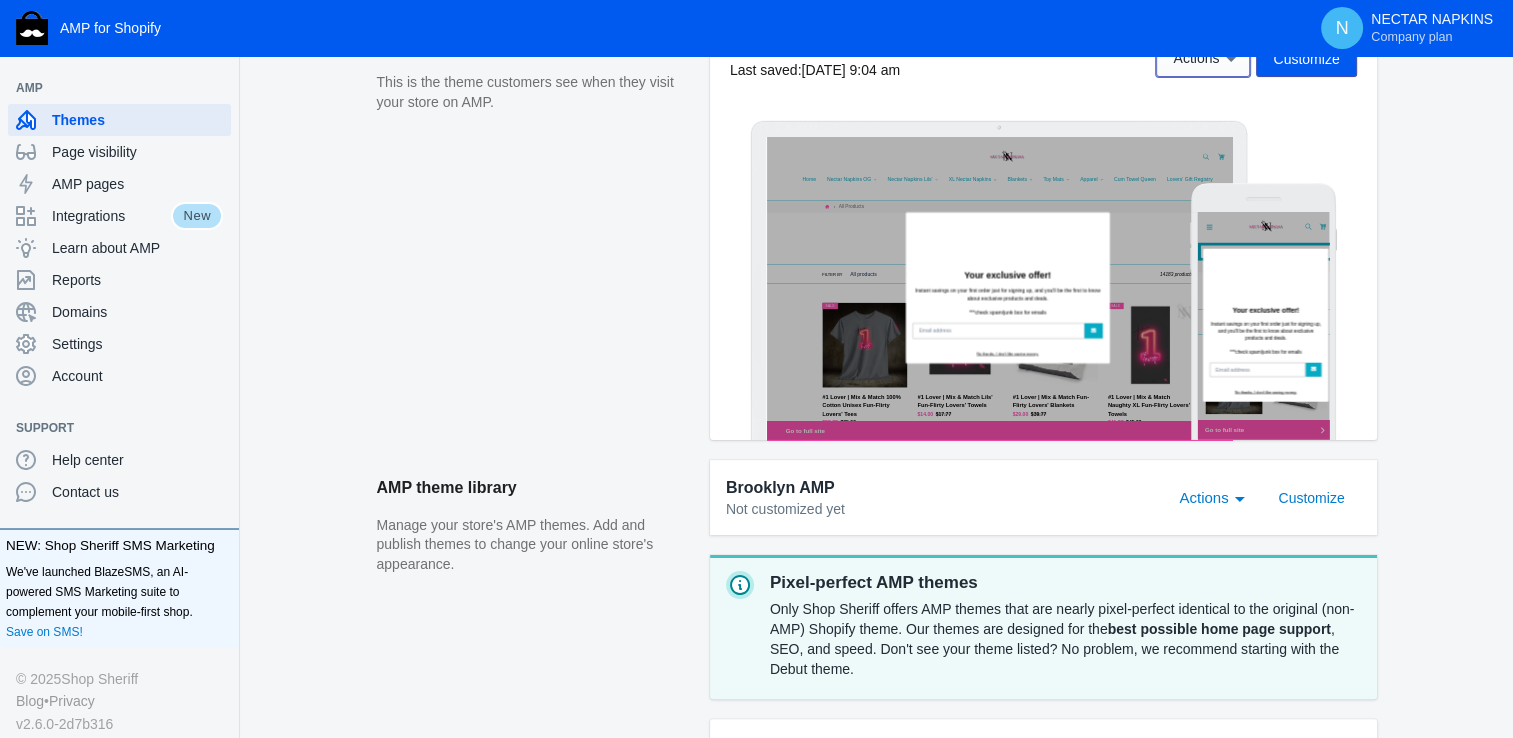 scroll, scrollTop: 315, scrollLeft: 0, axis: vertical 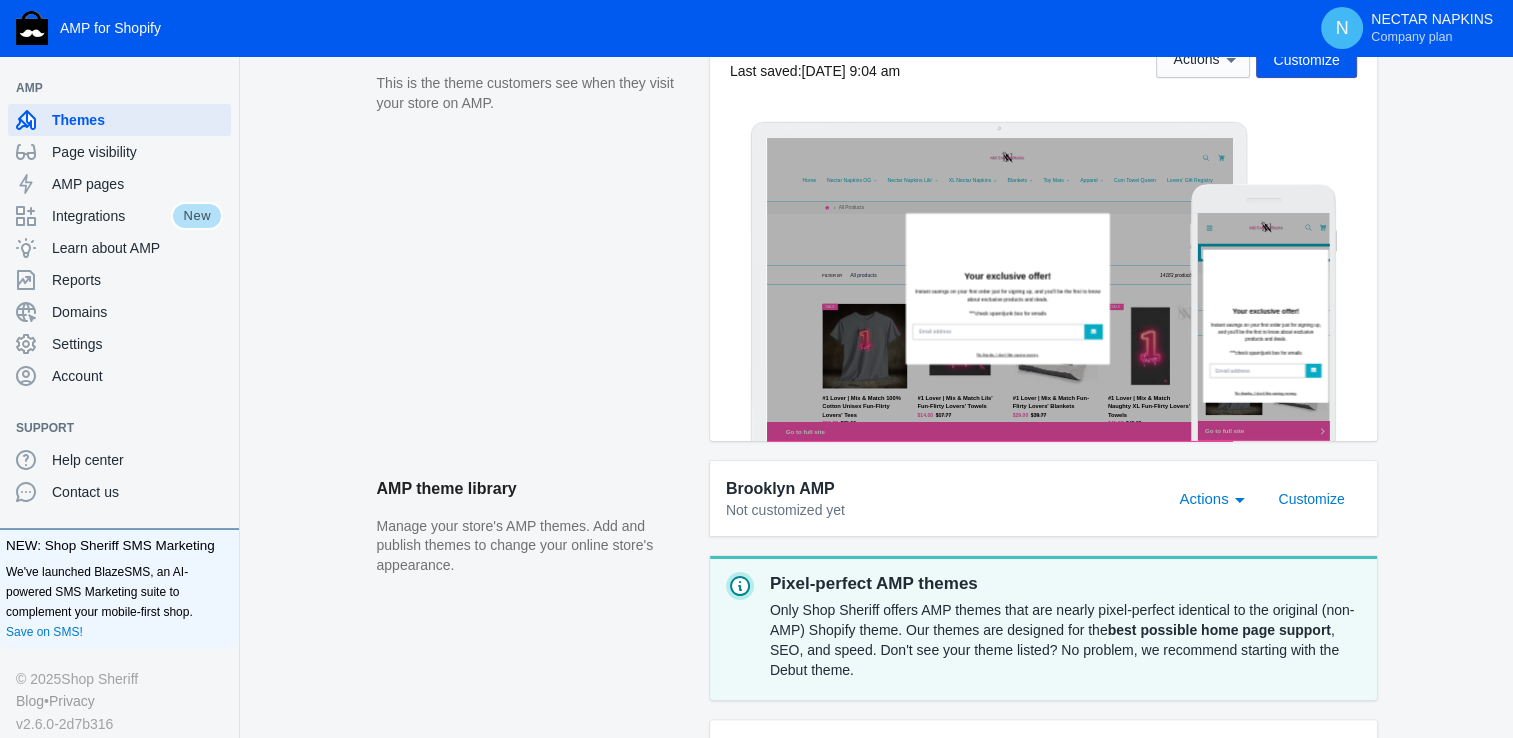 click at bounding box center [1240, 500] 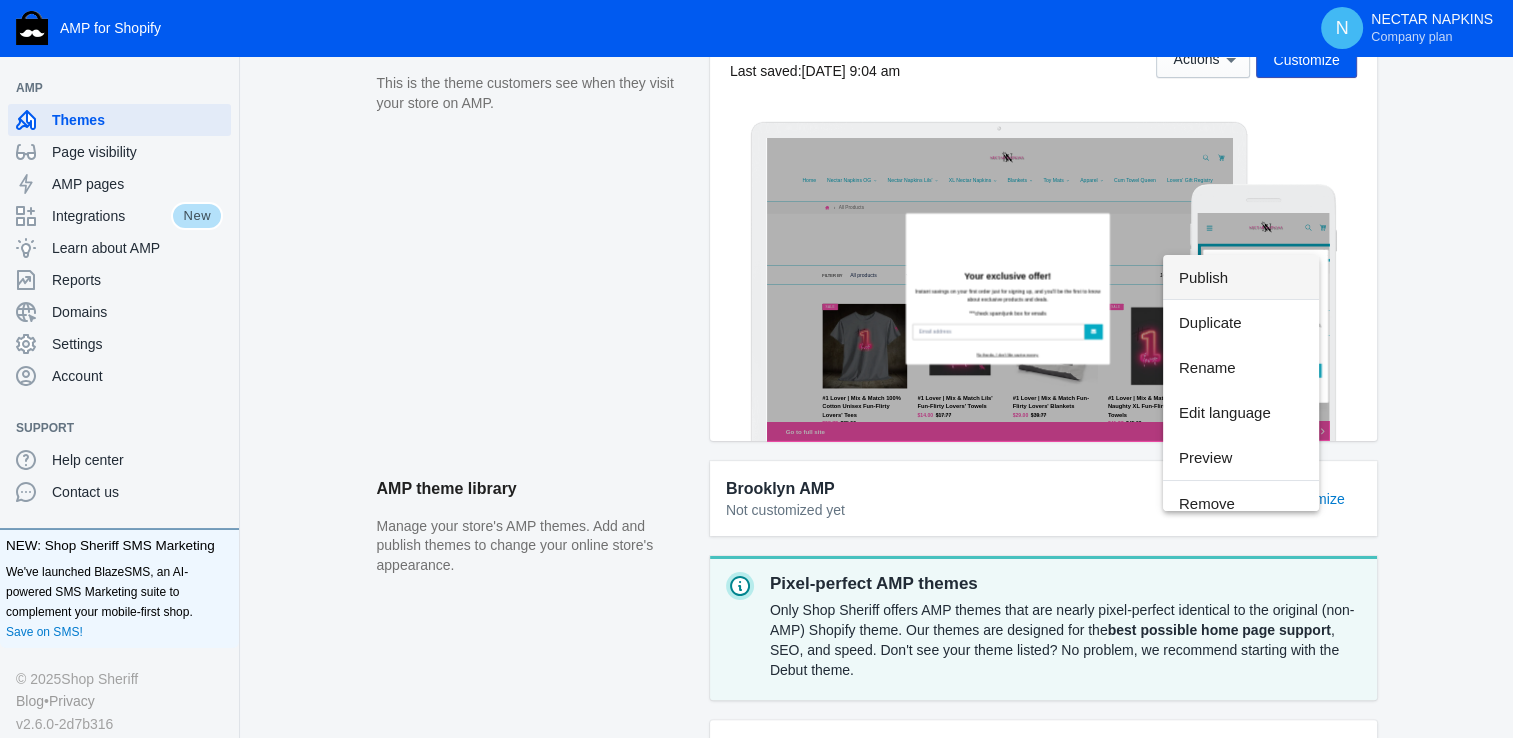 click at bounding box center [756, 369] 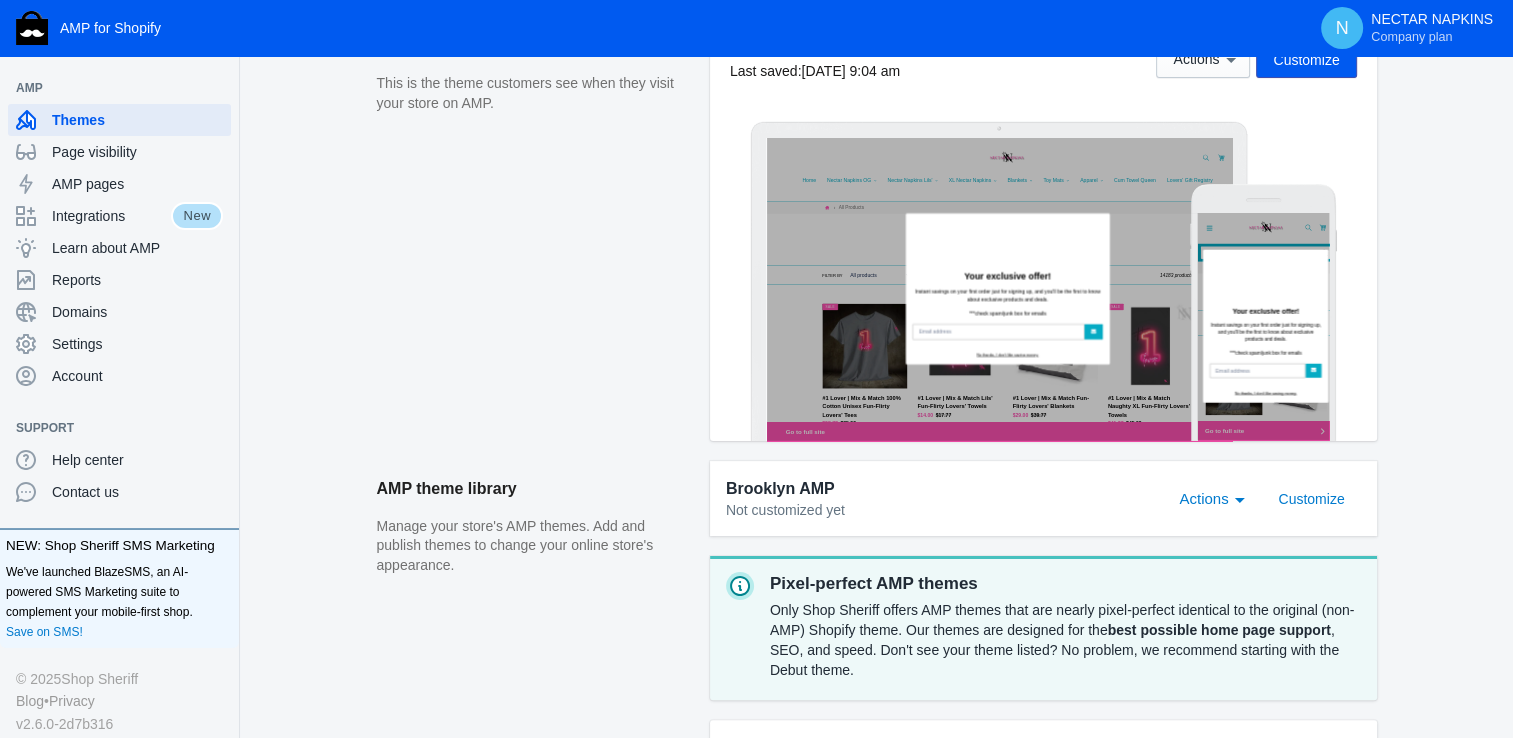 scroll, scrollTop: 0, scrollLeft: 0, axis: both 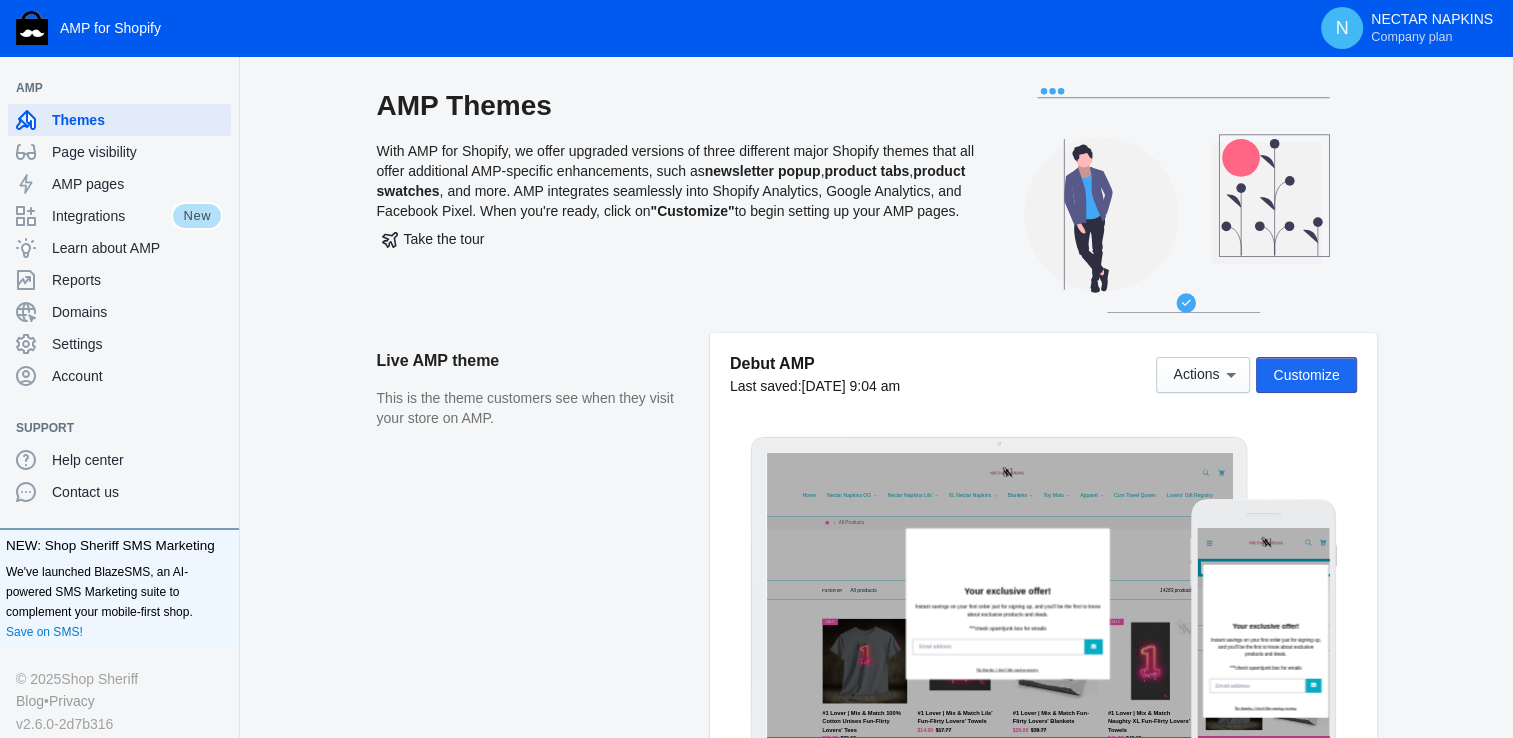 click on "Customize" at bounding box center (1306, 375) 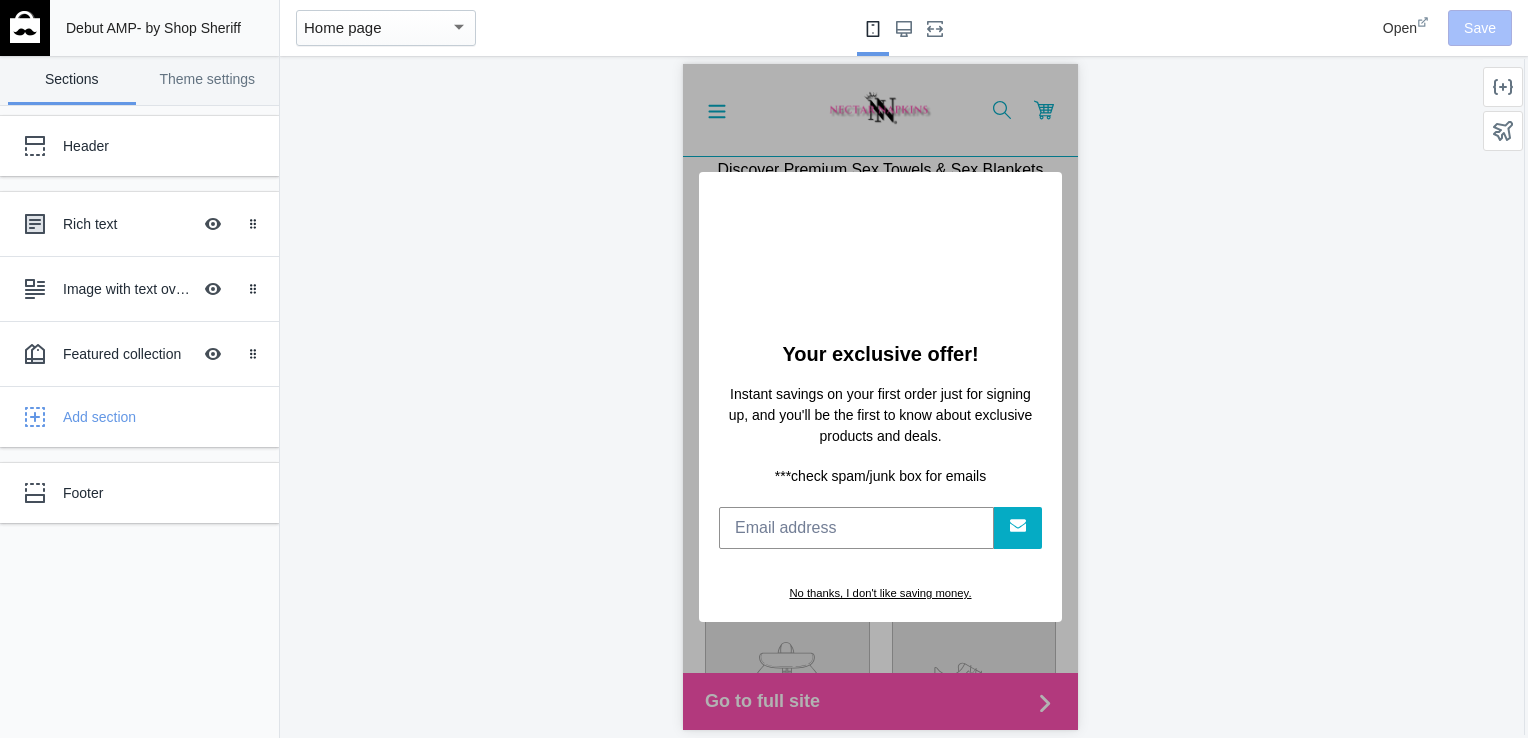 scroll, scrollTop: 199, scrollLeft: 0, axis: vertical 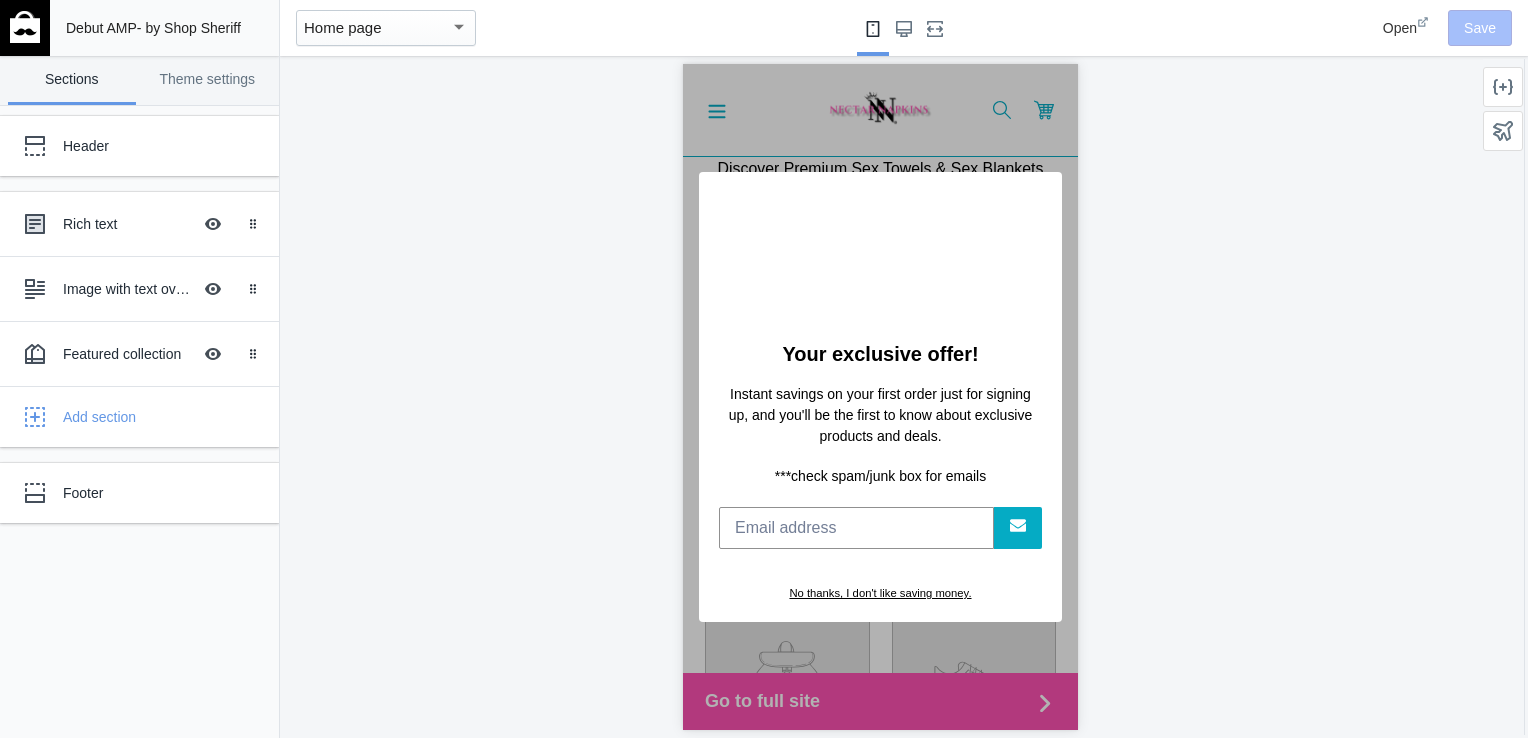 click at bounding box center [879, 247] 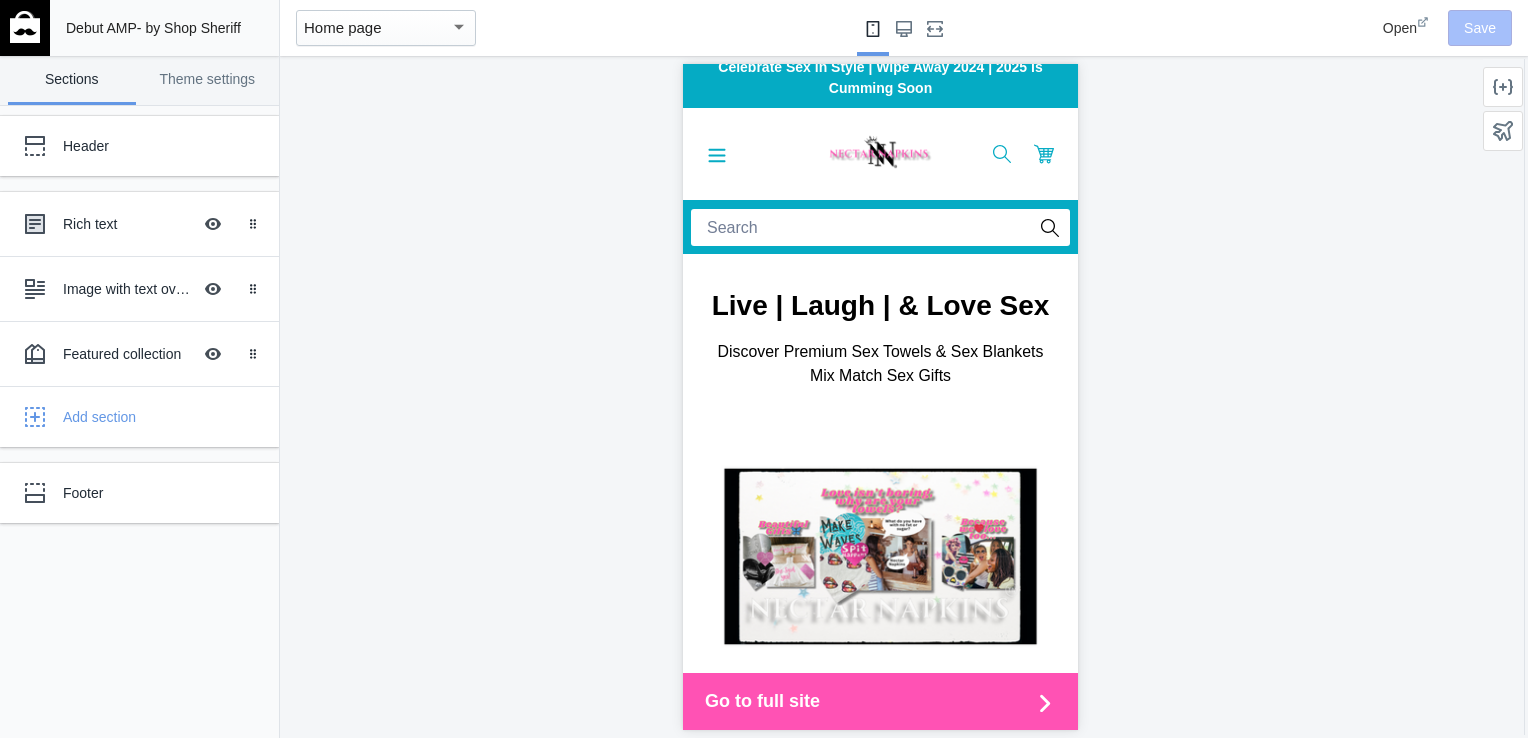 scroll, scrollTop: 0, scrollLeft: 0, axis: both 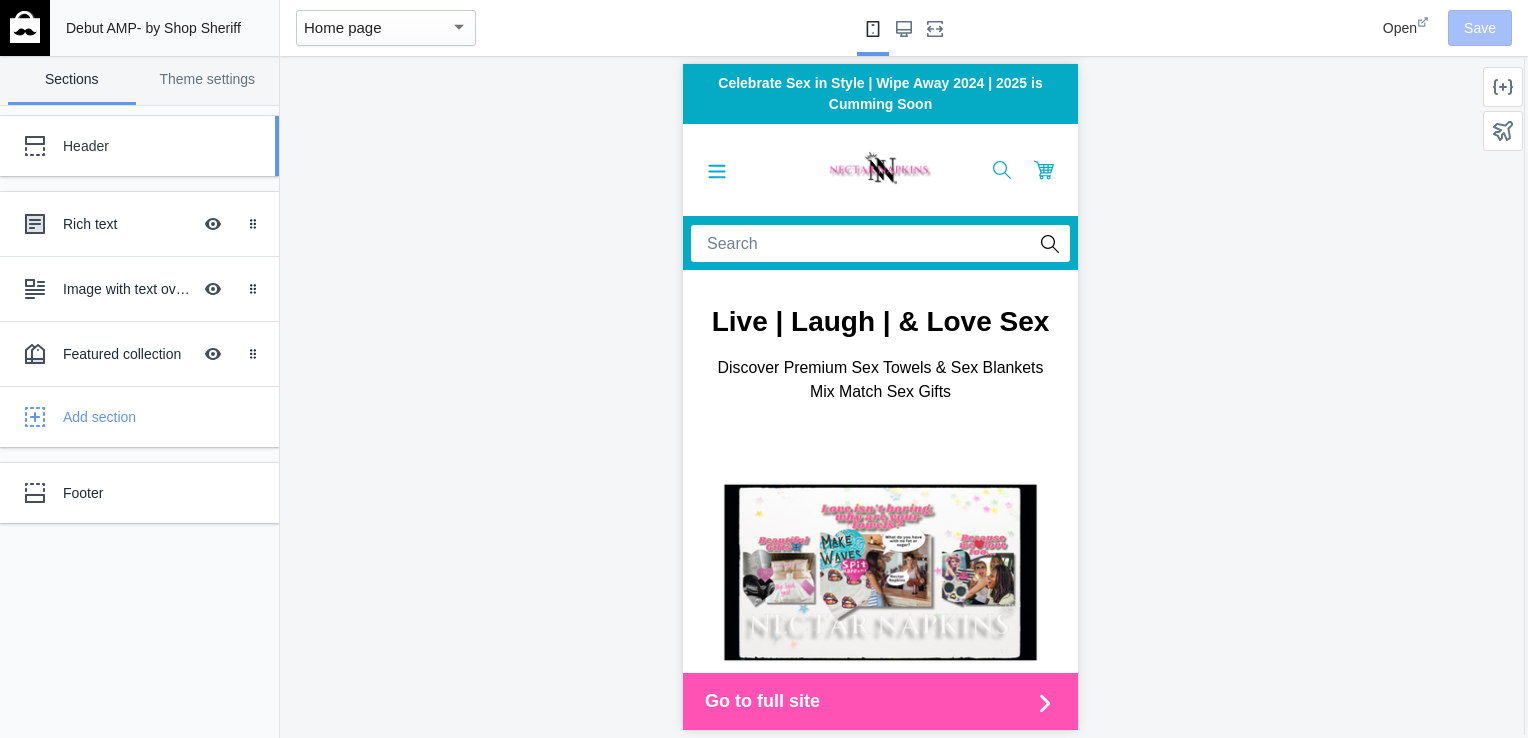 click on "Header" at bounding box center (149, 146) 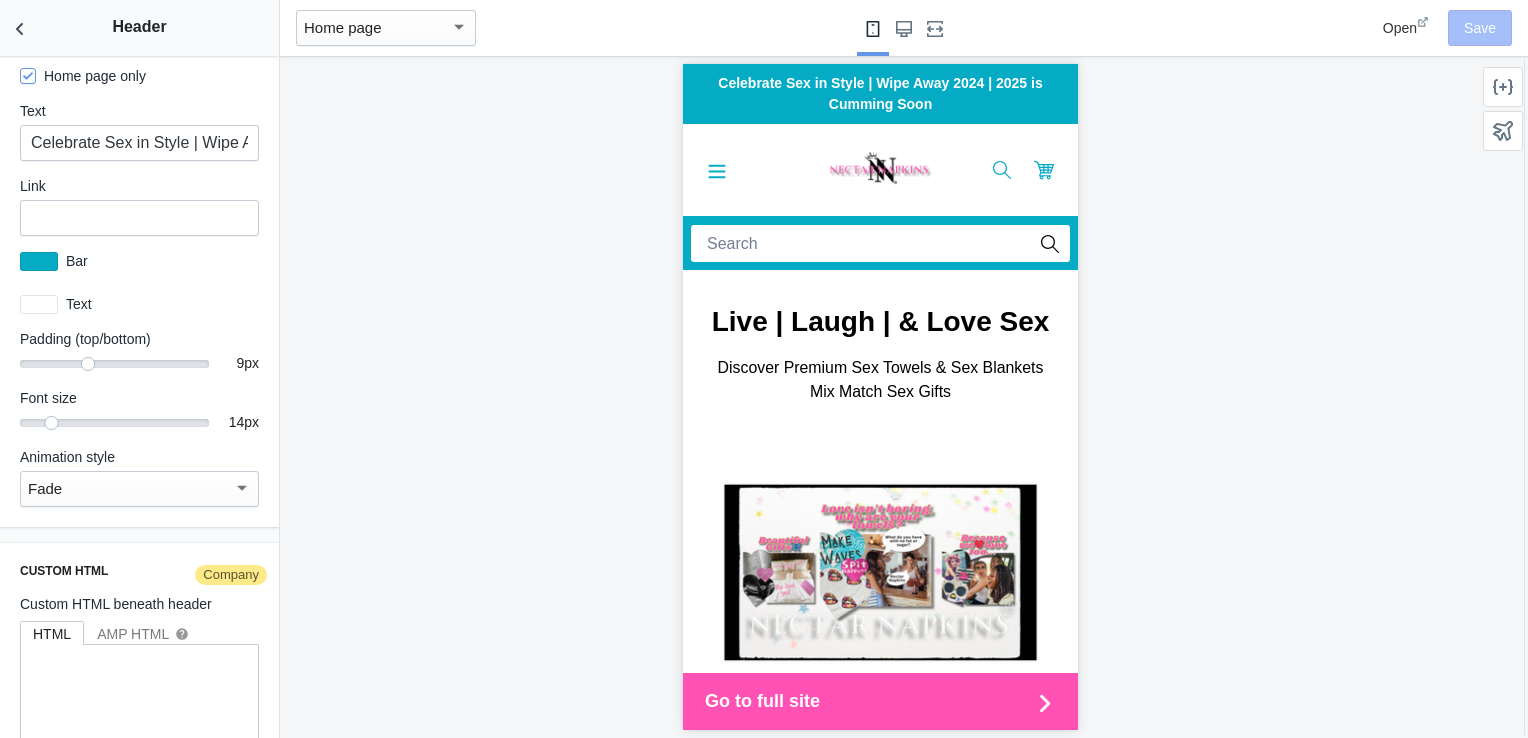 scroll, scrollTop: 3523, scrollLeft: 0, axis: vertical 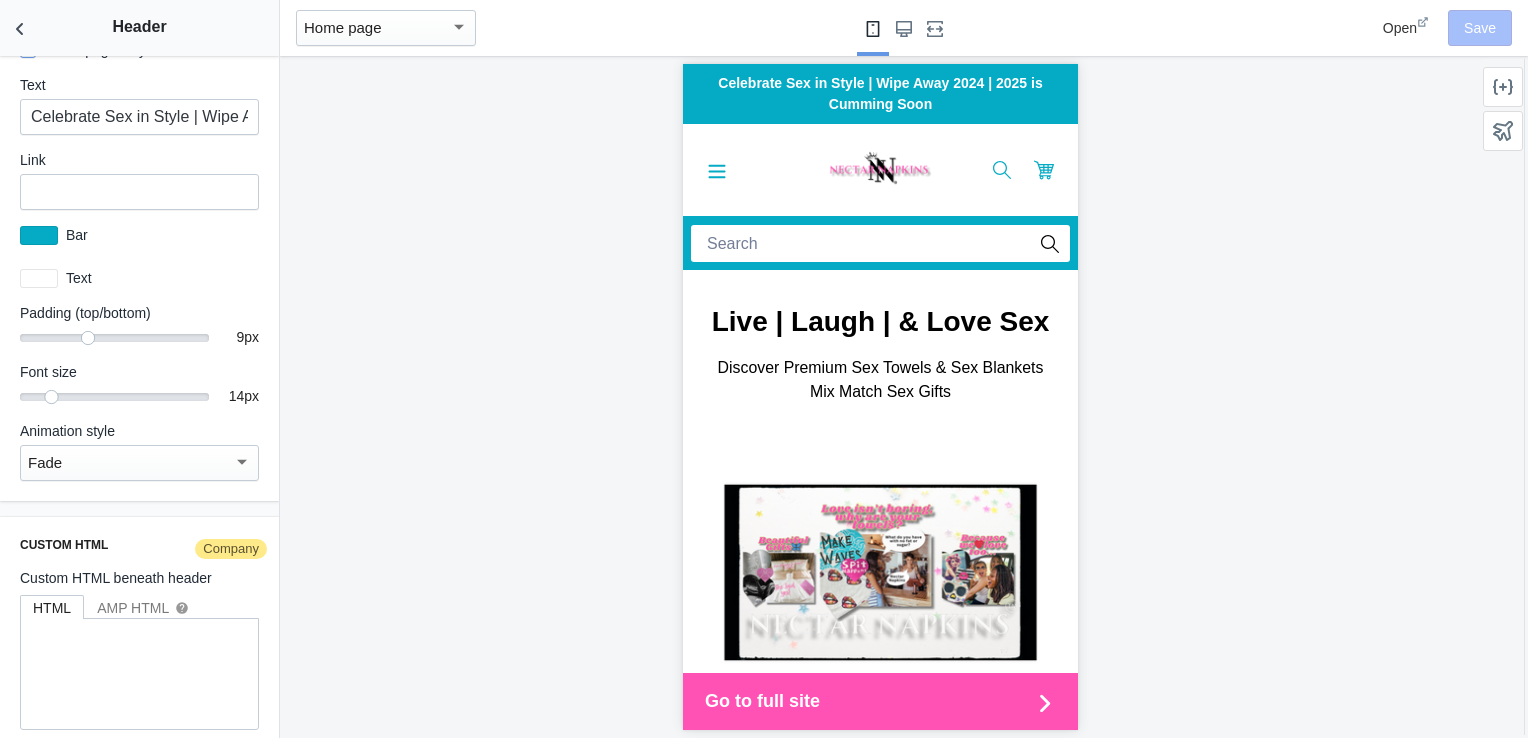 click at bounding box center (879, 573) 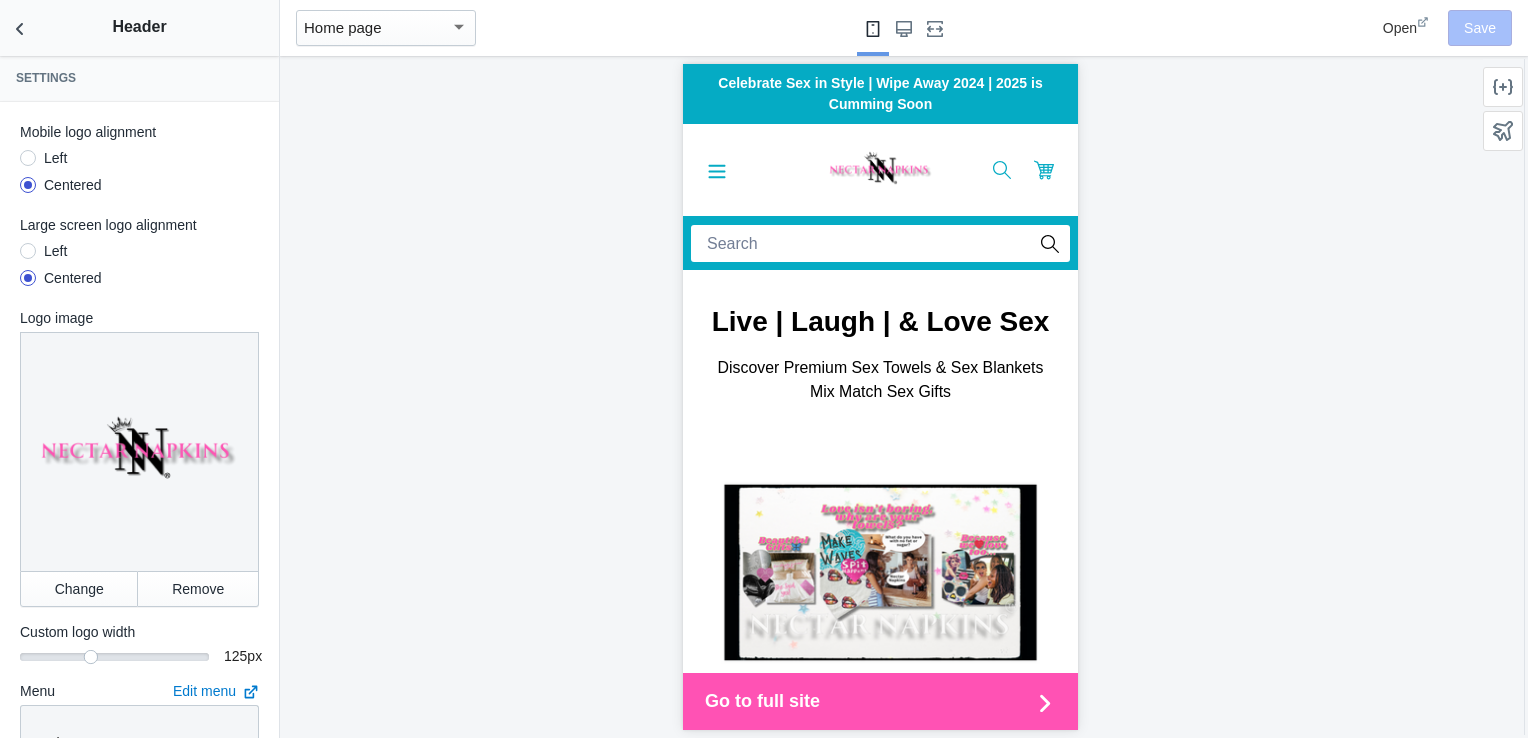 scroll, scrollTop: 0, scrollLeft: 0, axis: both 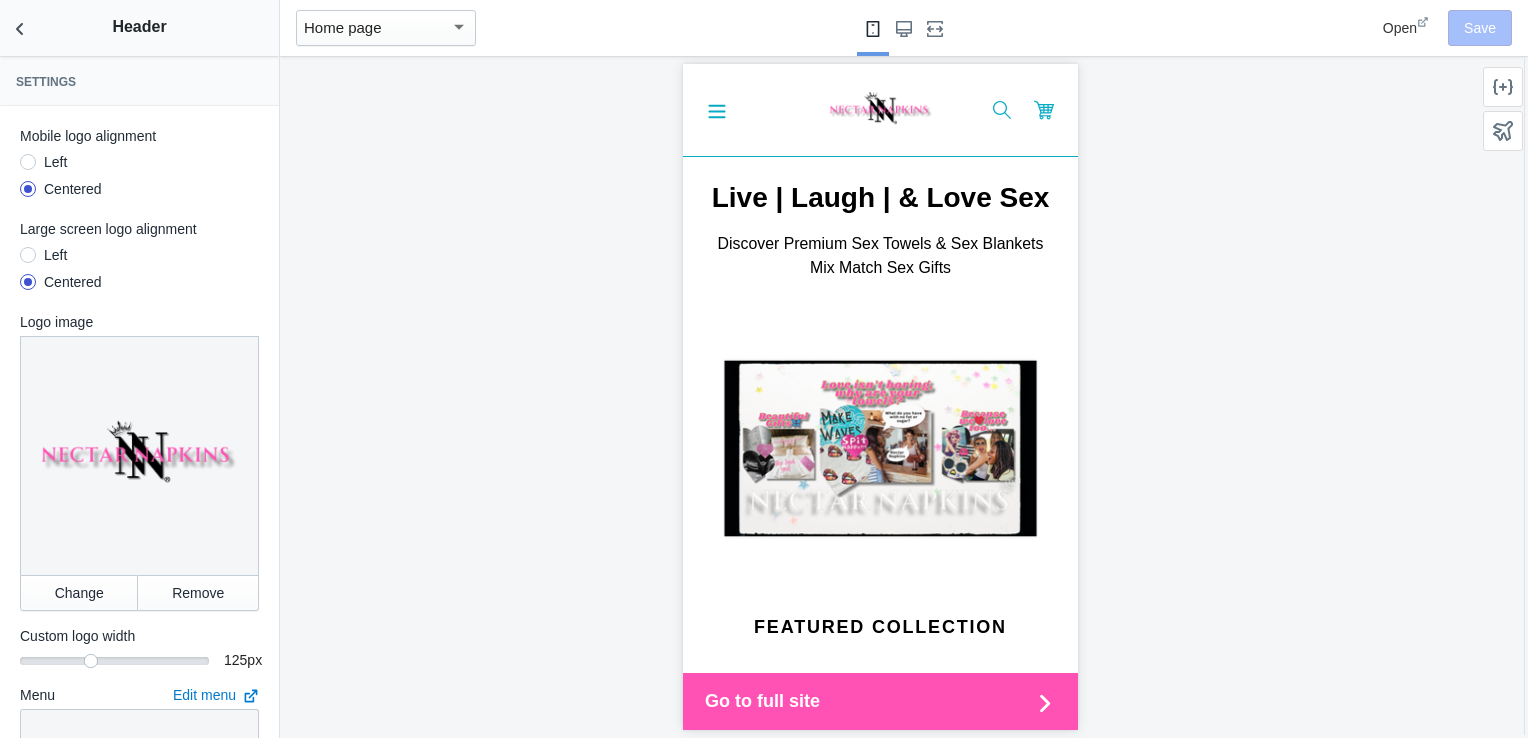 click at bounding box center (879, 449) 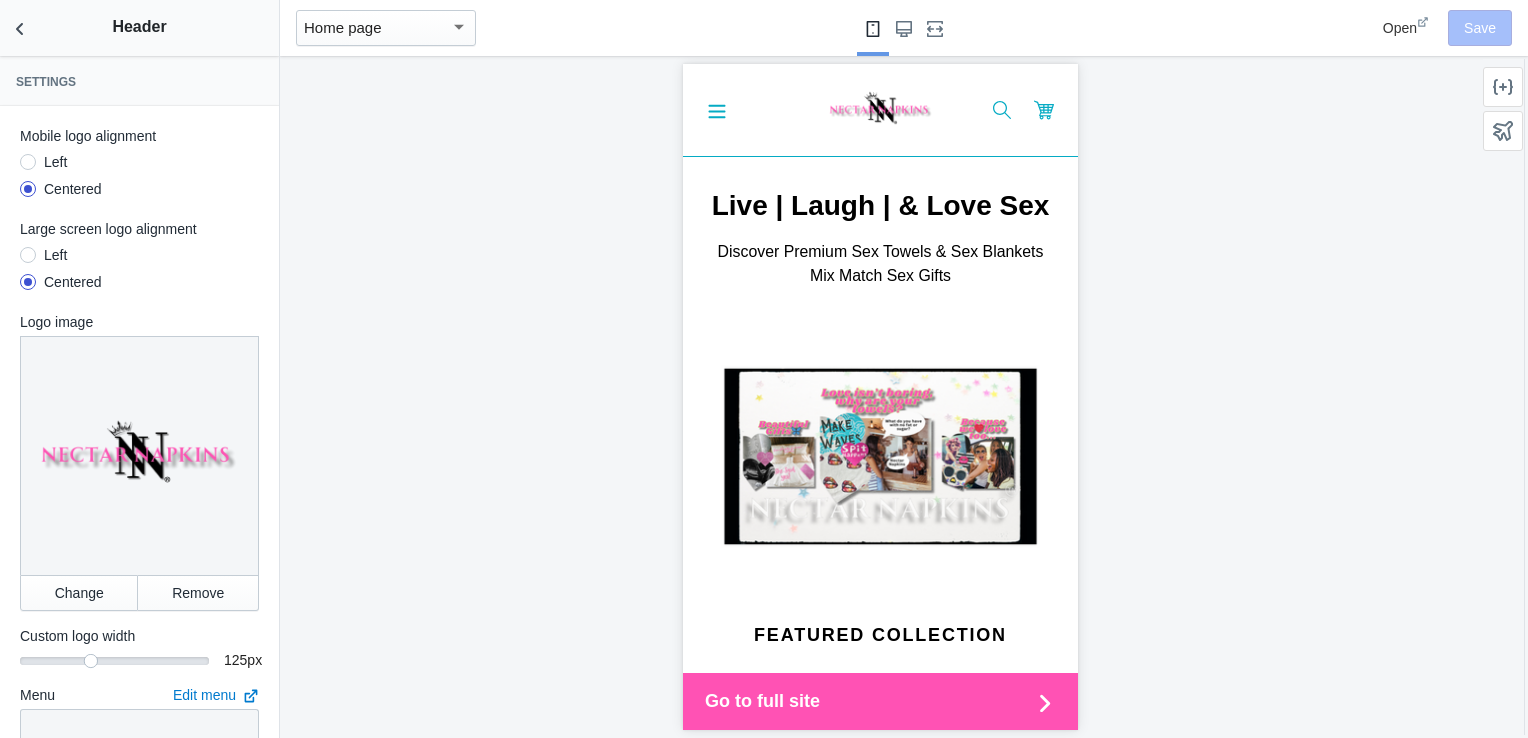 scroll, scrollTop: 115, scrollLeft: 0, axis: vertical 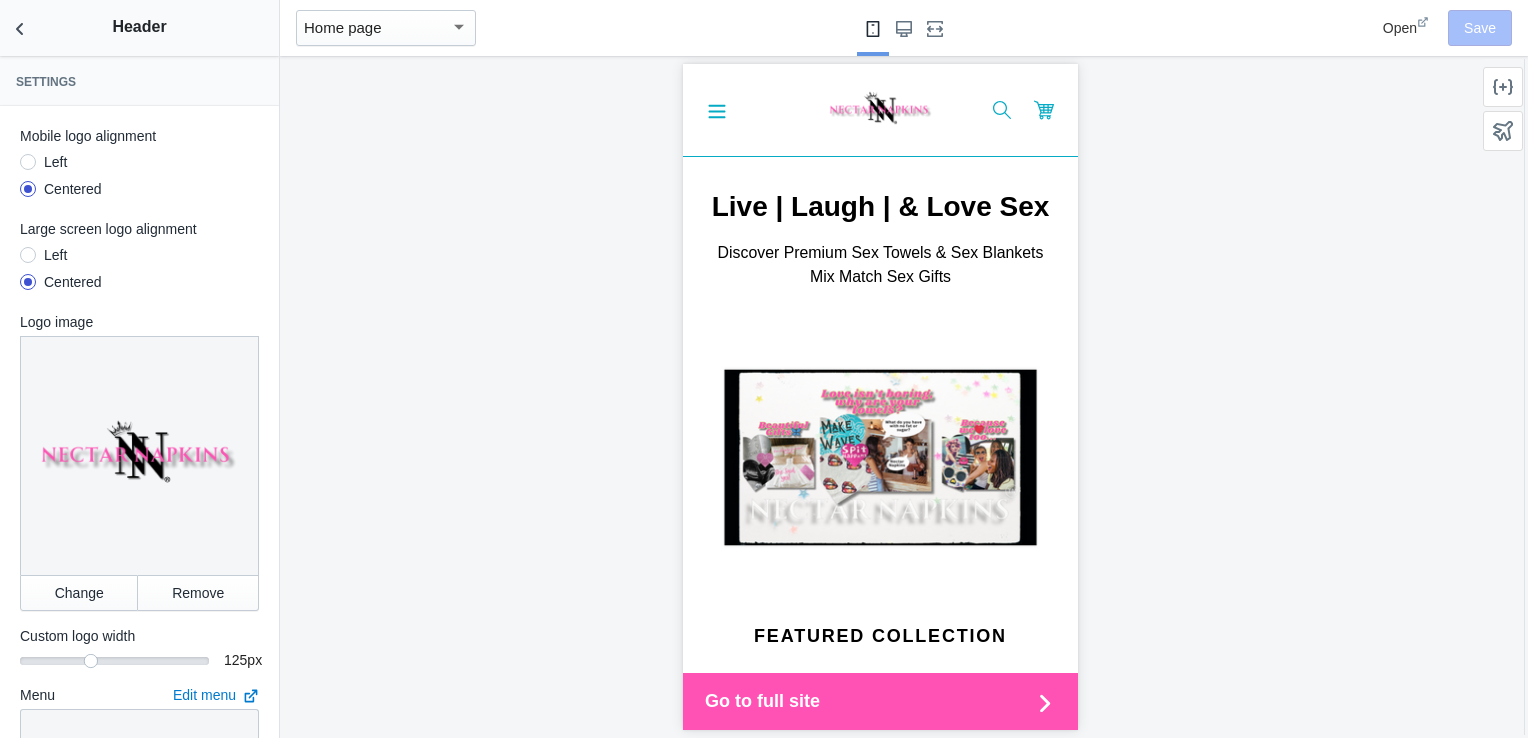 click at bounding box center (879, 458) 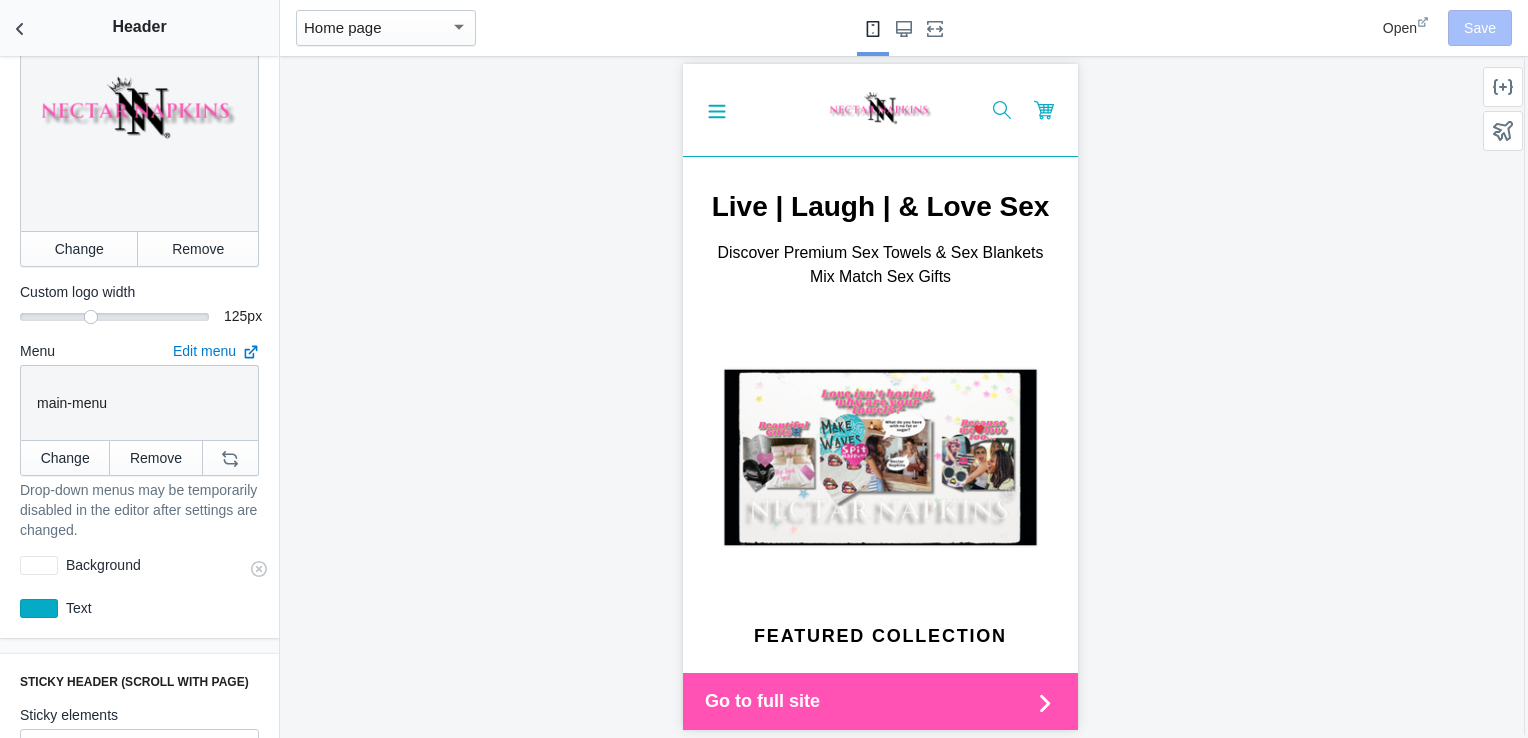 scroll, scrollTop: 0, scrollLeft: 0, axis: both 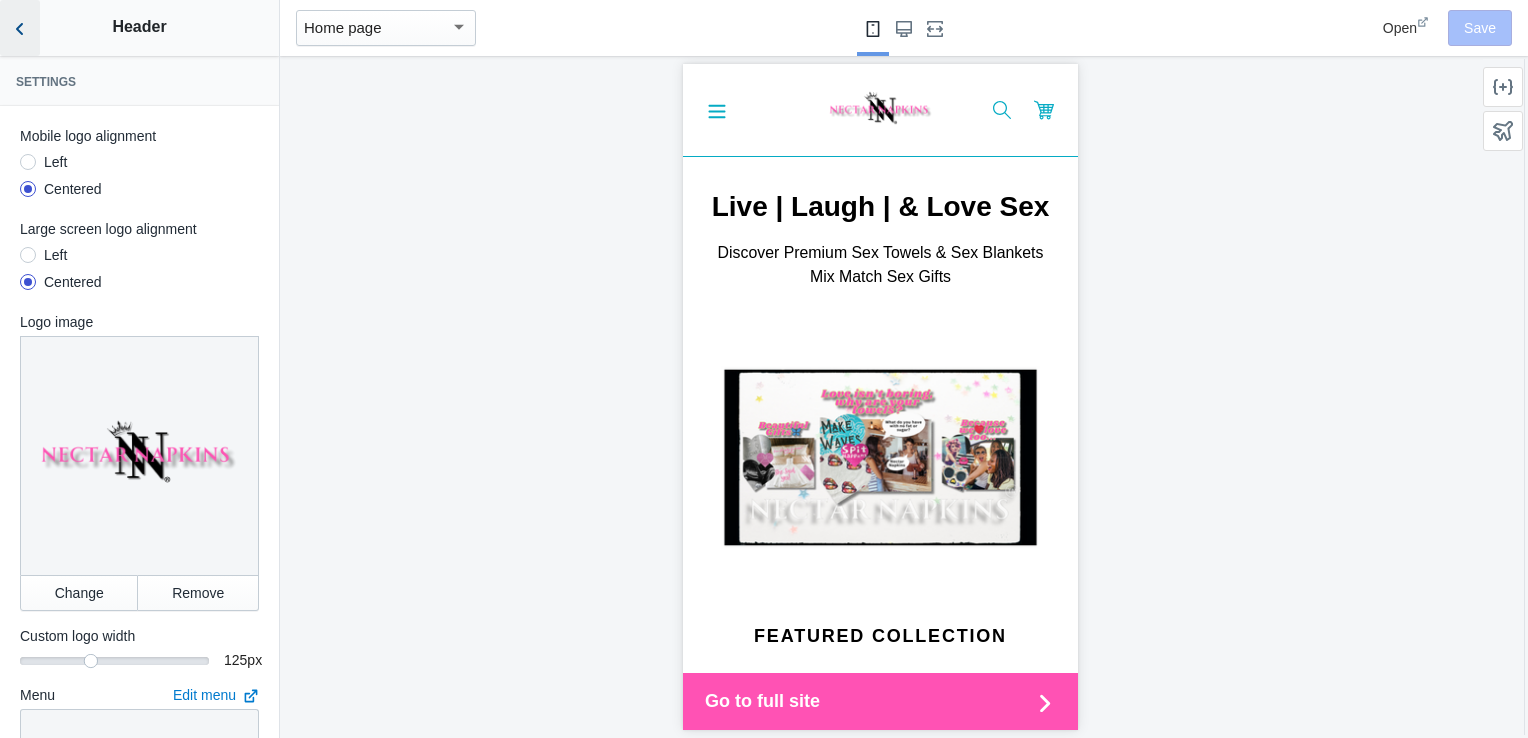 click 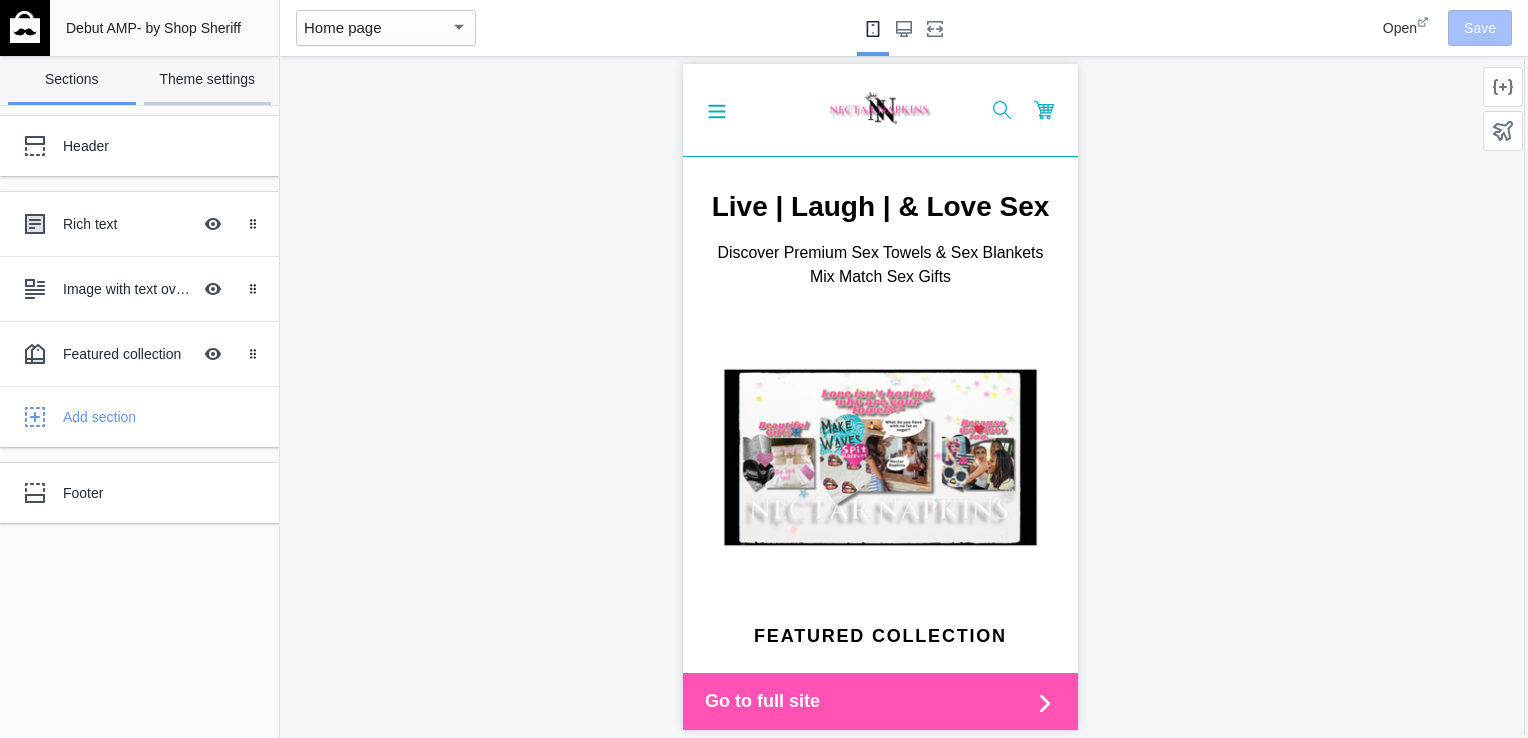 click on "Theme settings" at bounding box center [208, 80] 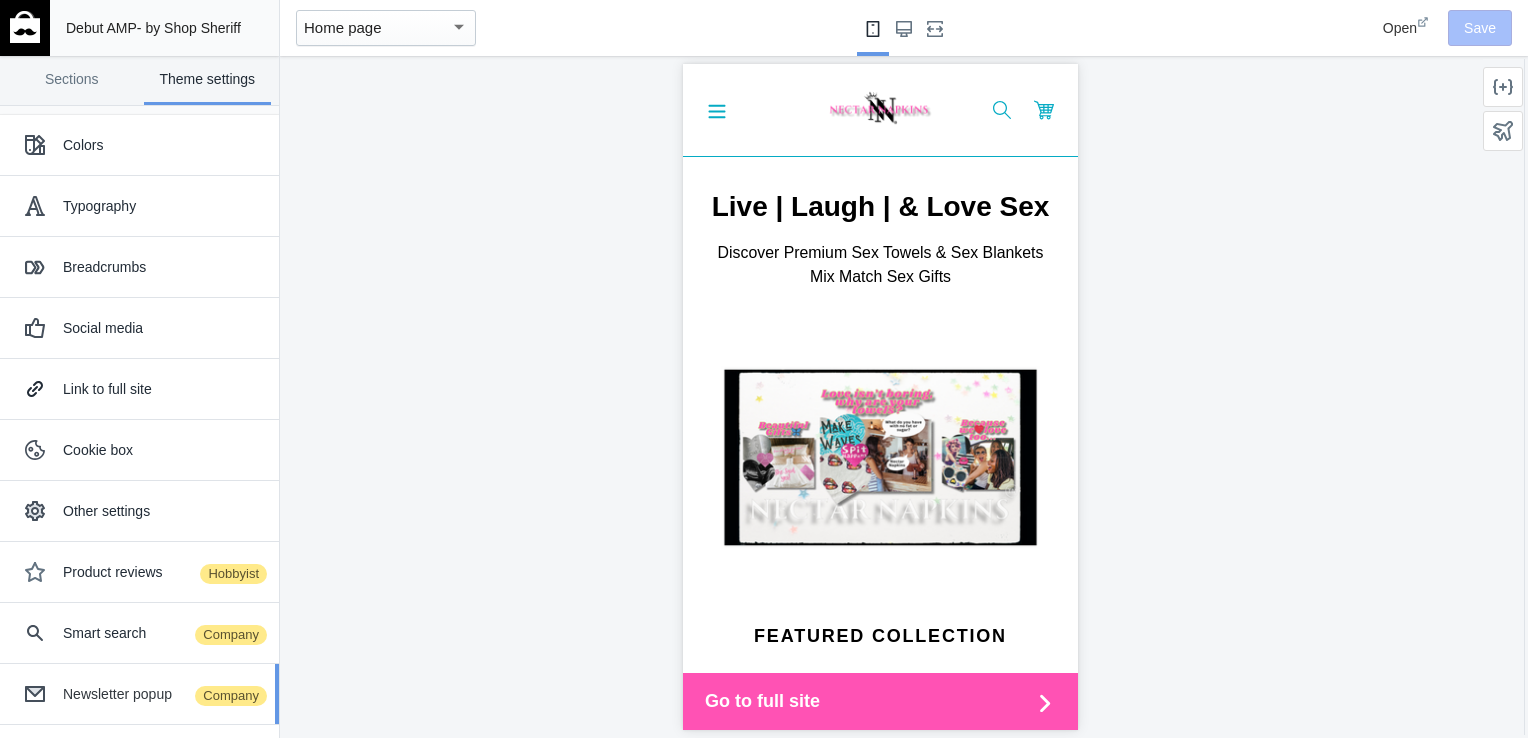 scroll, scrollTop: 0, scrollLeft: 0, axis: both 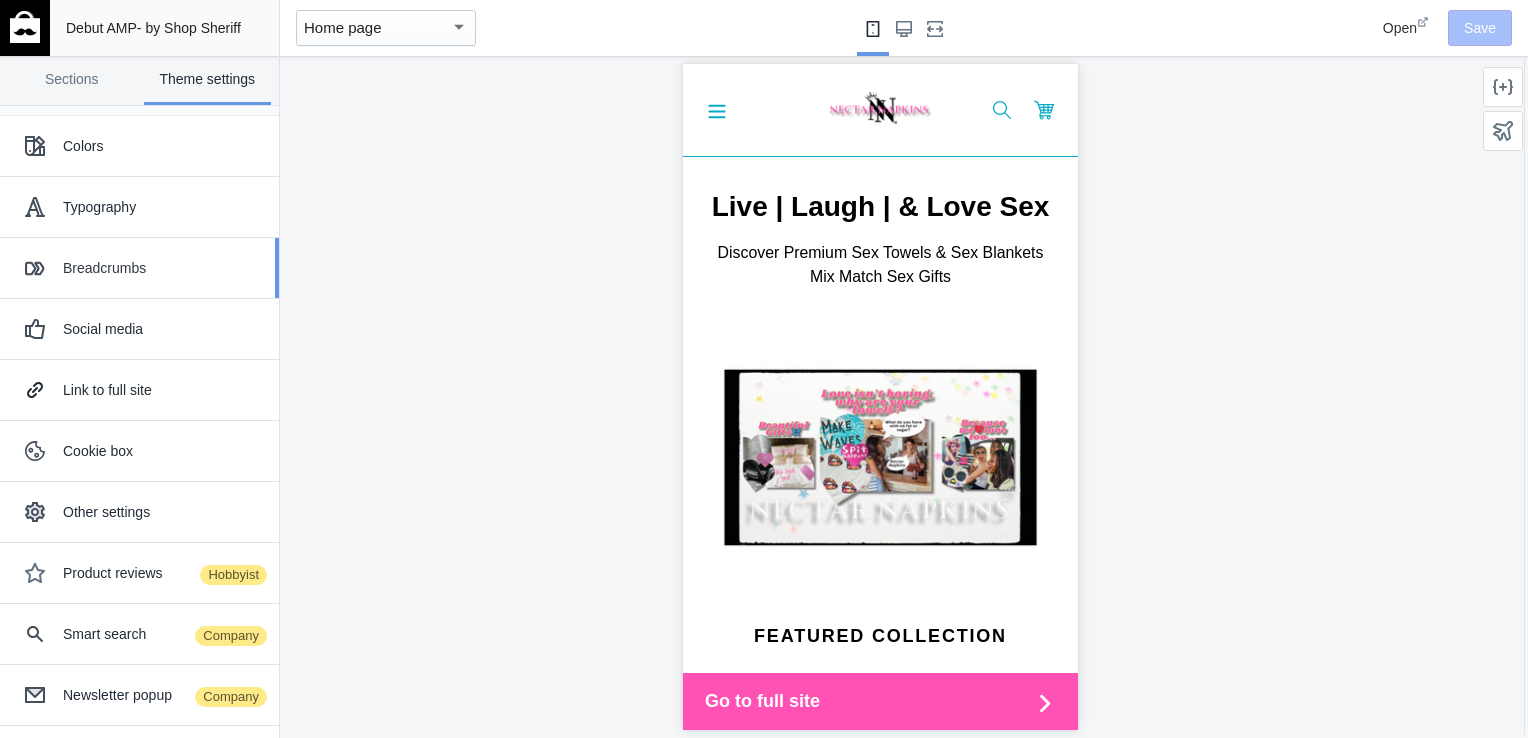 click on "Breadcrumbs" at bounding box center [163, 268] 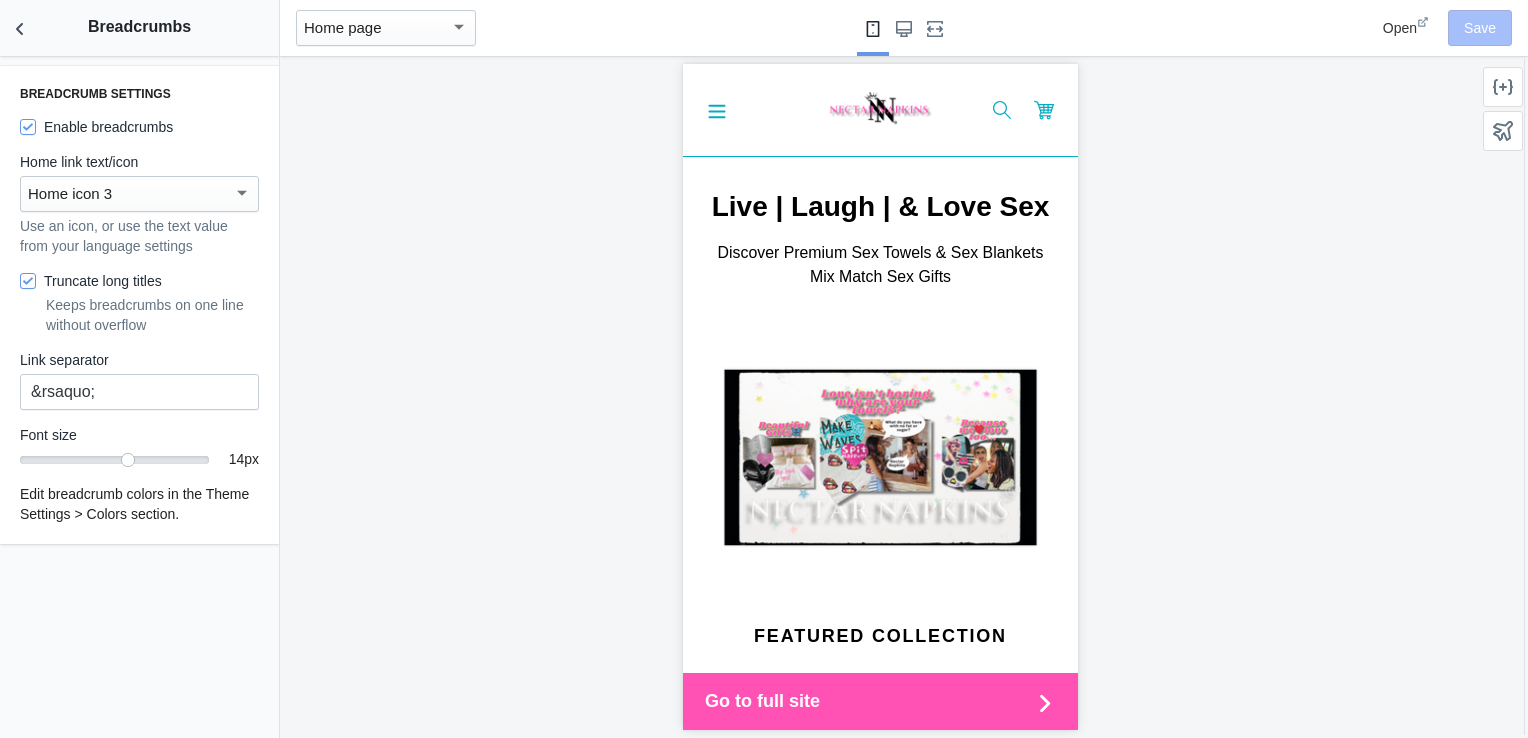 click at bounding box center (242, 193) 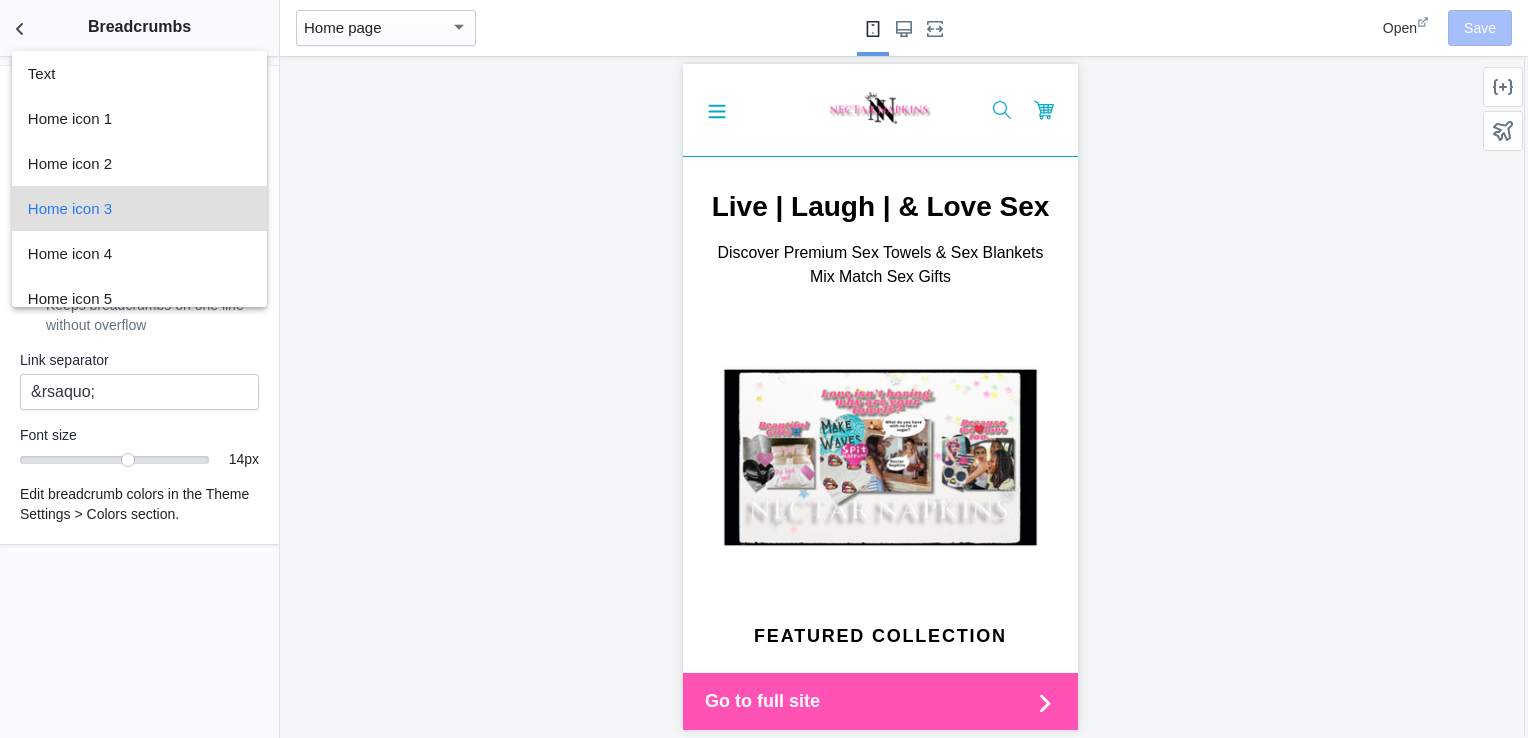 scroll, scrollTop: 14, scrollLeft: 0, axis: vertical 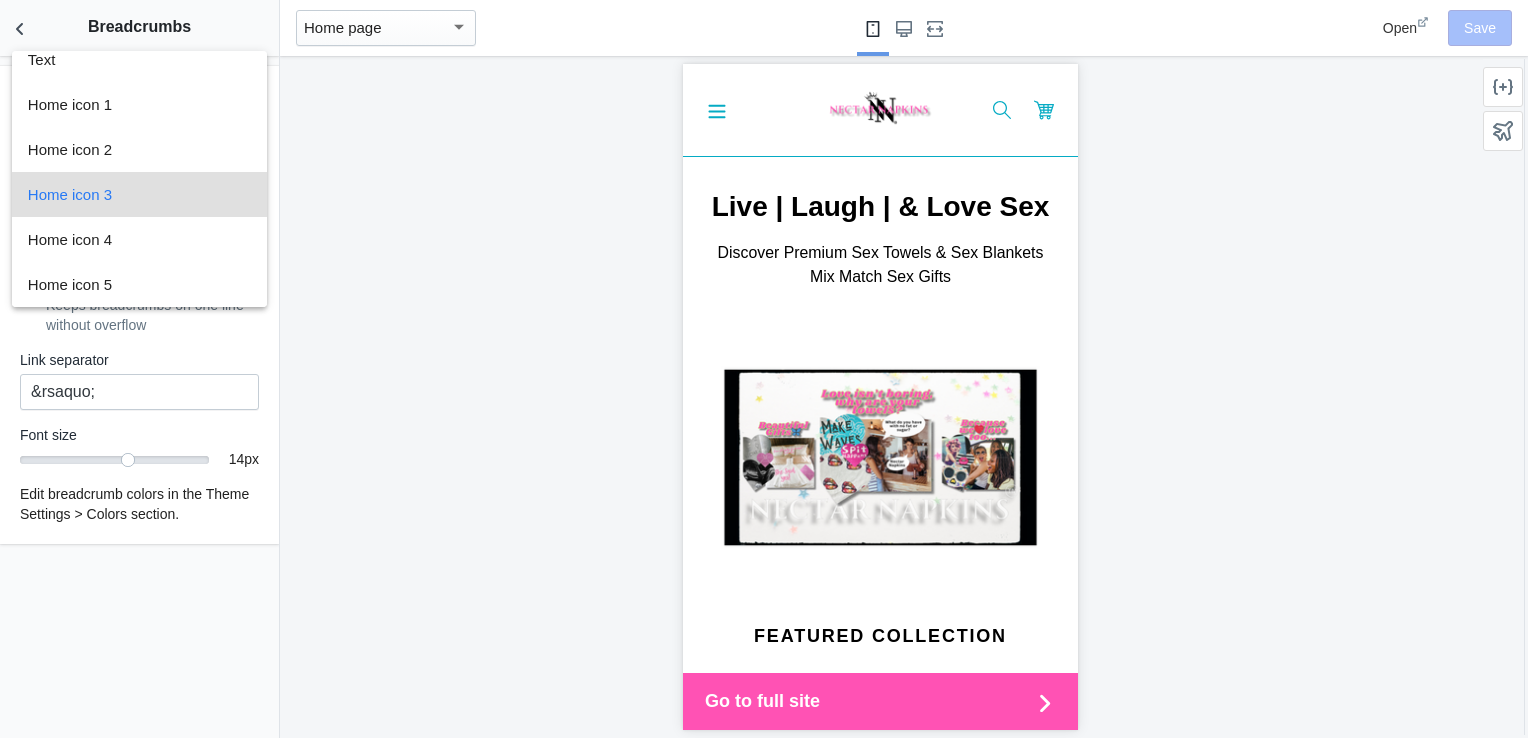 click at bounding box center [764, 369] 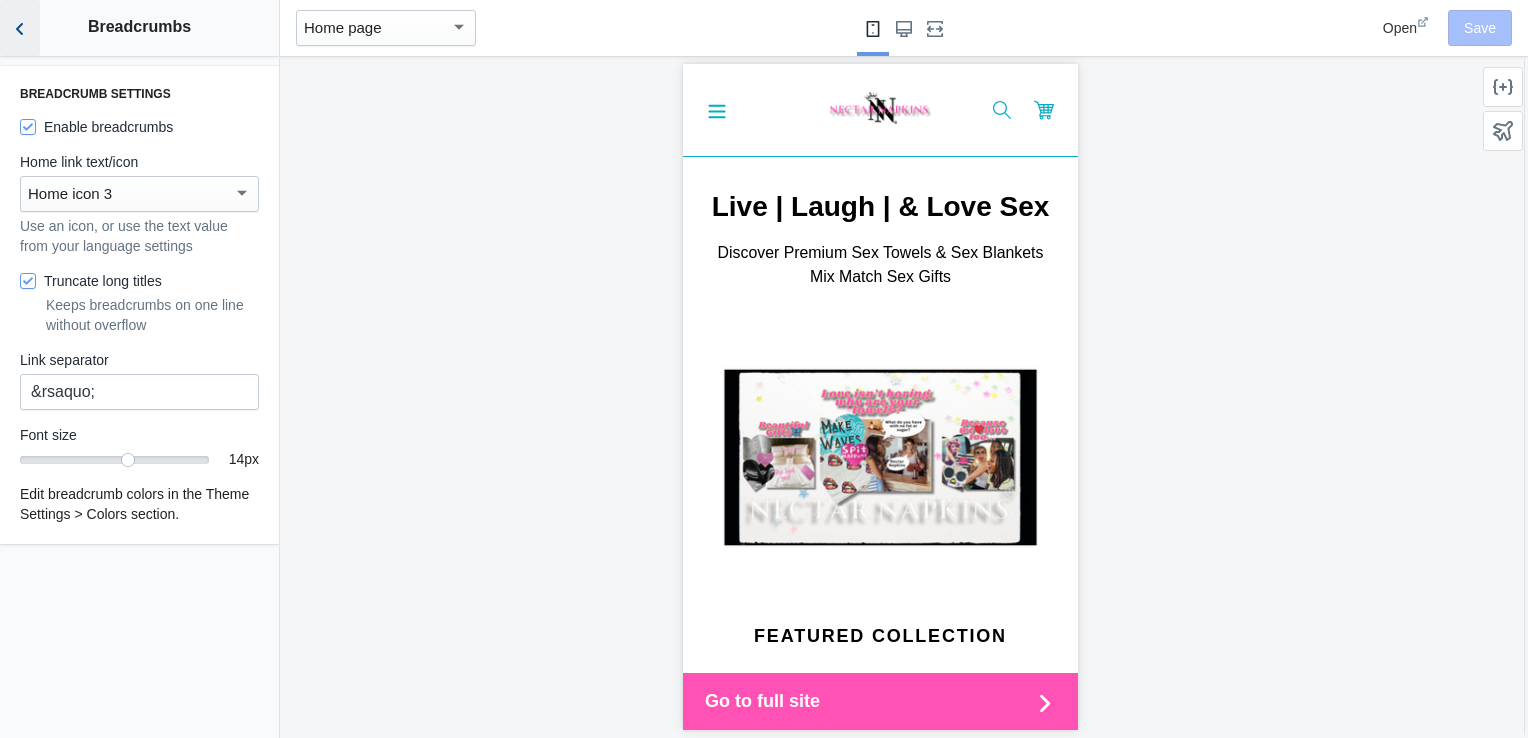 click 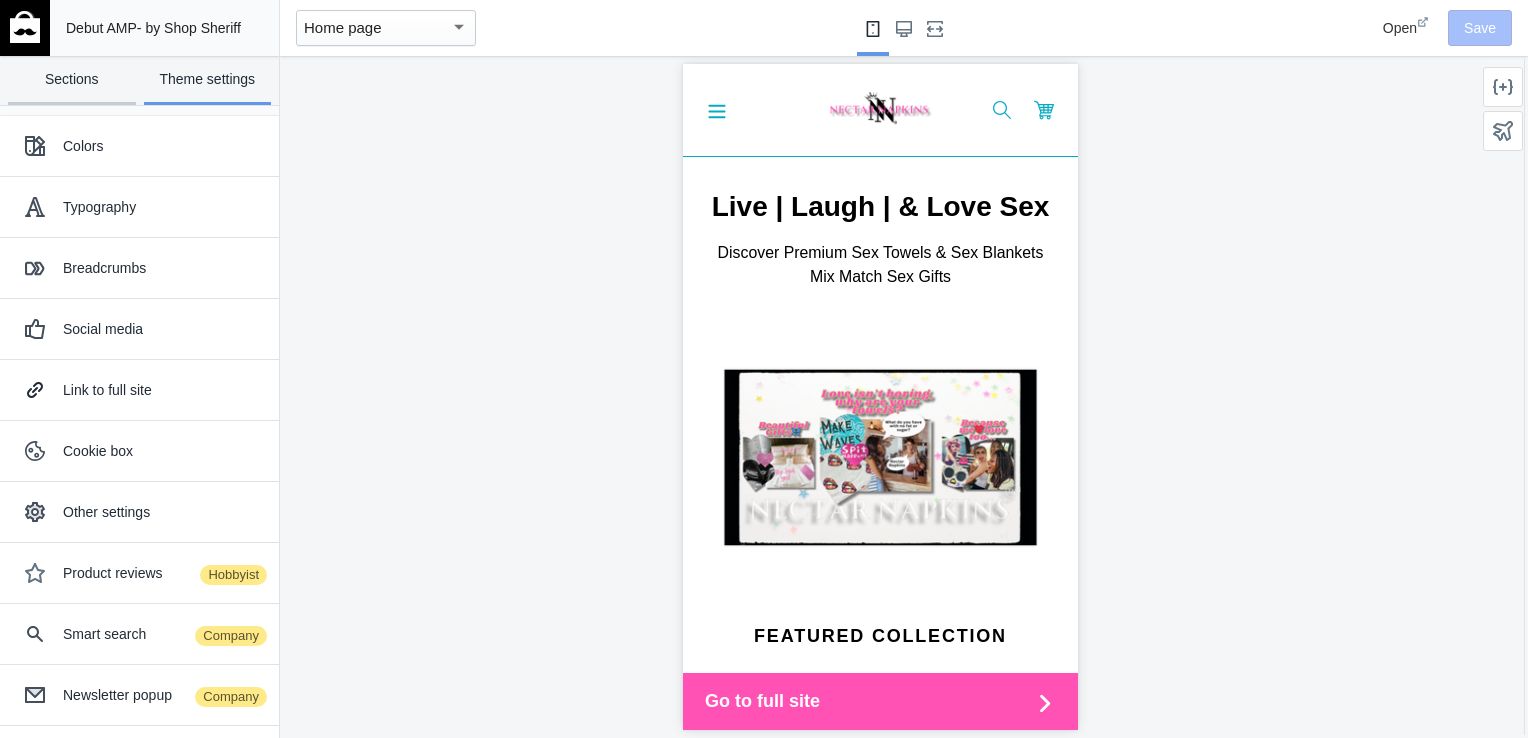 click on "Sections" at bounding box center [72, 80] 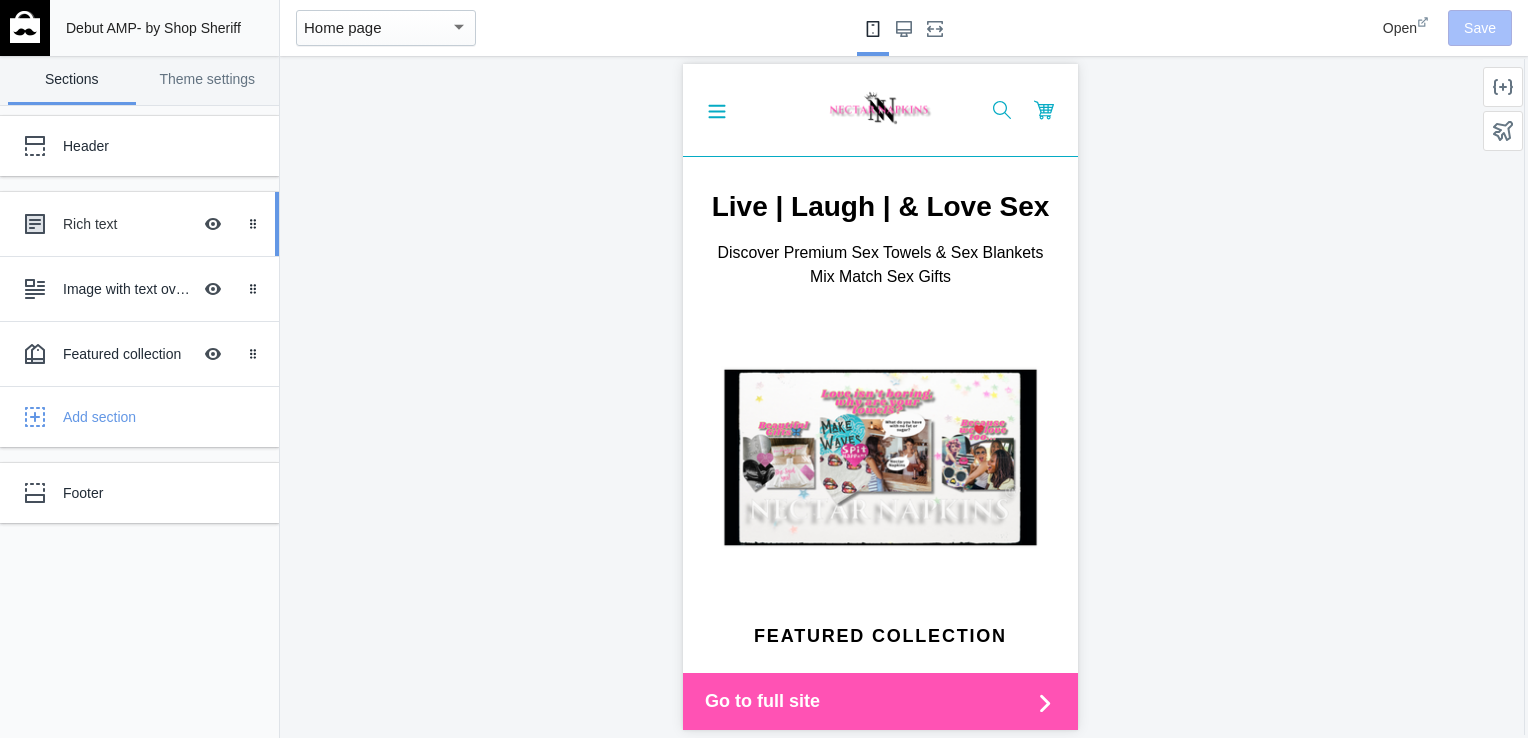 click on "Rich text" at bounding box center [127, 224] 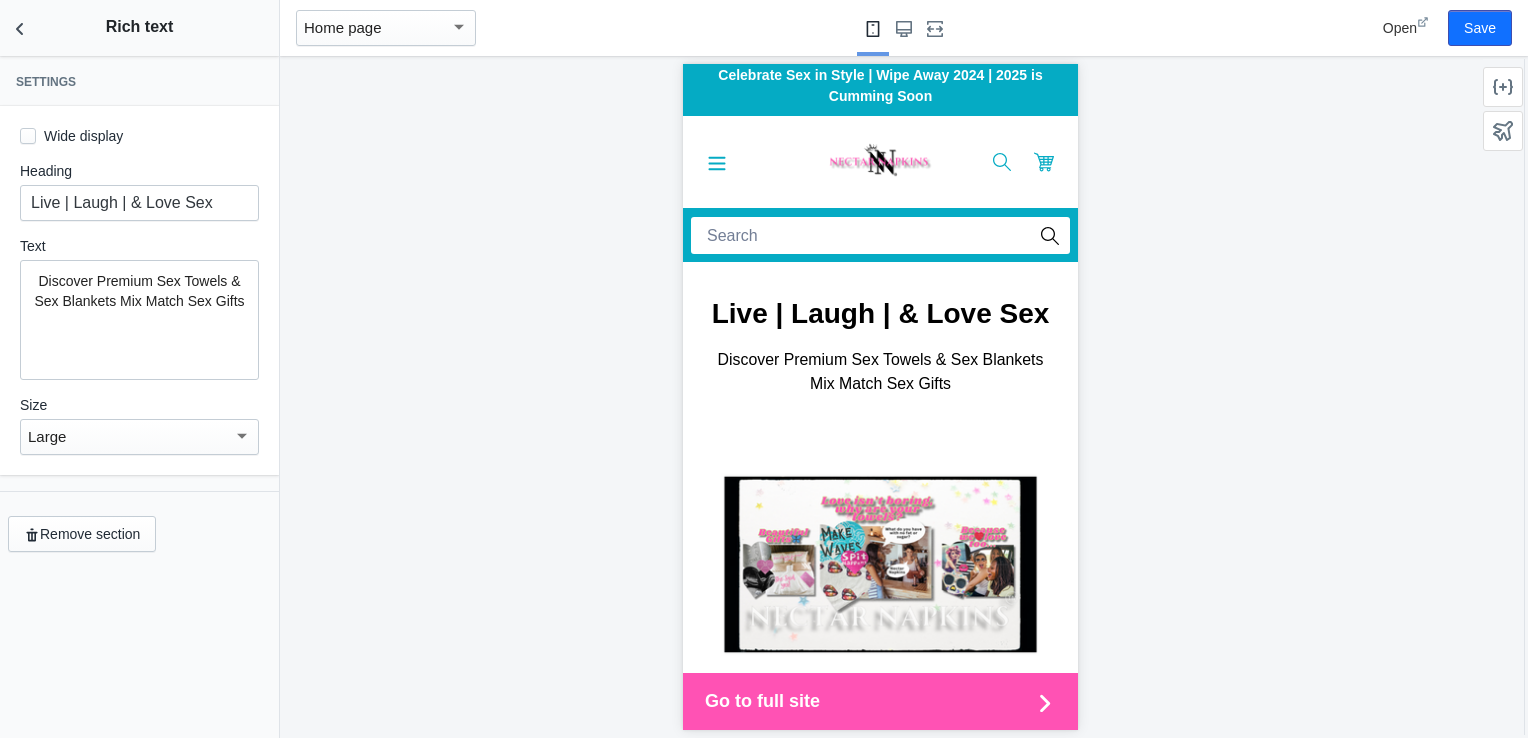 scroll, scrollTop: 0, scrollLeft: 0, axis: both 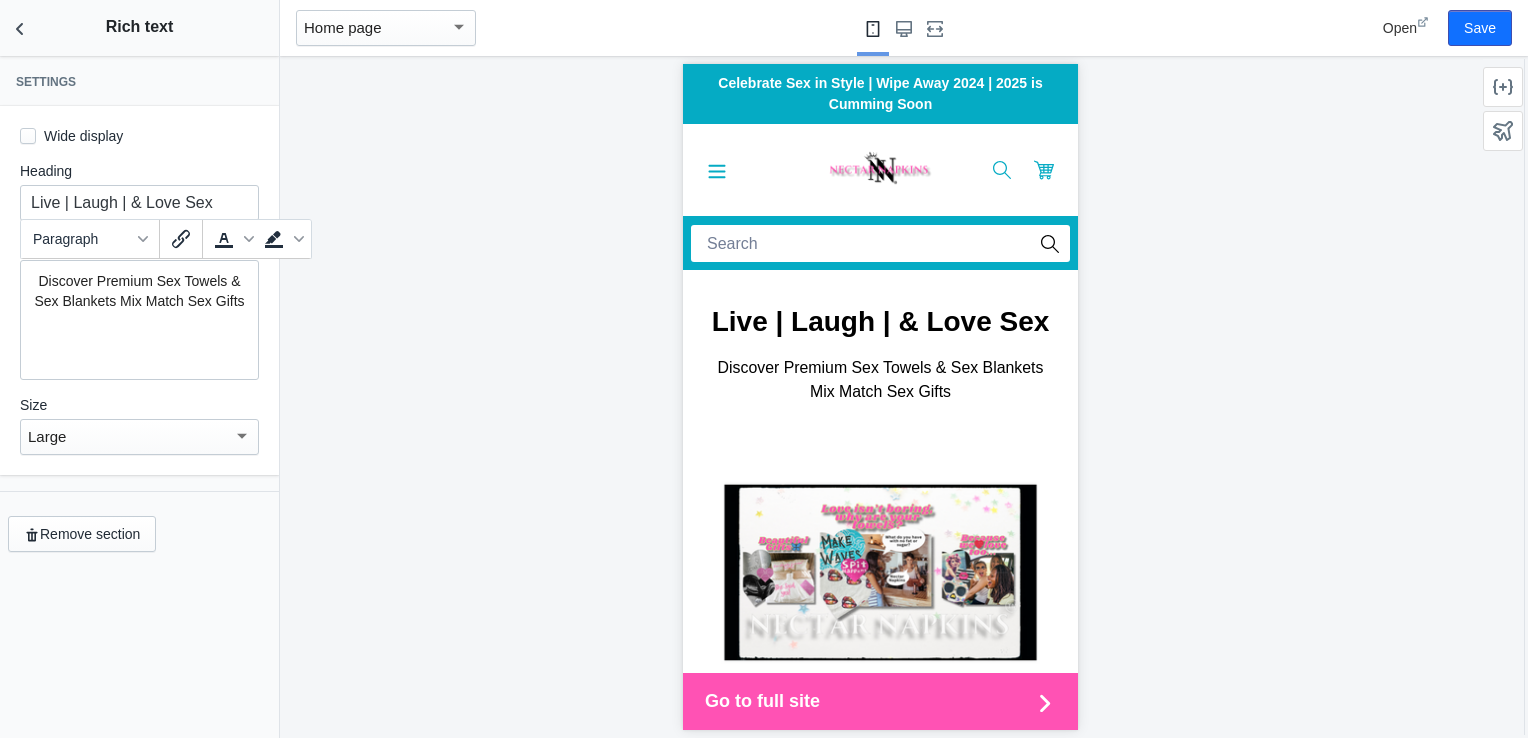 drag, startPoint x: 248, startPoint y: 307, endPoint x: 34, endPoint y: 270, distance: 217.17505 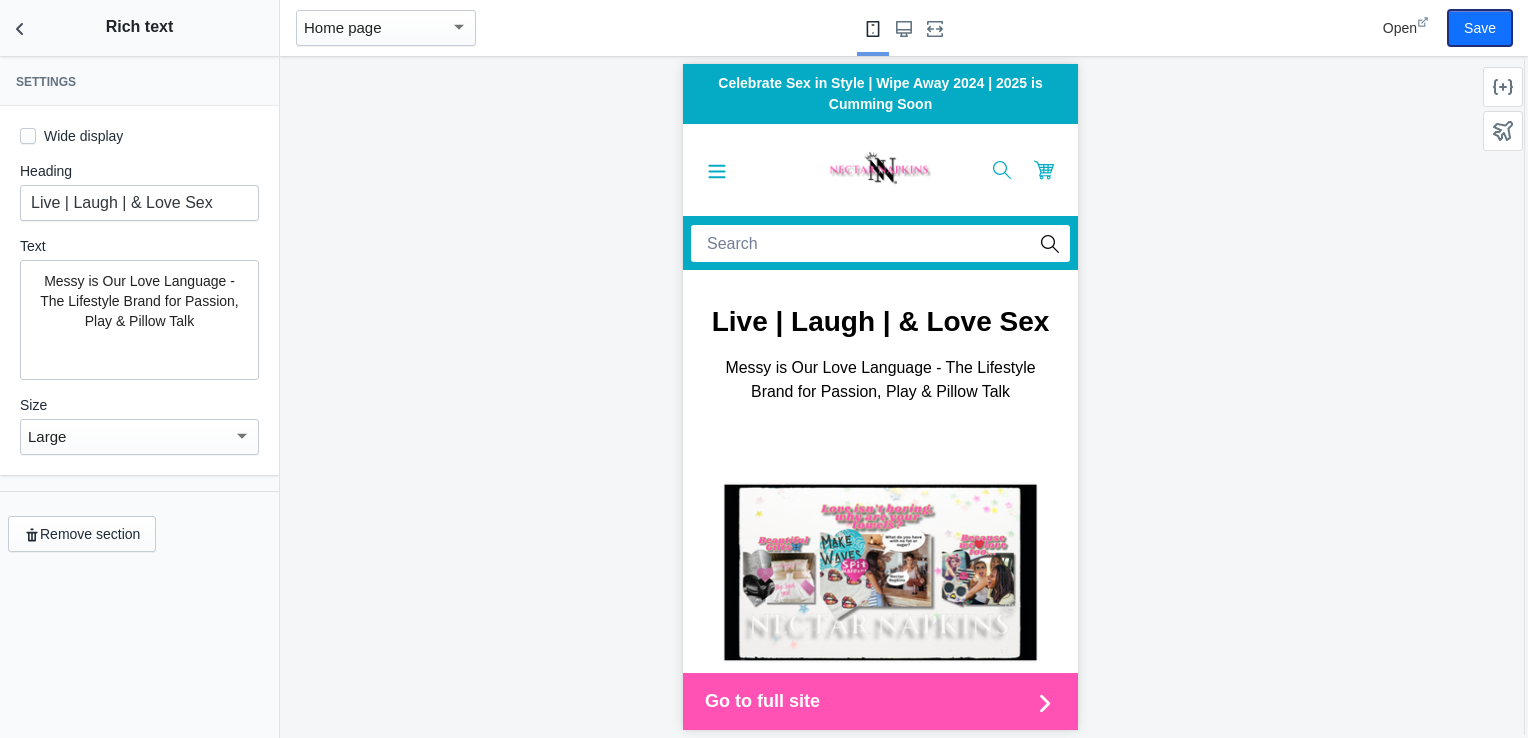 click on "Save" at bounding box center [1480, 28] 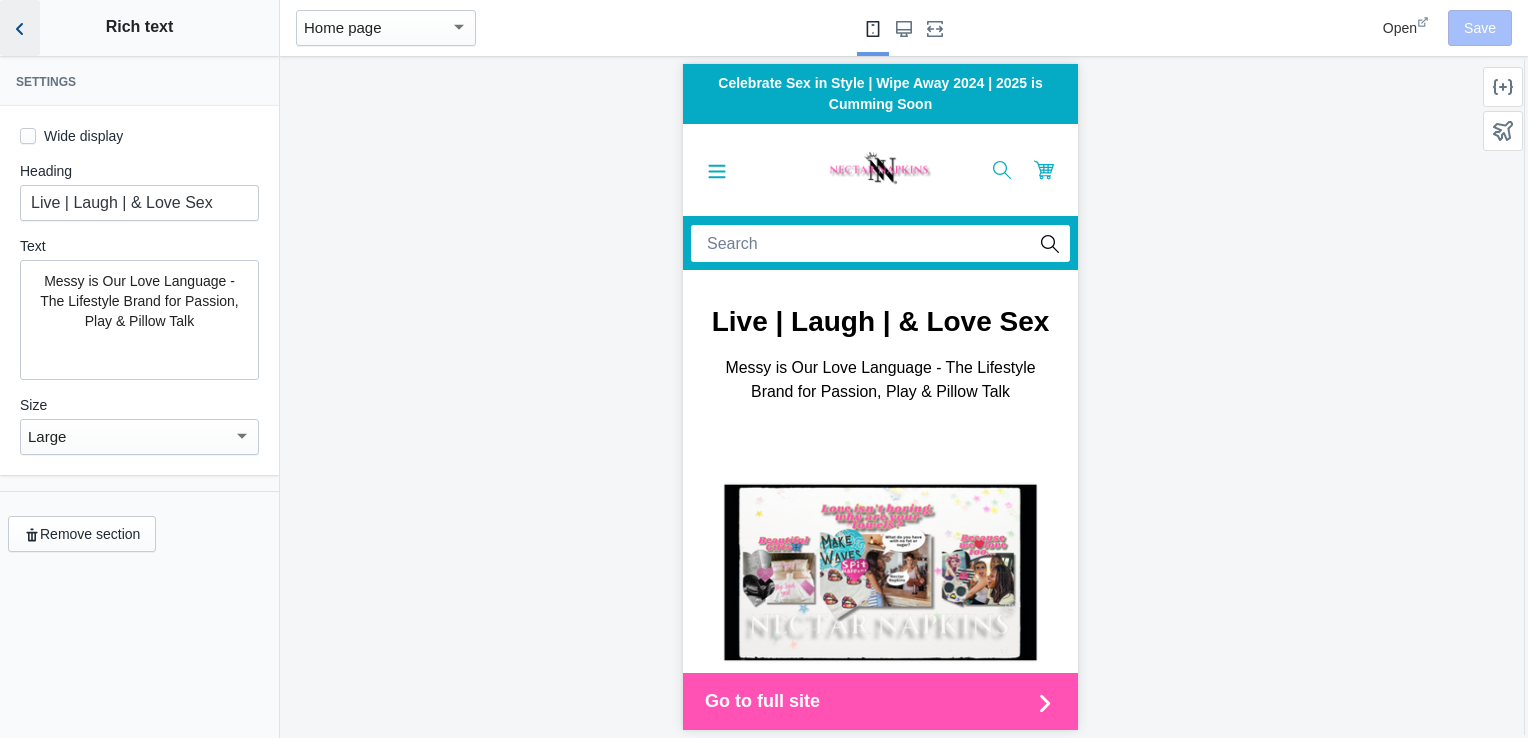 click 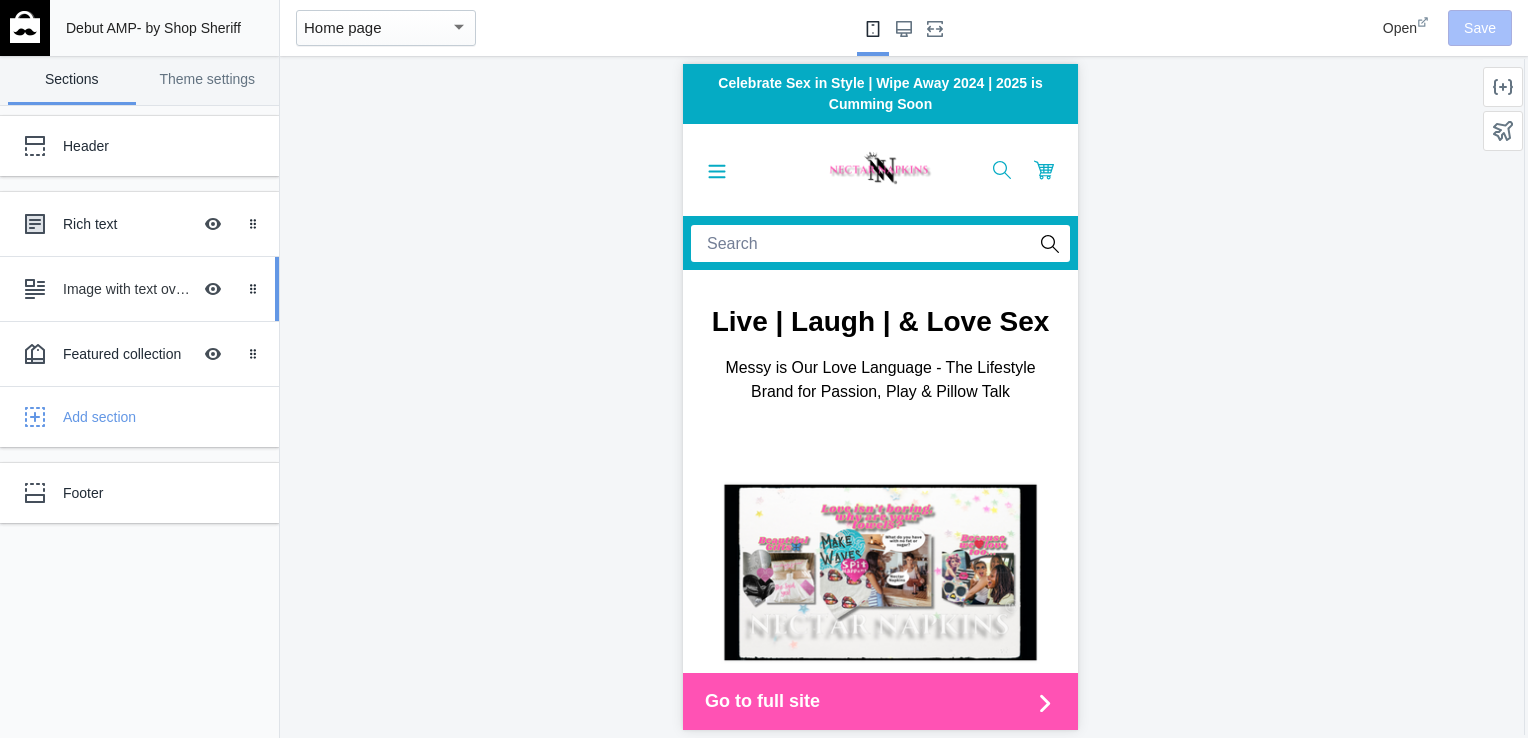 click on "Image with text overlay" at bounding box center (127, 289) 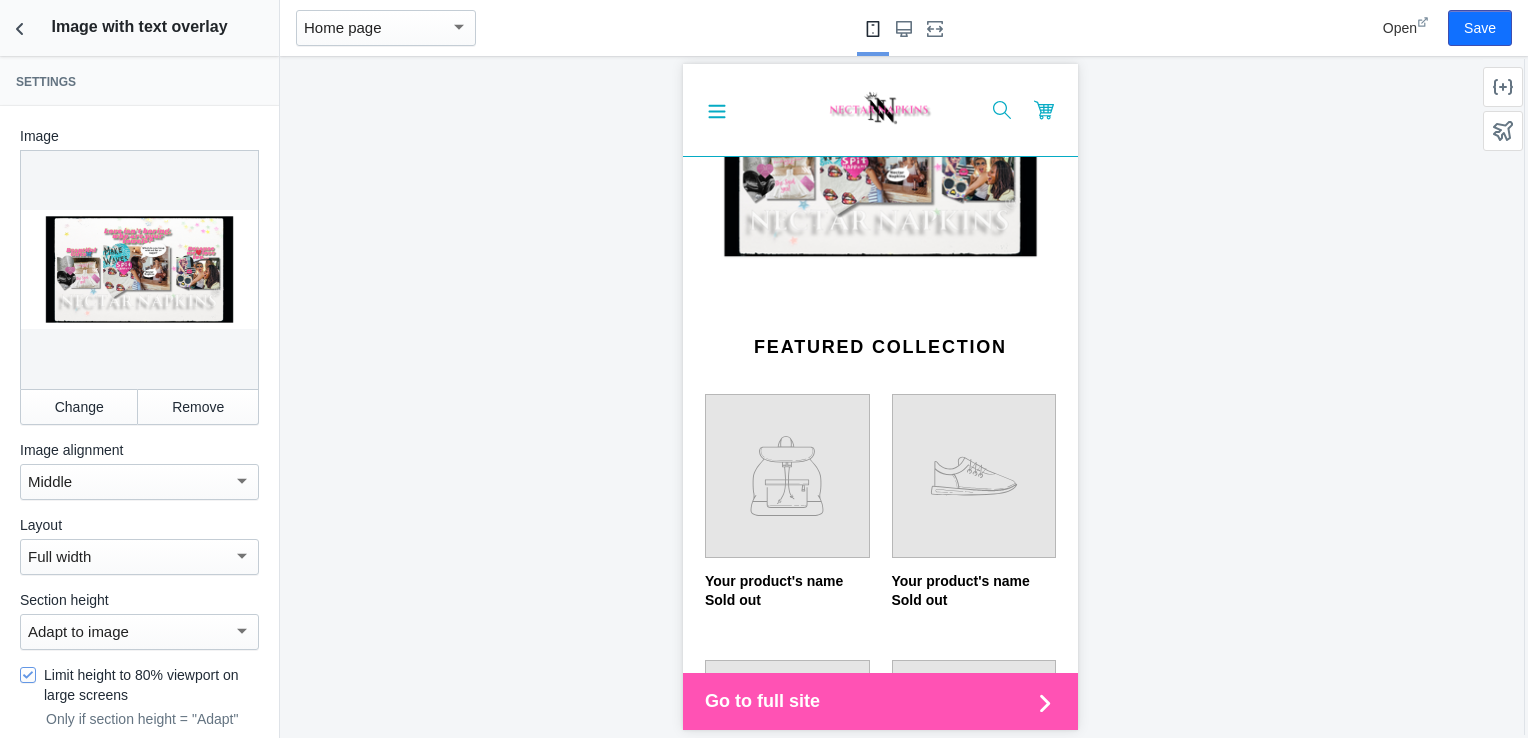 scroll, scrollTop: 408, scrollLeft: 0, axis: vertical 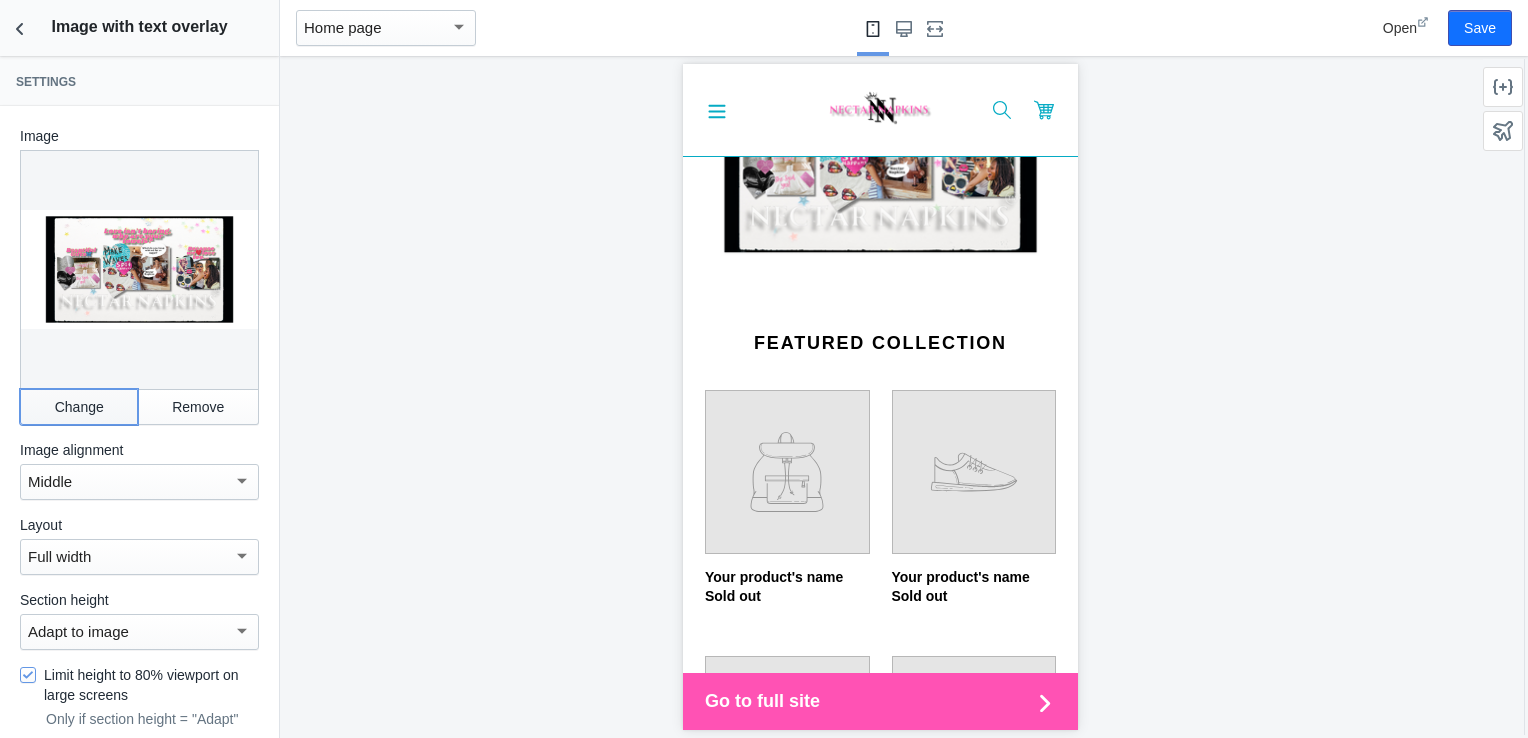 click on "Change" at bounding box center [79, 407] 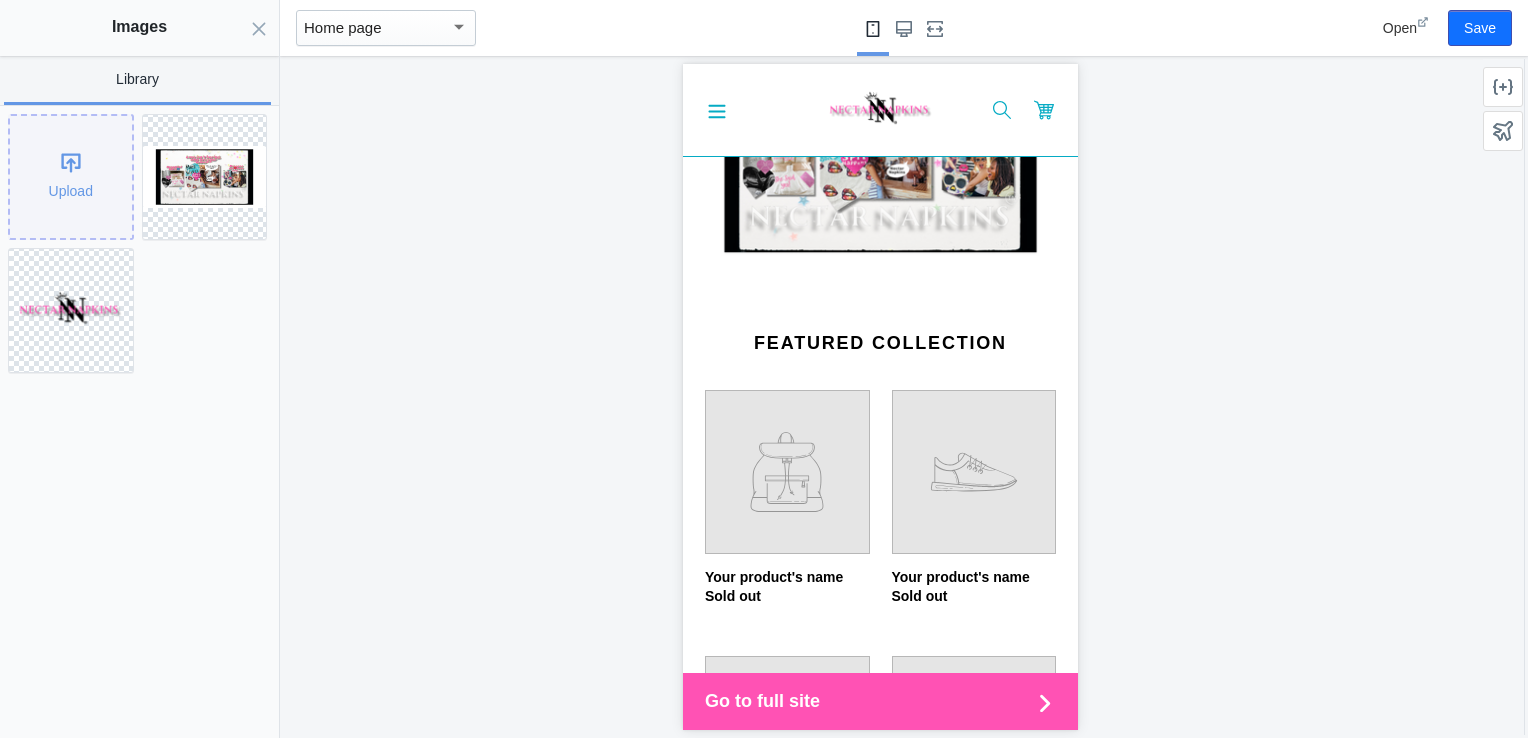 click on "Upload" 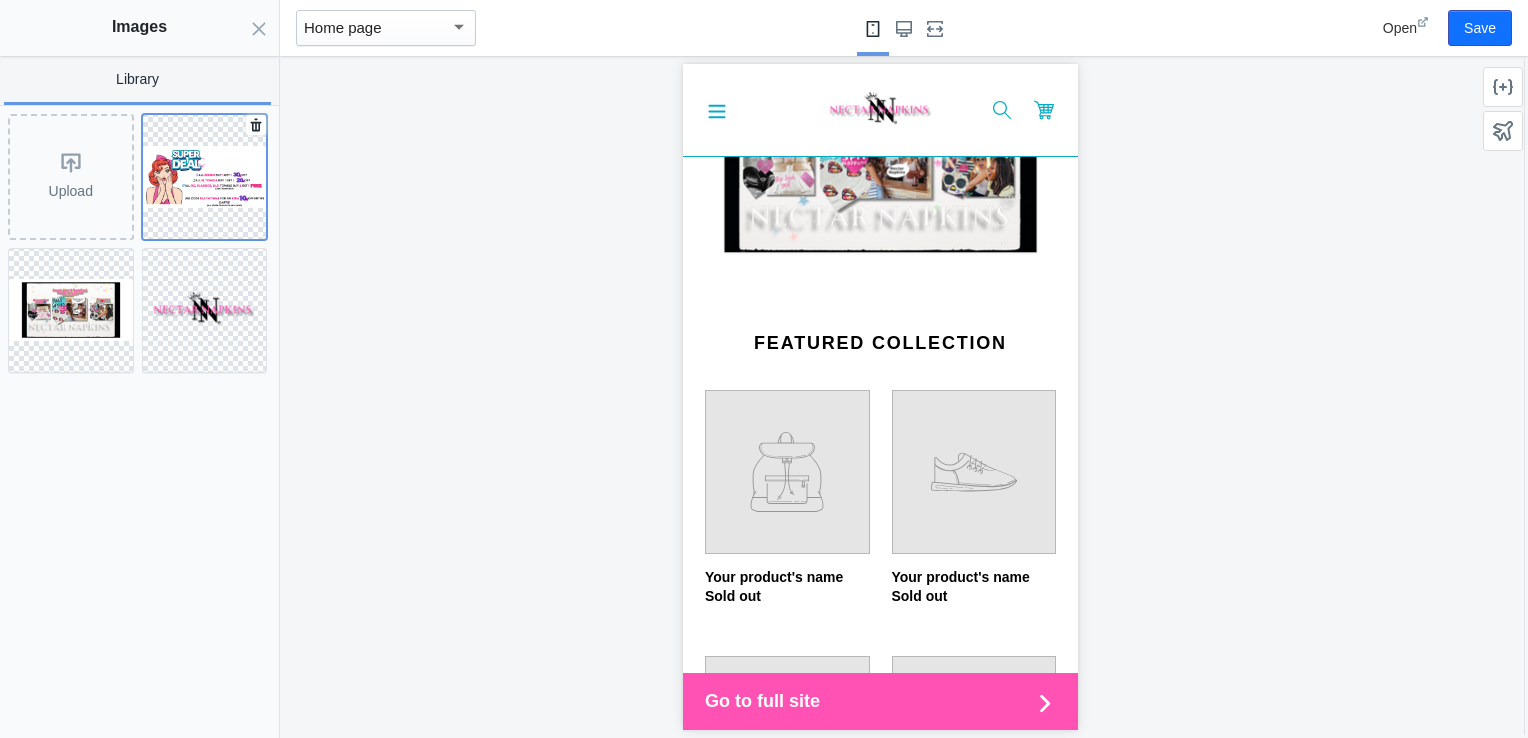 click 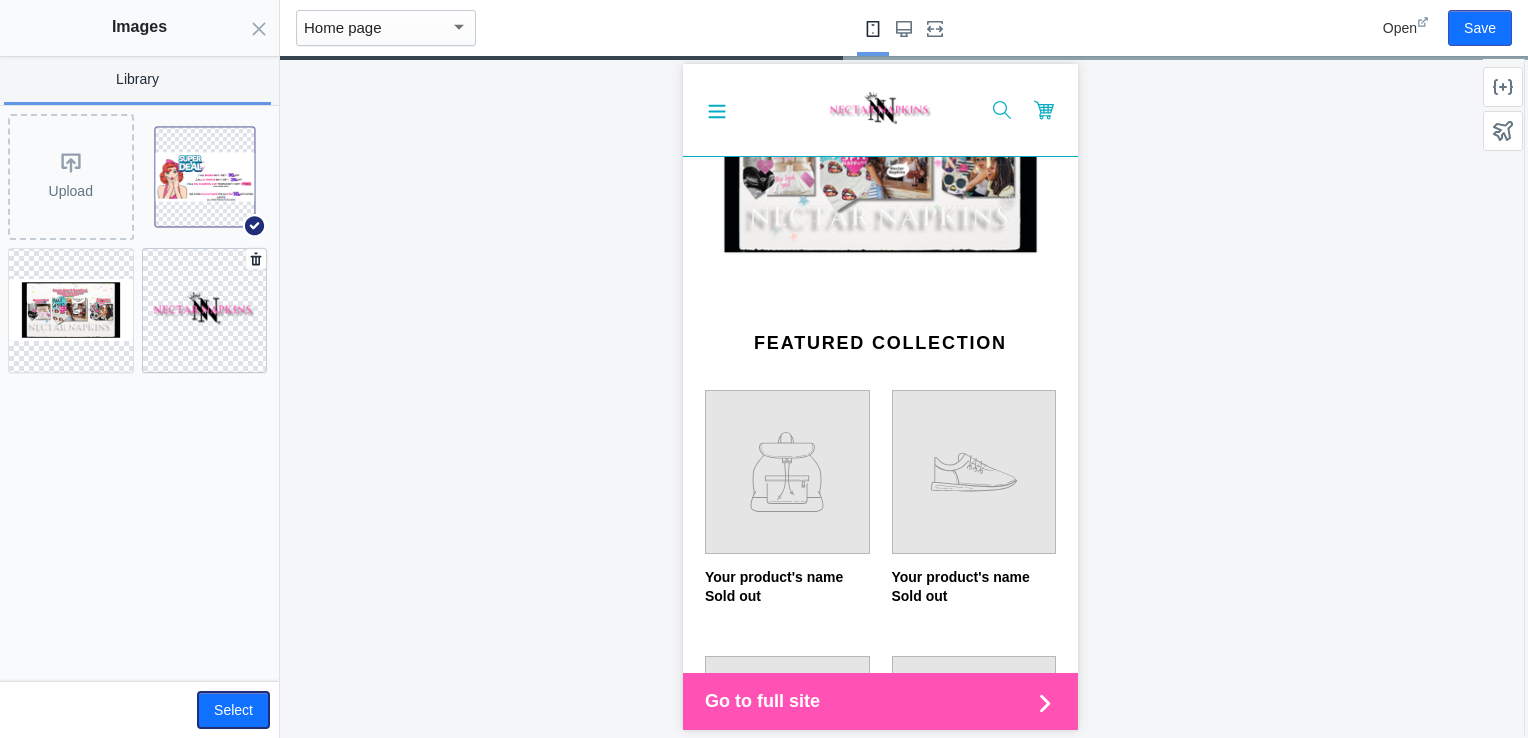 click on "Select" 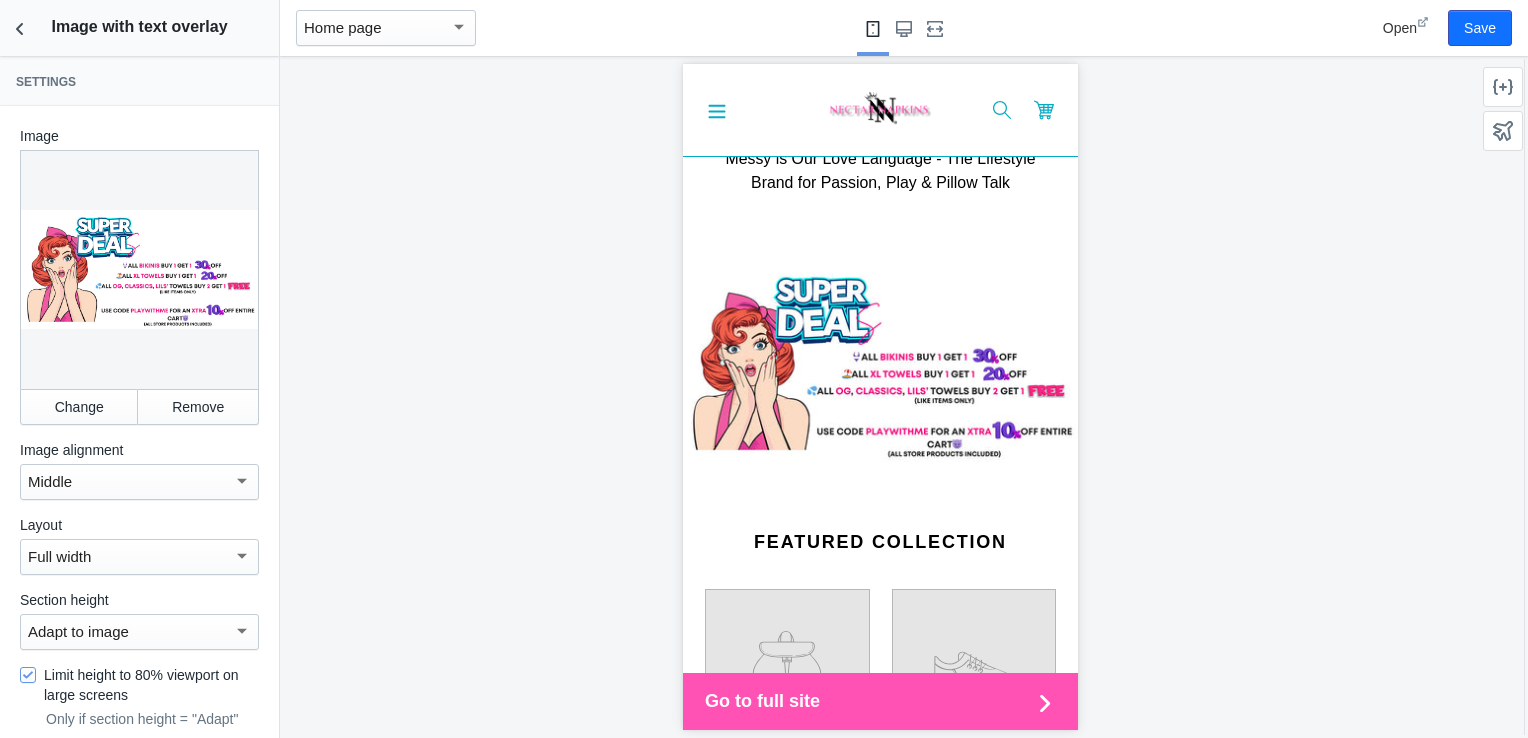 scroll, scrollTop: 208, scrollLeft: 0, axis: vertical 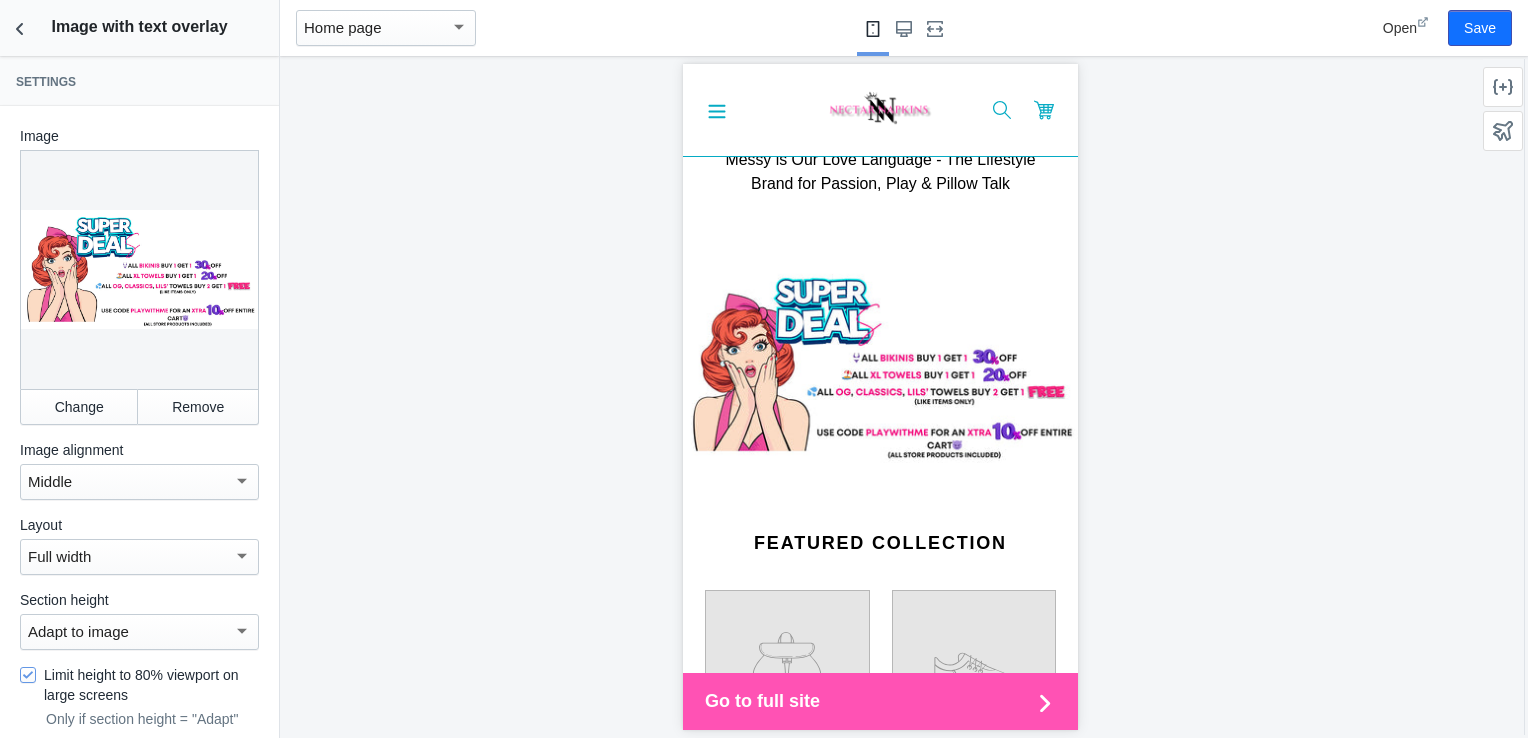 click at bounding box center [139, 269] 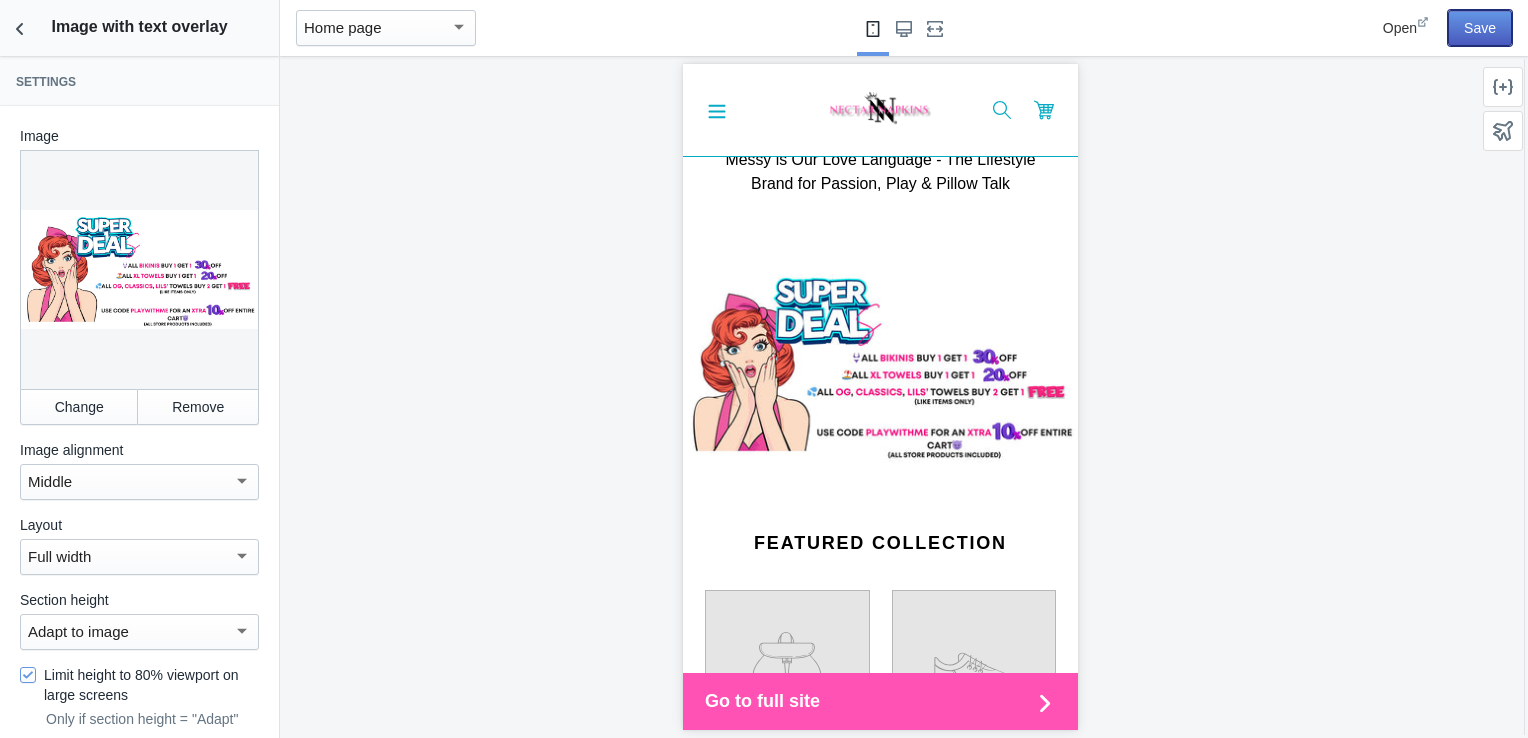 click on "Save" at bounding box center [1480, 28] 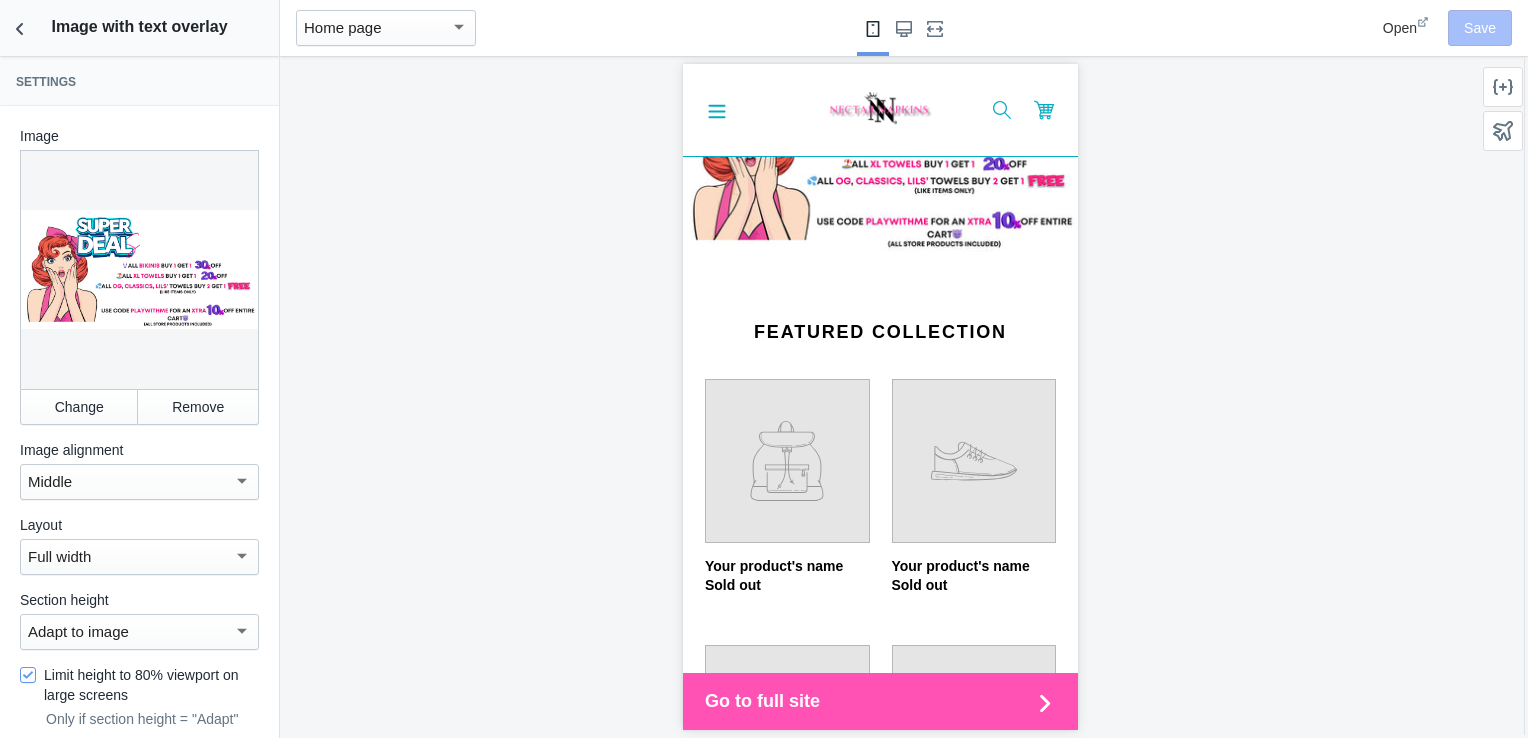 scroll, scrollTop: 0, scrollLeft: 0, axis: both 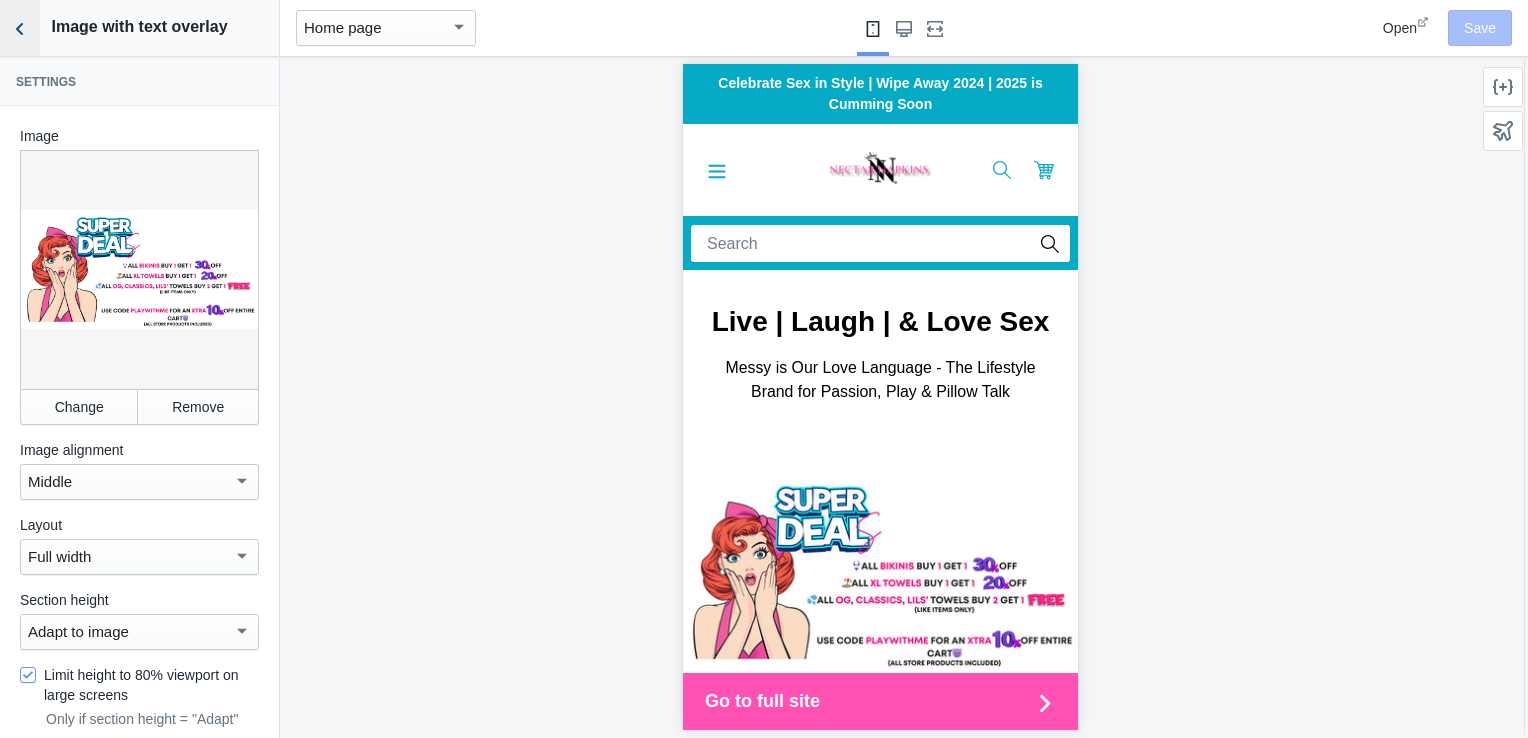 click 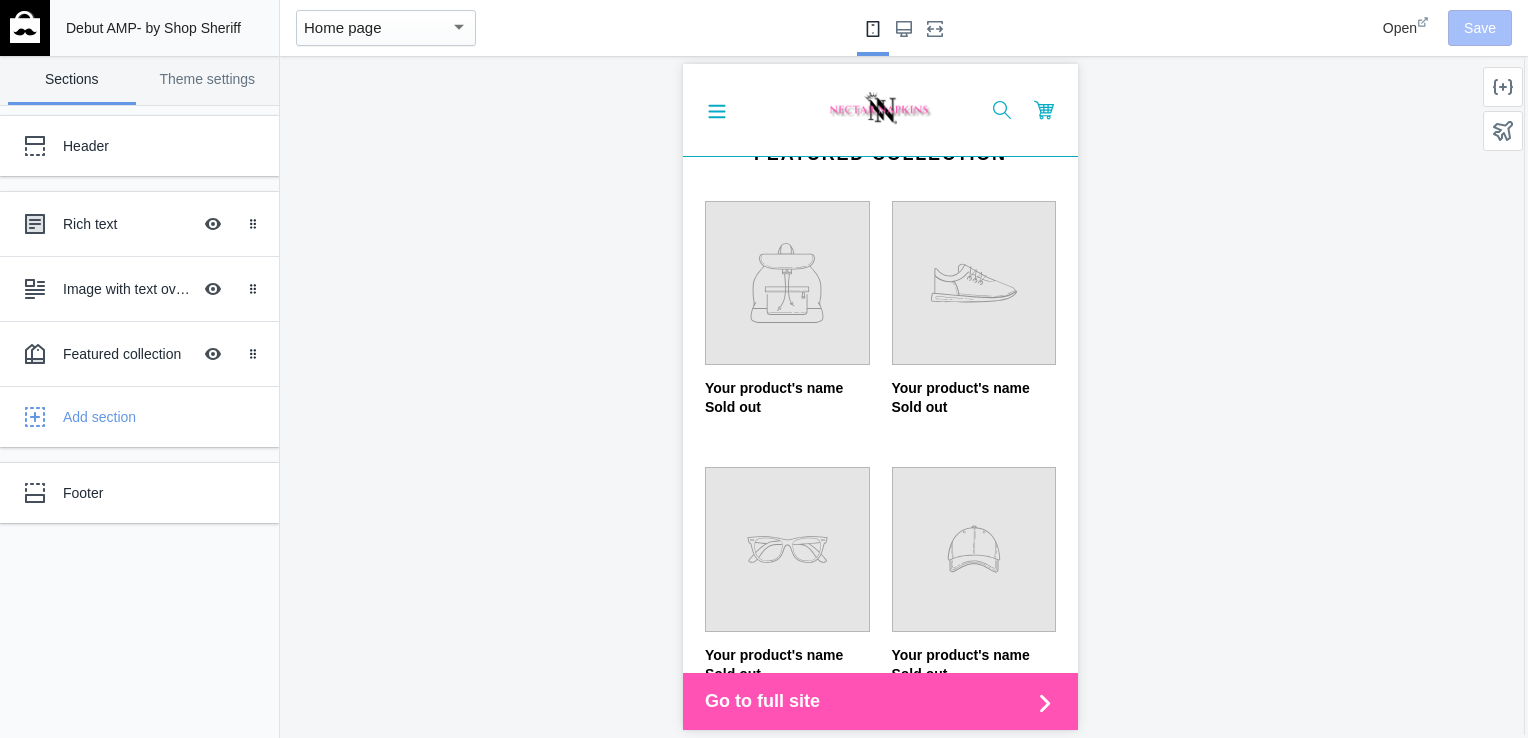 scroll, scrollTop: 599, scrollLeft: 0, axis: vertical 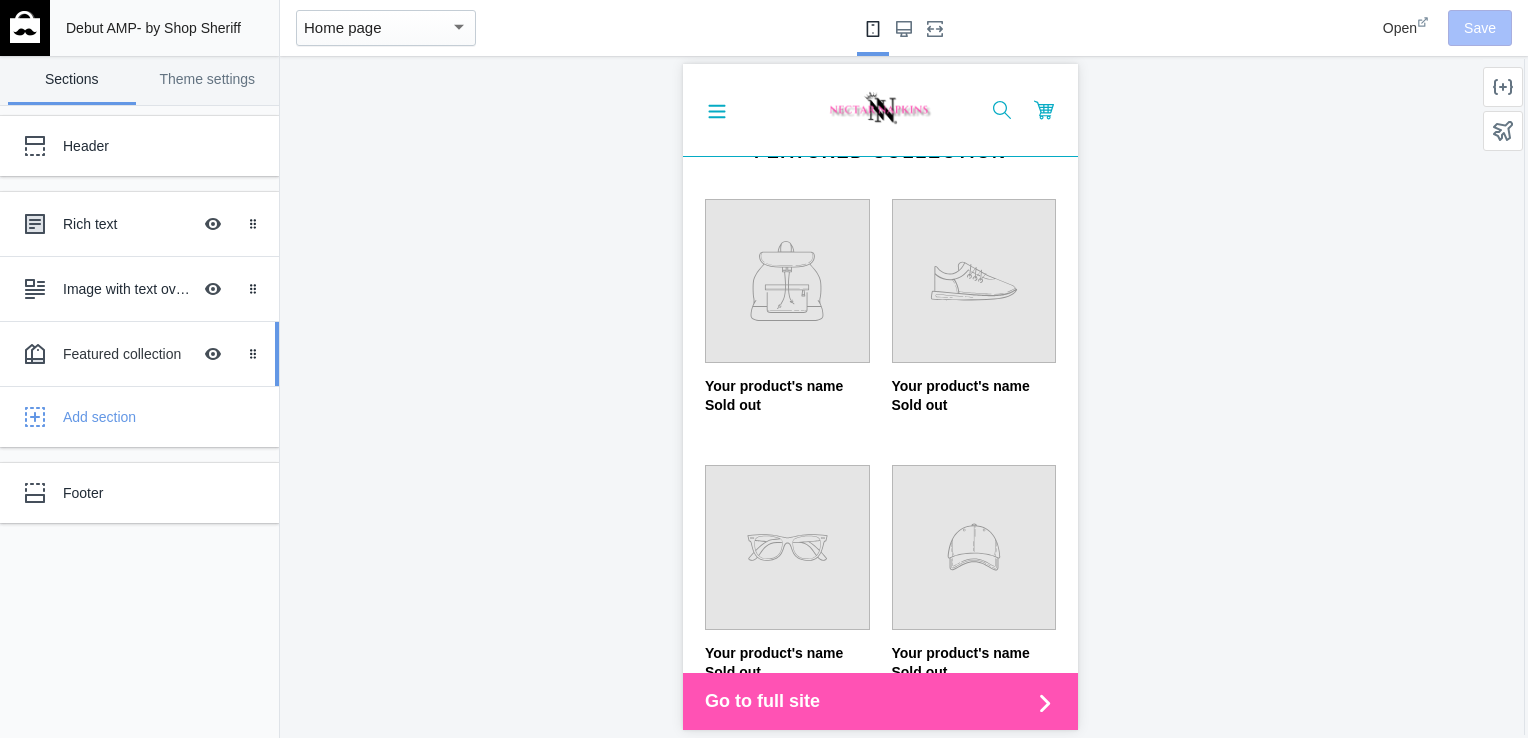 click on "Featured collection" at bounding box center [127, 354] 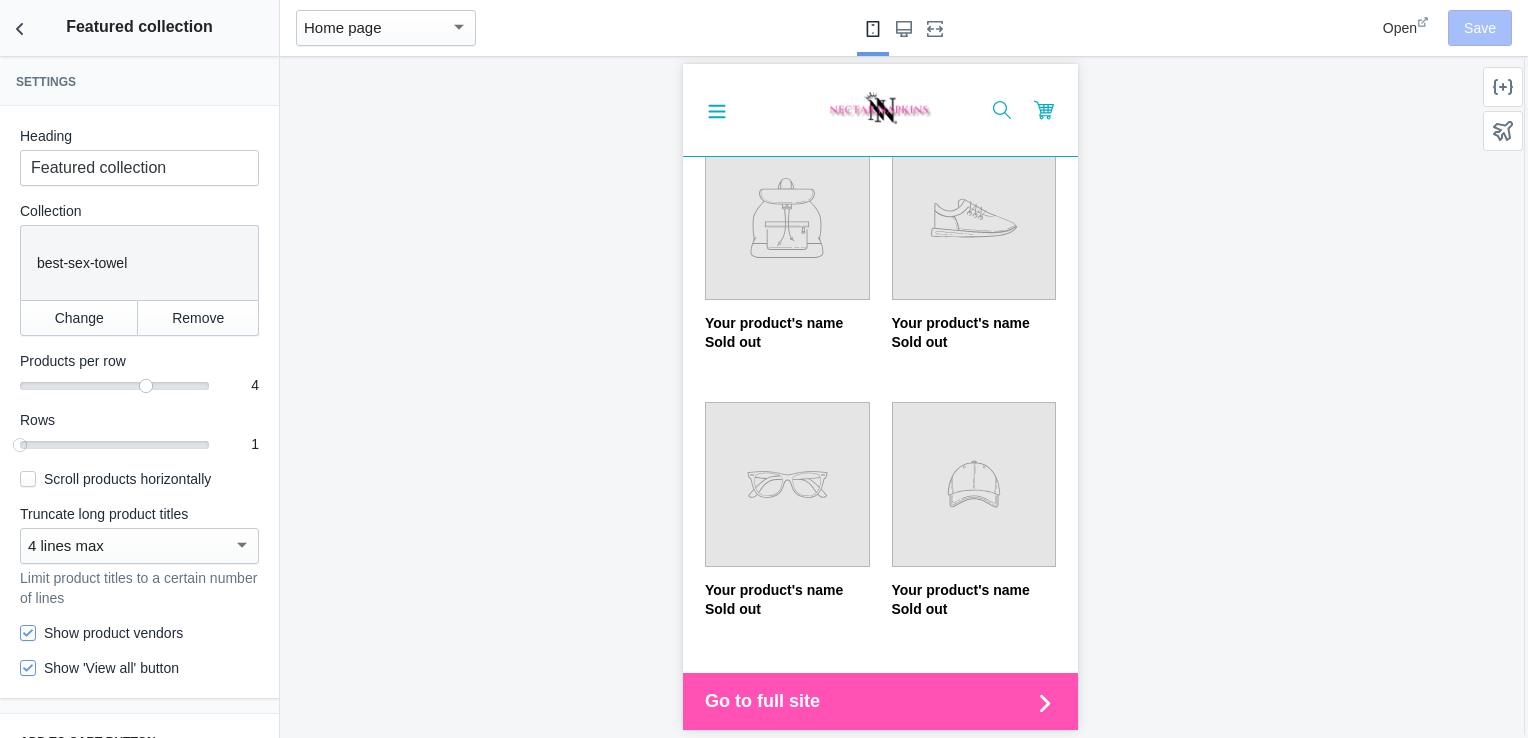 scroll, scrollTop: 675, scrollLeft: 0, axis: vertical 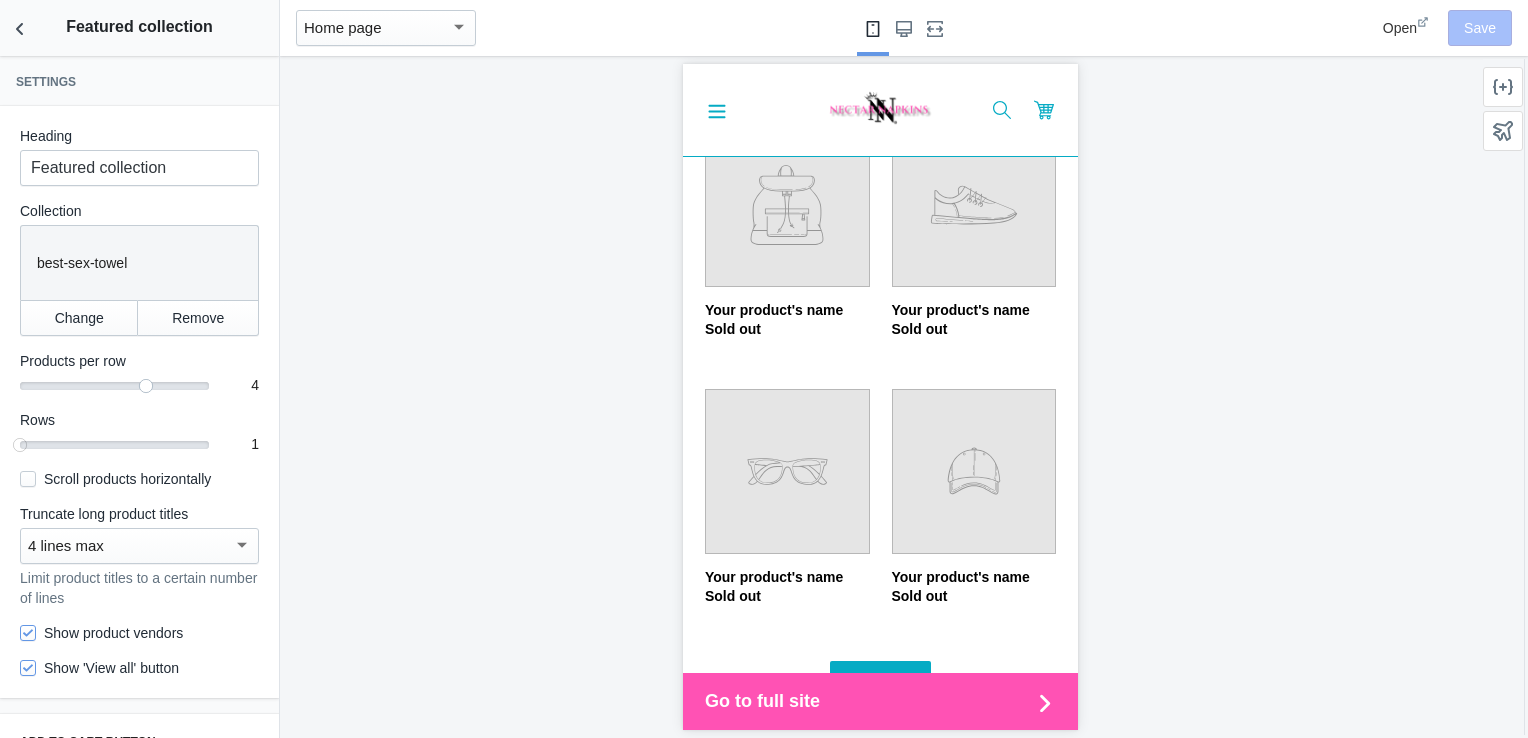 click on "best-sex-towel" at bounding box center (139, 263) 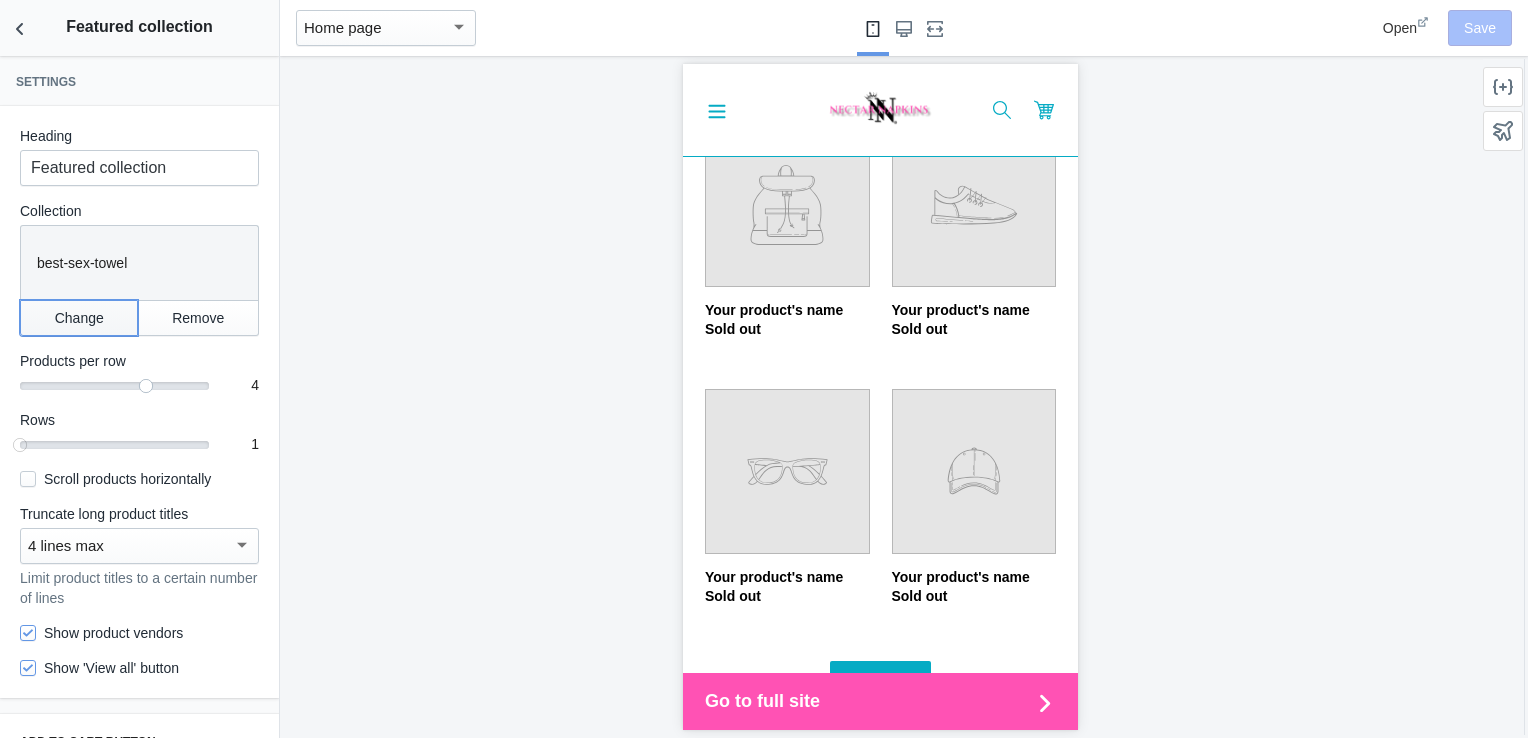 click on "Change" at bounding box center [79, 318] 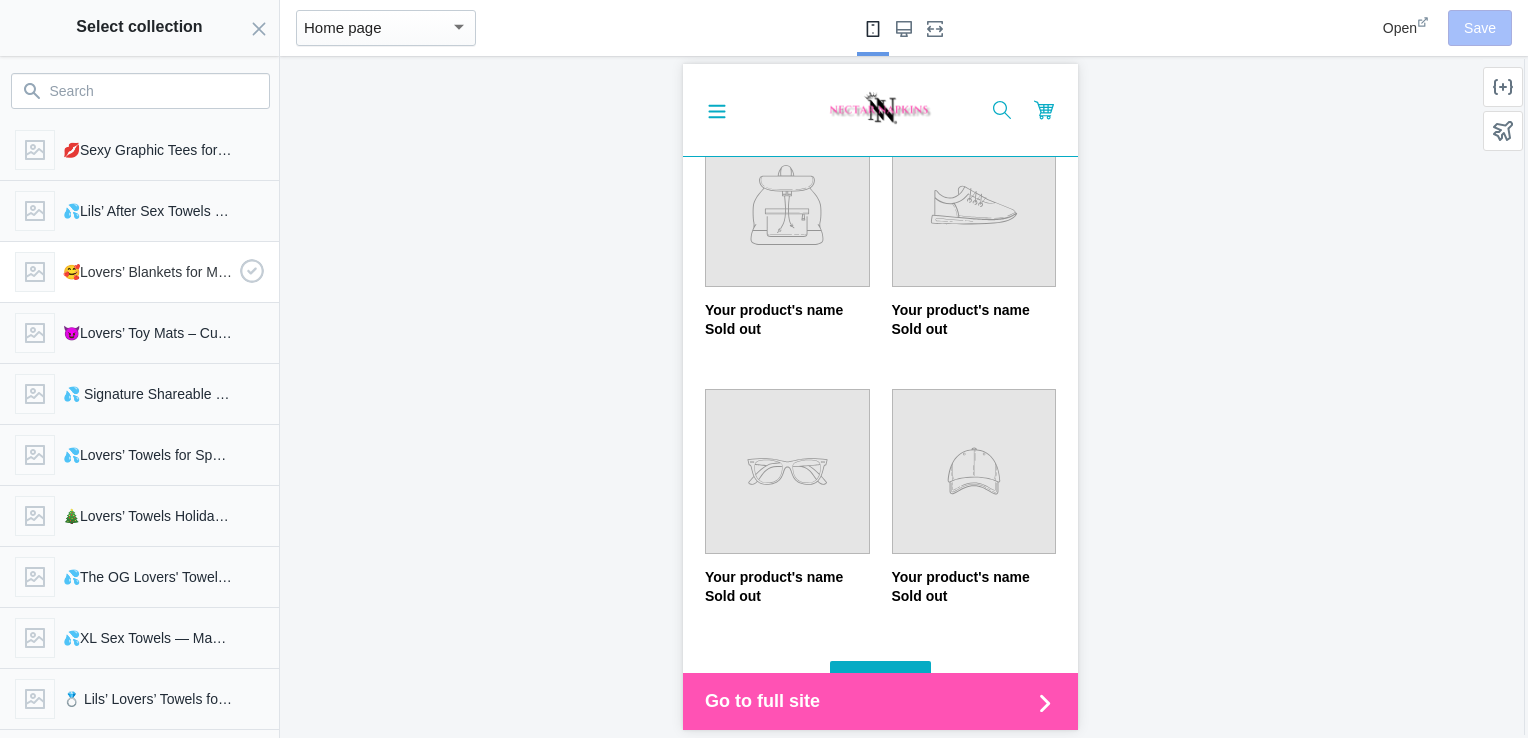 scroll, scrollTop: 153, scrollLeft: 0, axis: vertical 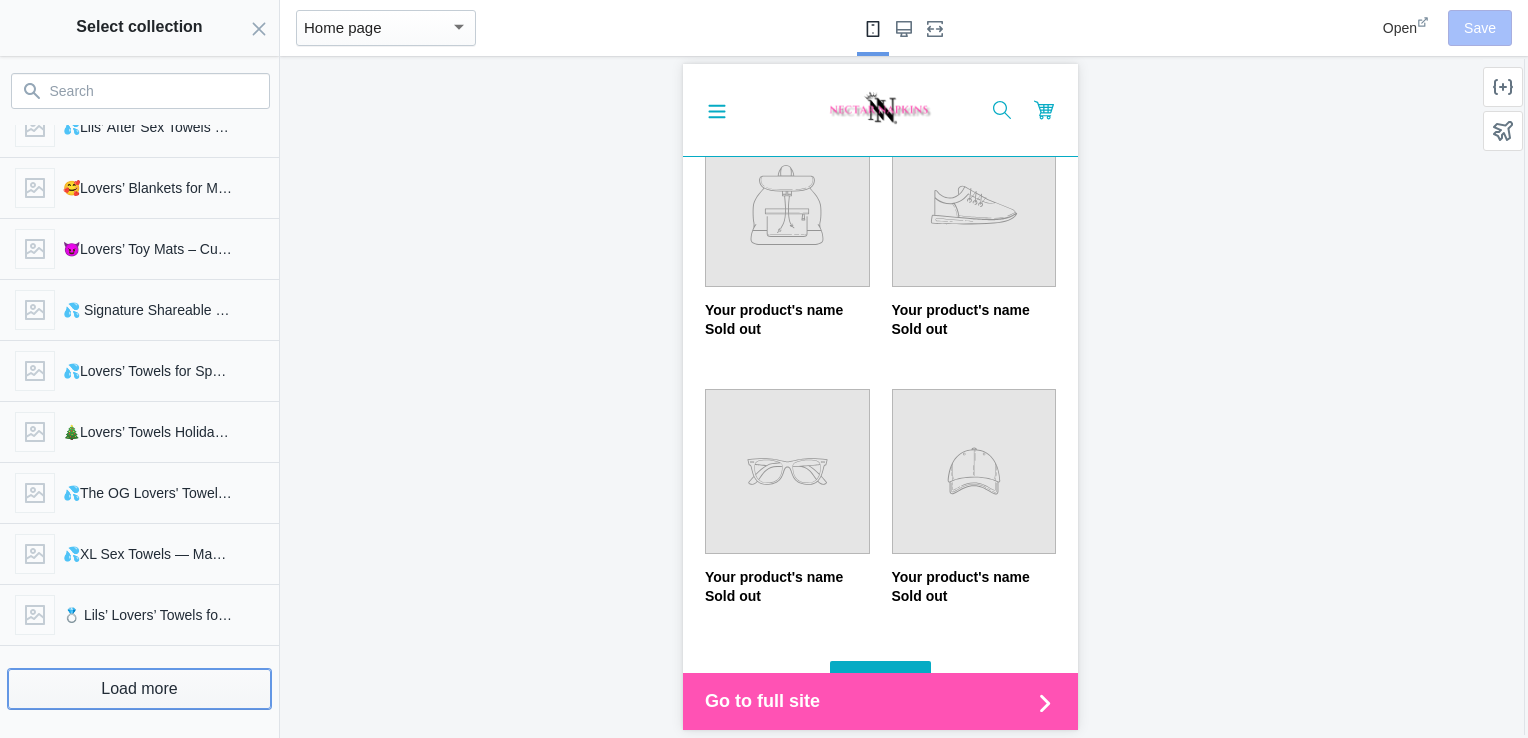 click on "Load more" at bounding box center [139, 689] 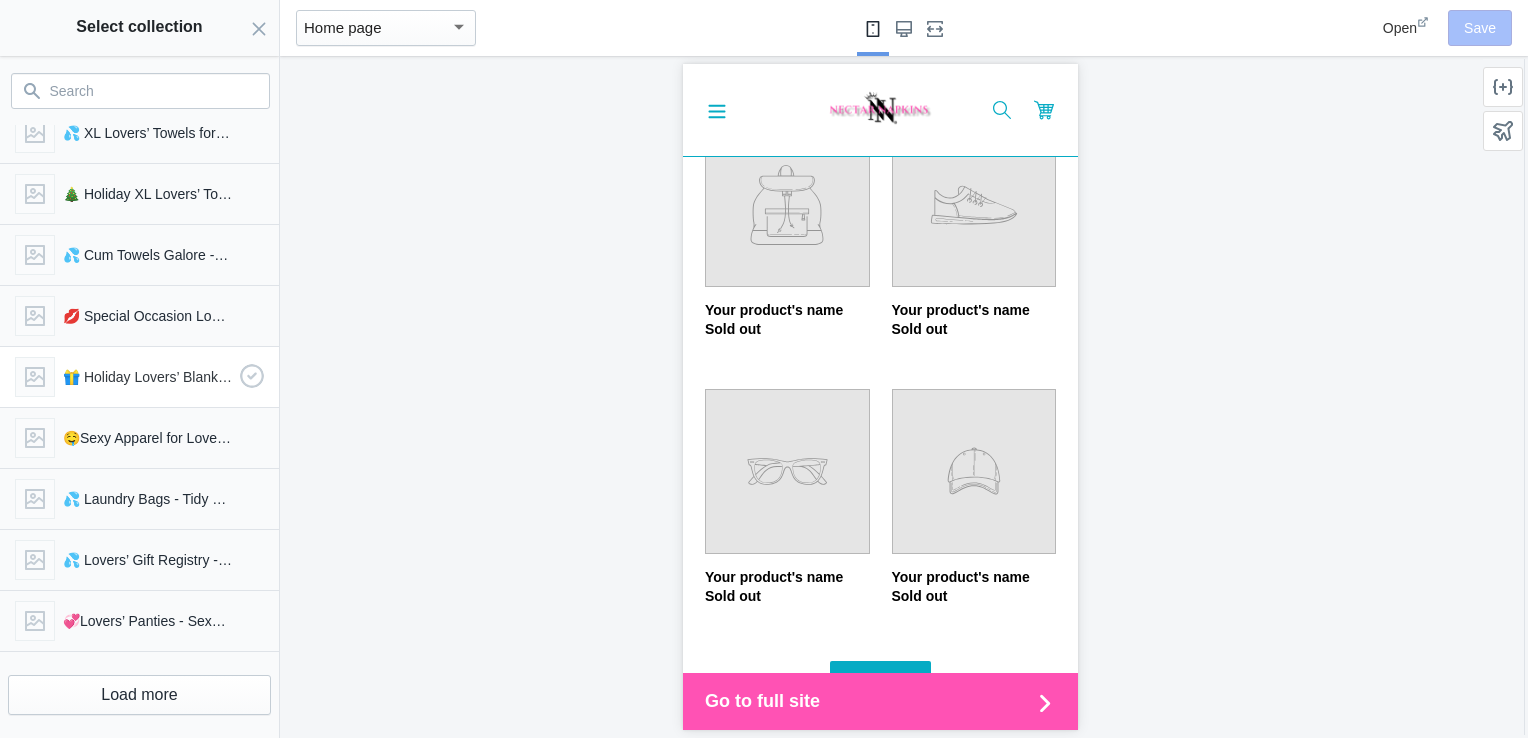 scroll, scrollTop: 761, scrollLeft: 0, axis: vertical 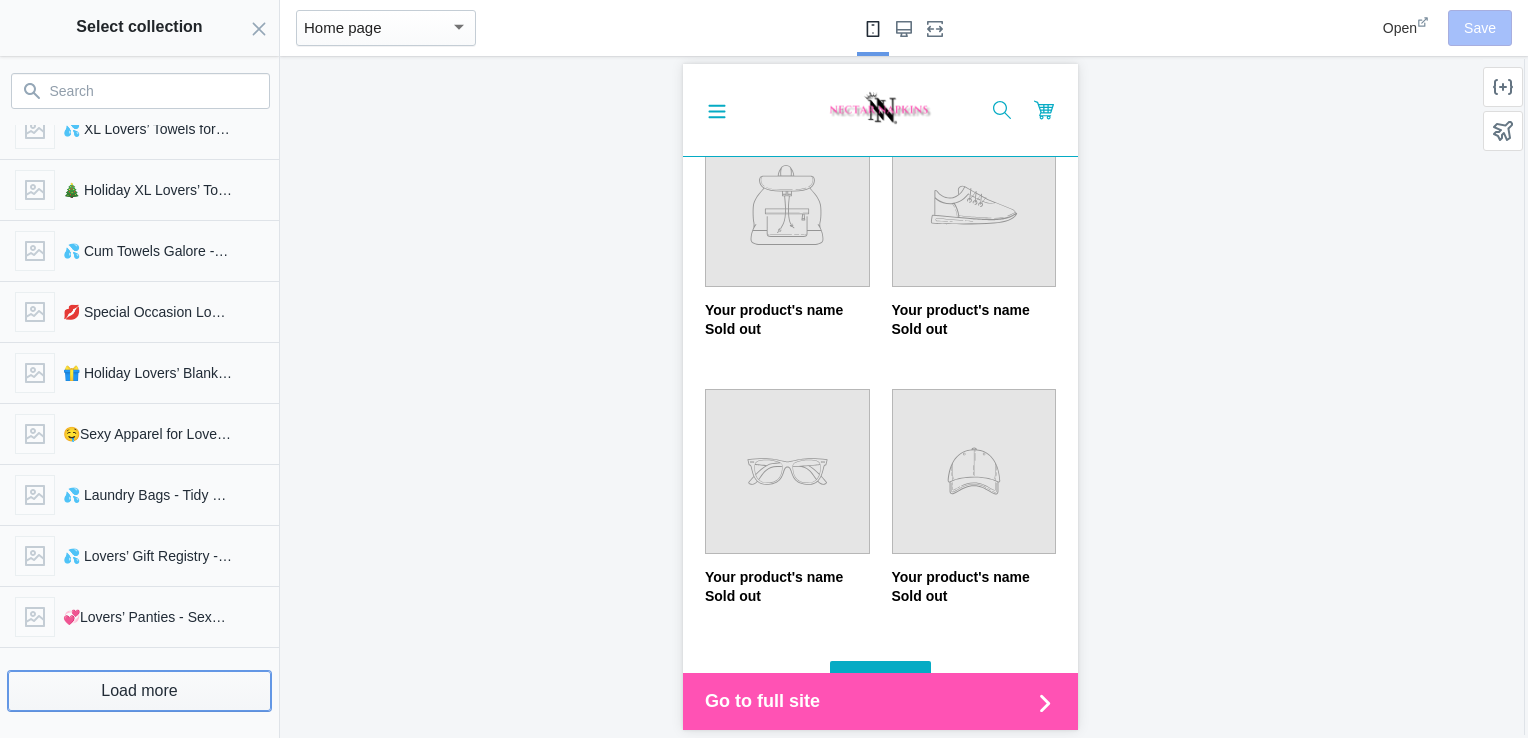 click on "Load more" at bounding box center (139, 691) 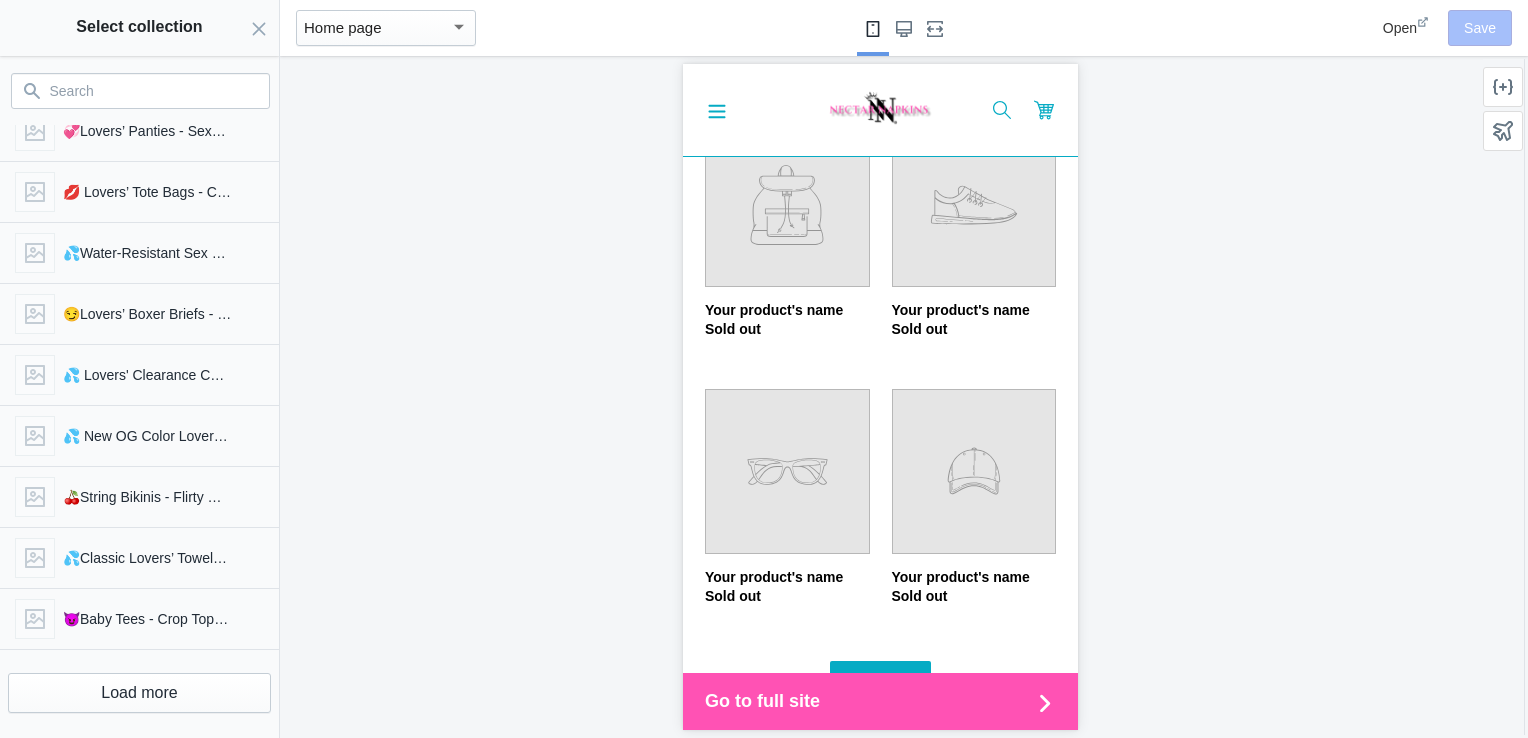 scroll, scrollTop: 1248, scrollLeft: 0, axis: vertical 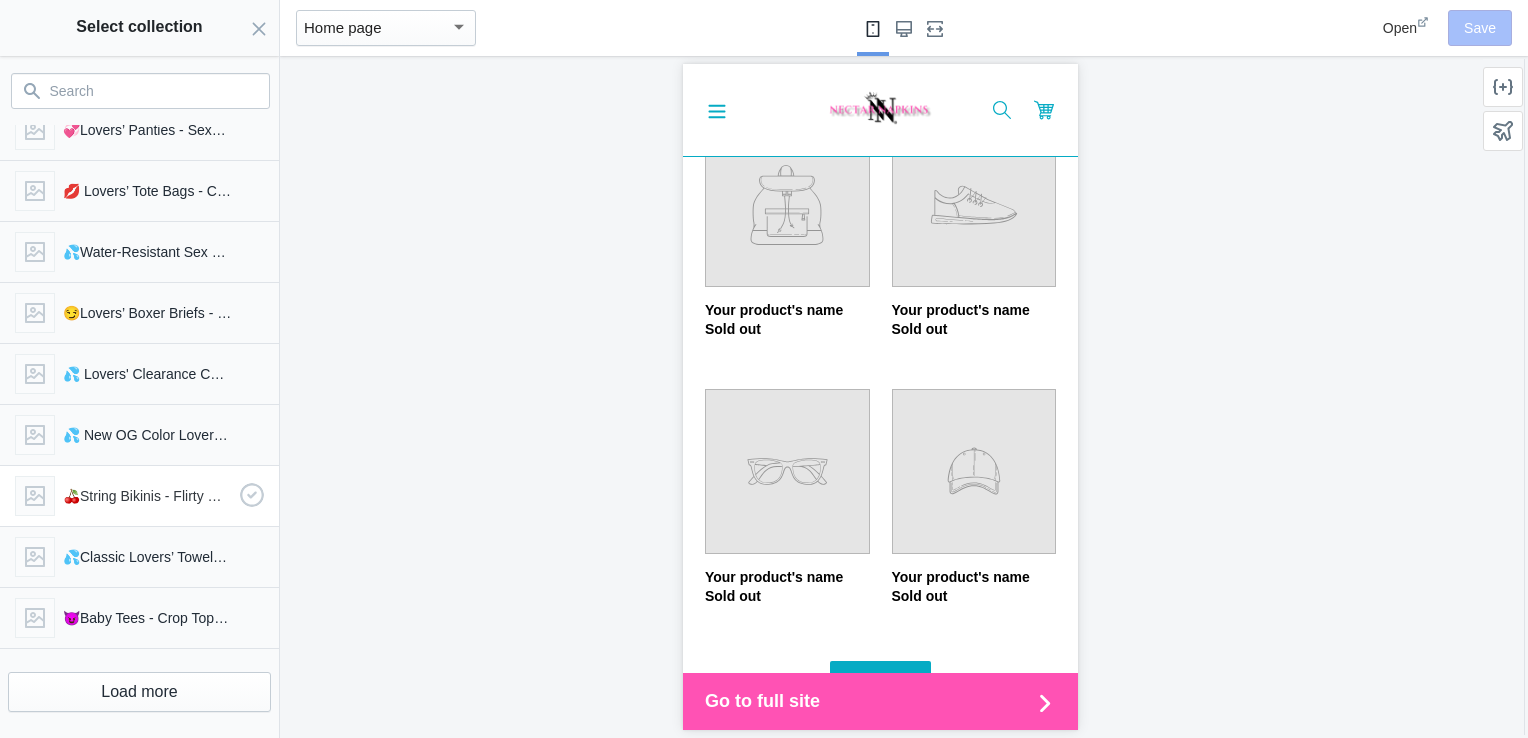 click 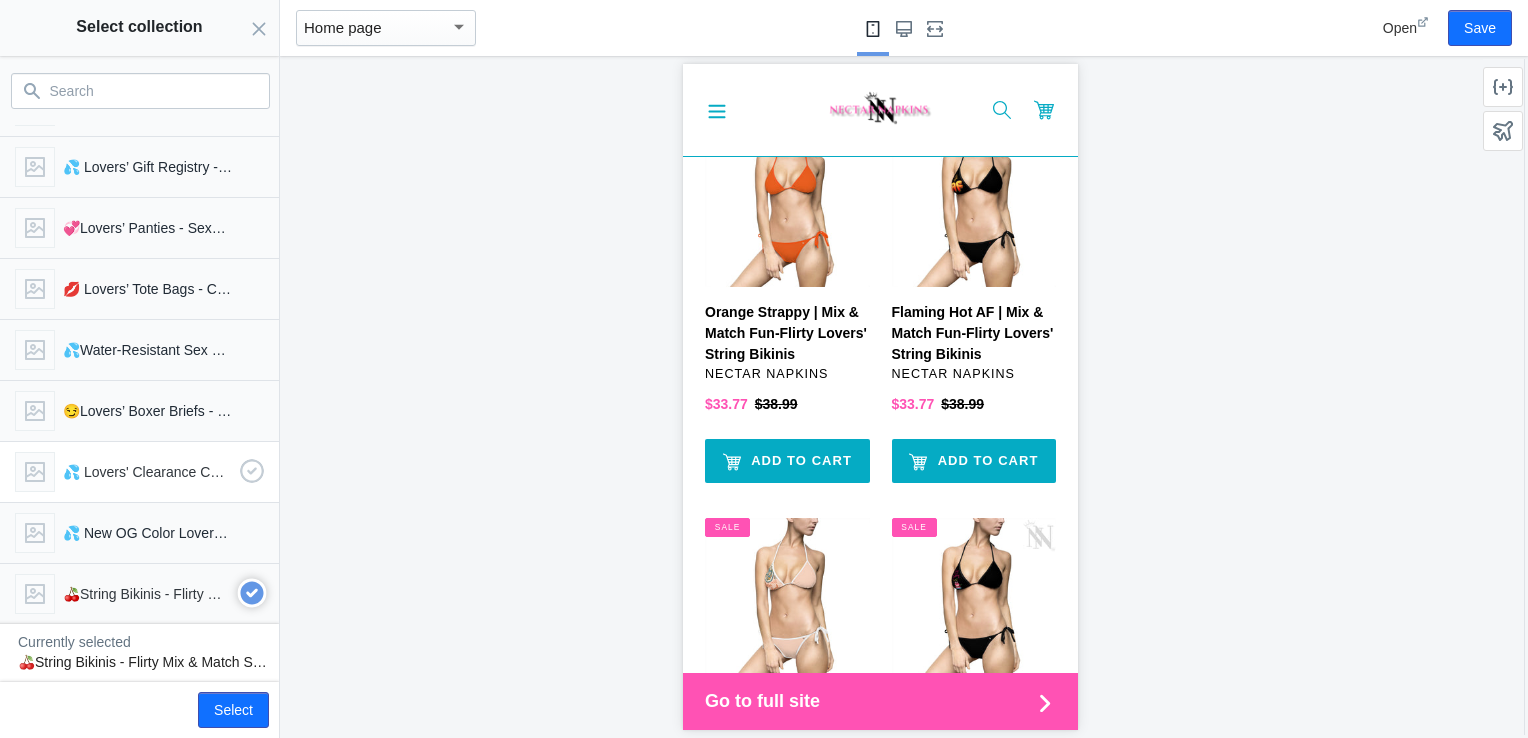 scroll, scrollTop: 1149, scrollLeft: 0, axis: vertical 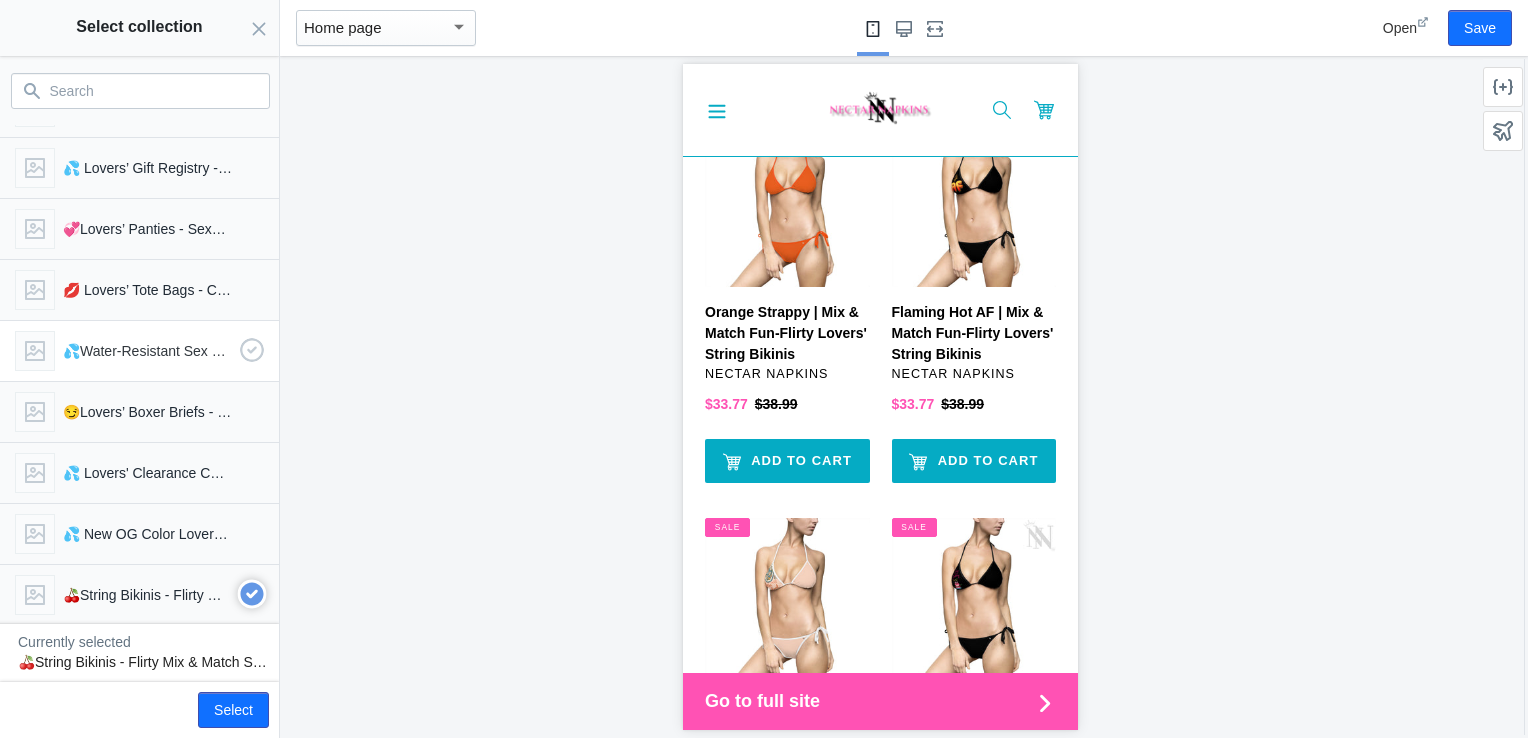 click 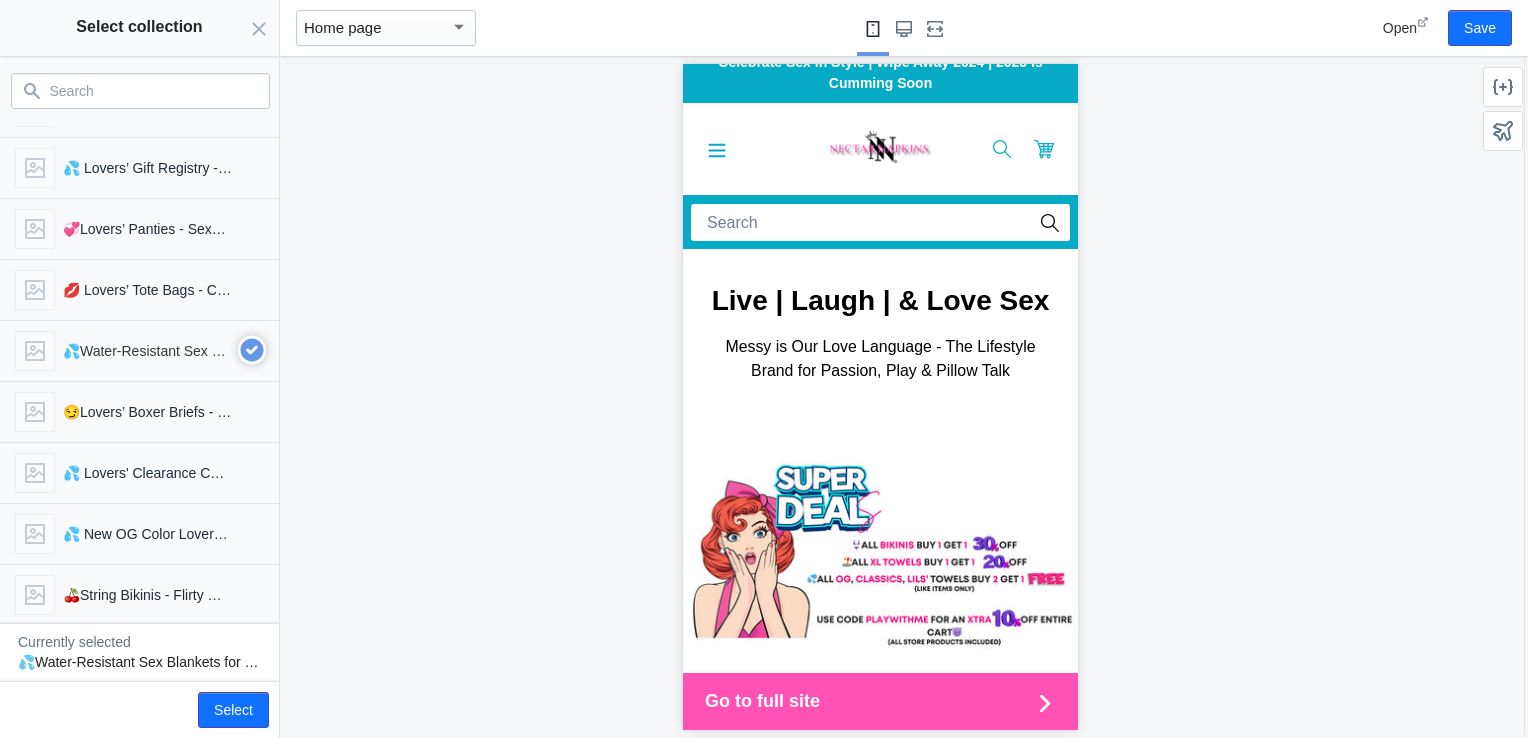 scroll, scrollTop: 0, scrollLeft: 0, axis: both 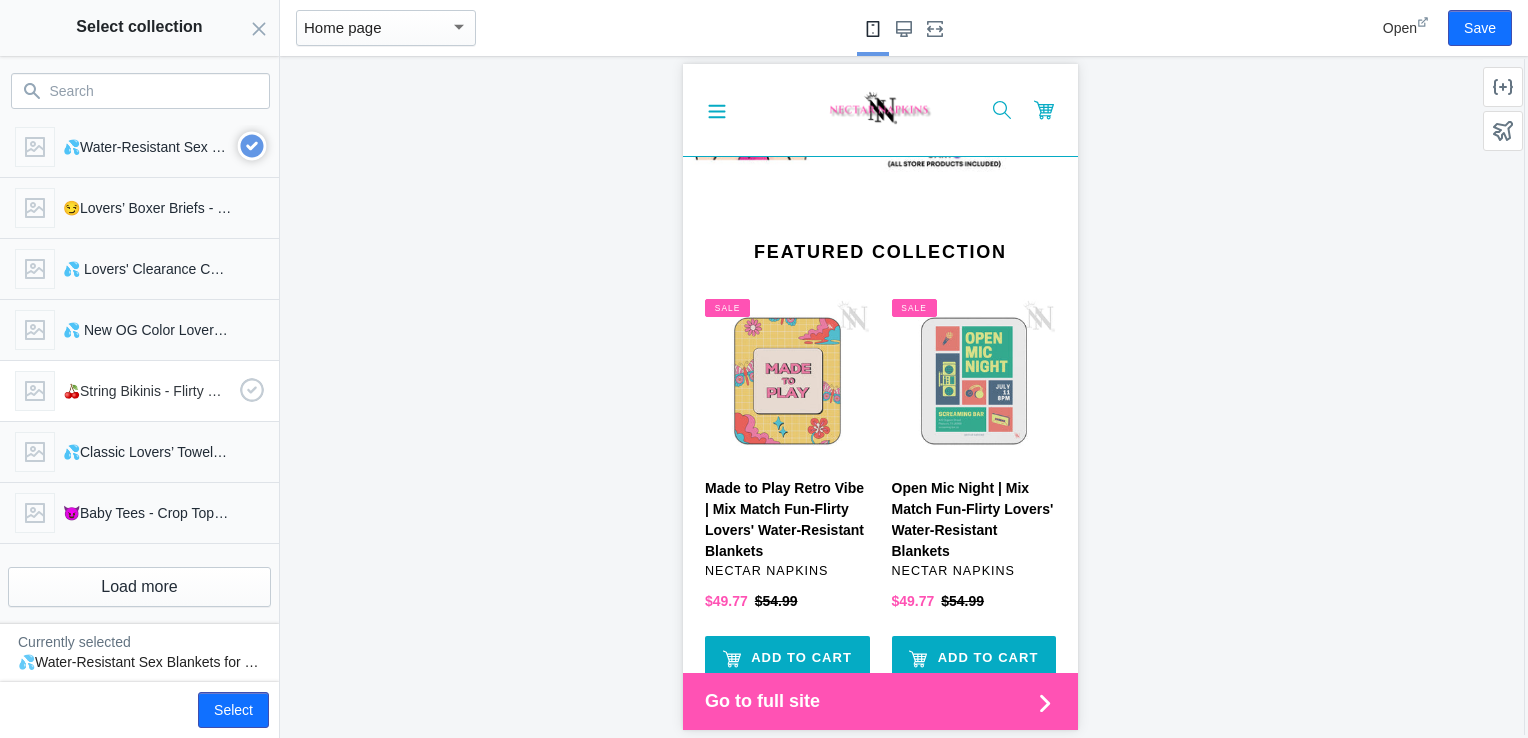 click on "🍒String Bikinis - Flirty Mix & Match Swim Sets" at bounding box center [135, 387] 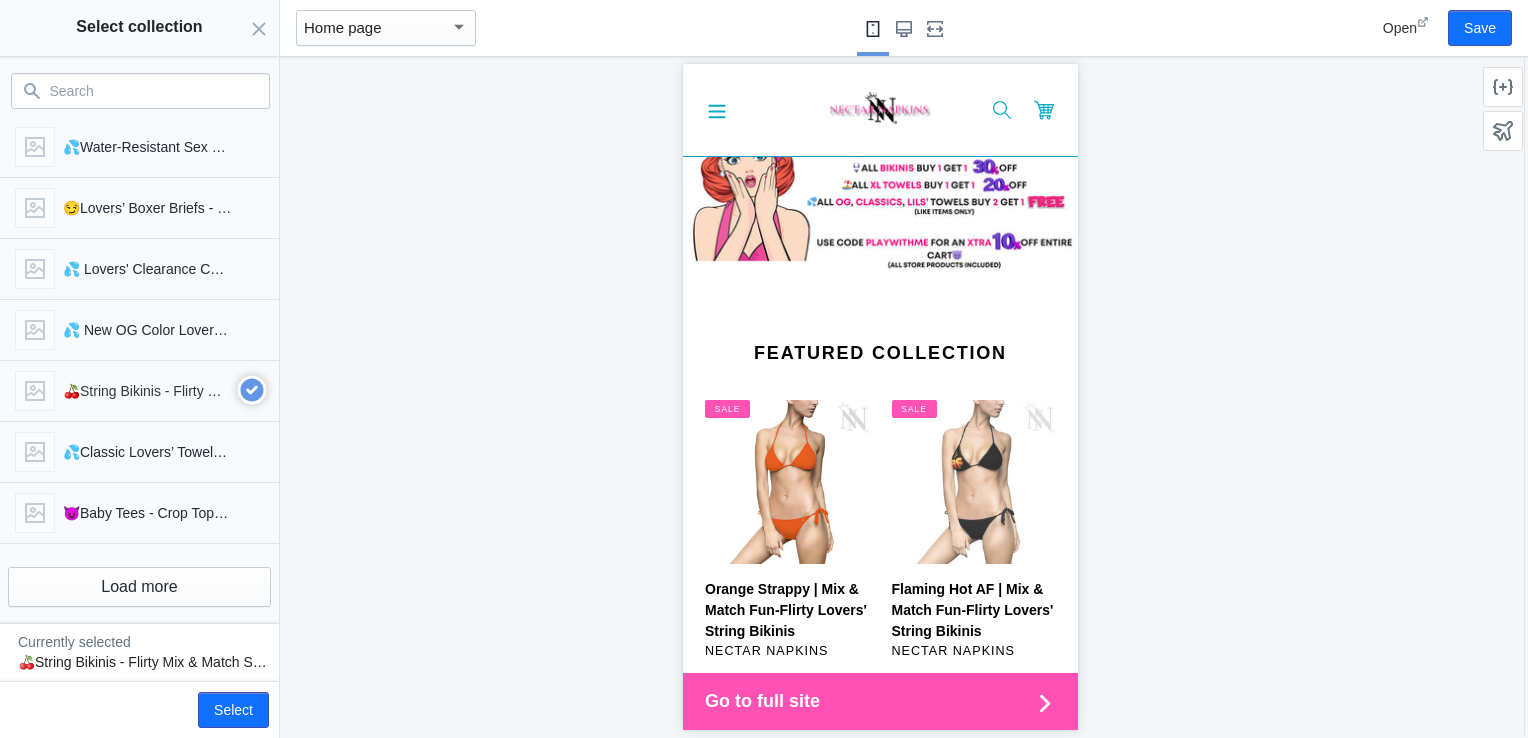 scroll, scrollTop: 399, scrollLeft: 0, axis: vertical 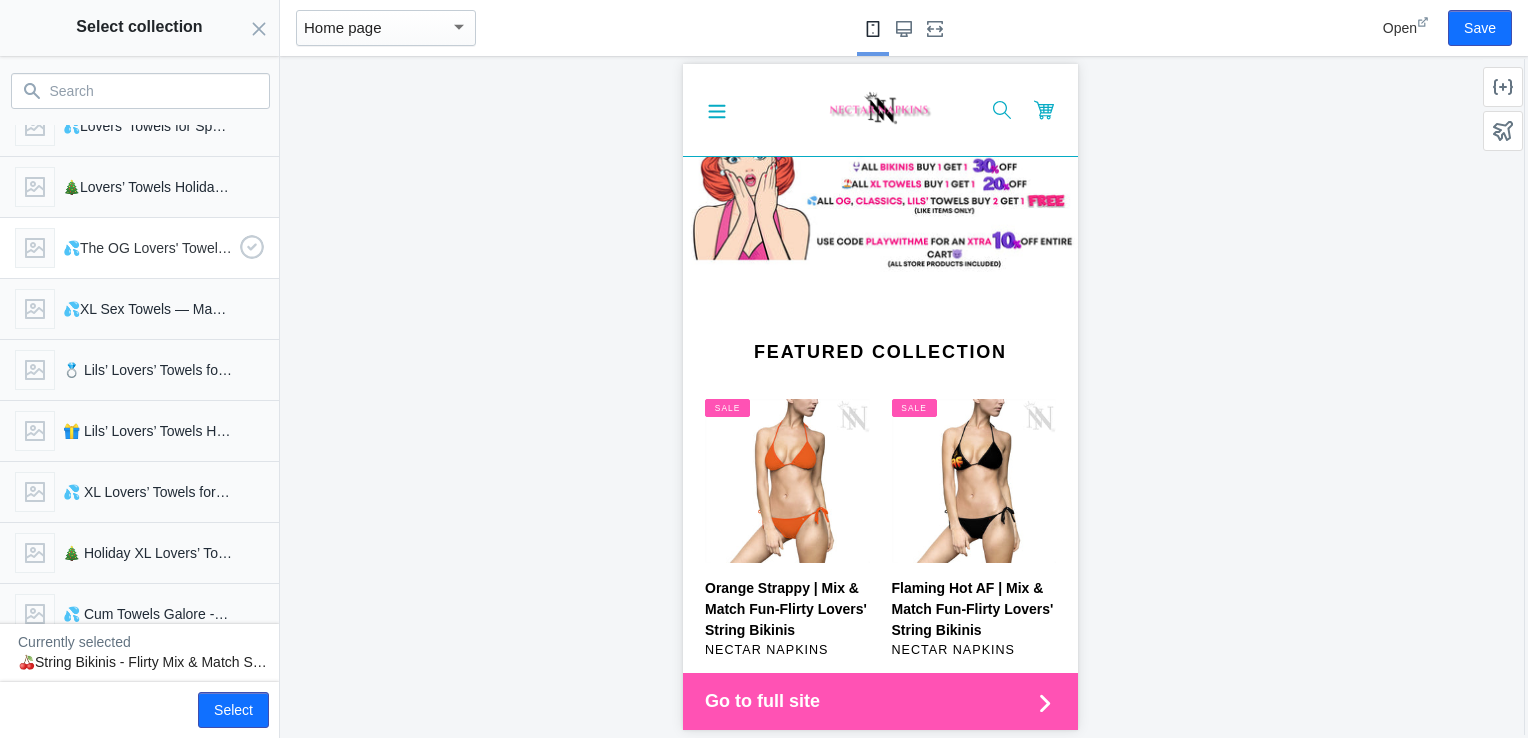 click on "💦The OG Lovers' Towel - Your Favorite After-Play Essential" at bounding box center (147, 248) 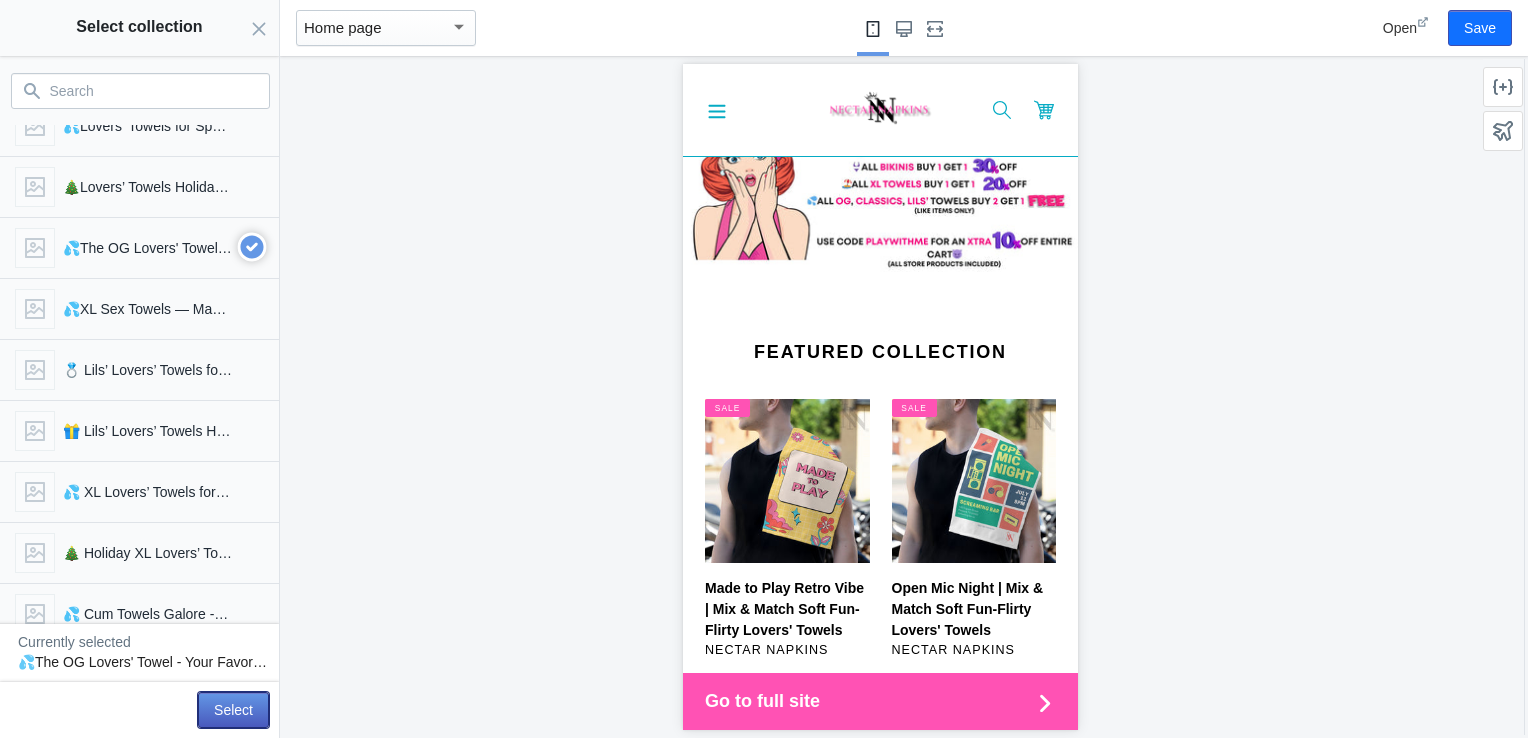 click on "Select" at bounding box center [233, 710] 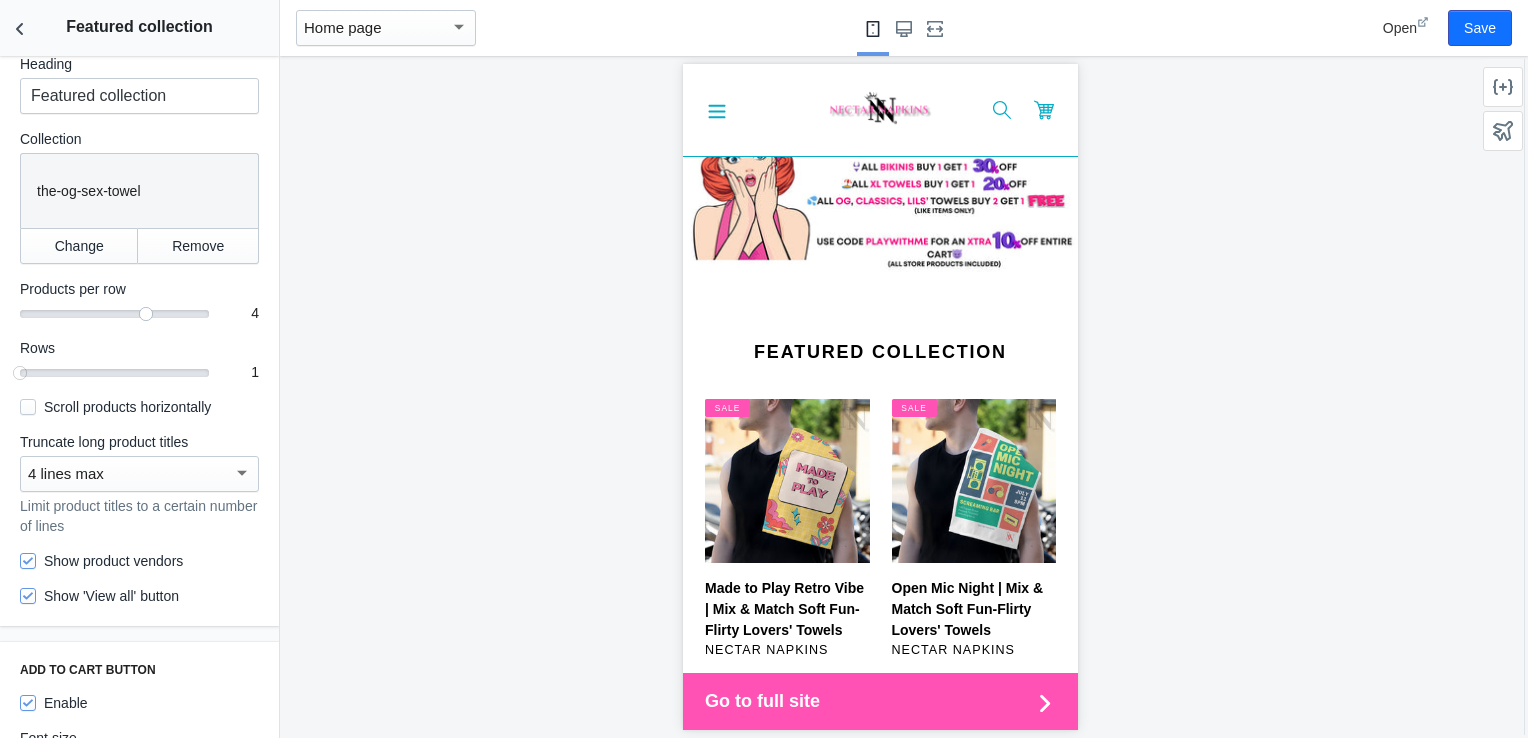 scroll, scrollTop: 234, scrollLeft: 0, axis: vertical 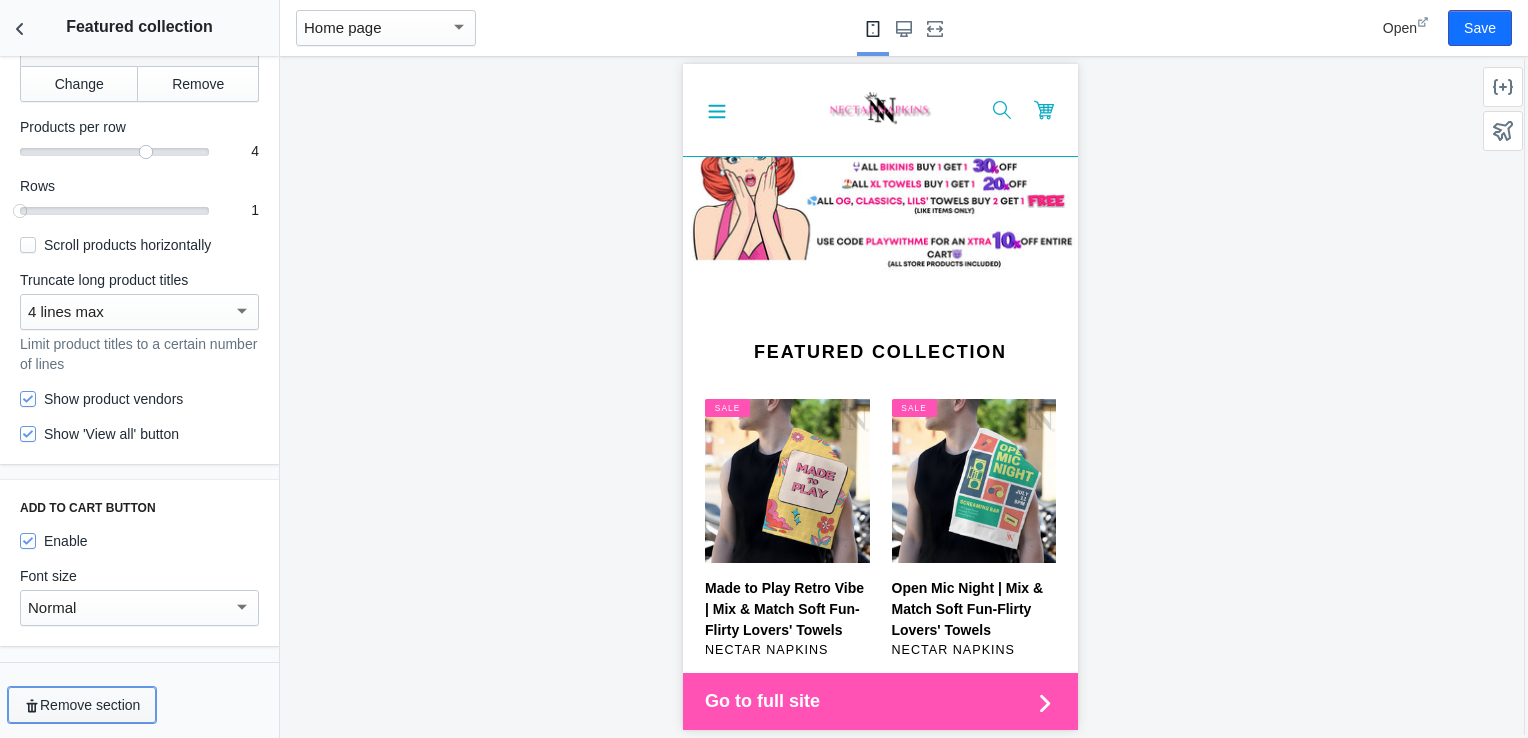 click on "Remove section" at bounding box center (82, 705) 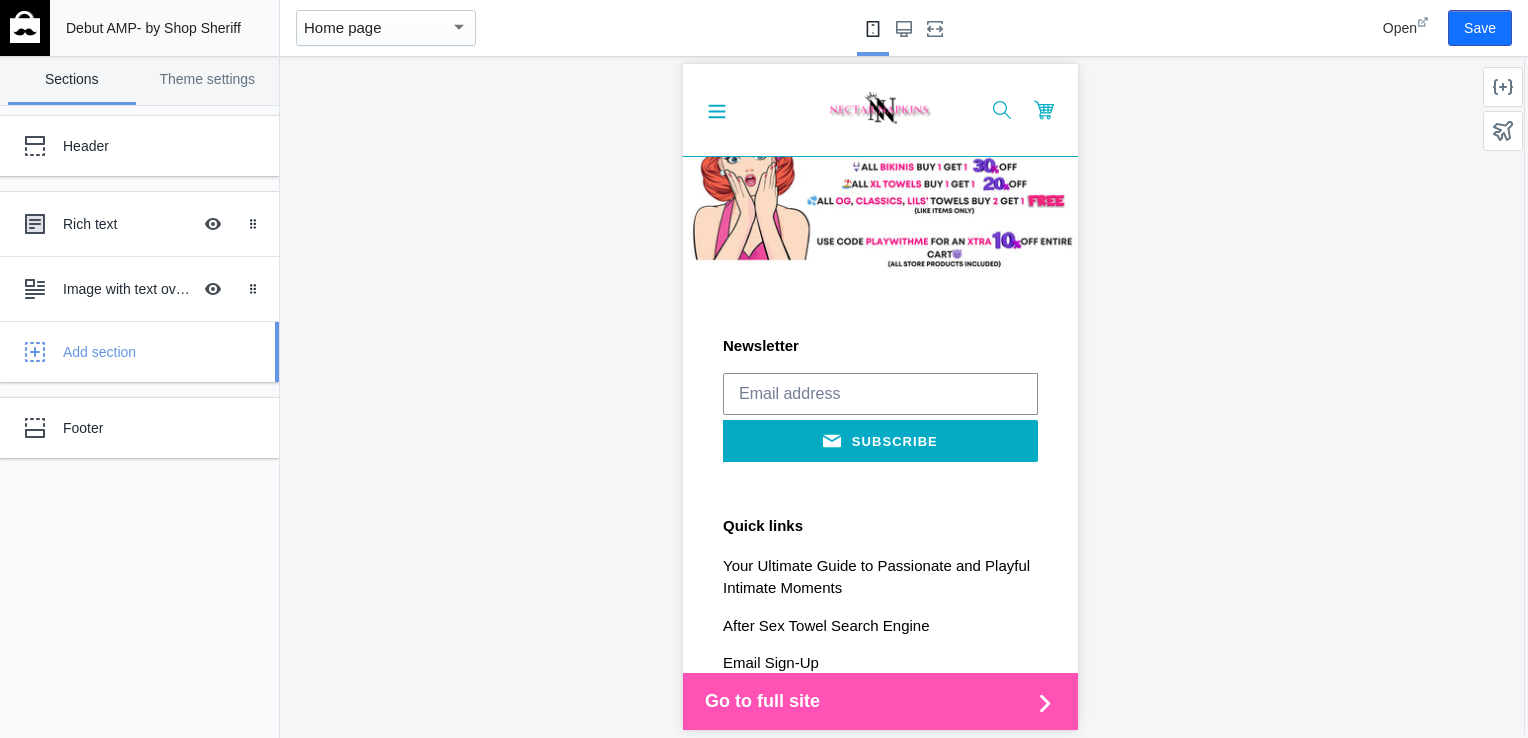 click on "Add section" at bounding box center [163, 352] 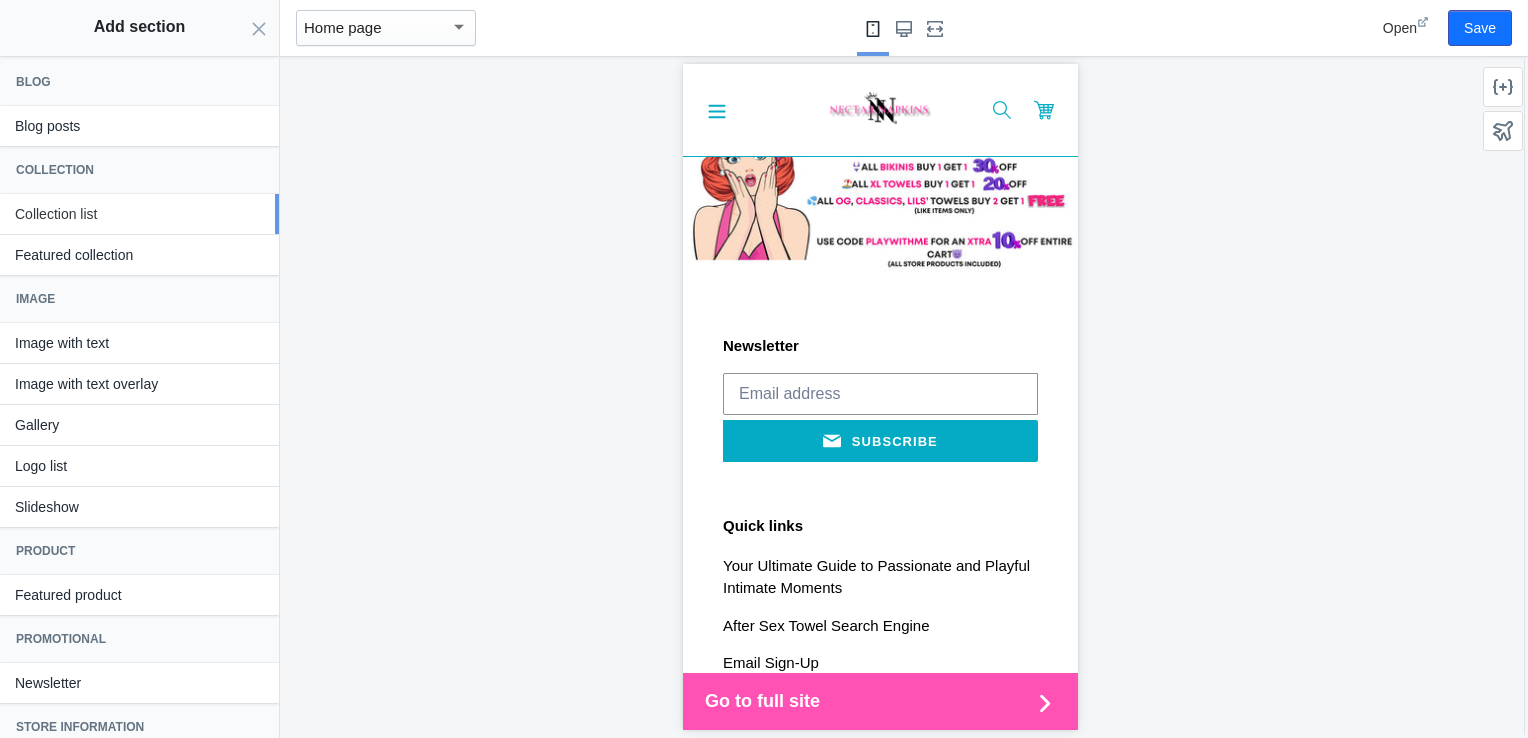 click on "Collection list" 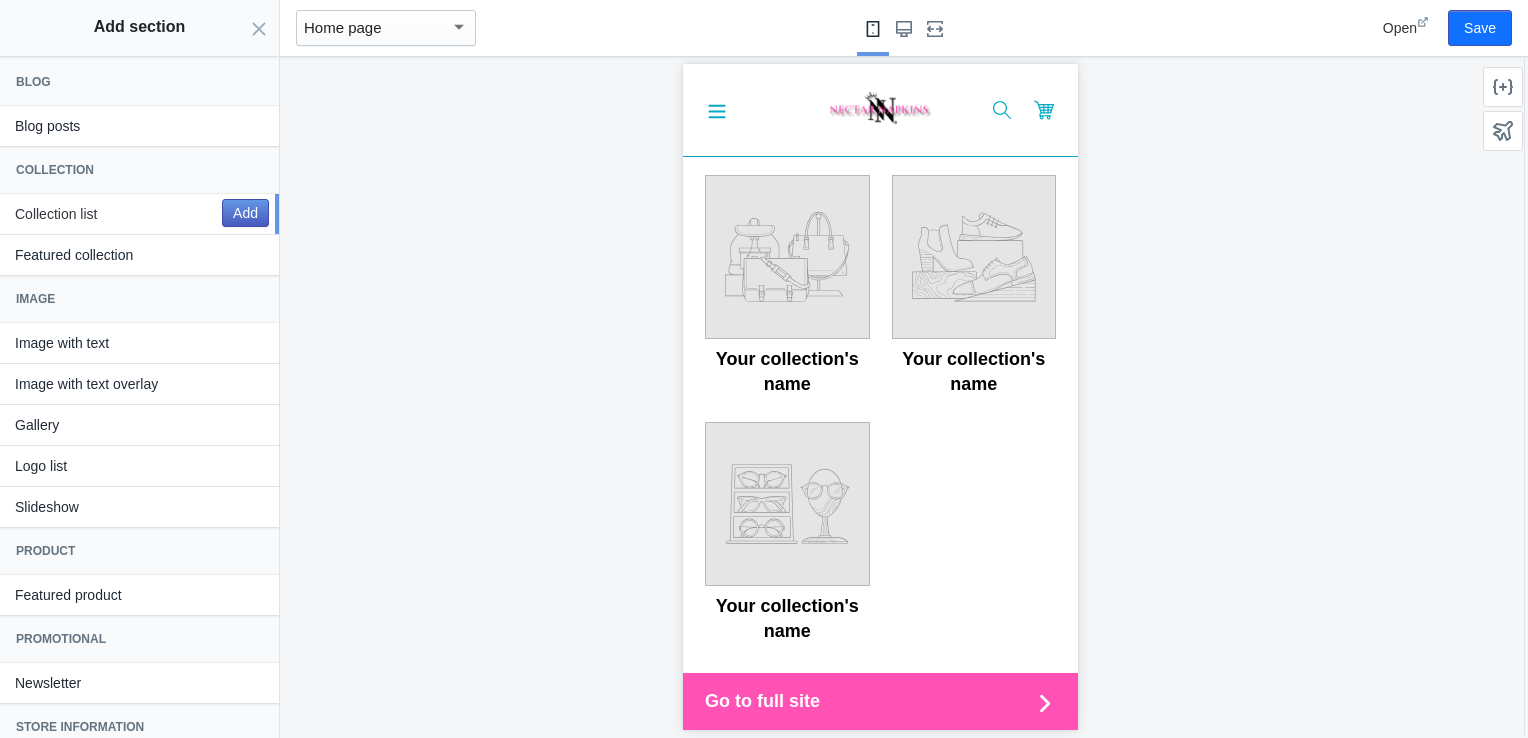 scroll, scrollTop: 675, scrollLeft: 0, axis: vertical 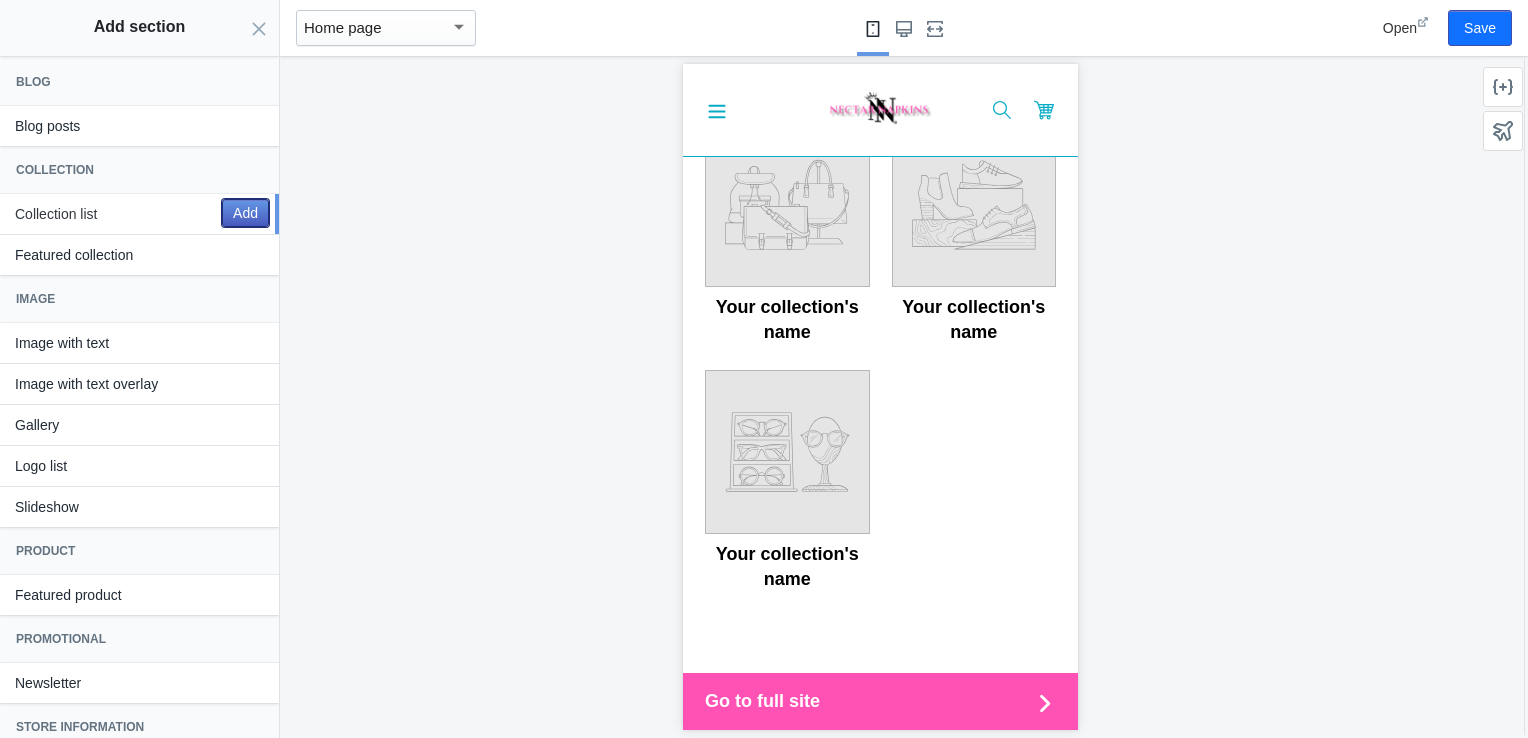 click on "Add" 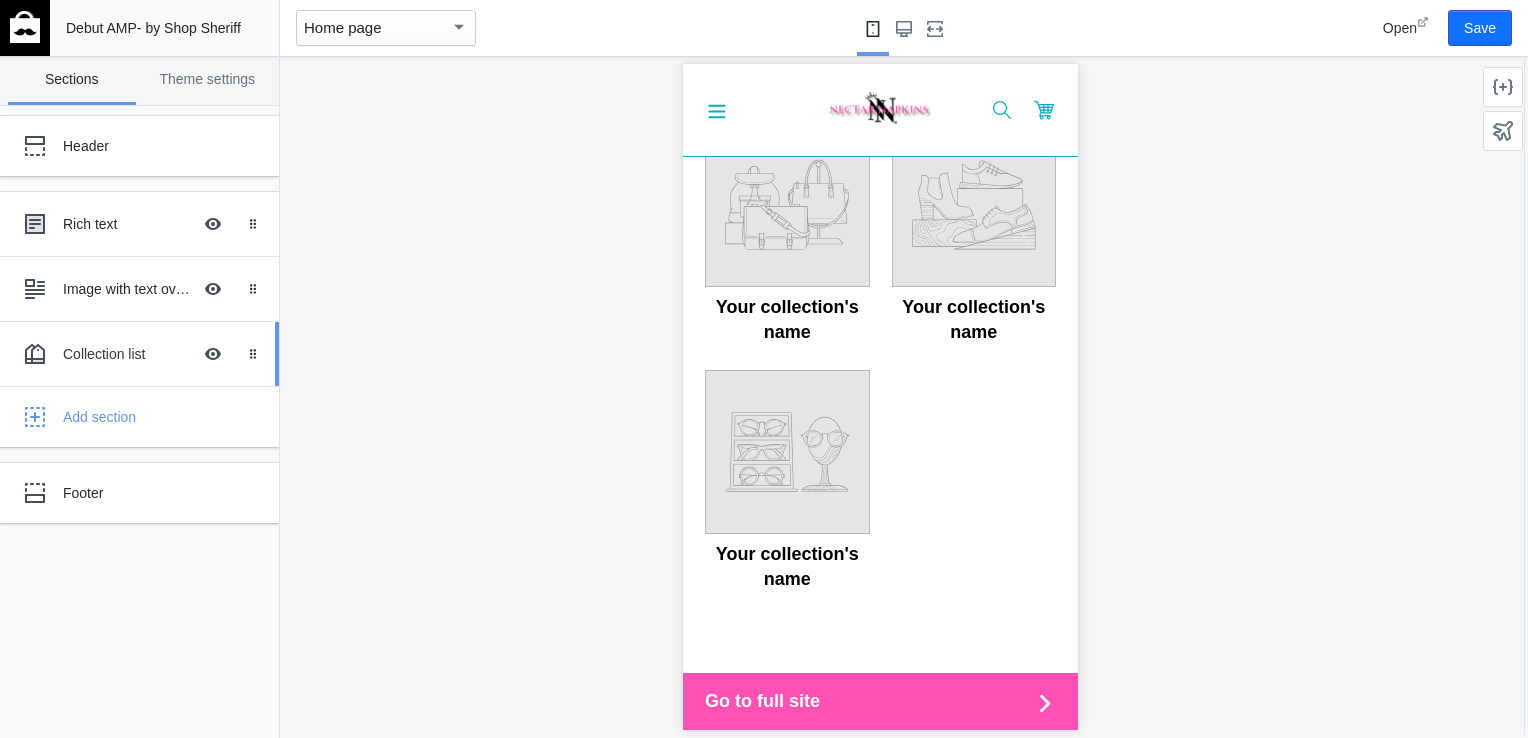 click on "Collection list" at bounding box center (127, 354) 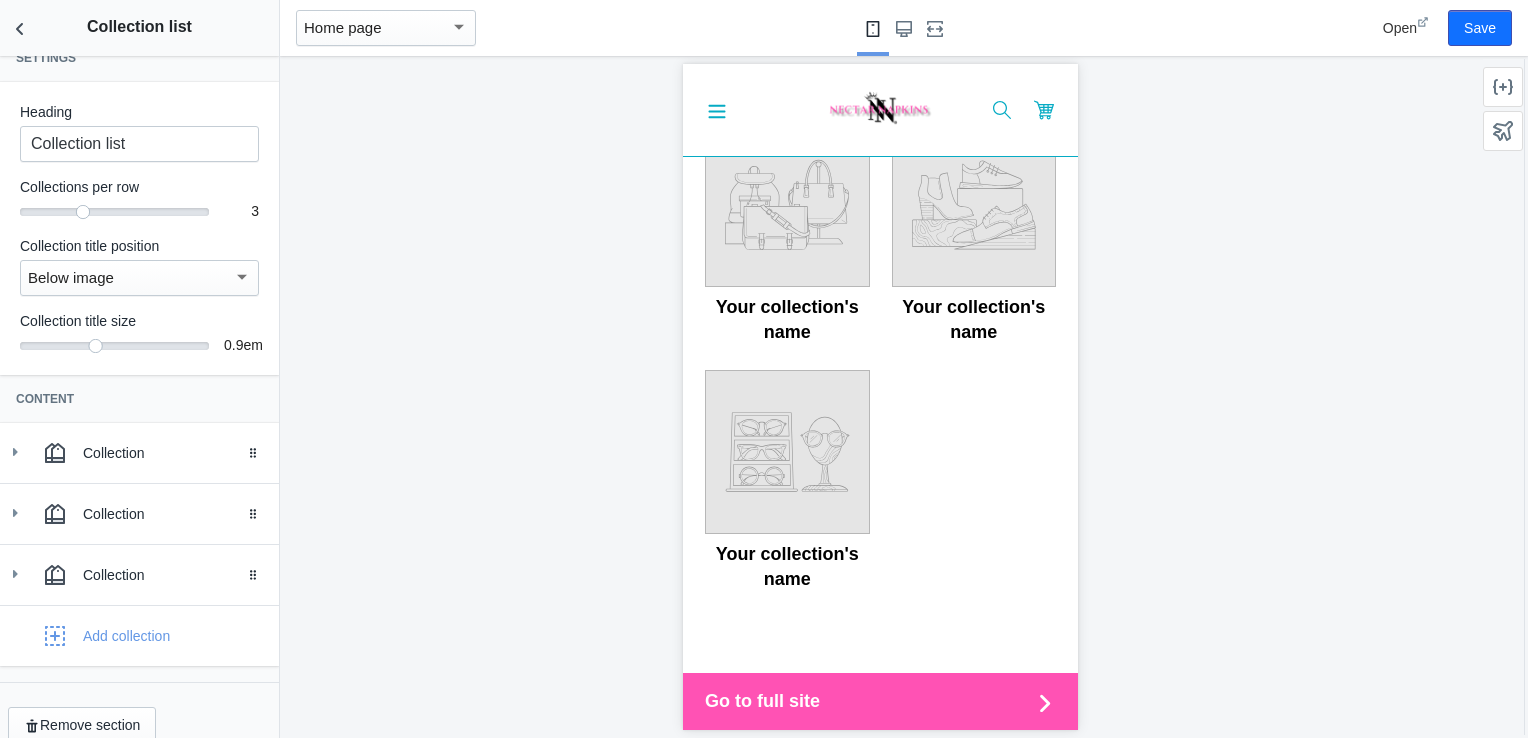 scroll, scrollTop: 44, scrollLeft: 0, axis: vertical 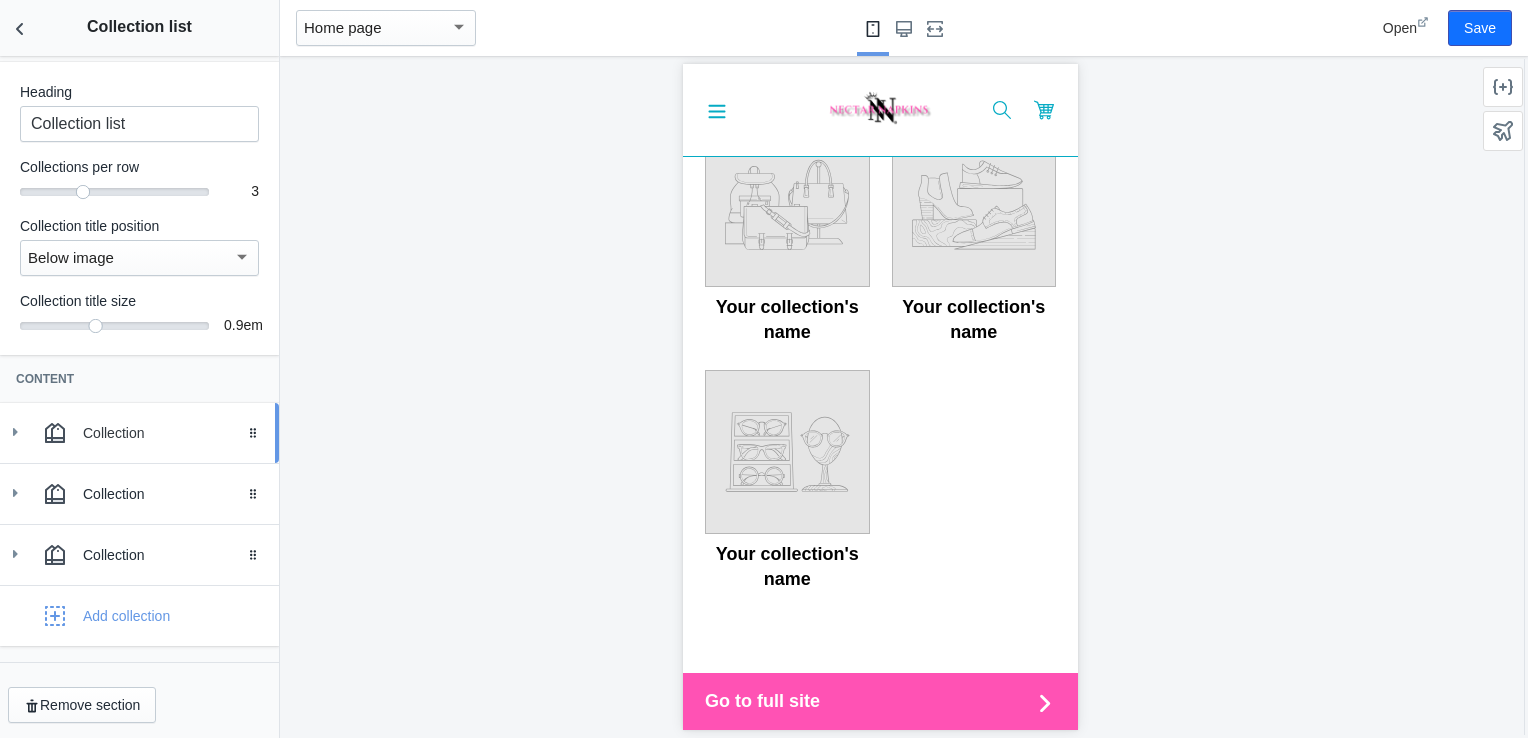 click on "Collection" at bounding box center (173, 433) 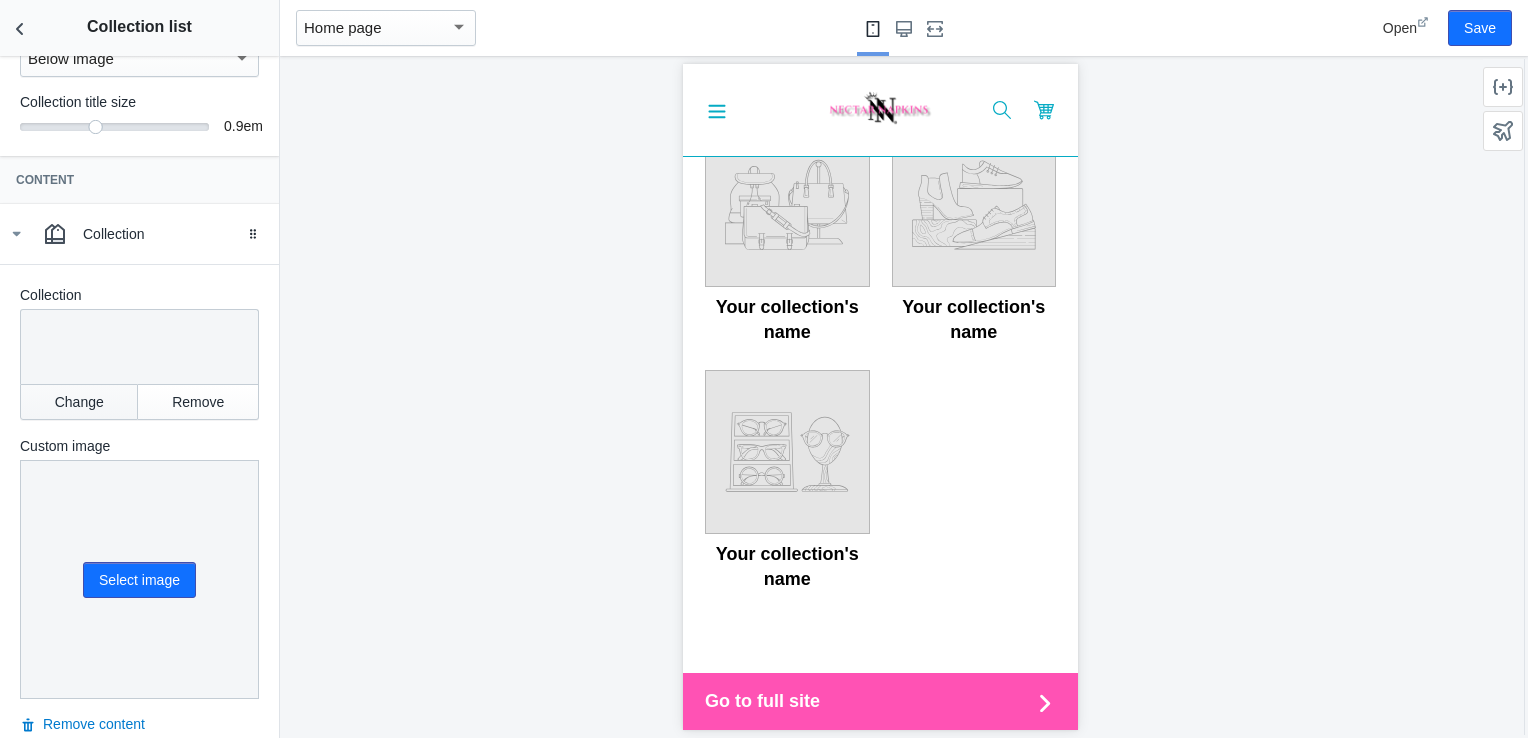 scroll, scrollTop: 244, scrollLeft: 0, axis: vertical 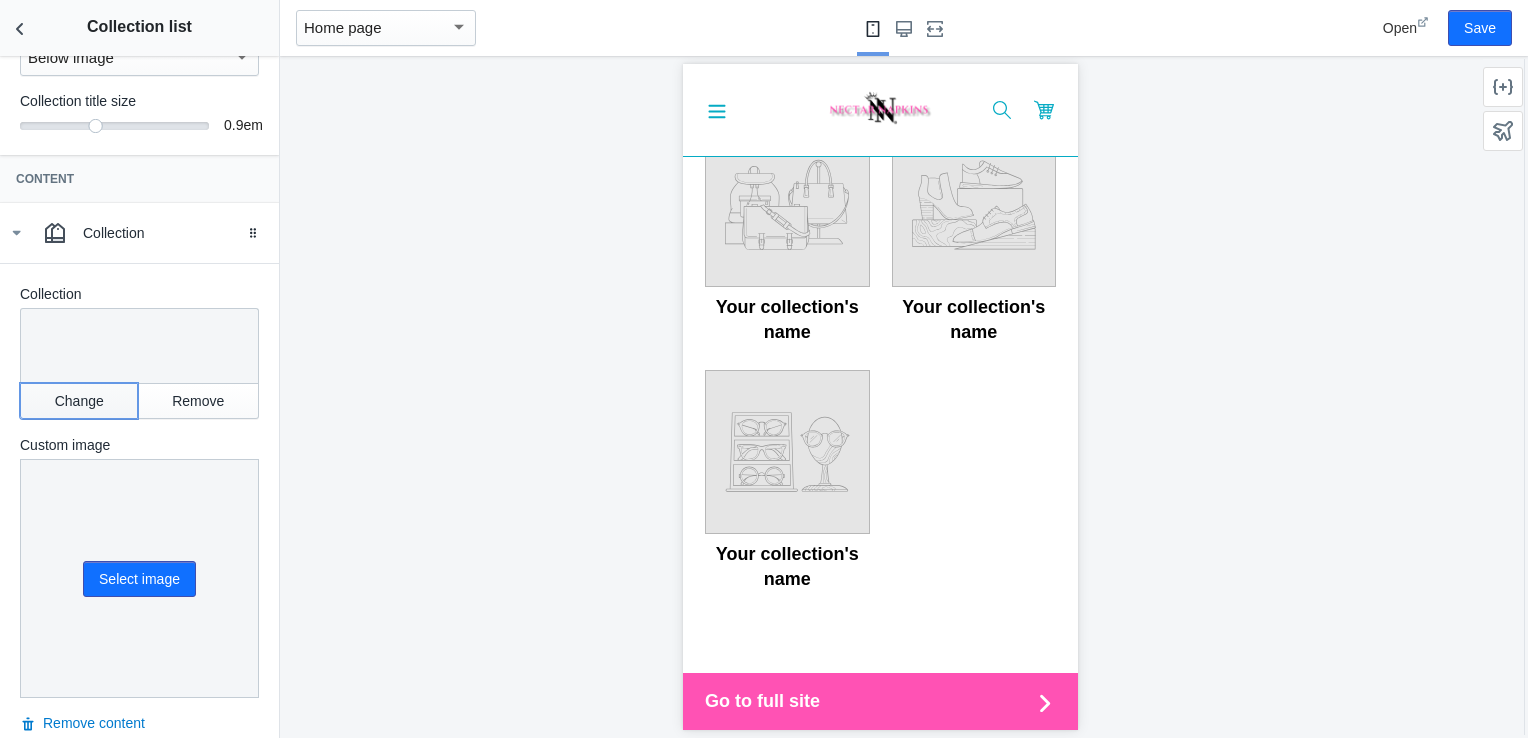 click on "Change" at bounding box center (79, 401) 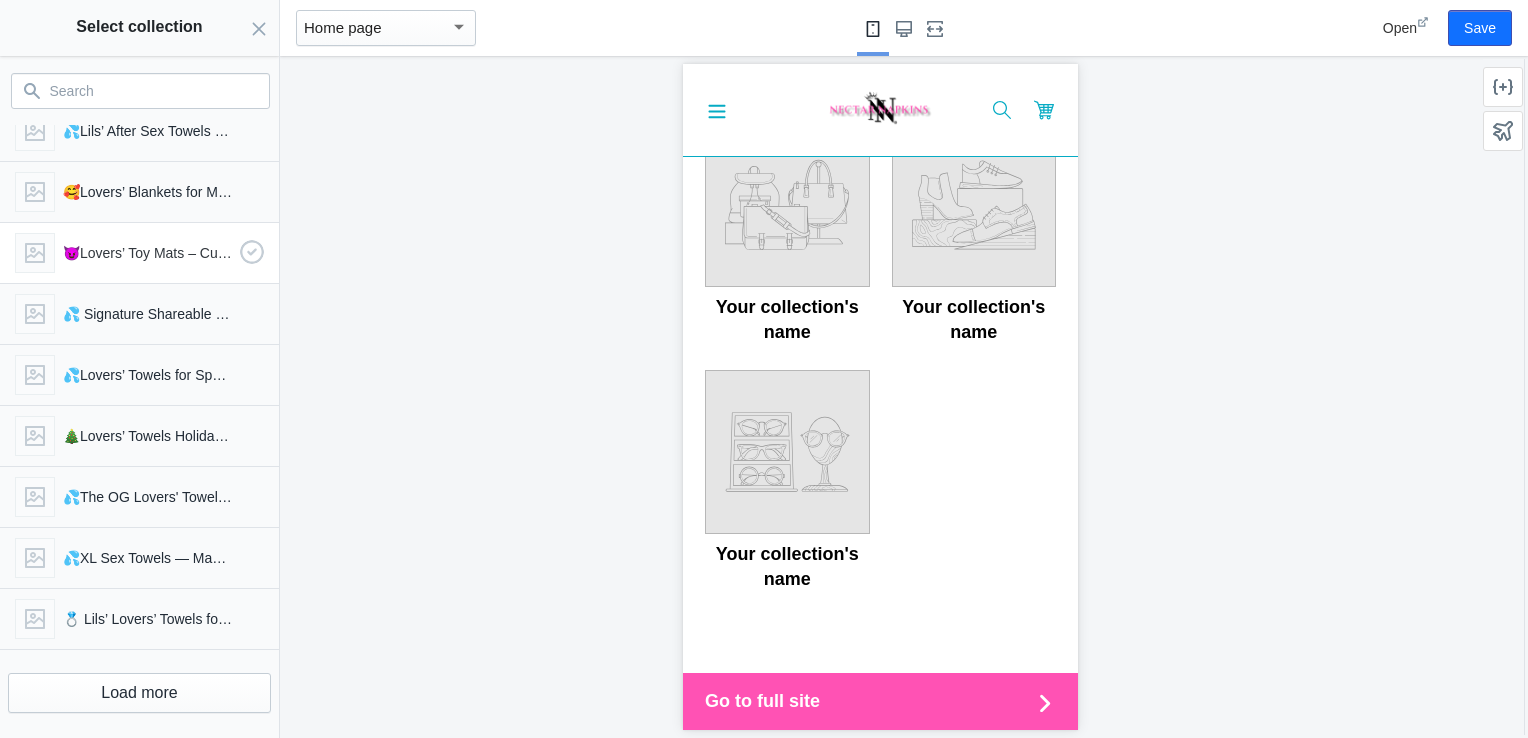 scroll, scrollTop: 153, scrollLeft: 0, axis: vertical 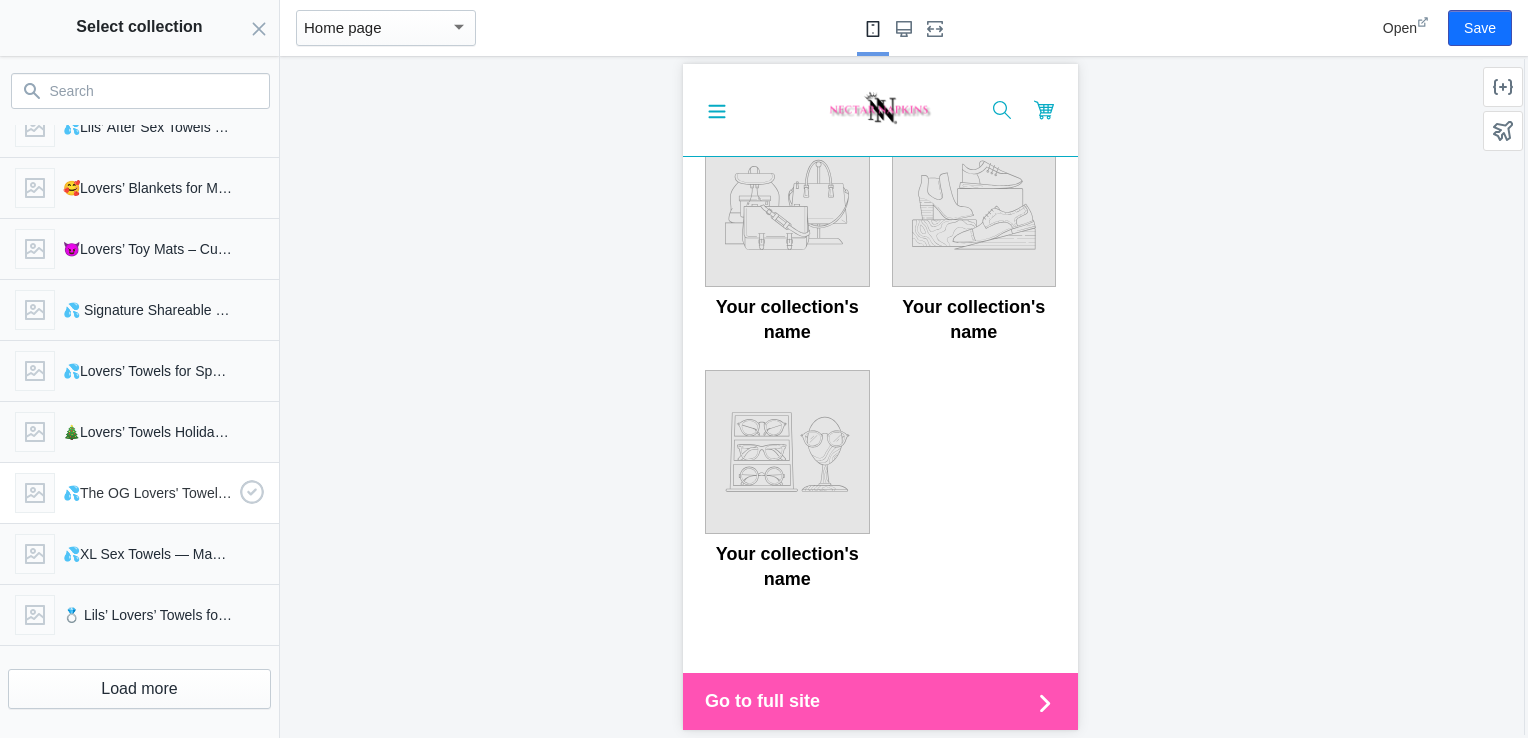 click on "💦The OG Lovers' Towel - Your Favorite After-Play Essential" at bounding box center (147, 493) 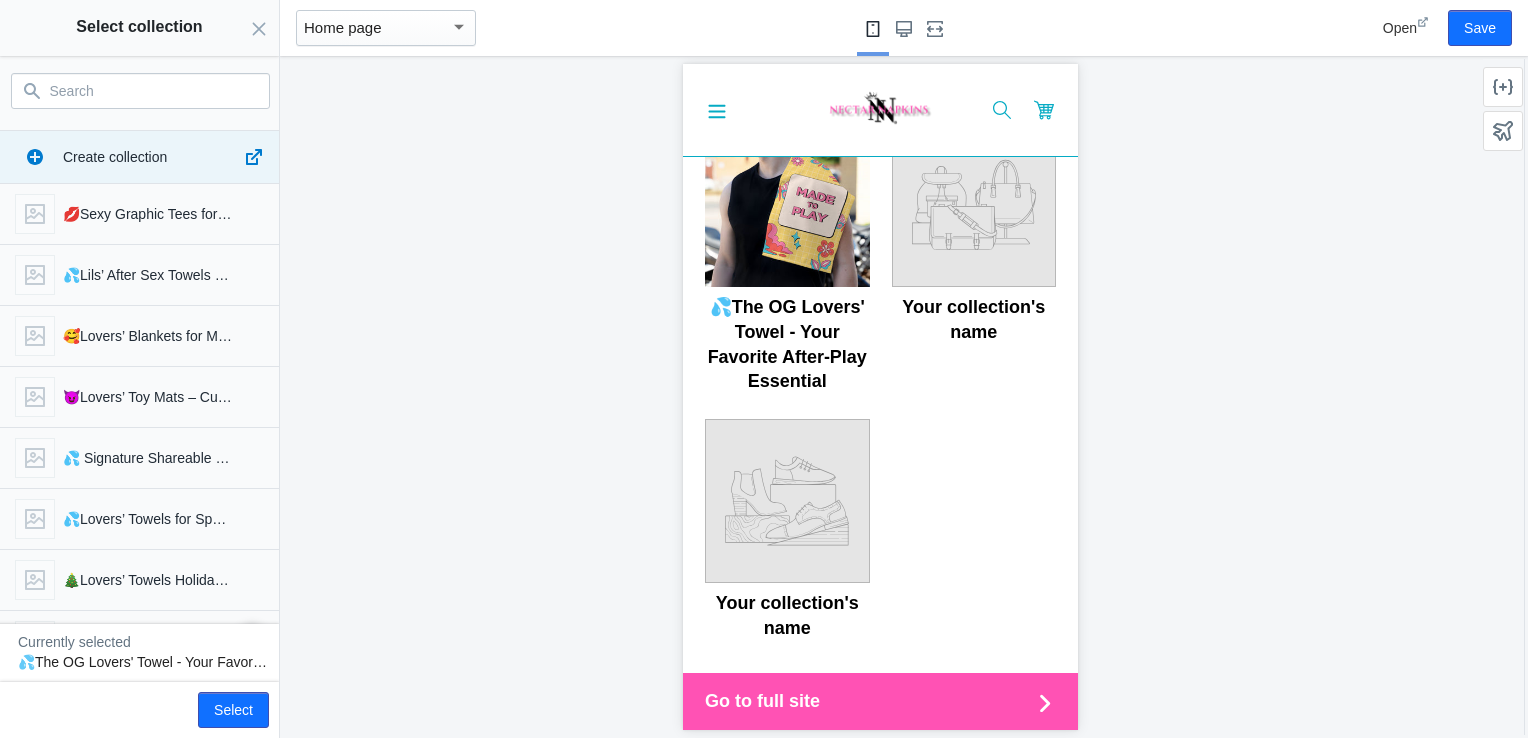 scroll, scrollTop: 0, scrollLeft: 0, axis: both 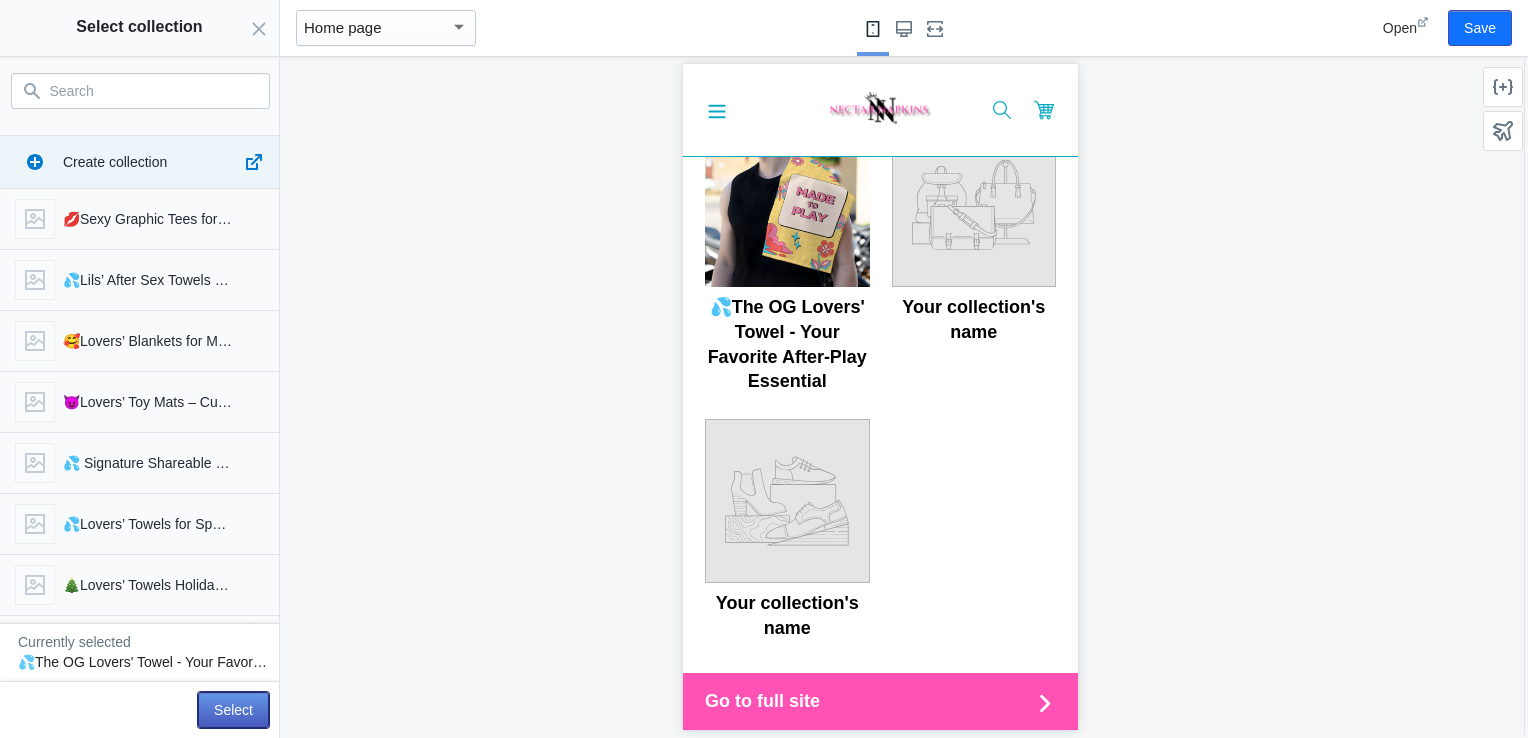 click on "Select" at bounding box center [233, 710] 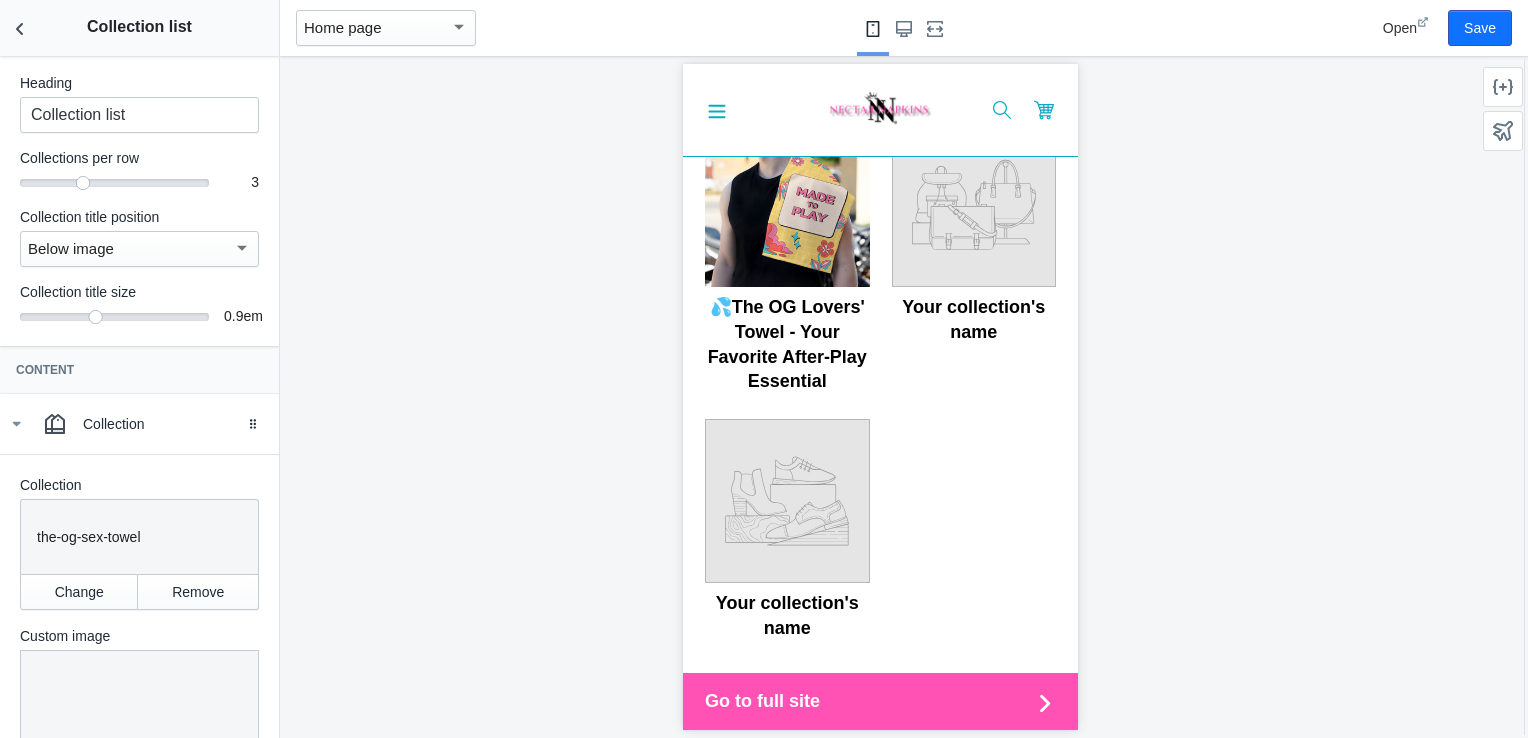 scroll, scrollTop: 0, scrollLeft: 0, axis: both 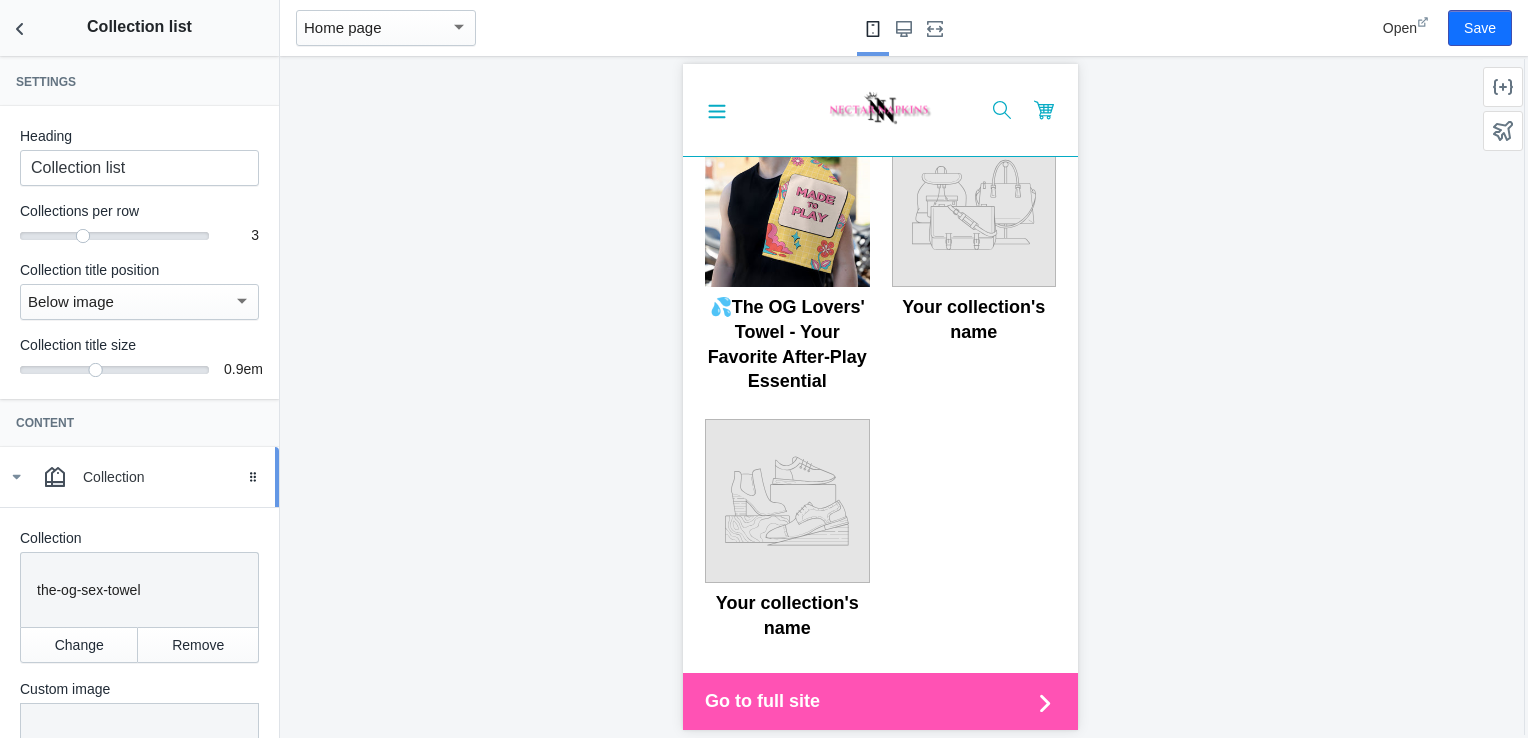 click 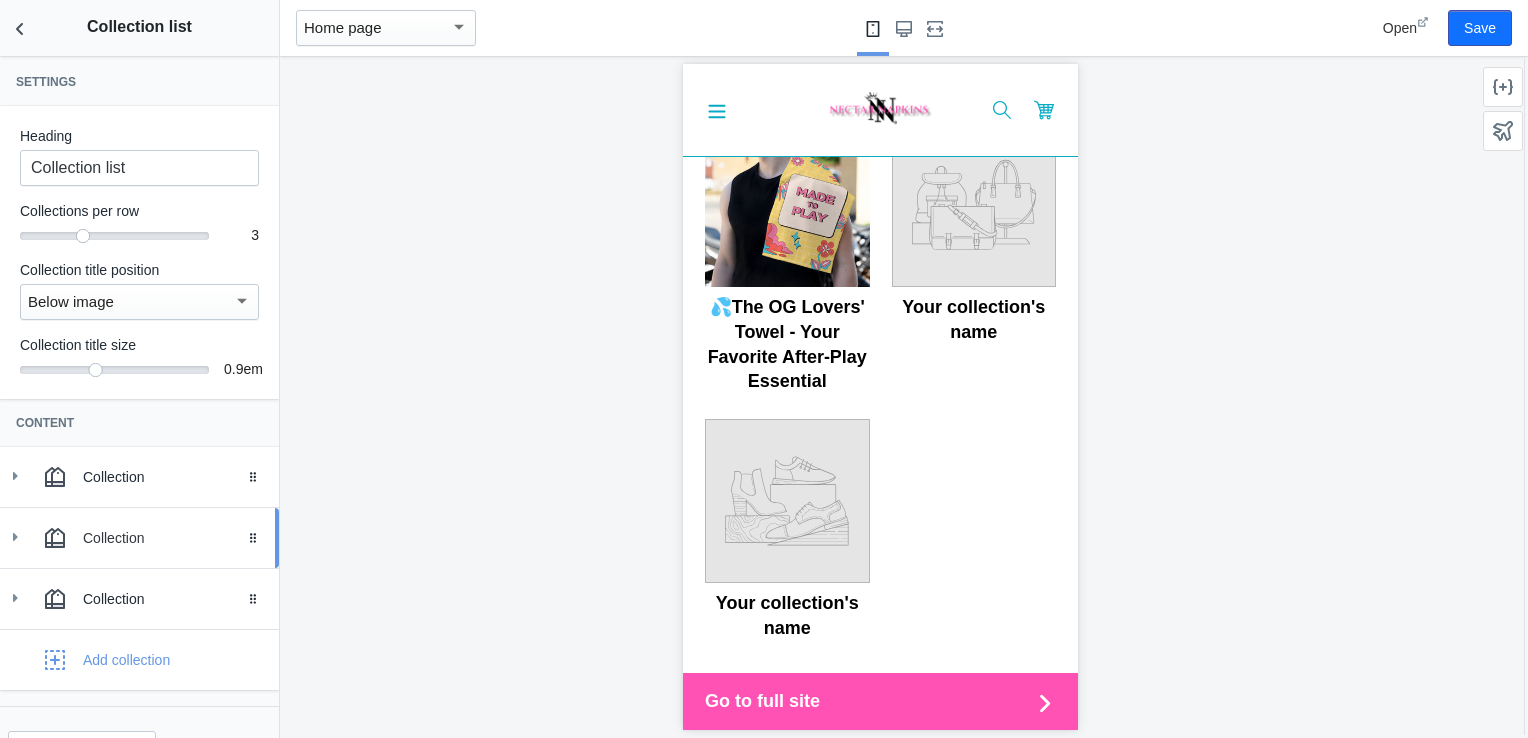 click on "Collection" at bounding box center (173, 538) 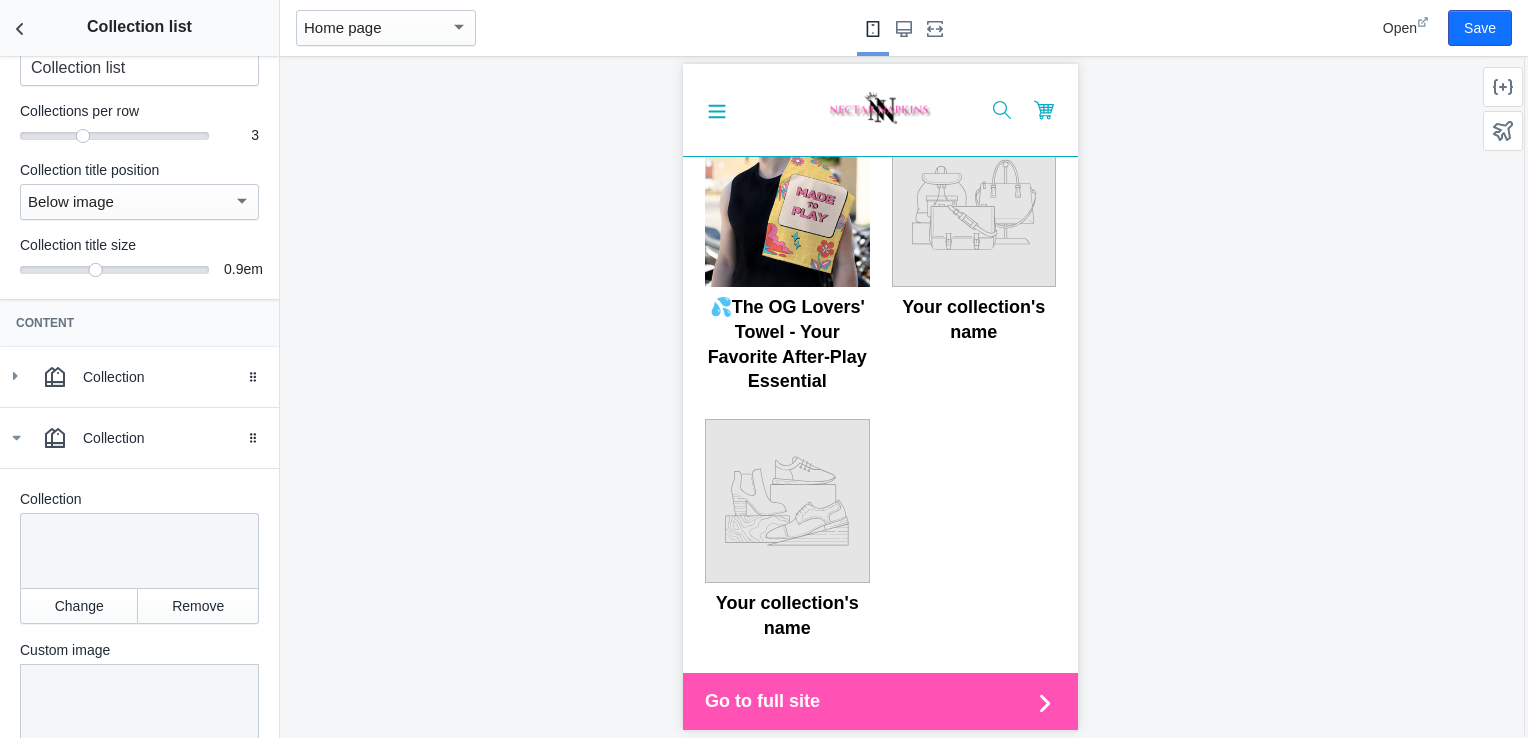 scroll, scrollTop: 100, scrollLeft: 0, axis: vertical 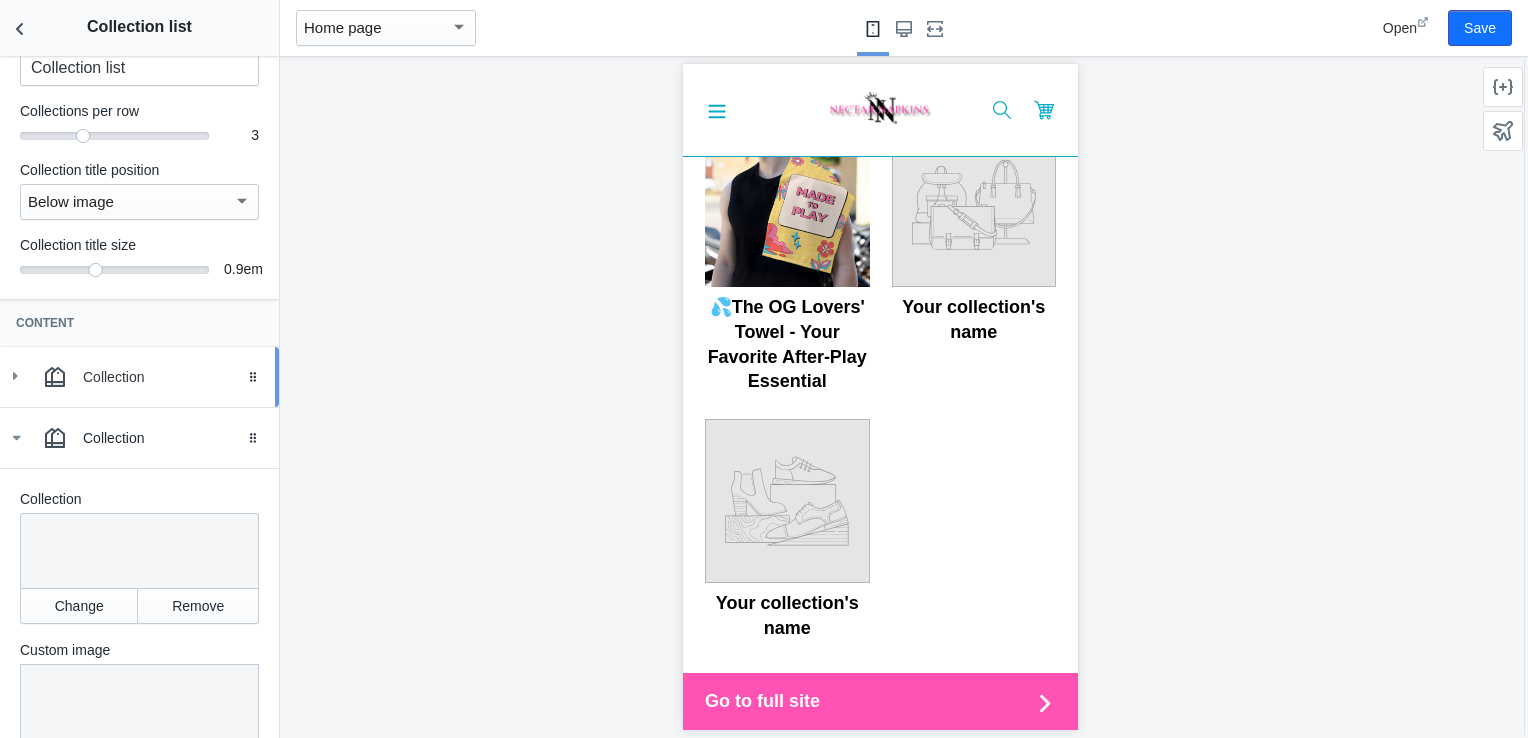 click at bounding box center (55, 377) 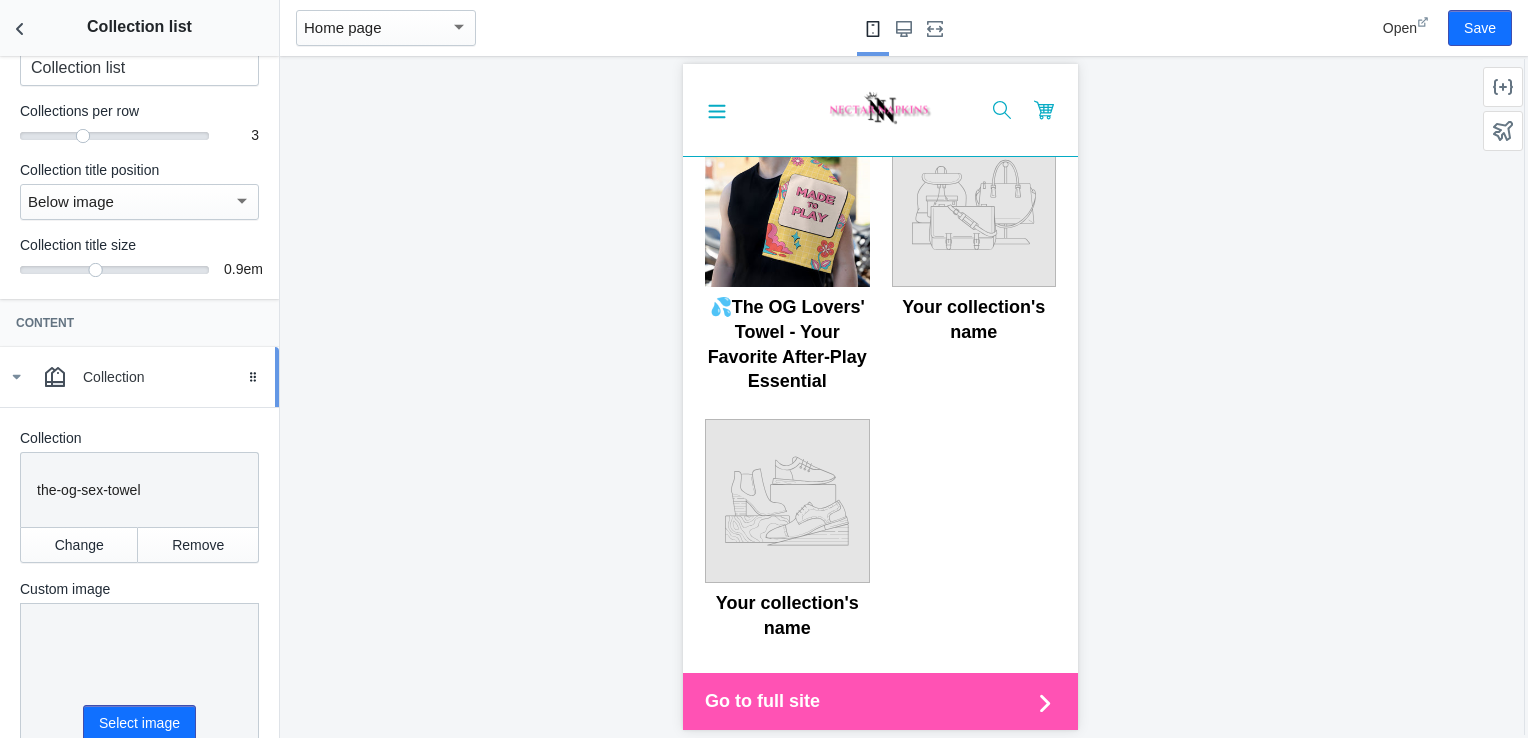 click on "Collection" at bounding box center (139, 377) 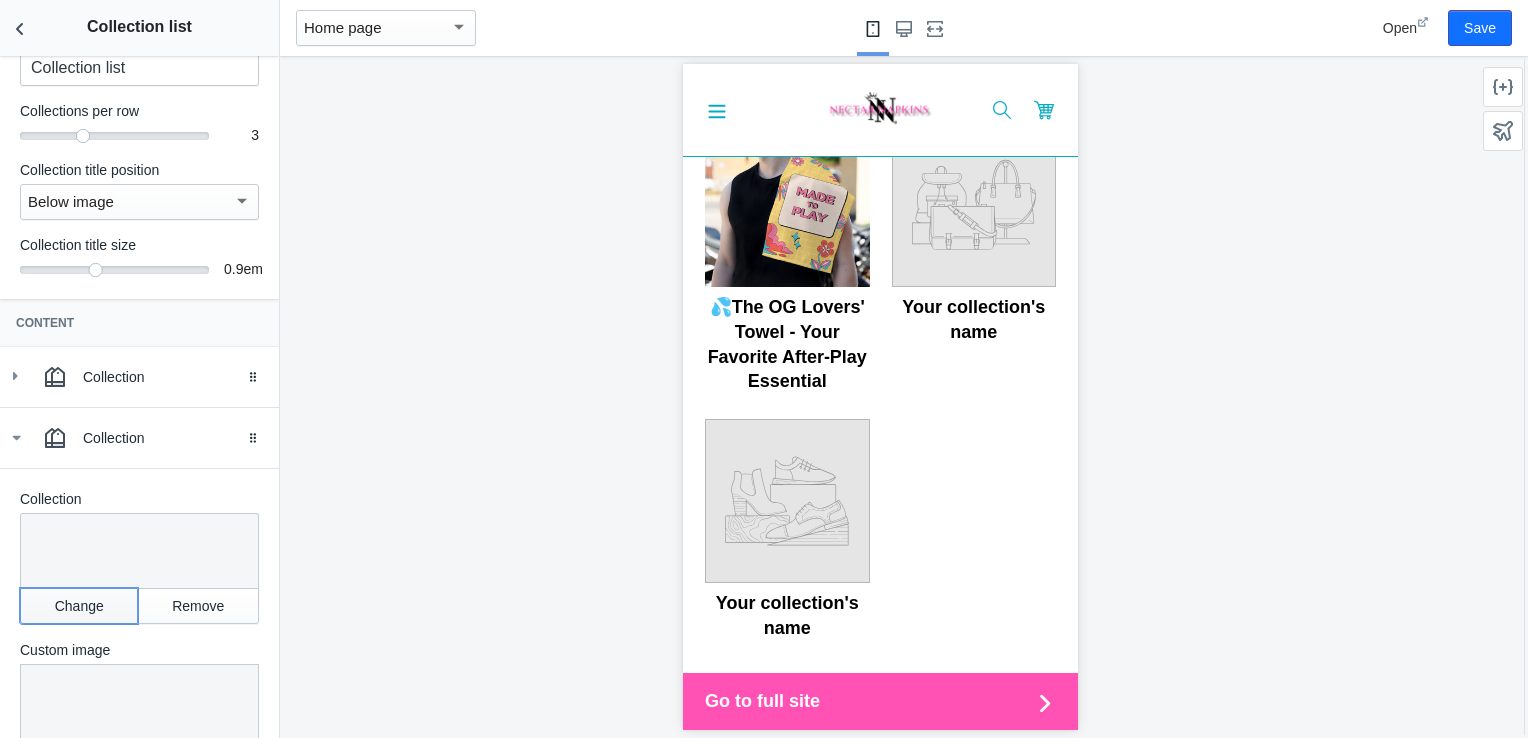 click on "Change" at bounding box center [79, 606] 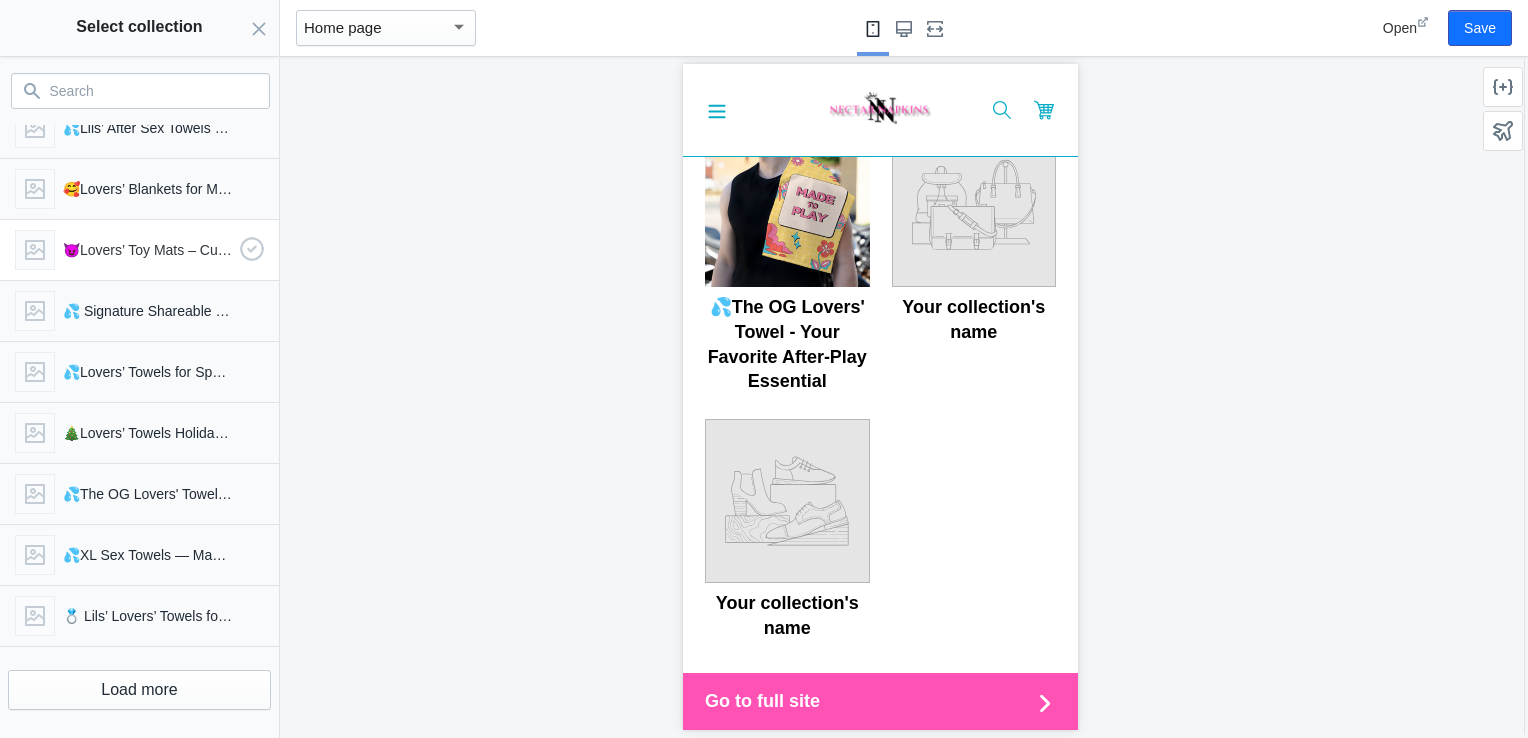 scroll, scrollTop: 153, scrollLeft: 0, axis: vertical 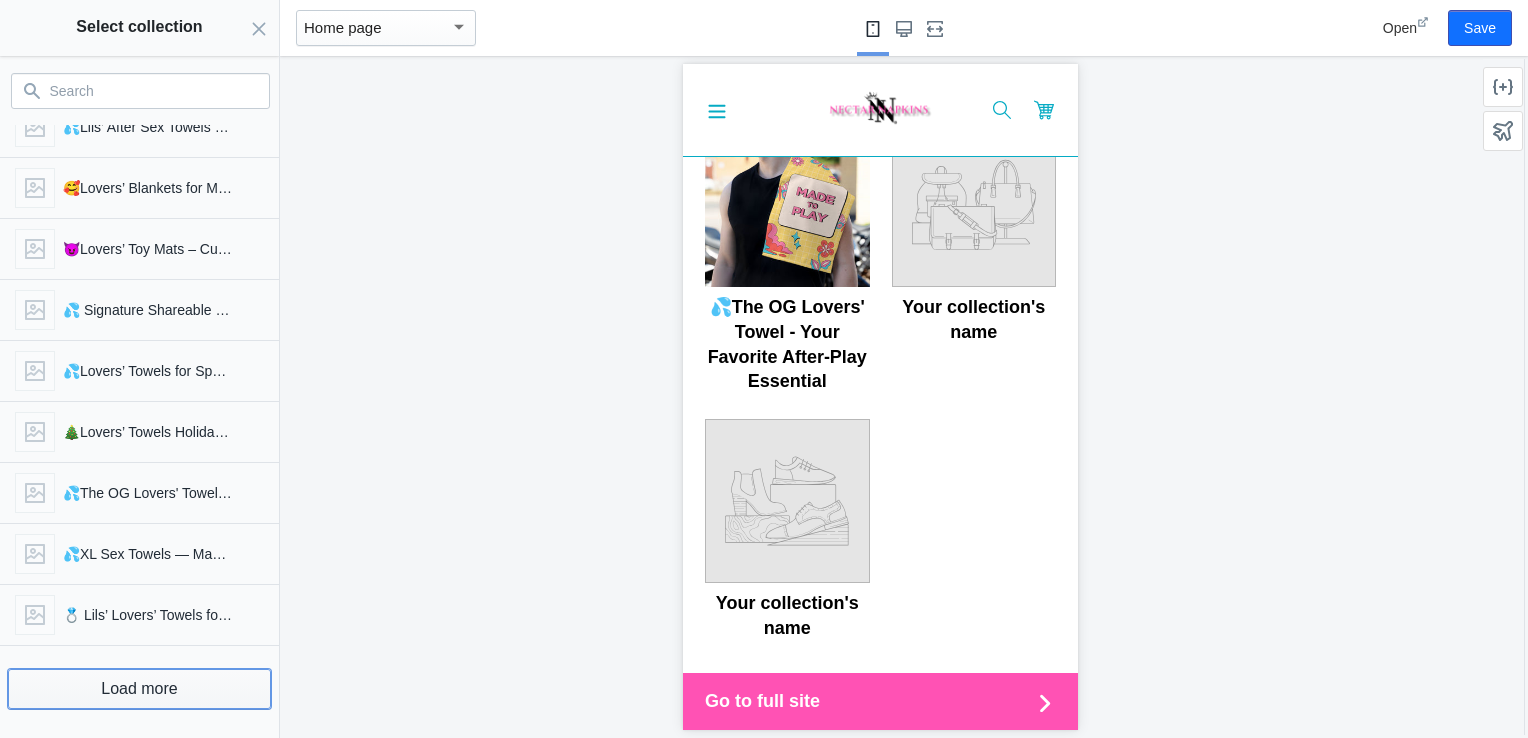click on "Load more" at bounding box center [139, 689] 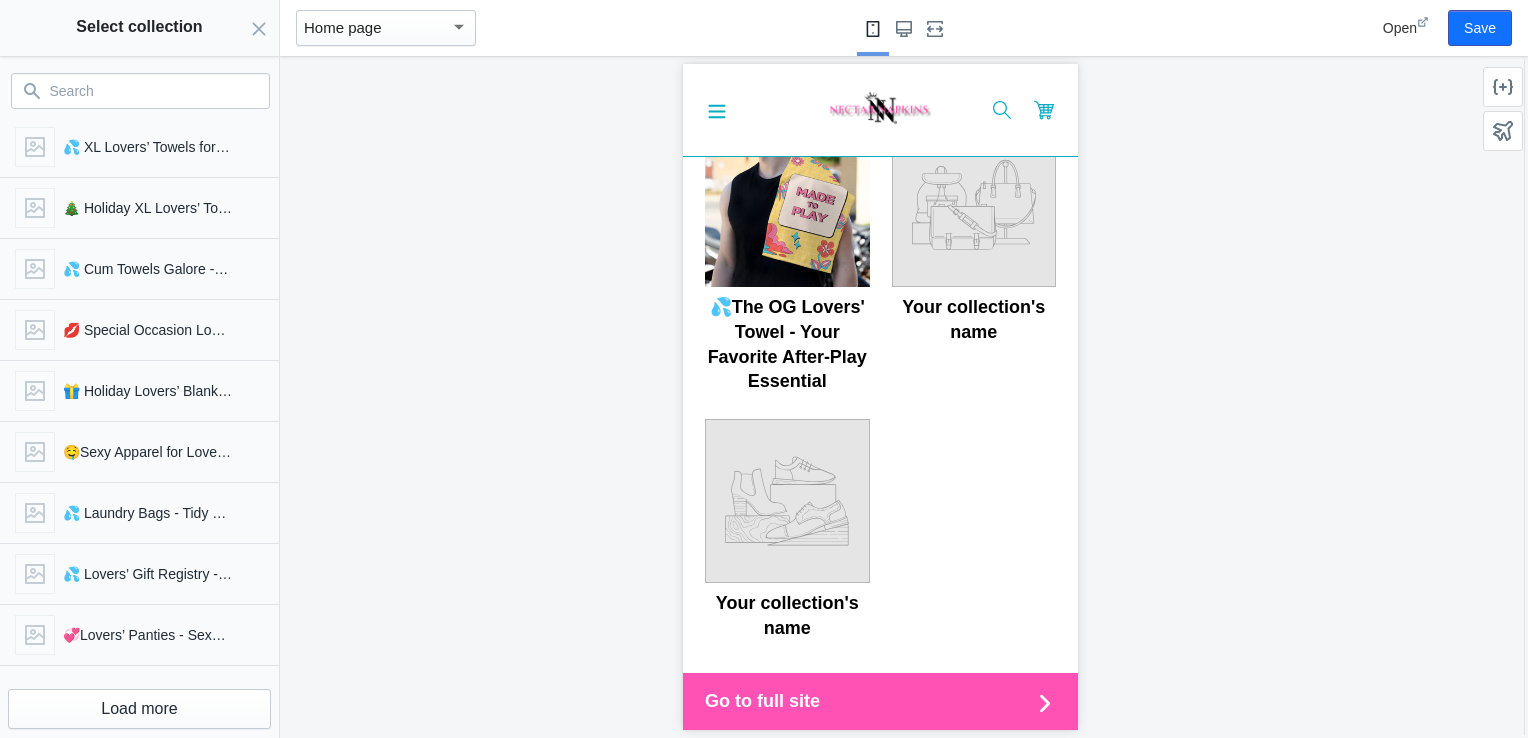 scroll, scrollTop: 761, scrollLeft: 0, axis: vertical 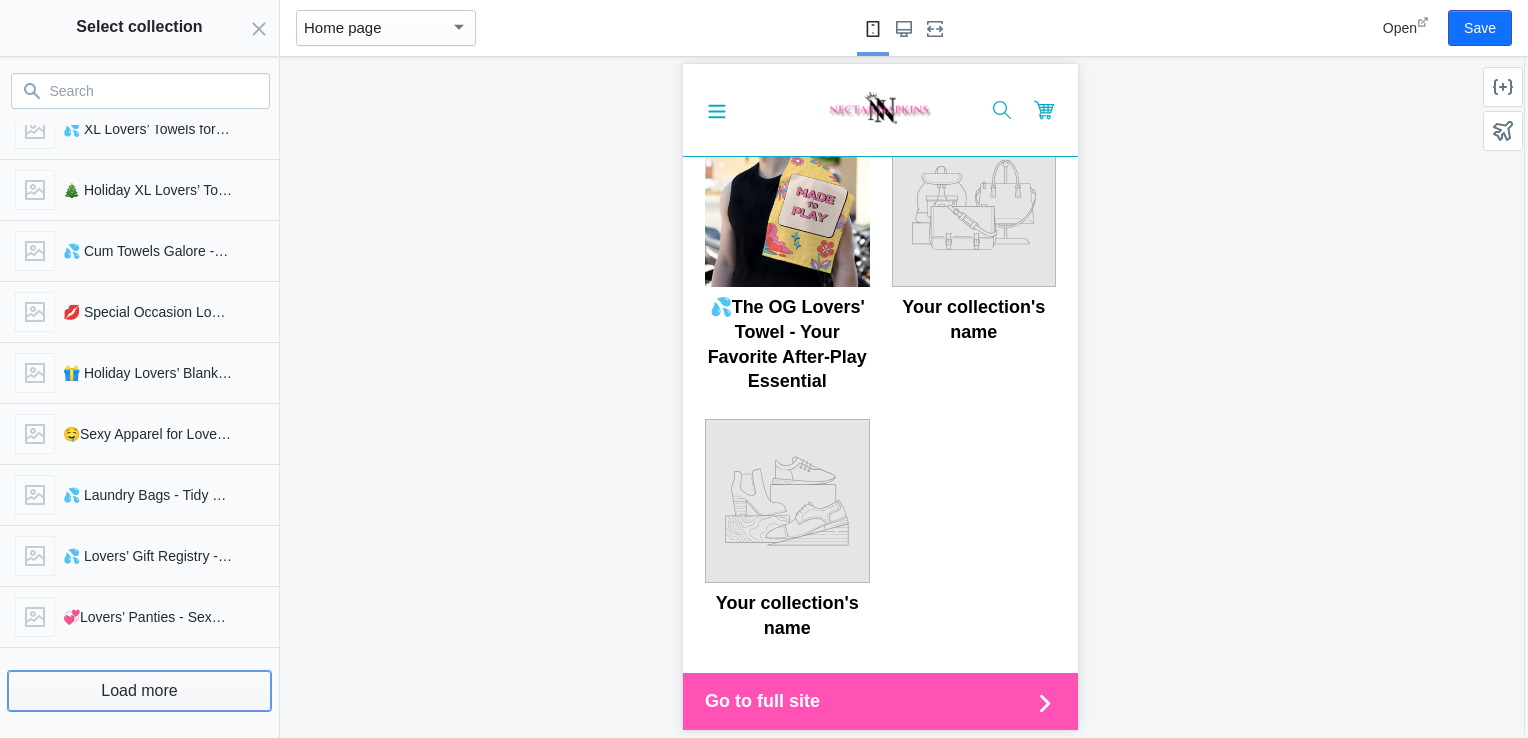 click on "Load more" at bounding box center [139, 691] 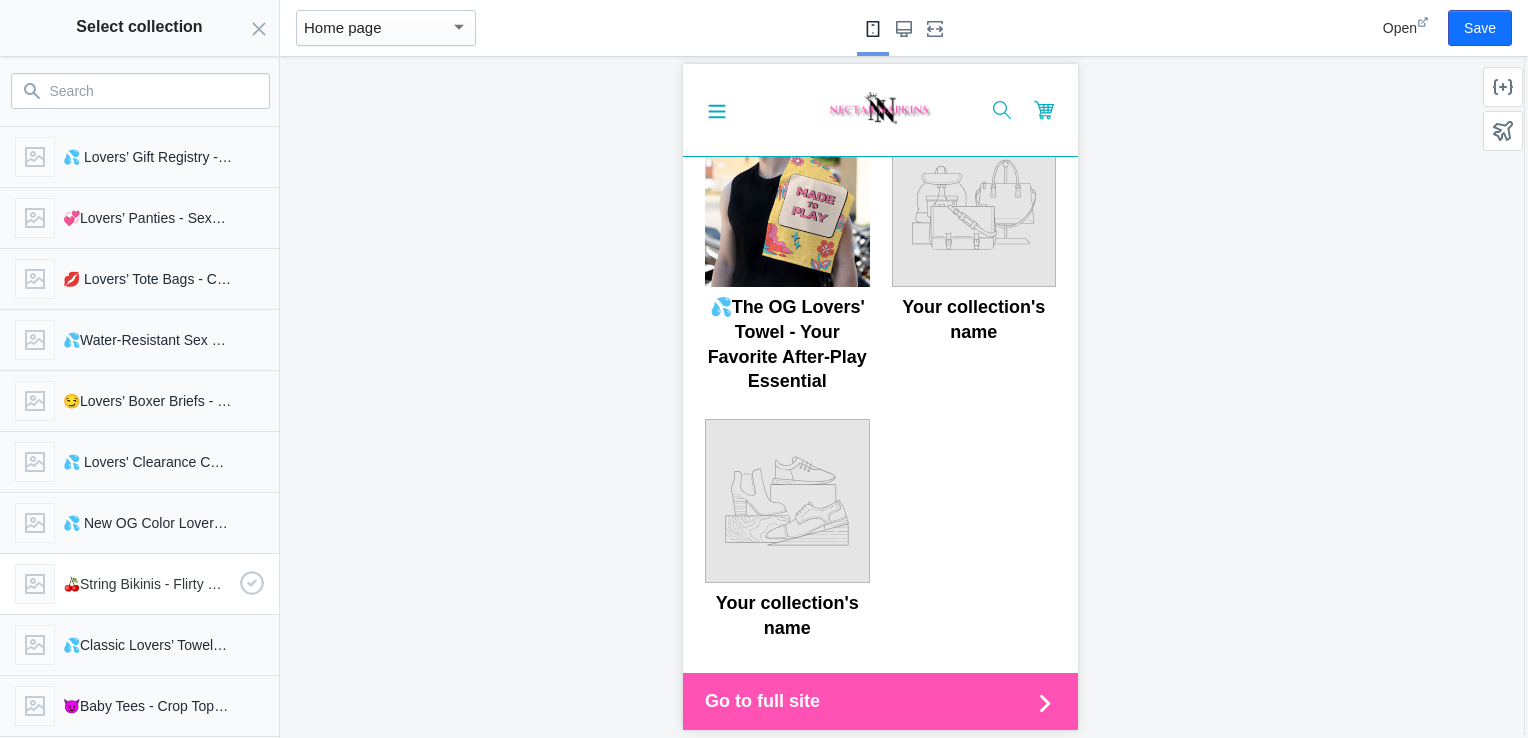 scroll, scrollTop: 1160, scrollLeft: 0, axis: vertical 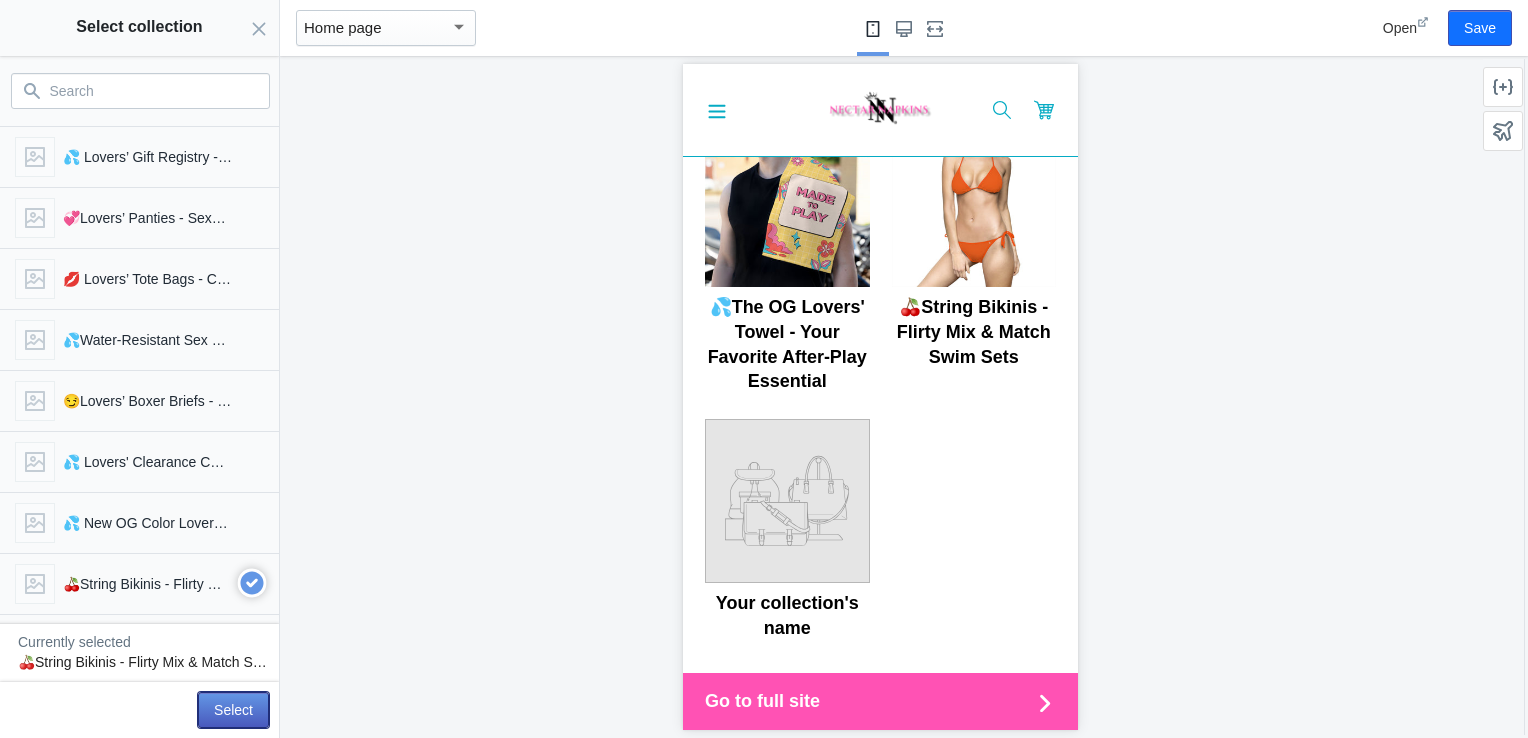 click on "Select" at bounding box center [233, 710] 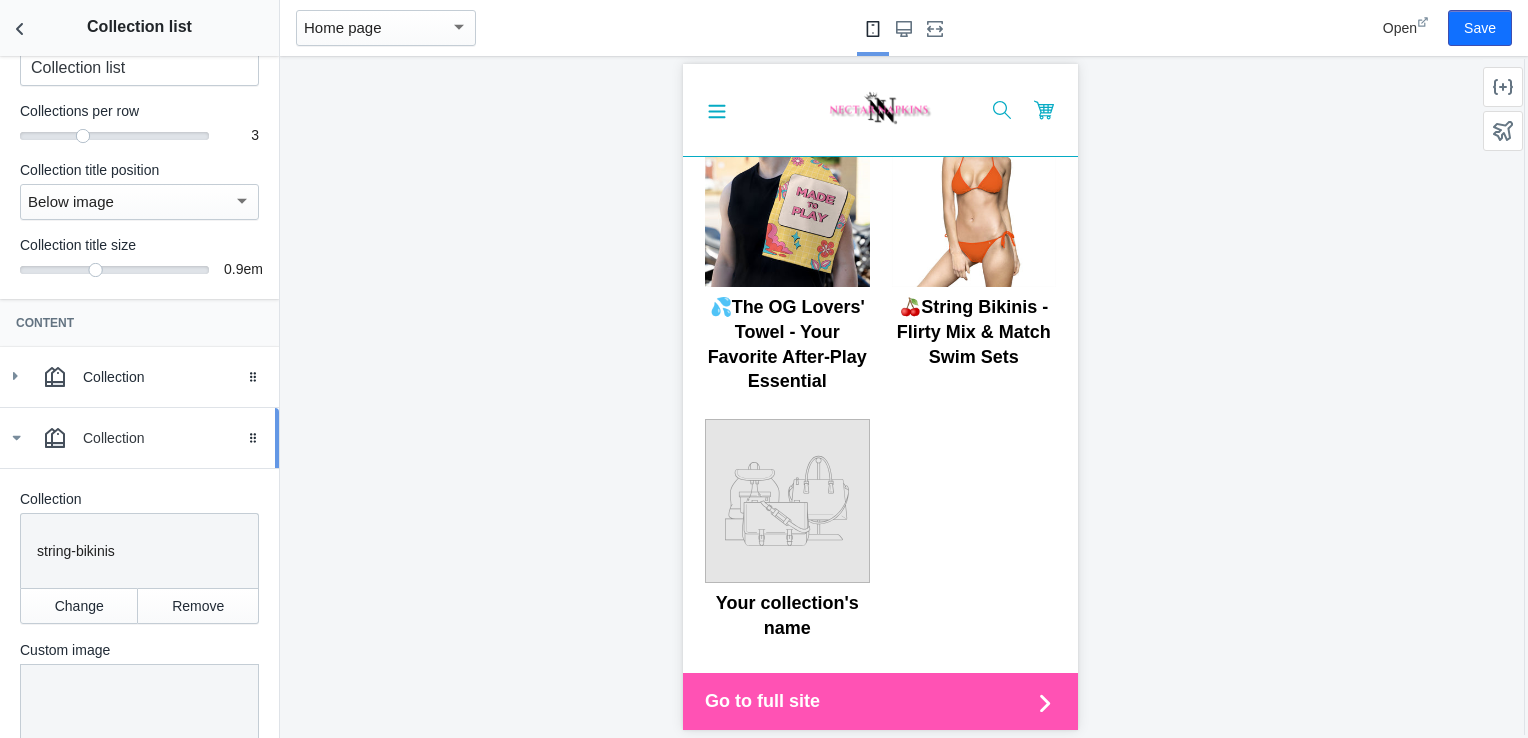 click 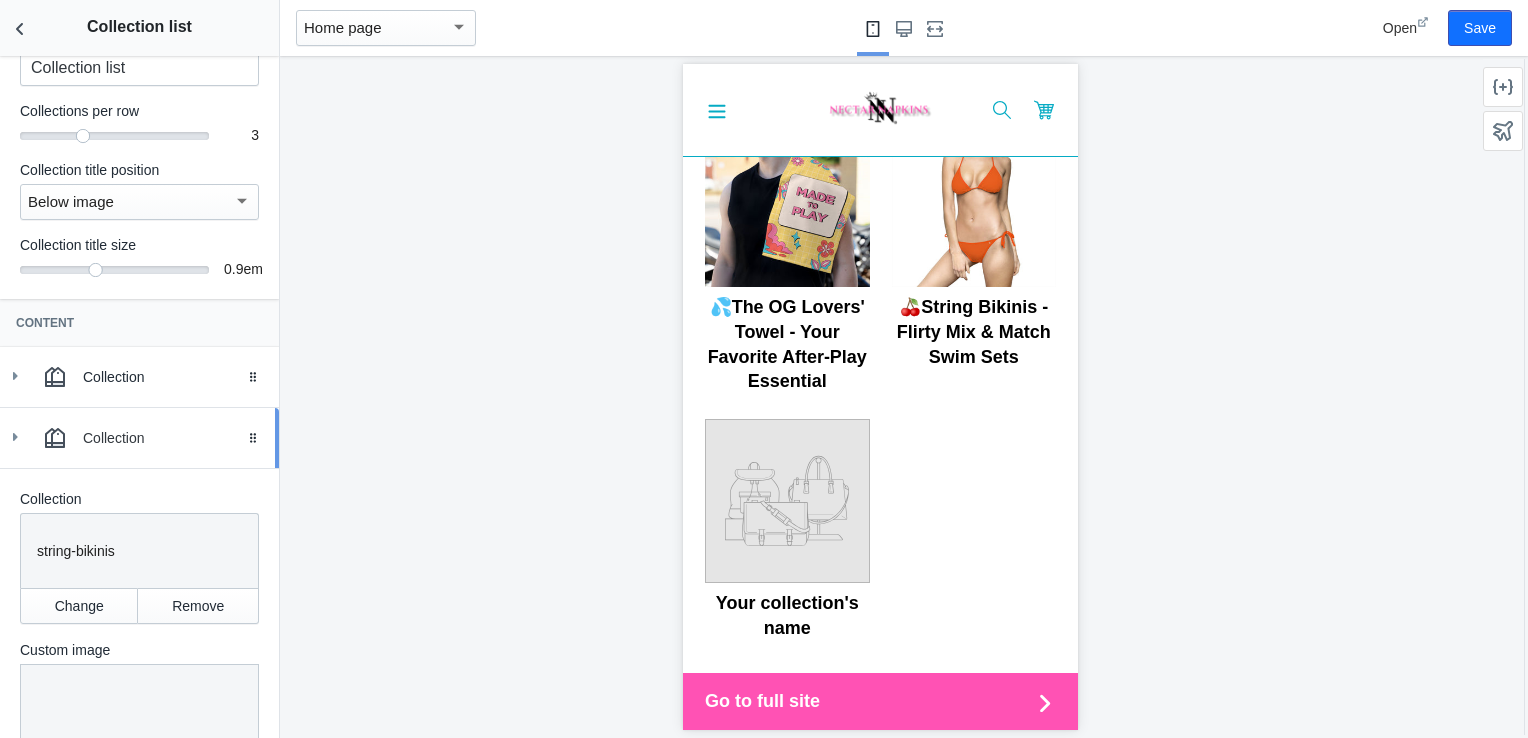 scroll, scrollTop: 44, scrollLeft: 0, axis: vertical 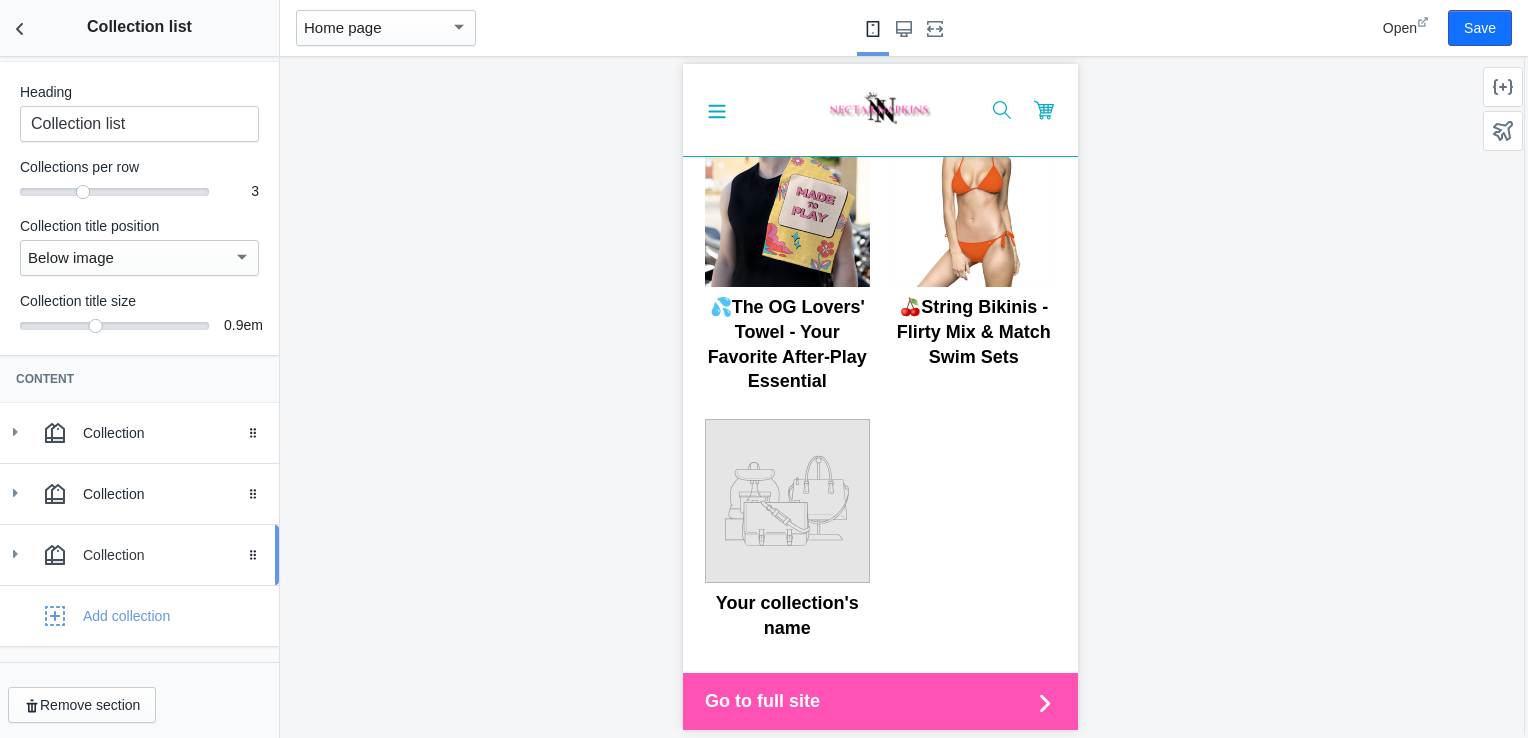 click 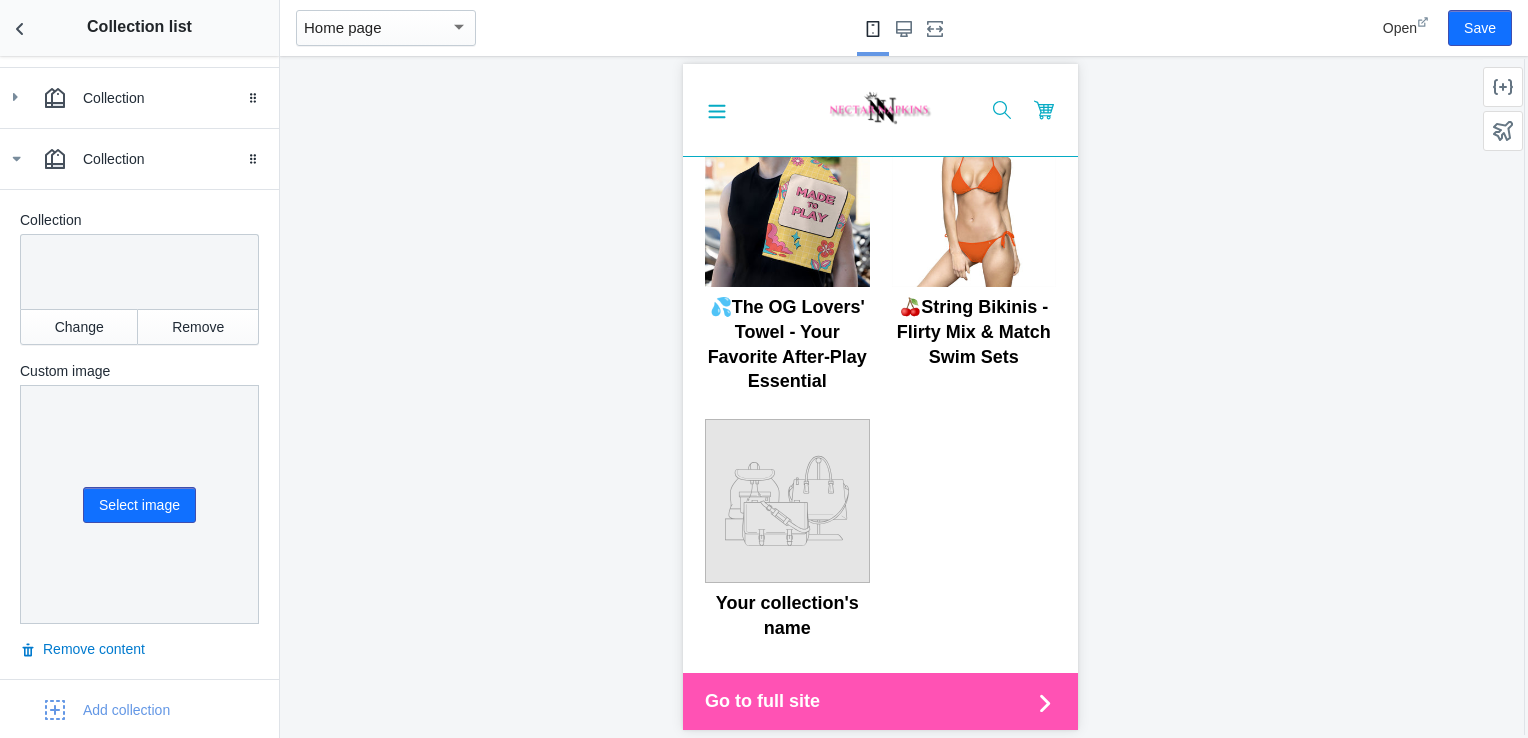 scroll, scrollTop: 444, scrollLeft: 0, axis: vertical 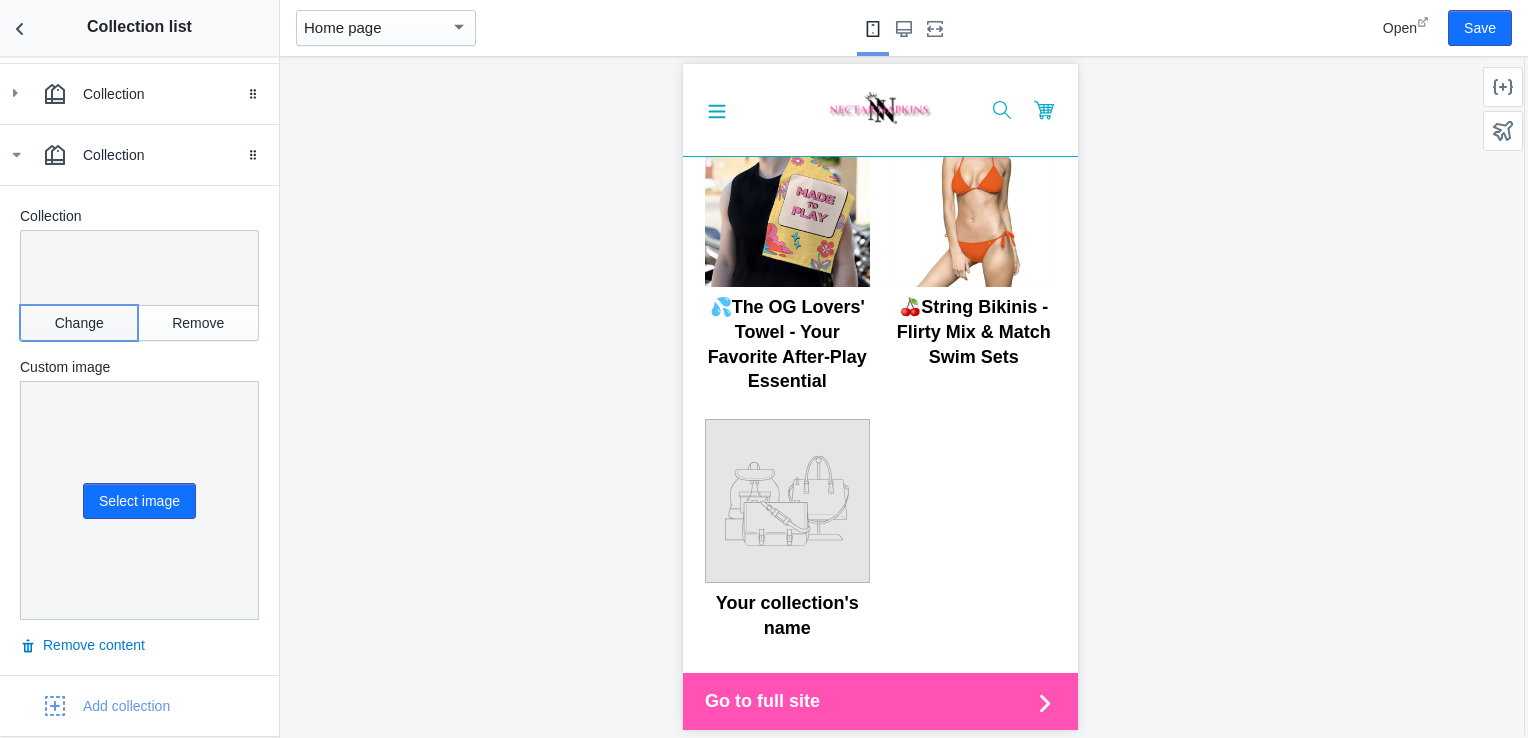 click on "Change" at bounding box center [79, 323] 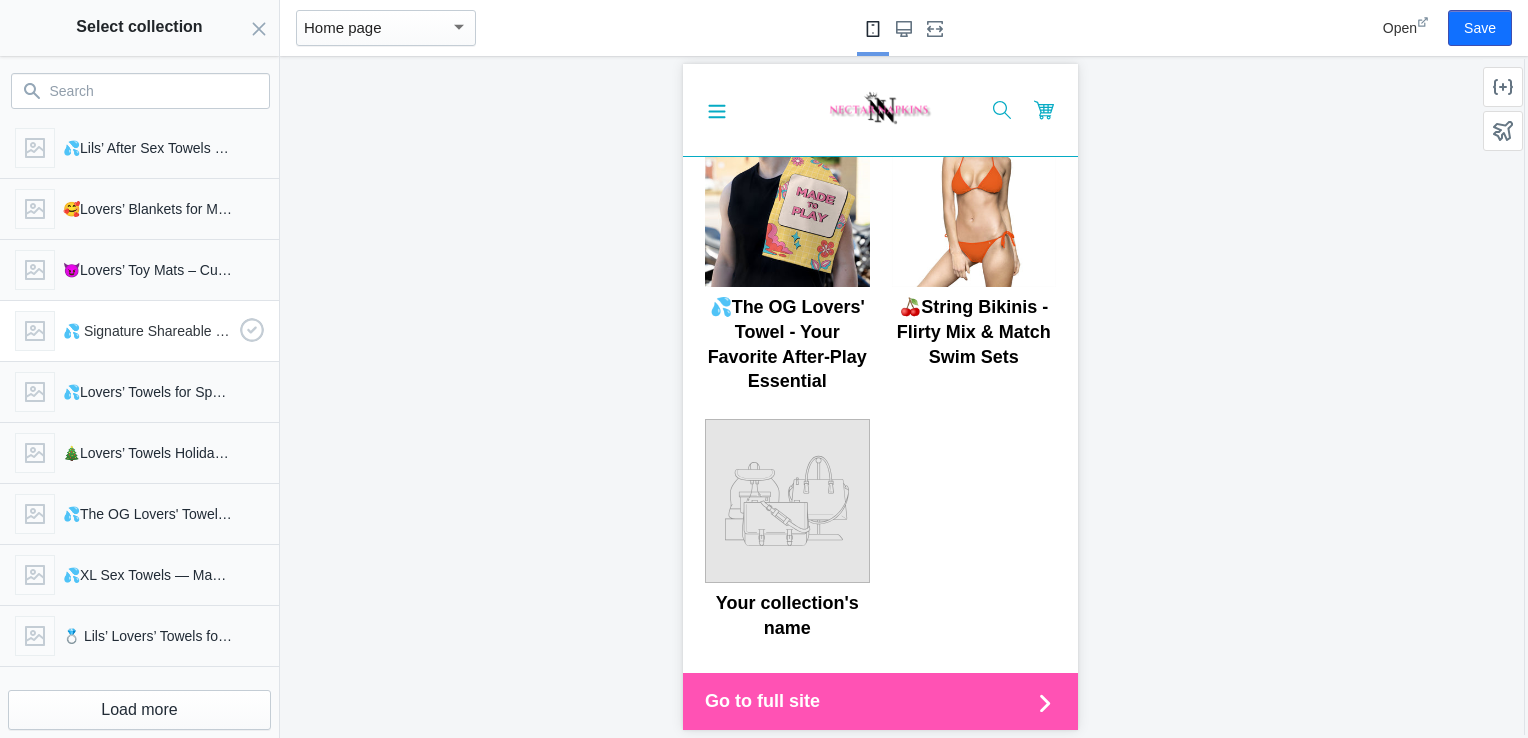 scroll, scrollTop: 153, scrollLeft: 0, axis: vertical 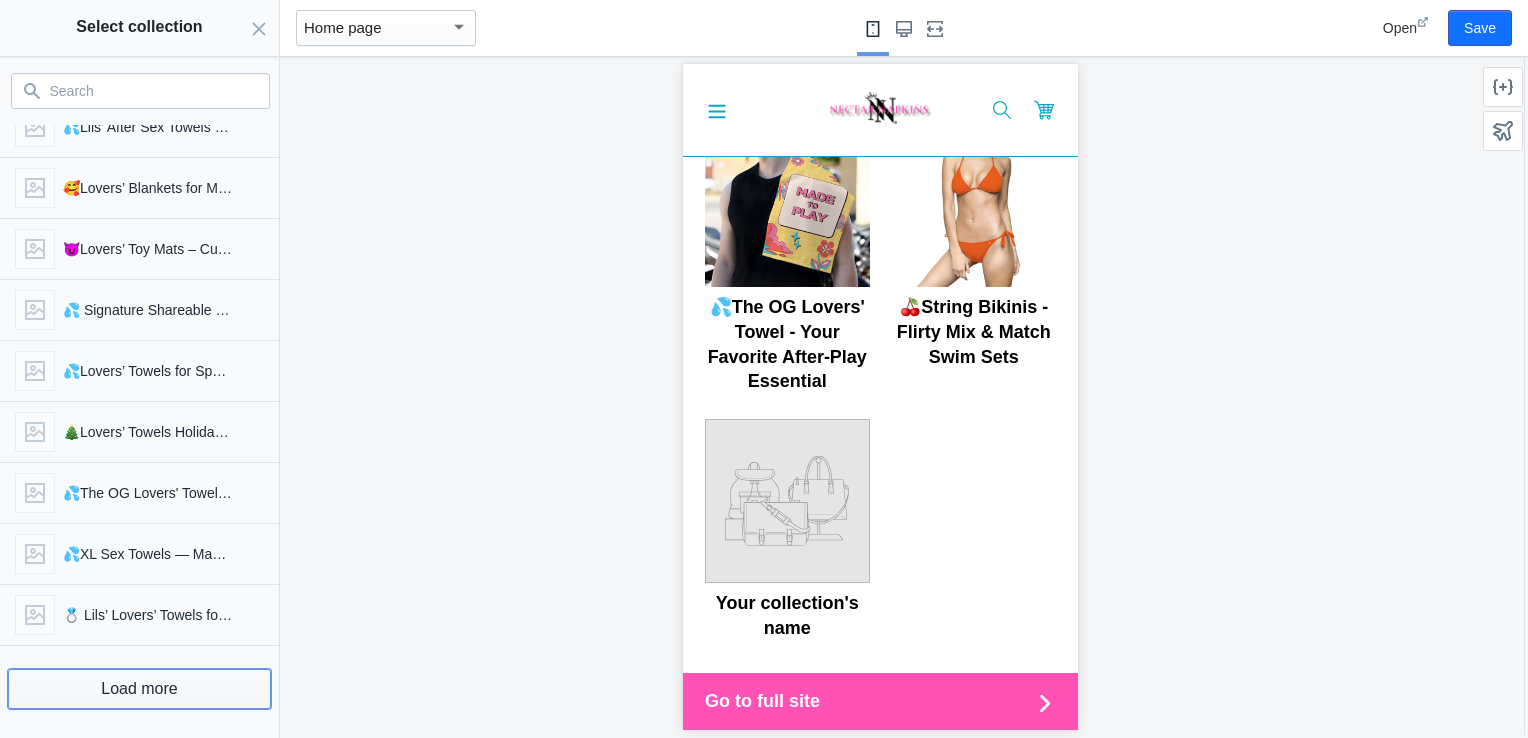 click on "Load more" at bounding box center [139, 689] 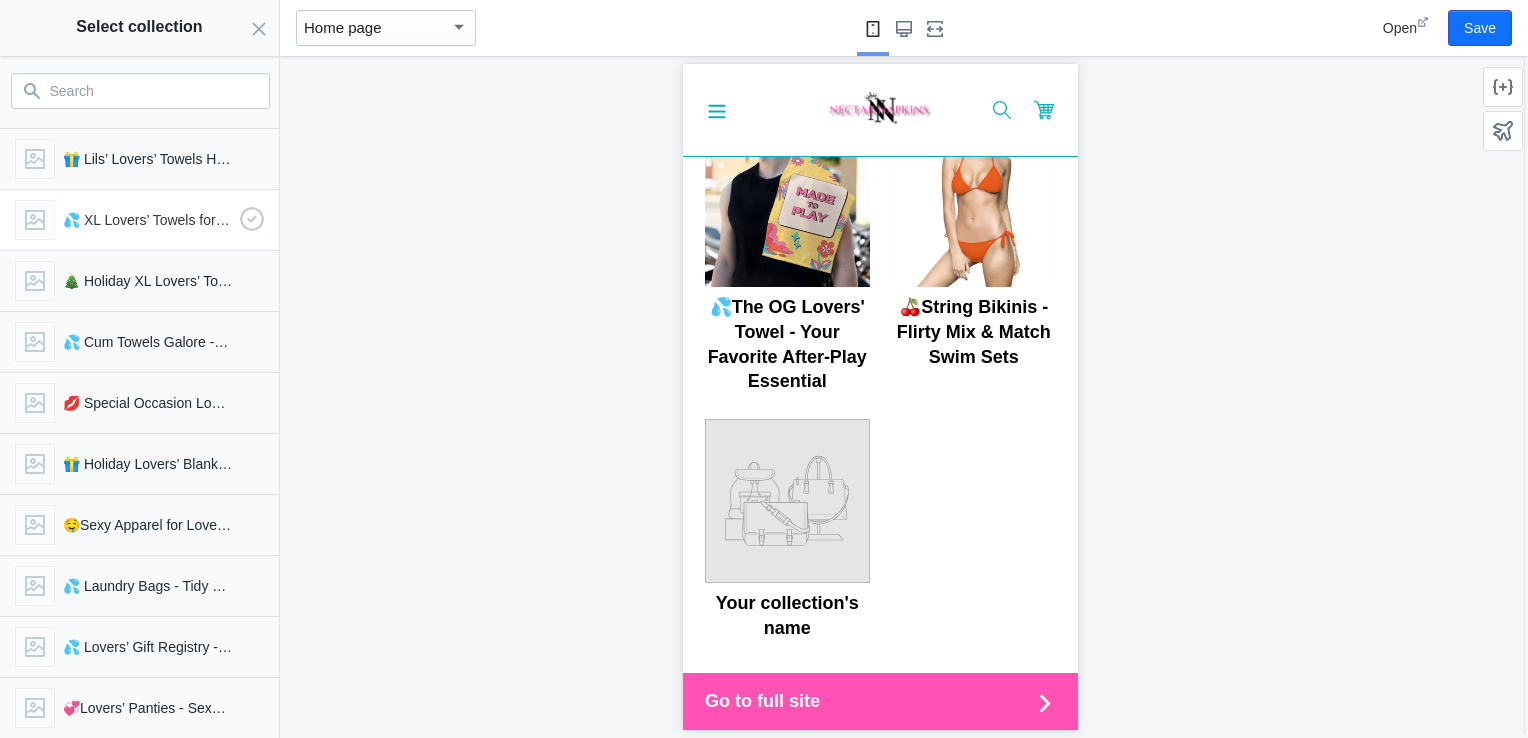 scroll, scrollTop: 761, scrollLeft: 0, axis: vertical 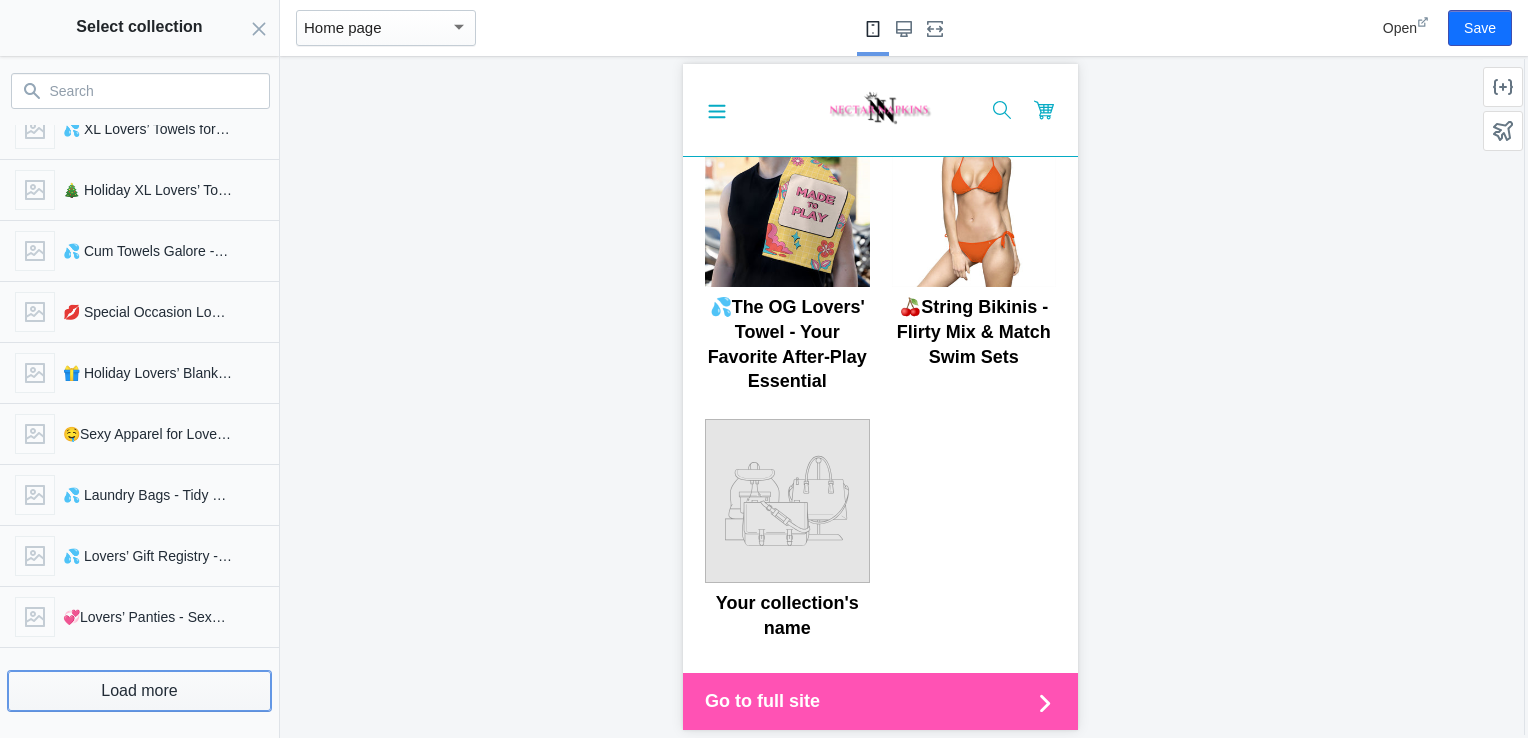 click on "Load more" at bounding box center [139, 691] 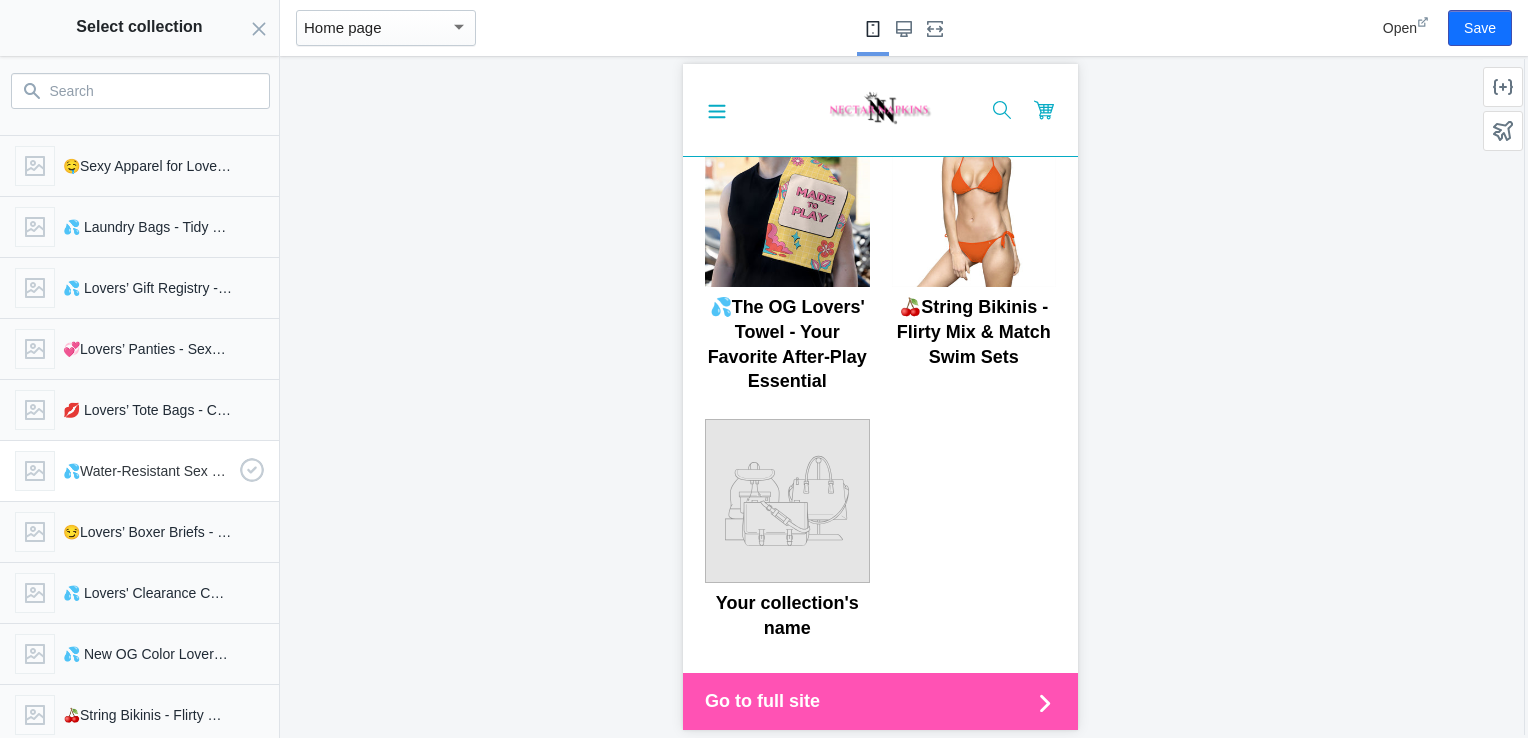scroll, scrollTop: 1030, scrollLeft: 0, axis: vertical 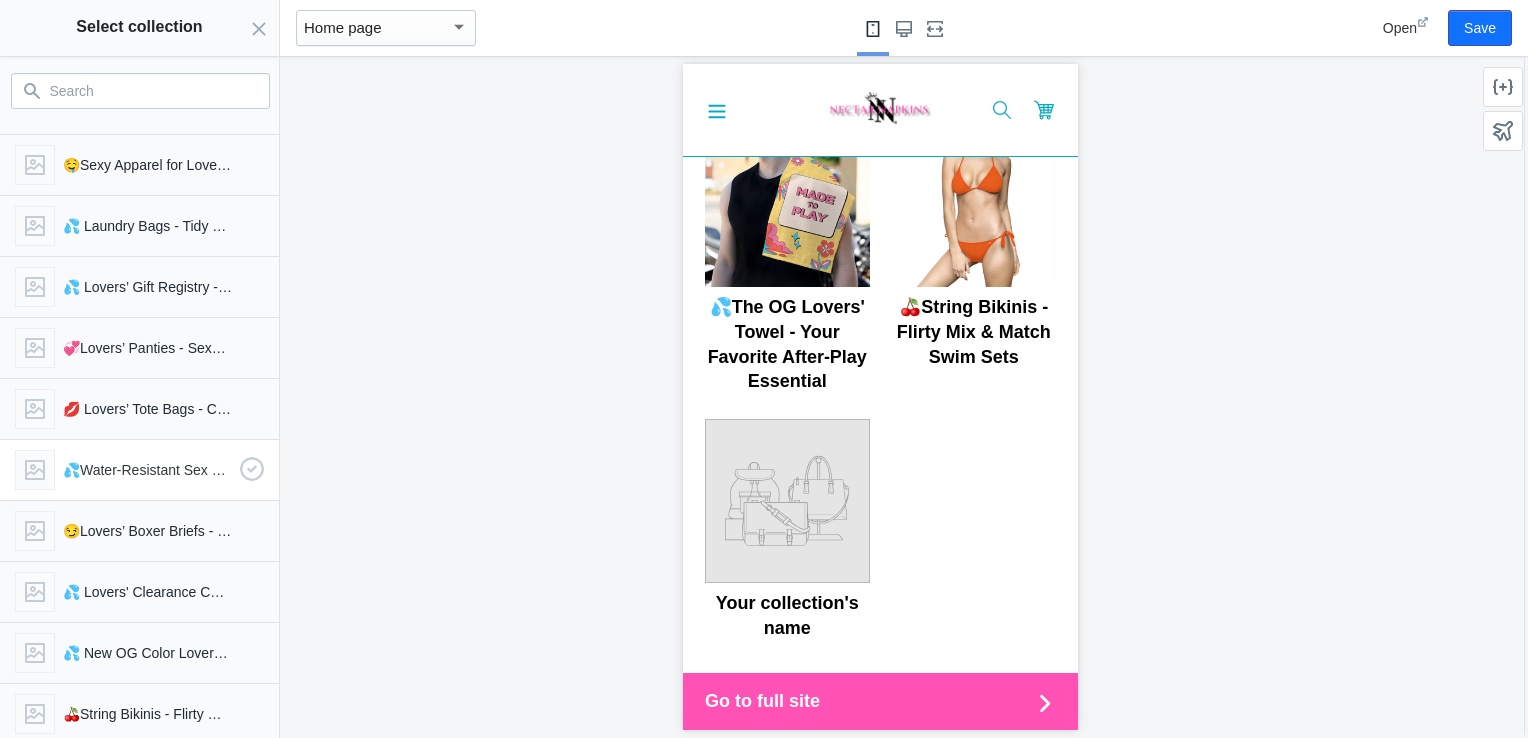 click on "💦Water-Resistant Sex Blankets for Wet Adventures" at bounding box center (147, 470) 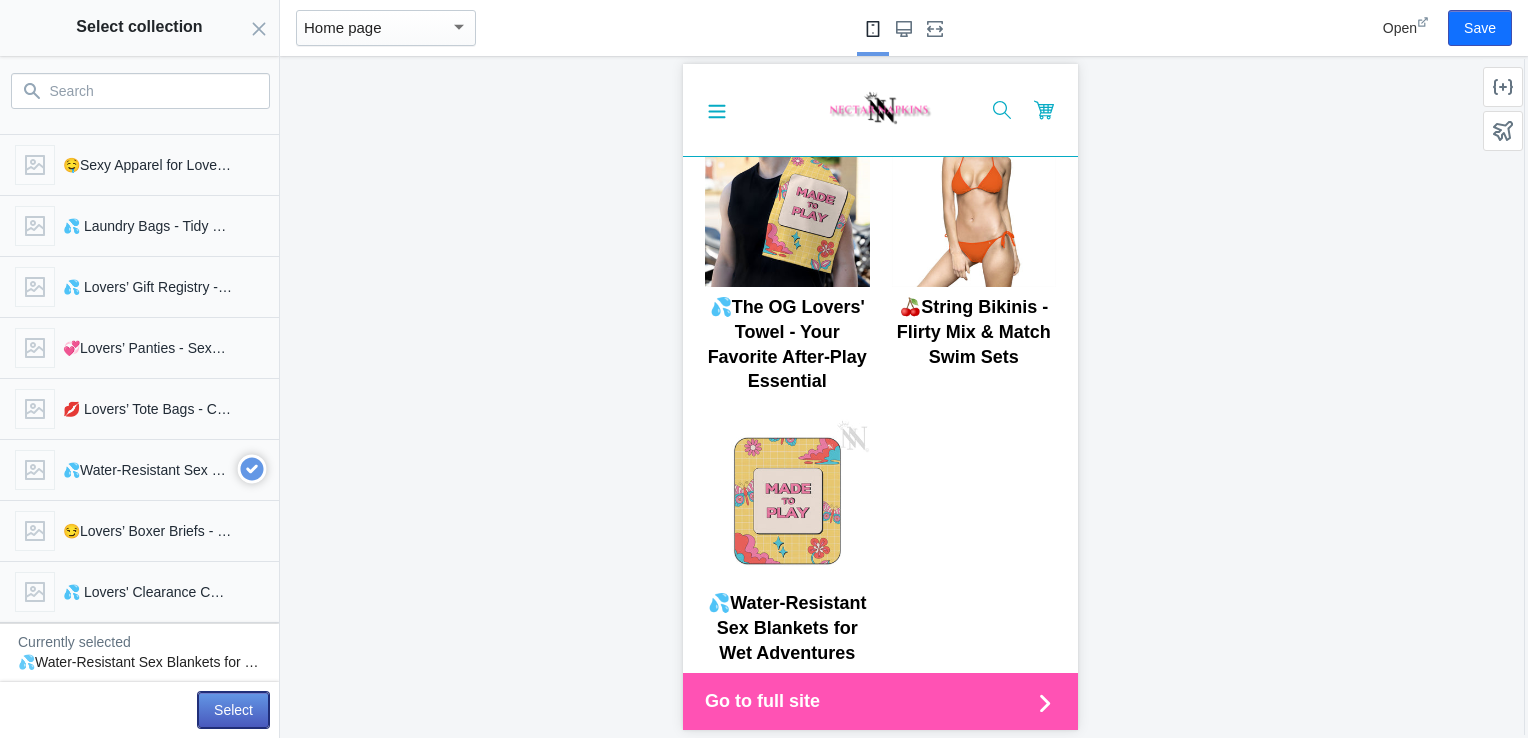click on "Select" at bounding box center [233, 710] 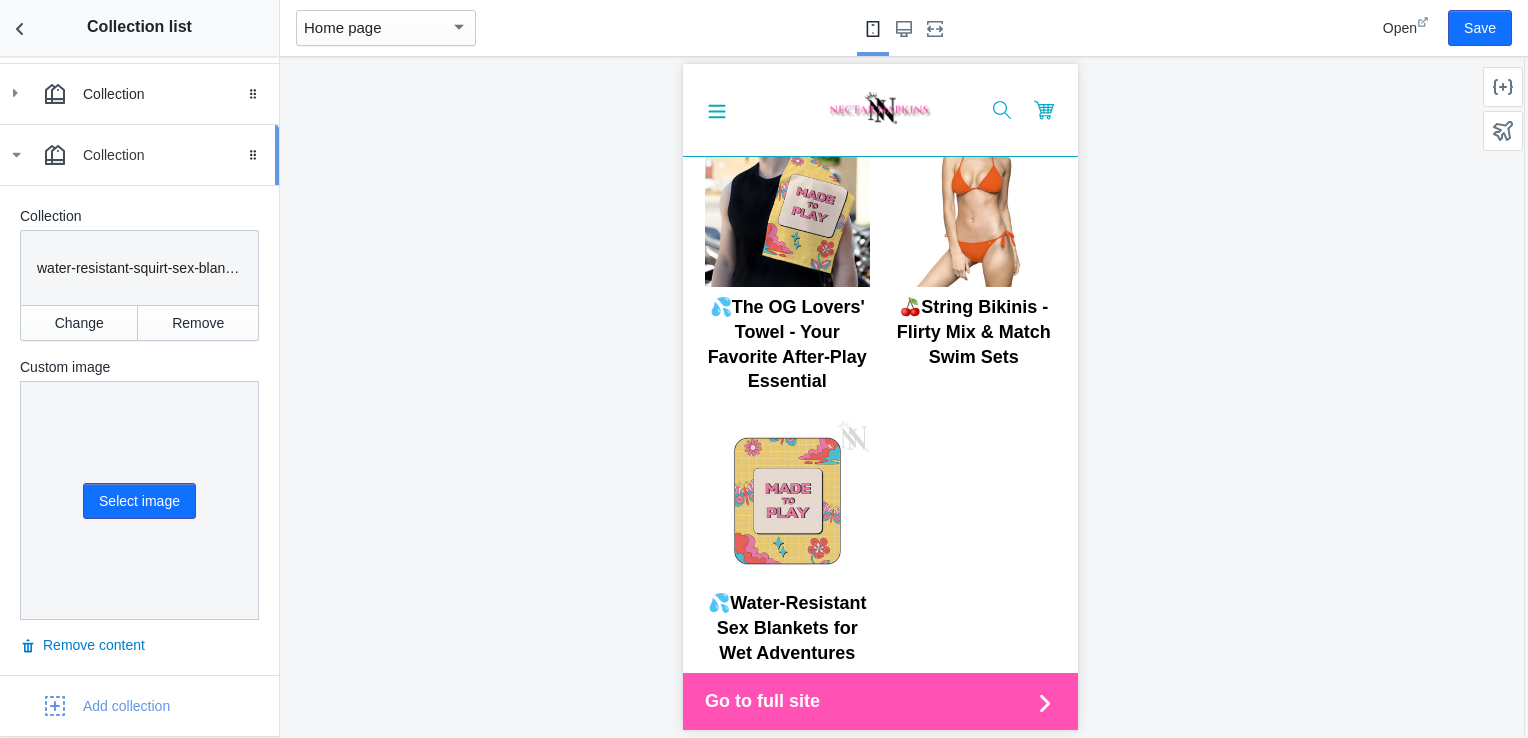 click on "Collection" at bounding box center (139, 155) 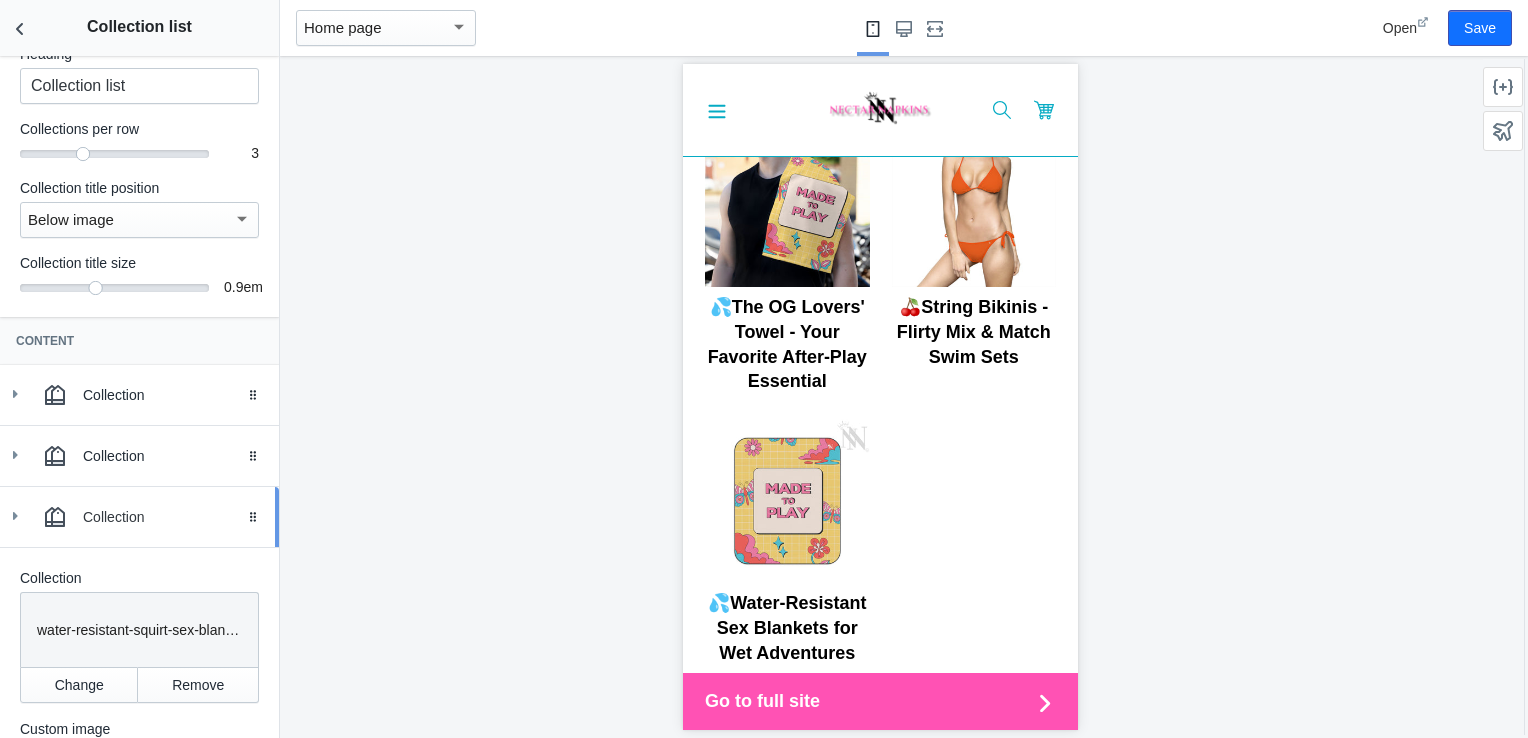 scroll, scrollTop: 44, scrollLeft: 0, axis: vertical 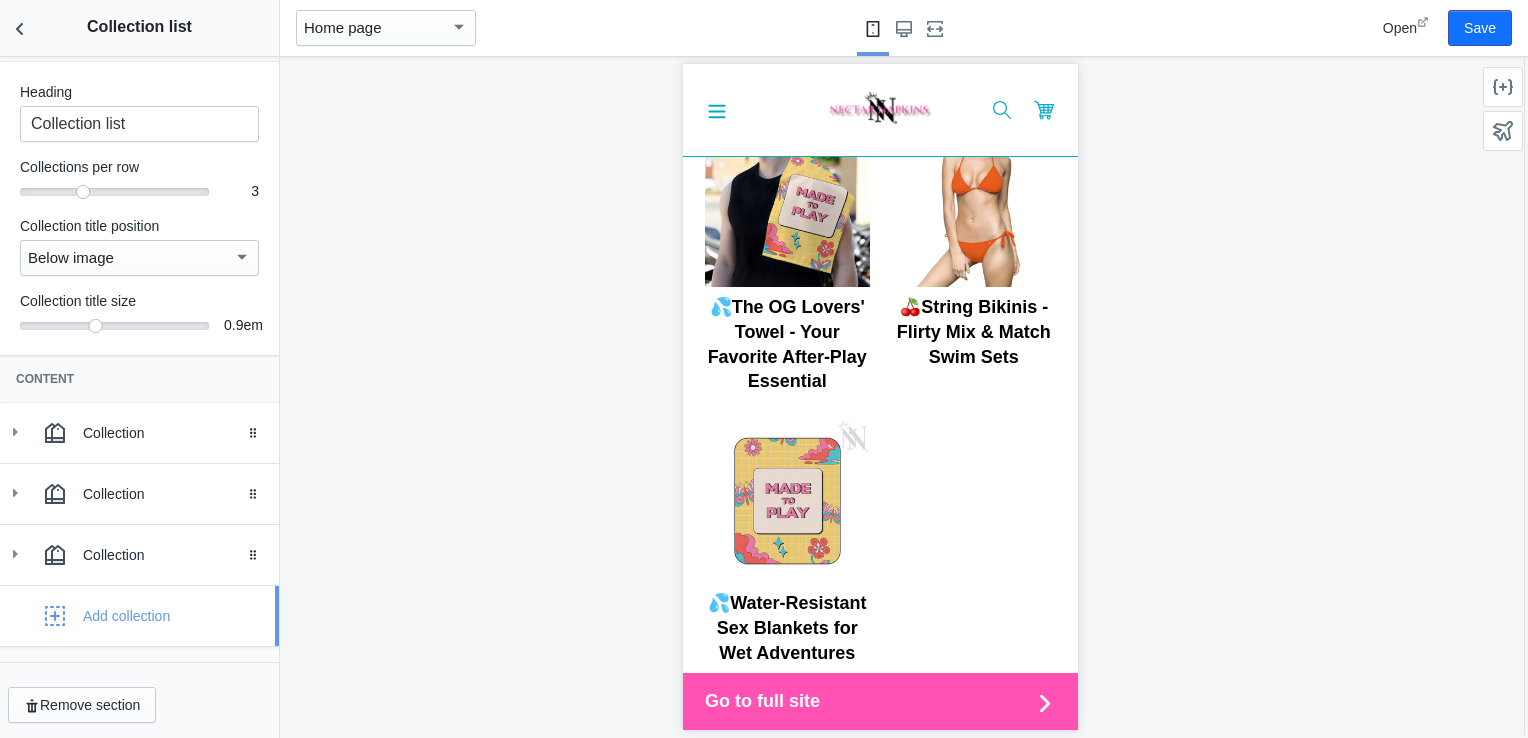 click on "Add collection" at bounding box center (126, 616) 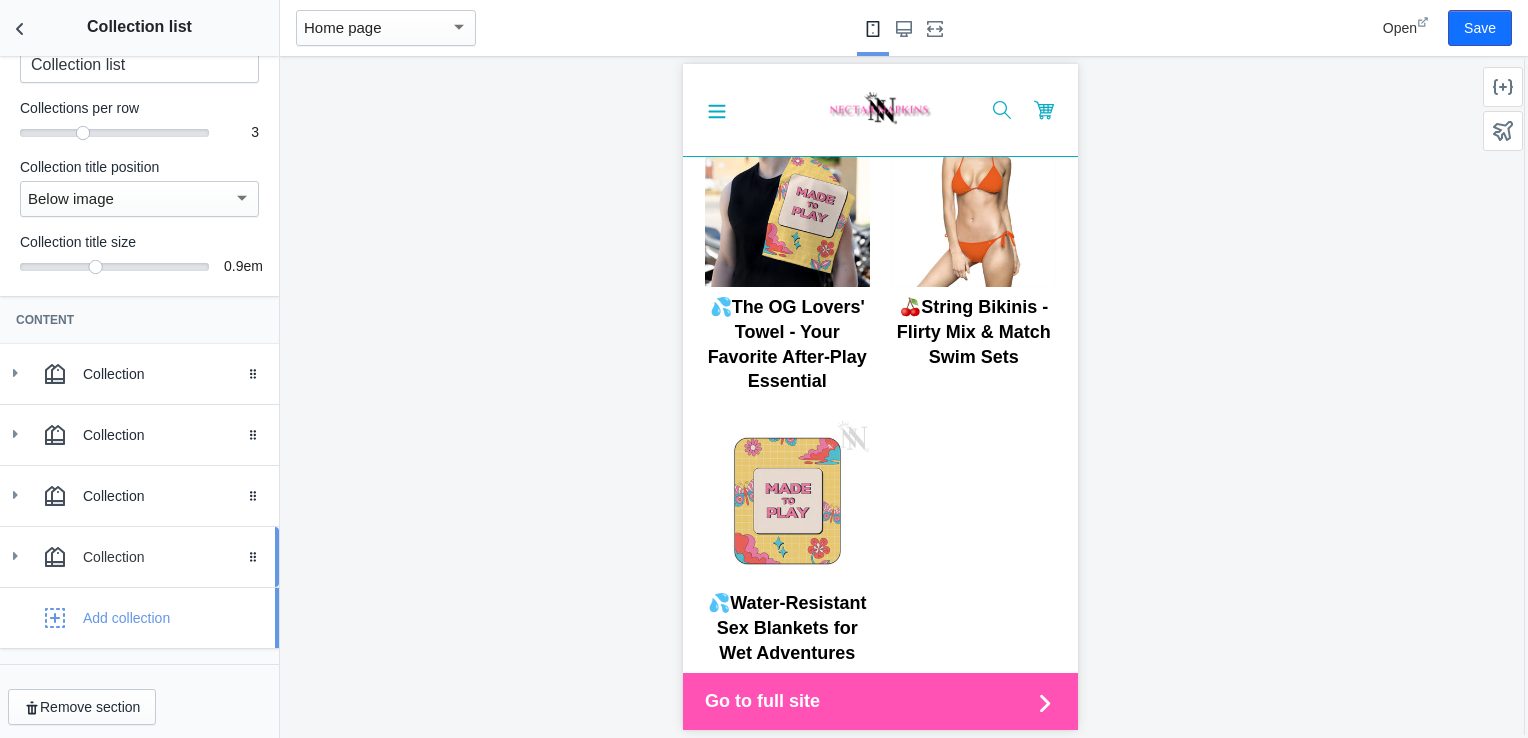 scroll, scrollTop: 105, scrollLeft: 0, axis: vertical 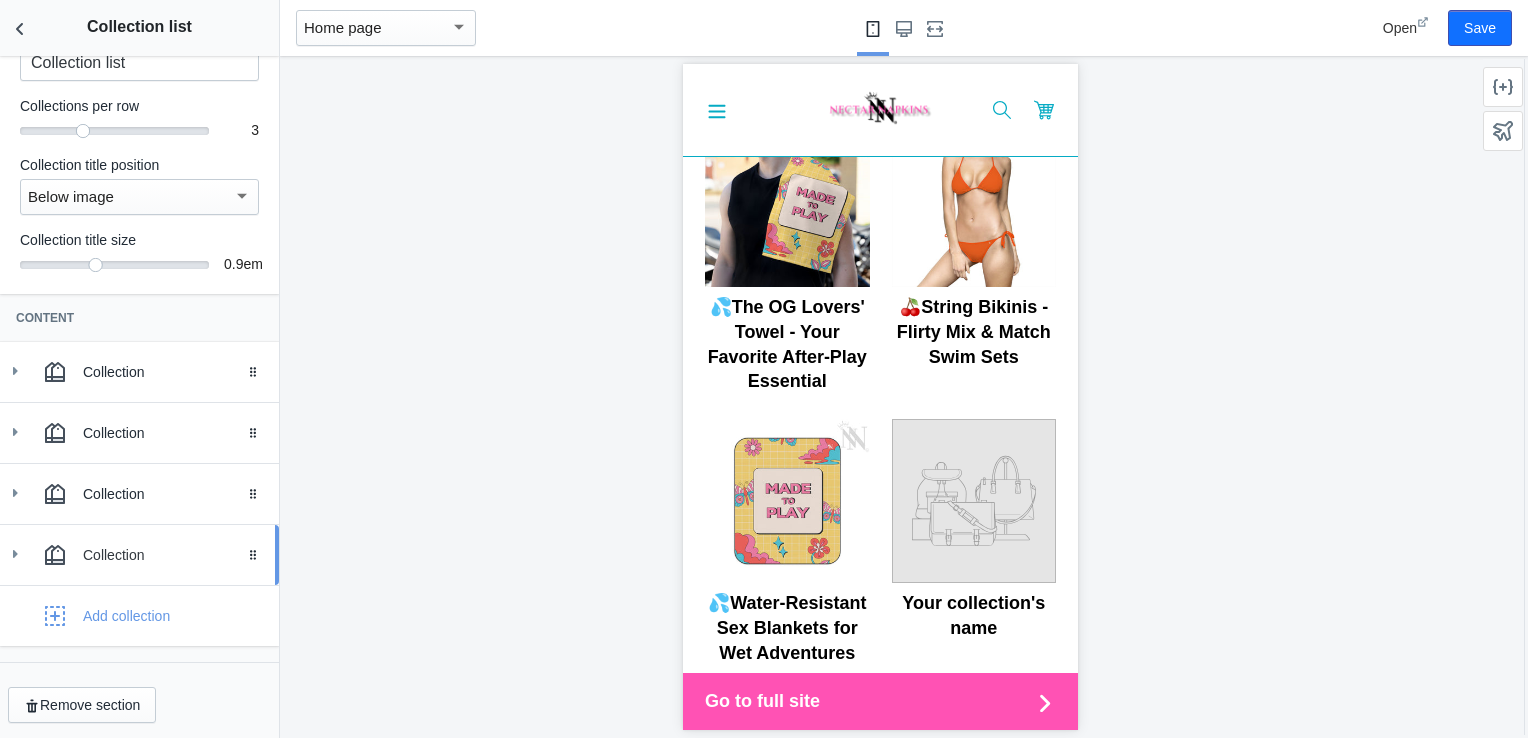 click on "Collection" at bounding box center (139, 555) 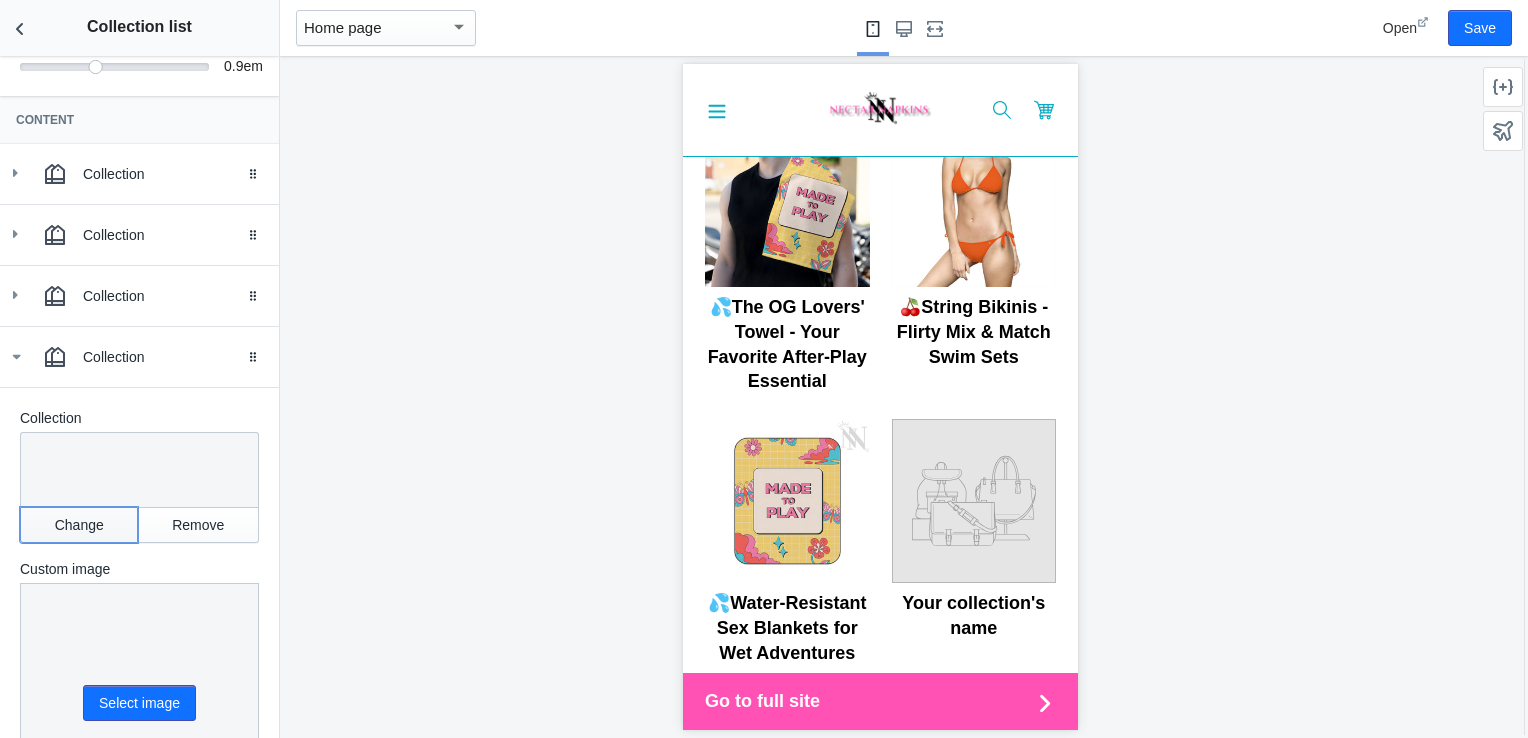 click on "Change" at bounding box center (79, 525) 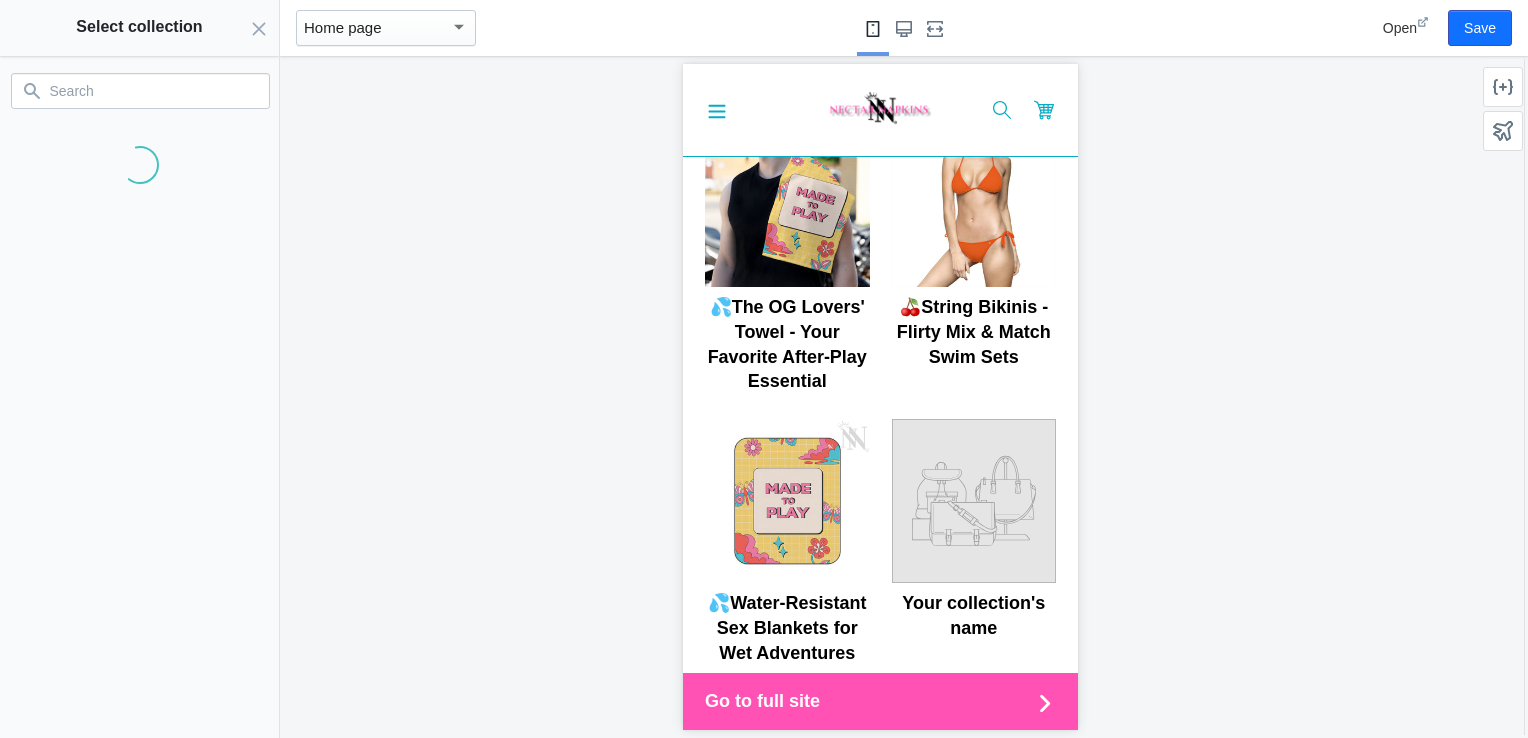 scroll, scrollTop: 305, scrollLeft: 0, axis: vertical 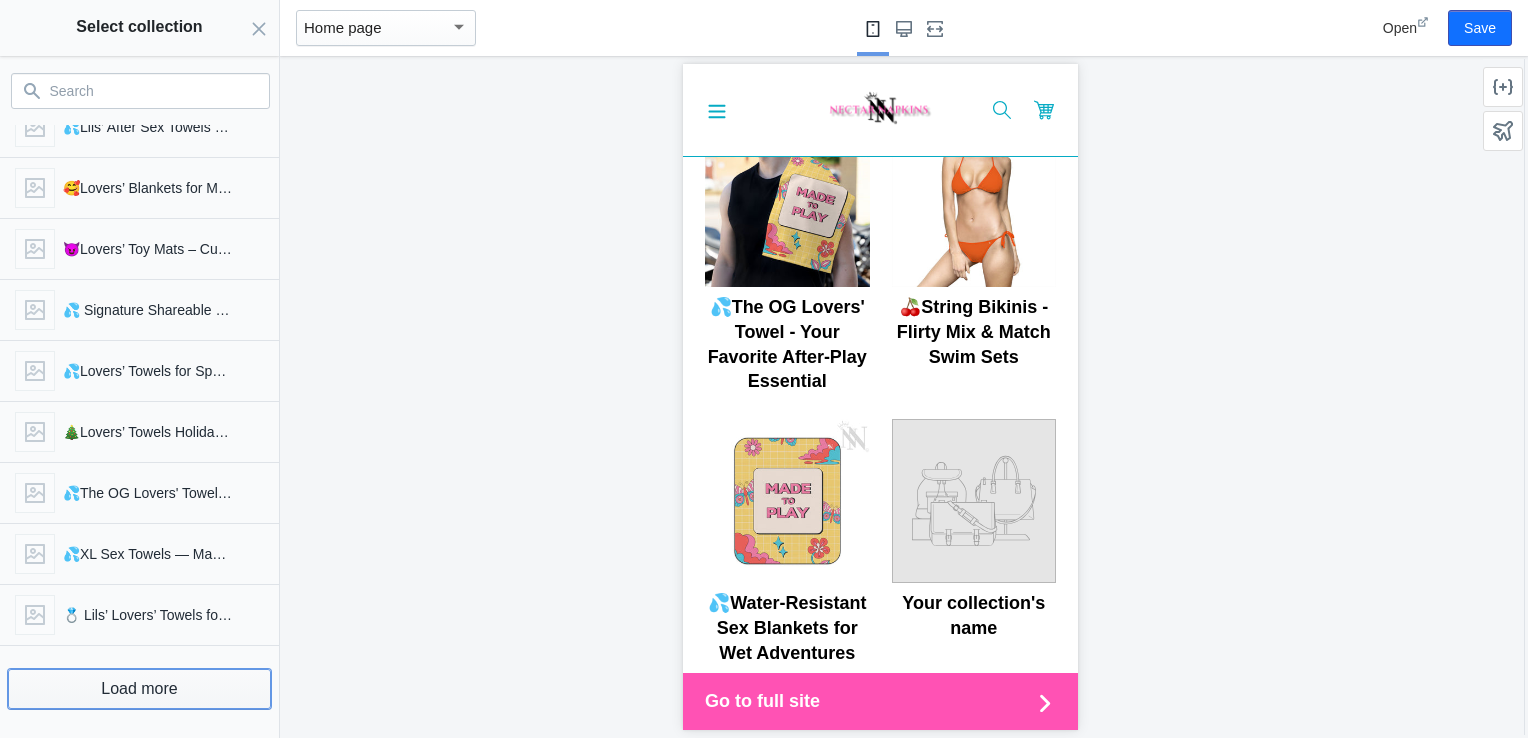 click on "Load more" at bounding box center (139, 689) 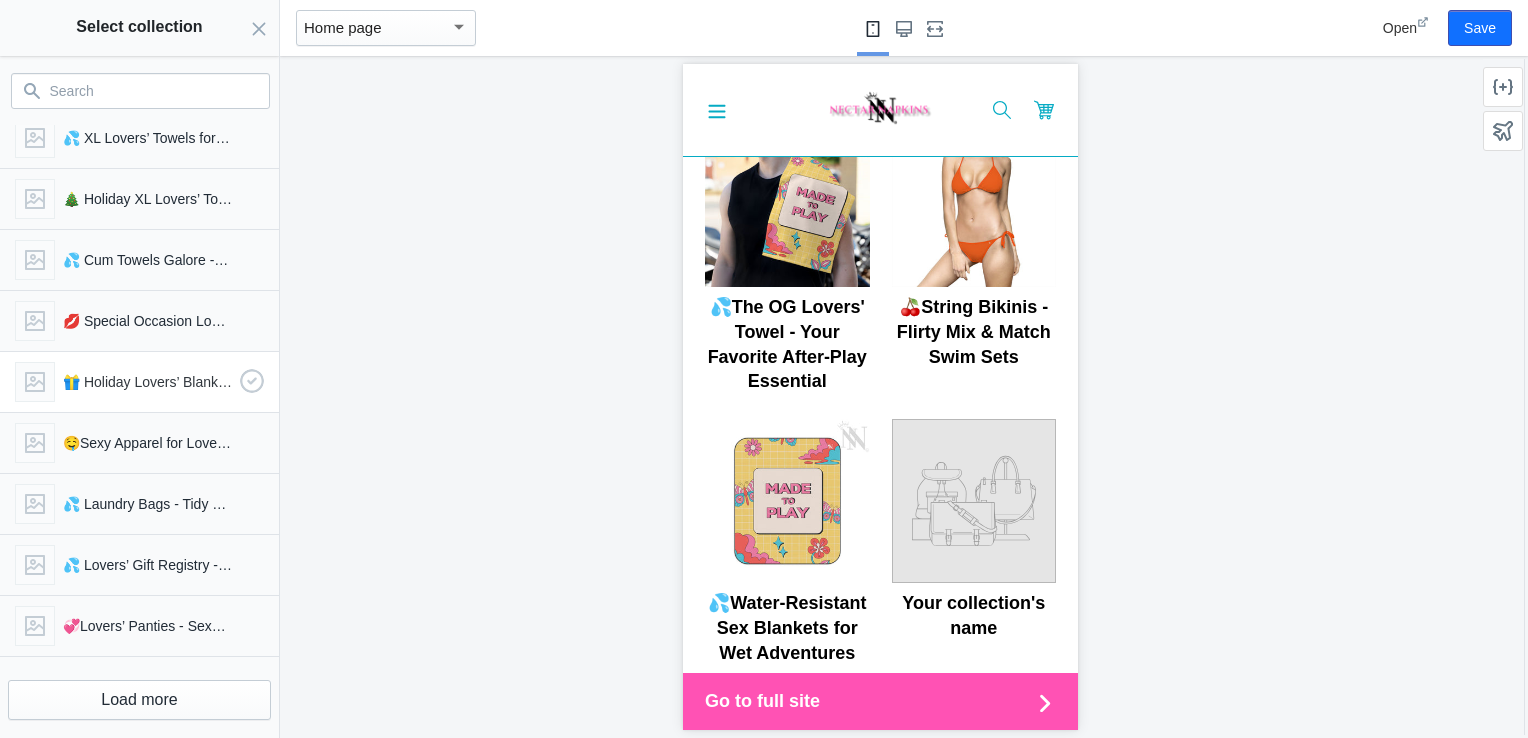 scroll, scrollTop: 761, scrollLeft: 0, axis: vertical 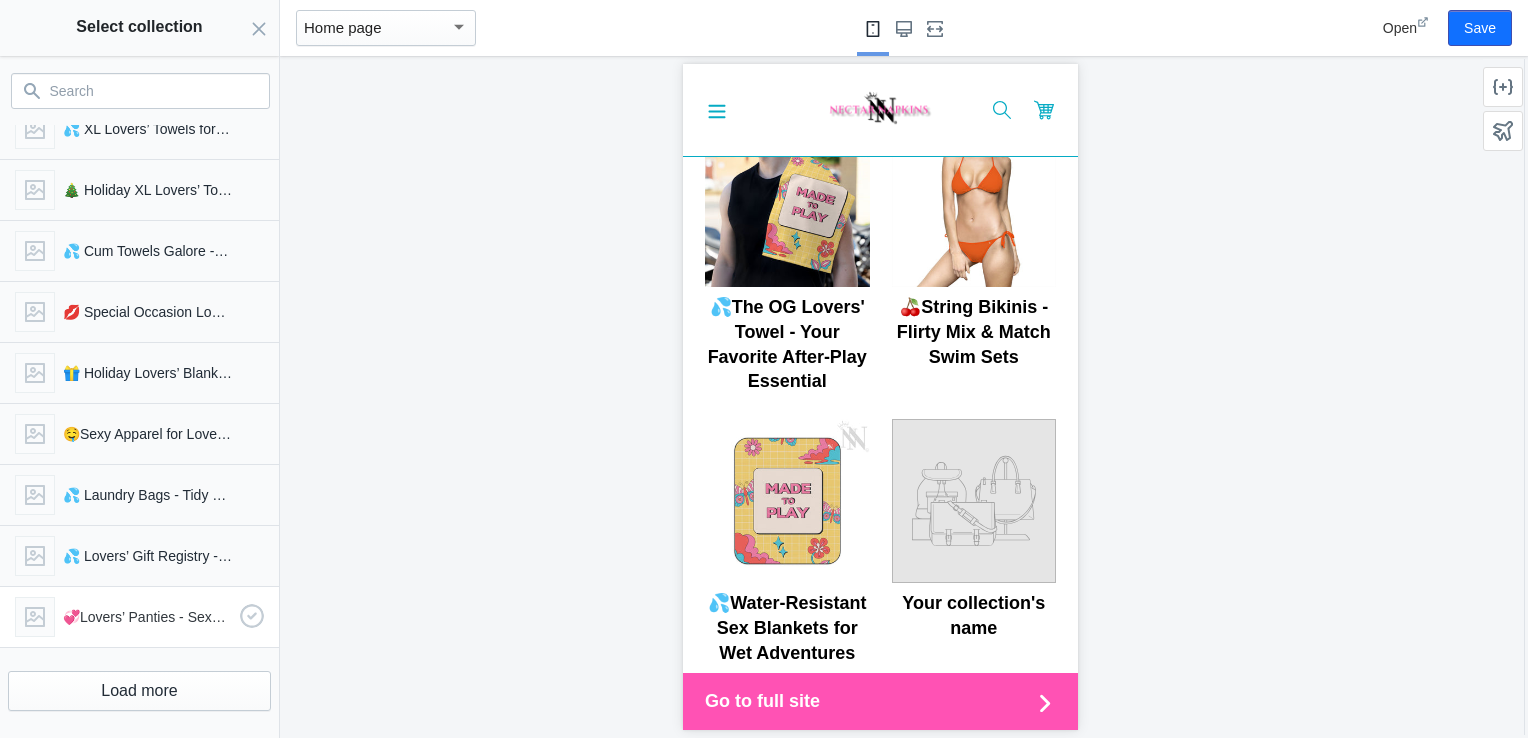 click on "💞Lovers’ Panties - Sexy Women’s Underwear That Flirts First" at bounding box center (147, 617) 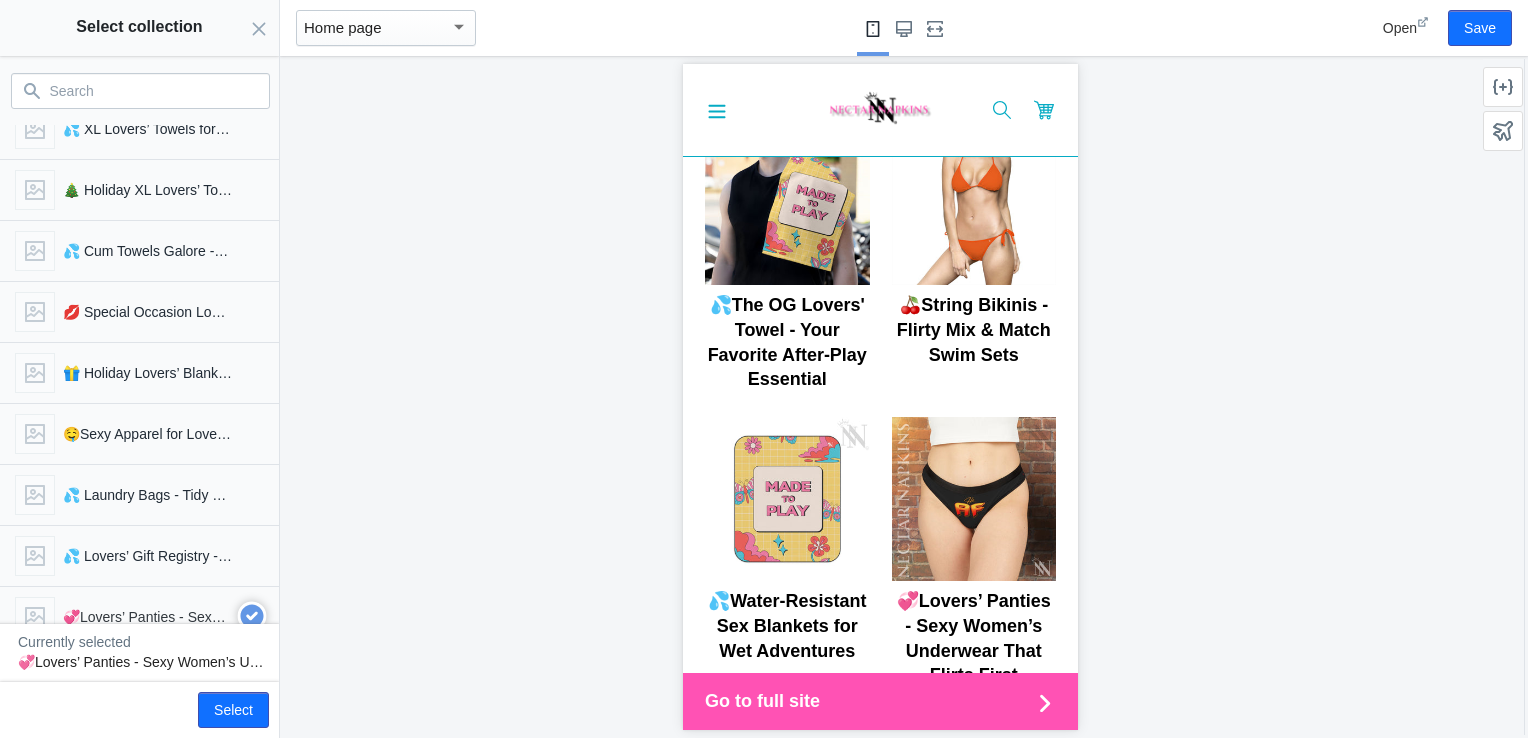 scroll, scrollTop: 676, scrollLeft: 0, axis: vertical 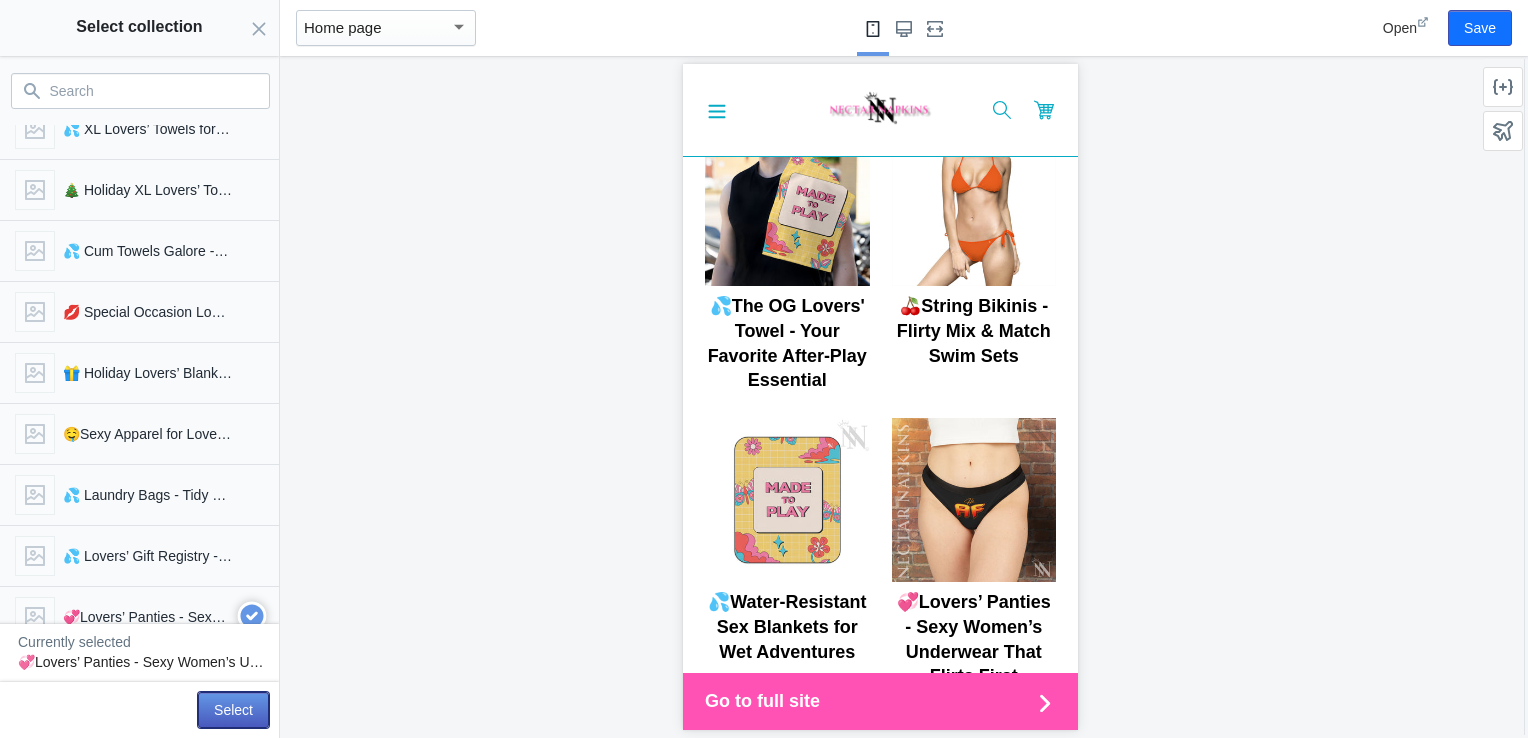 click on "Select" at bounding box center (233, 710) 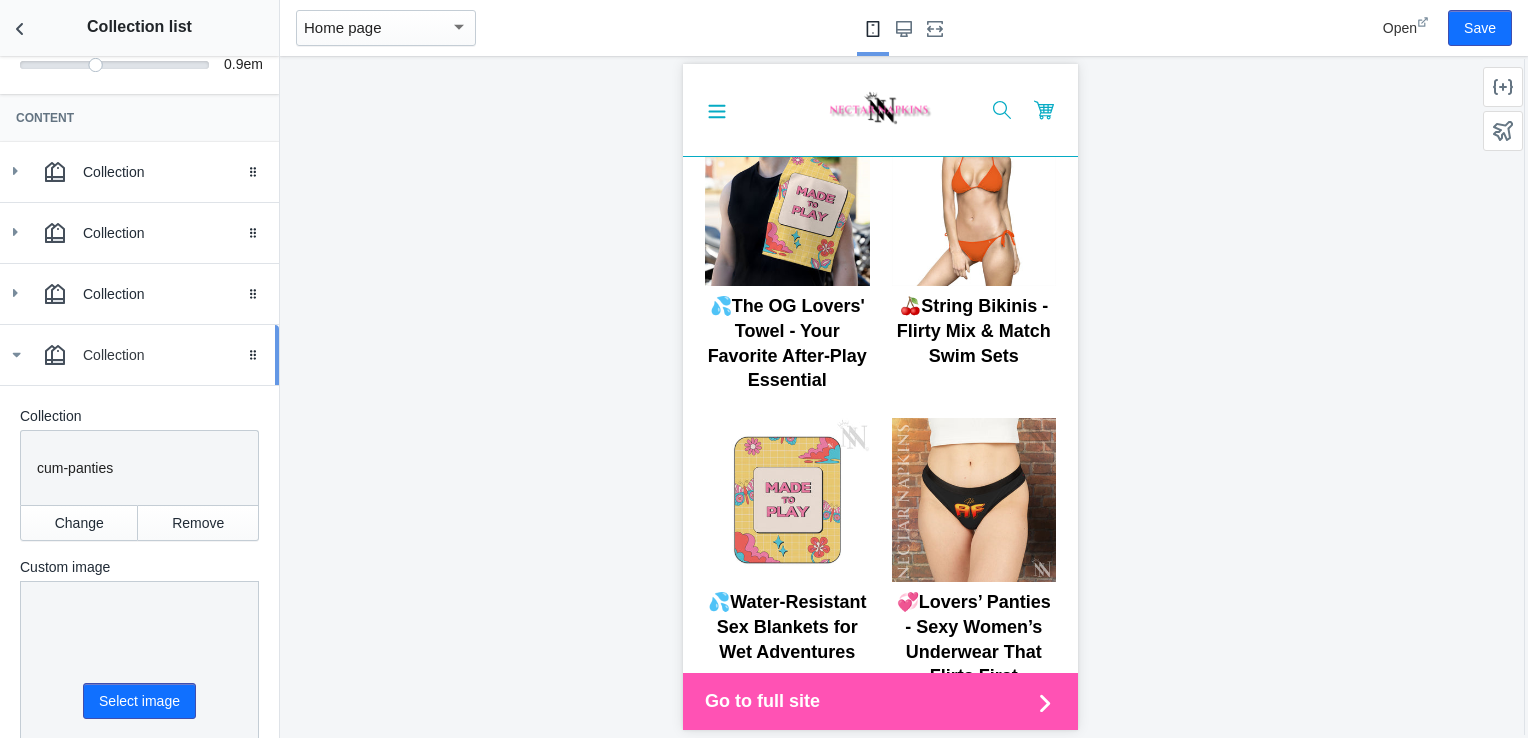 click 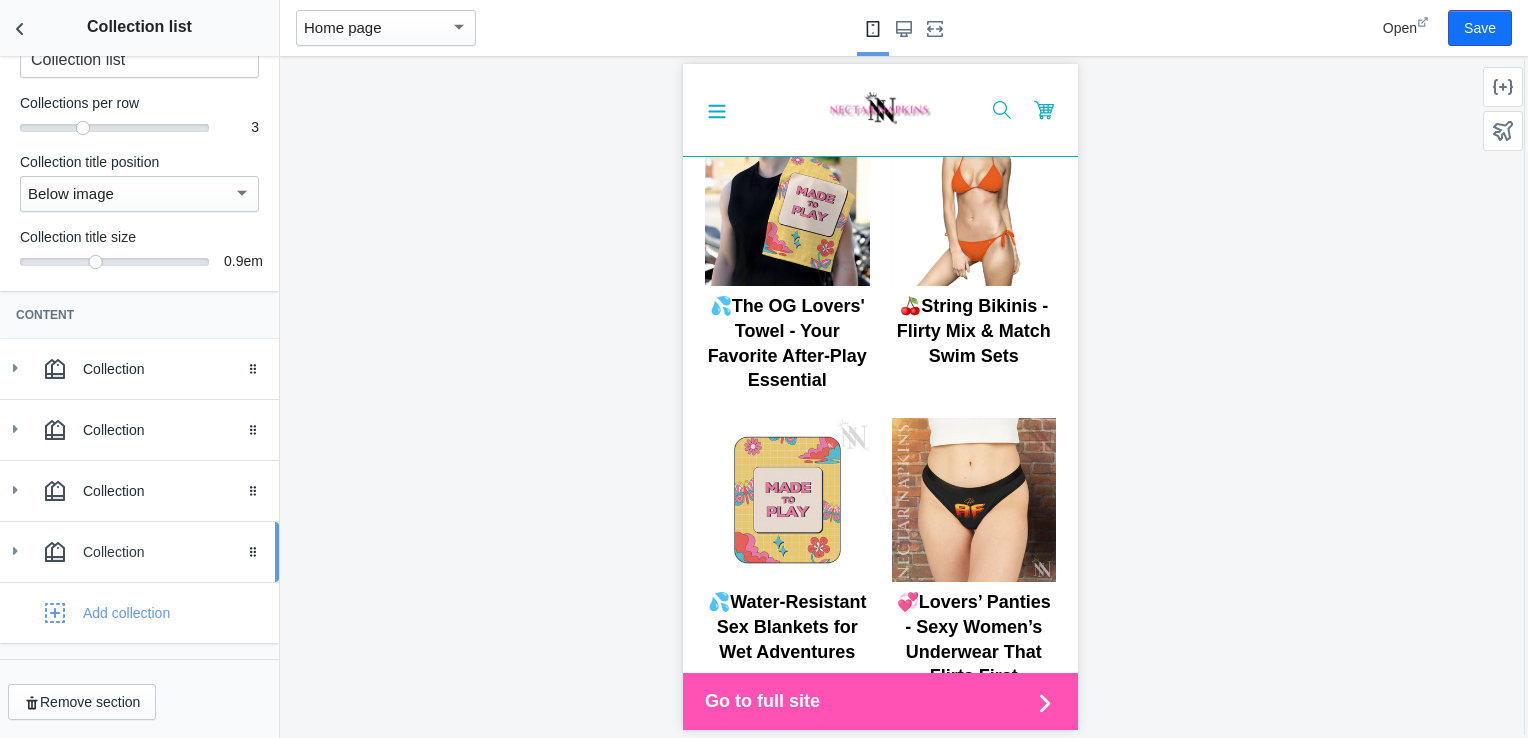 scroll, scrollTop: 105, scrollLeft: 0, axis: vertical 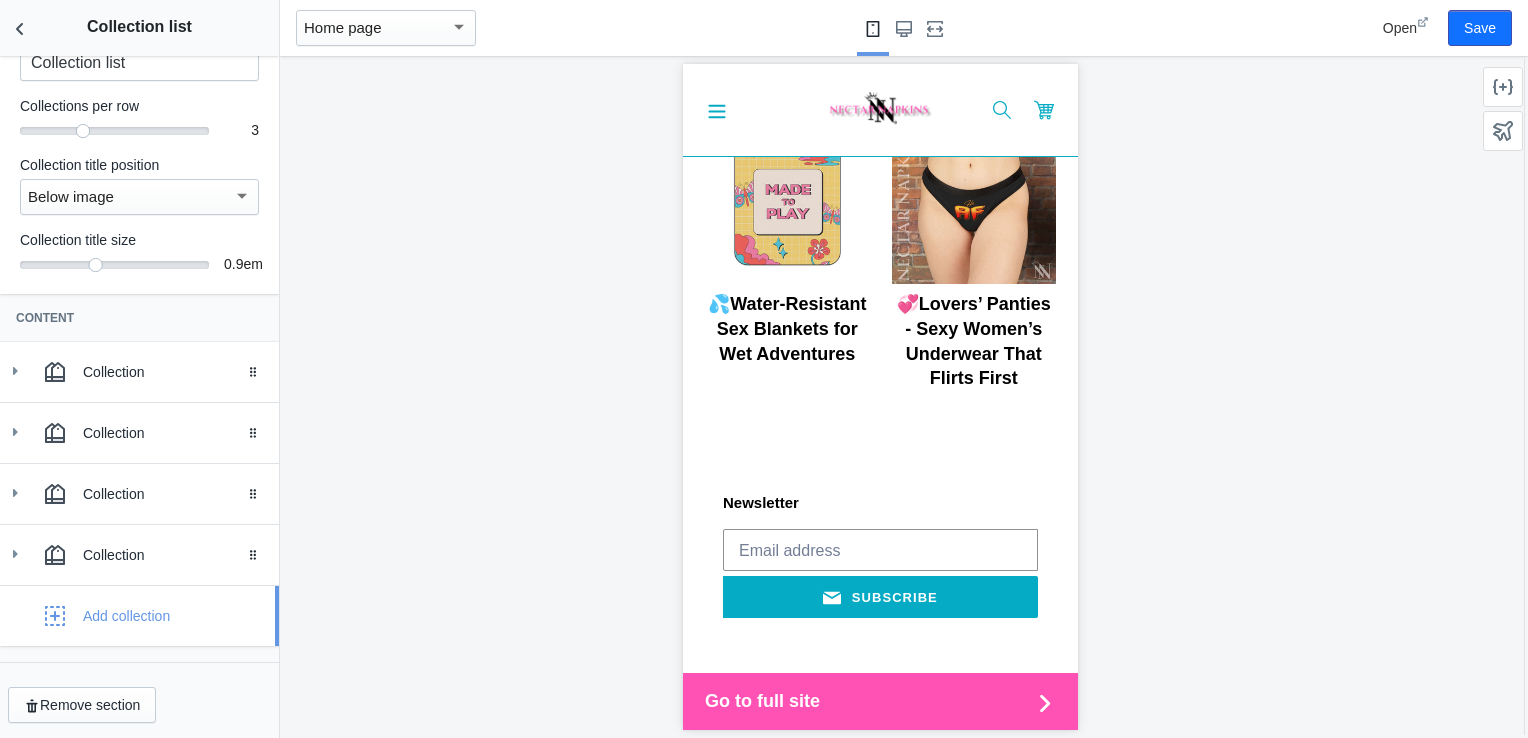 click on "Add collection" at bounding box center [126, 616] 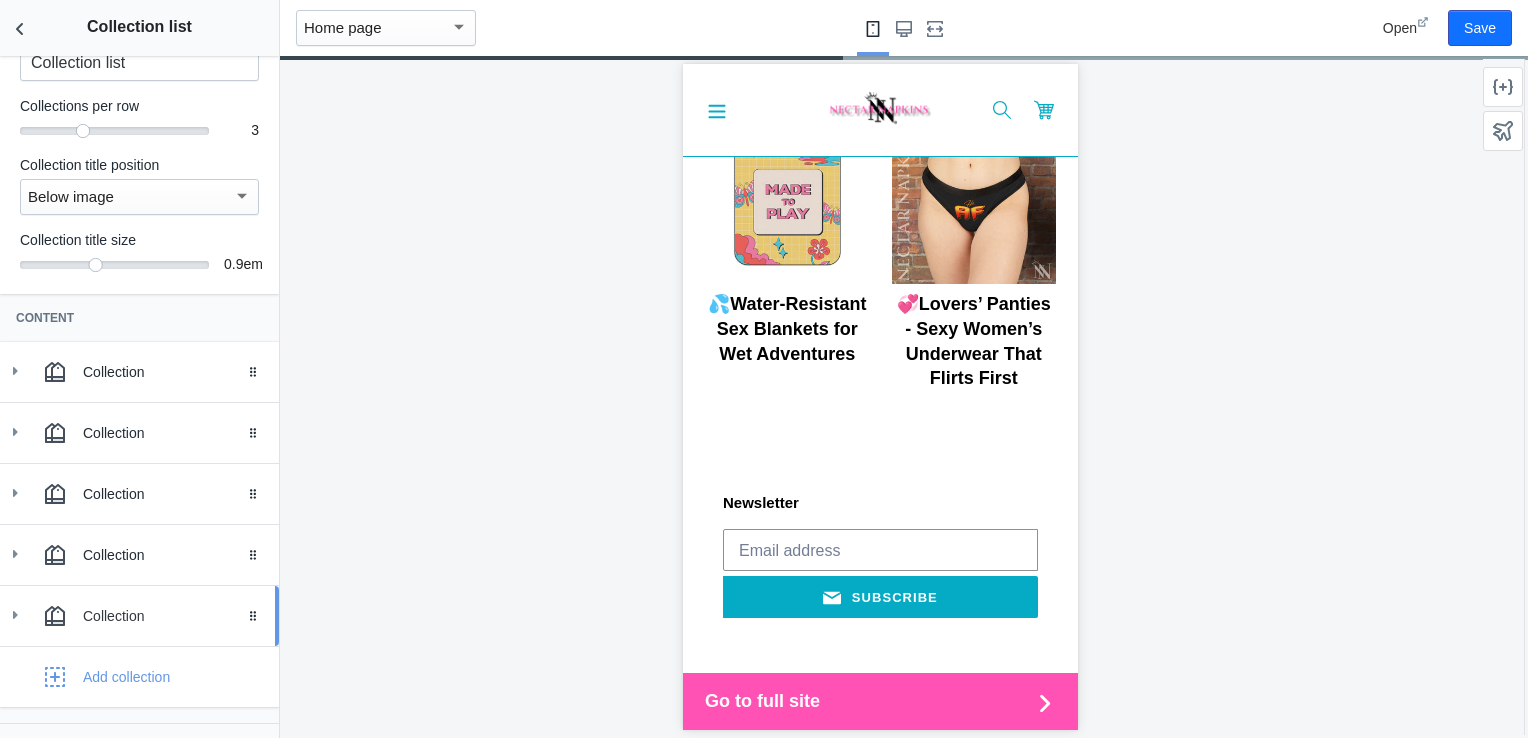 click 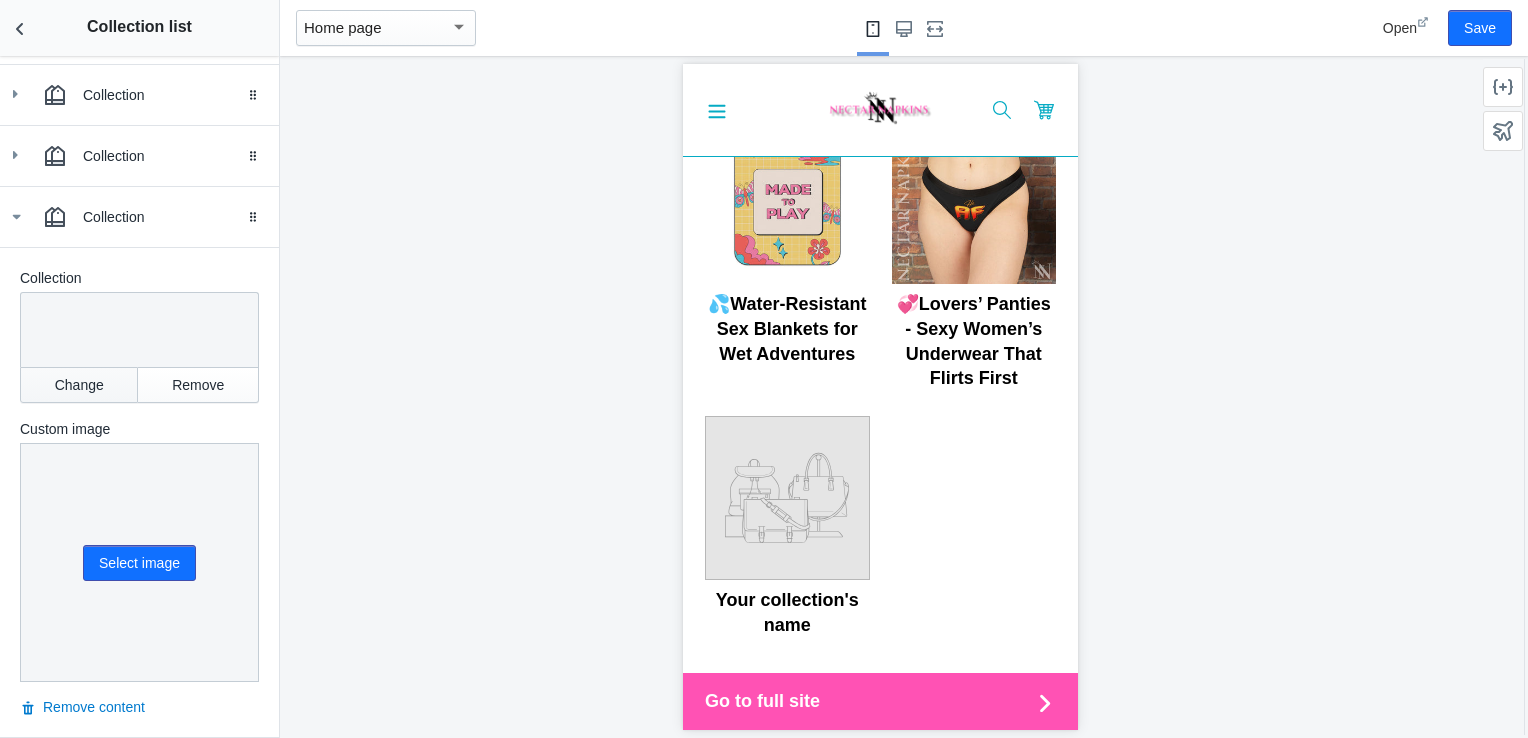 scroll, scrollTop: 505, scrollLeft: 0, axis: vertical 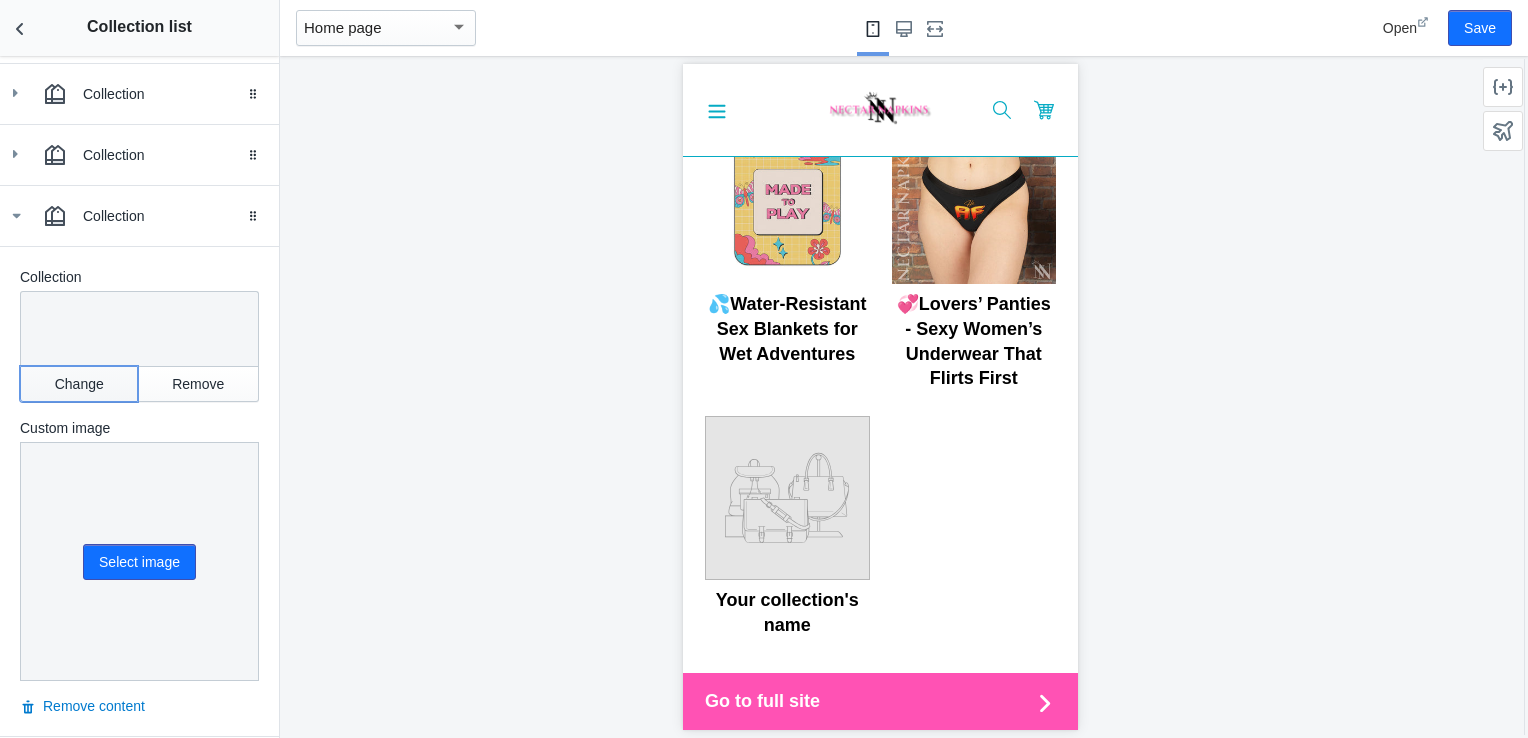 click on "Change" at bounding box center (79, 384) 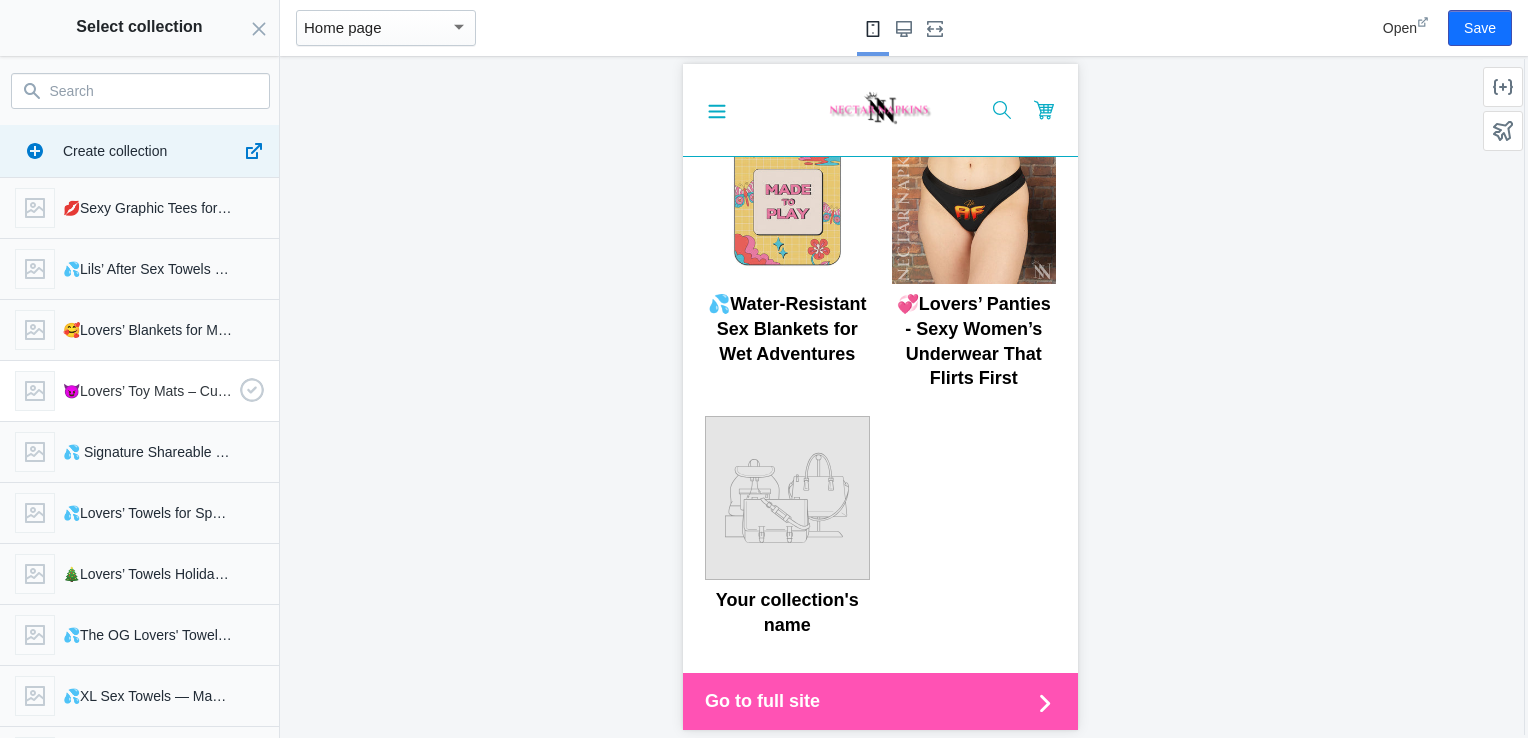 scroll, scrollTop: 0, scrollLeft: 0, axis: both 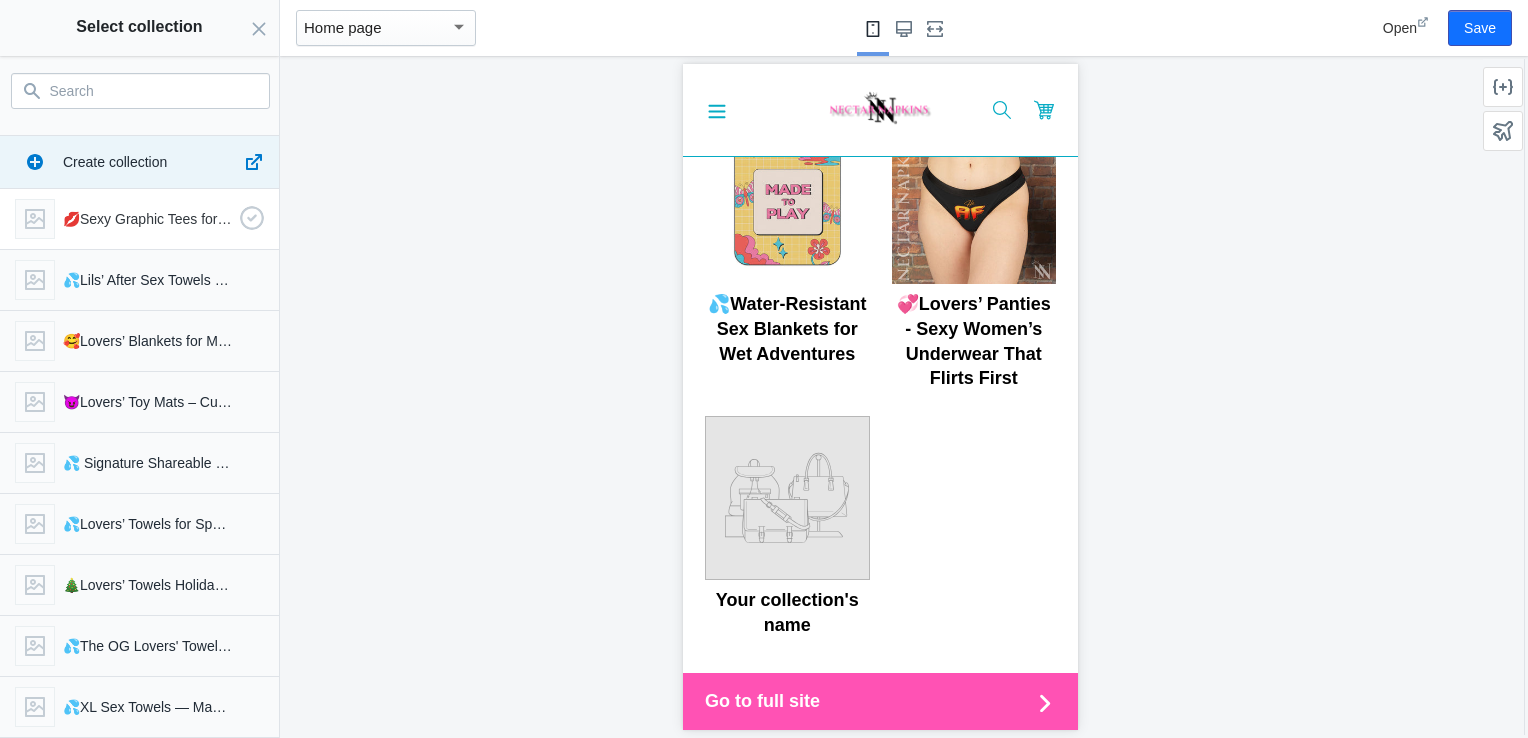 click on "💋Sexy Graphic Tees for Bold Lovers" at bounding box center (147, 219) 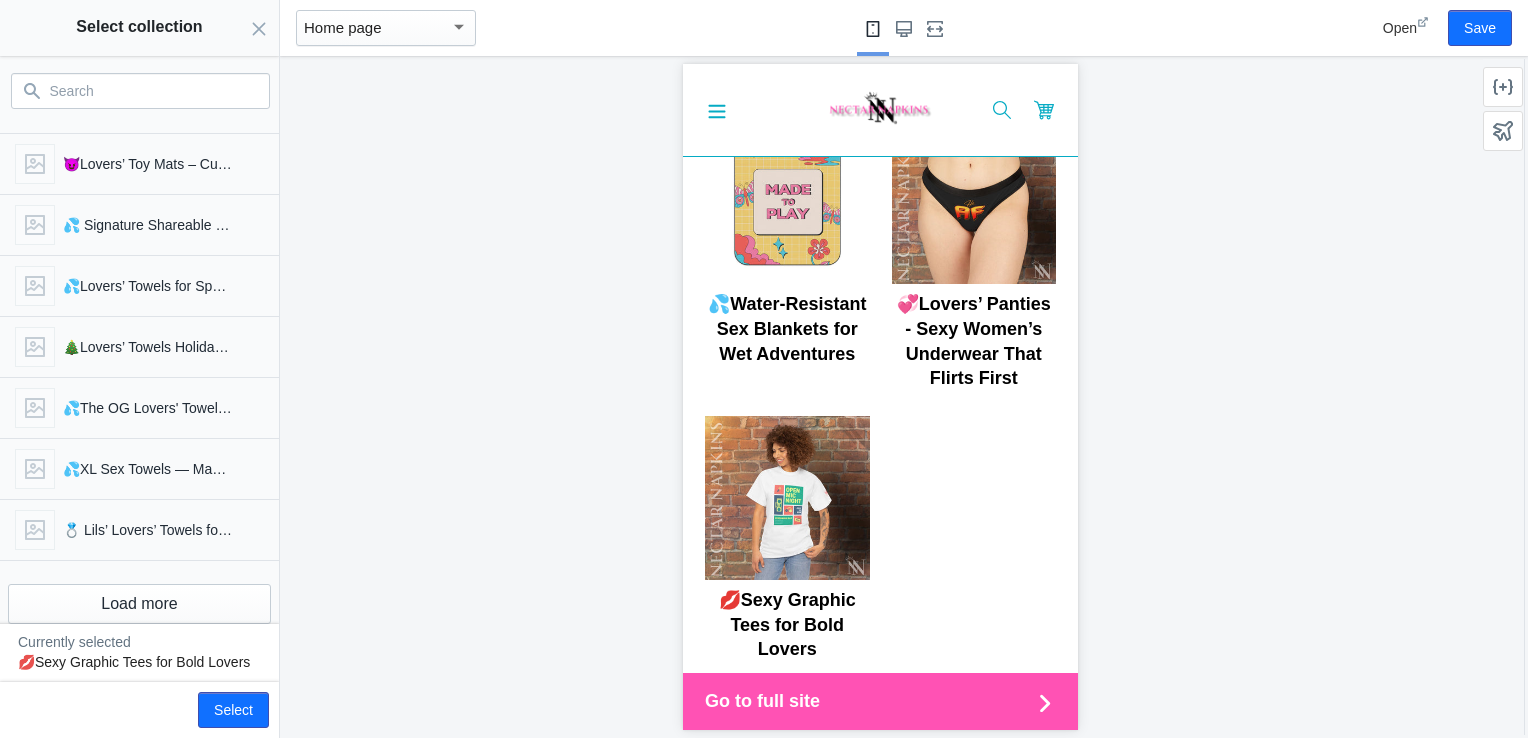 scroll, scrollTop: 259, scrollLeft: 0, axis: vertical 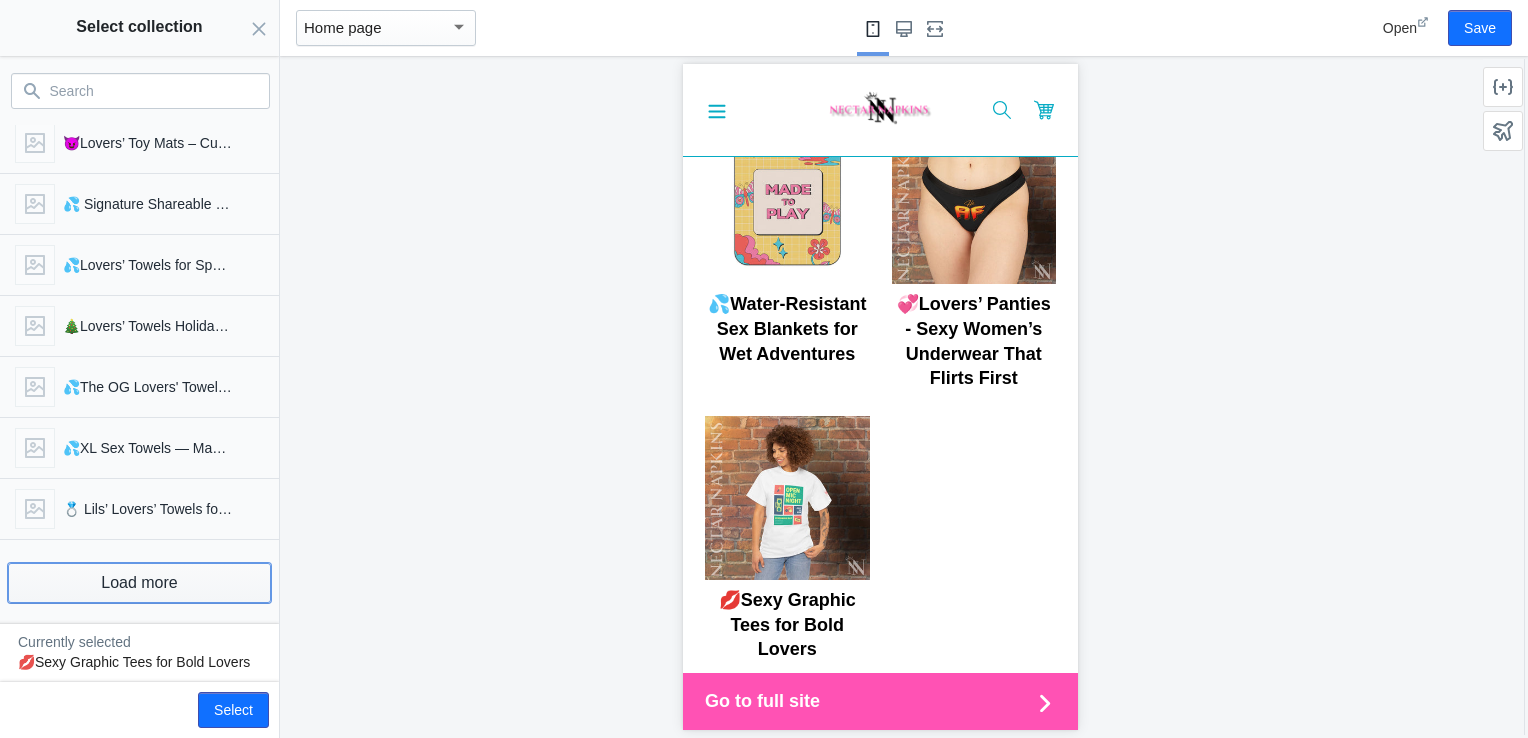 click on "Load more" at bounding box center [139, 583] 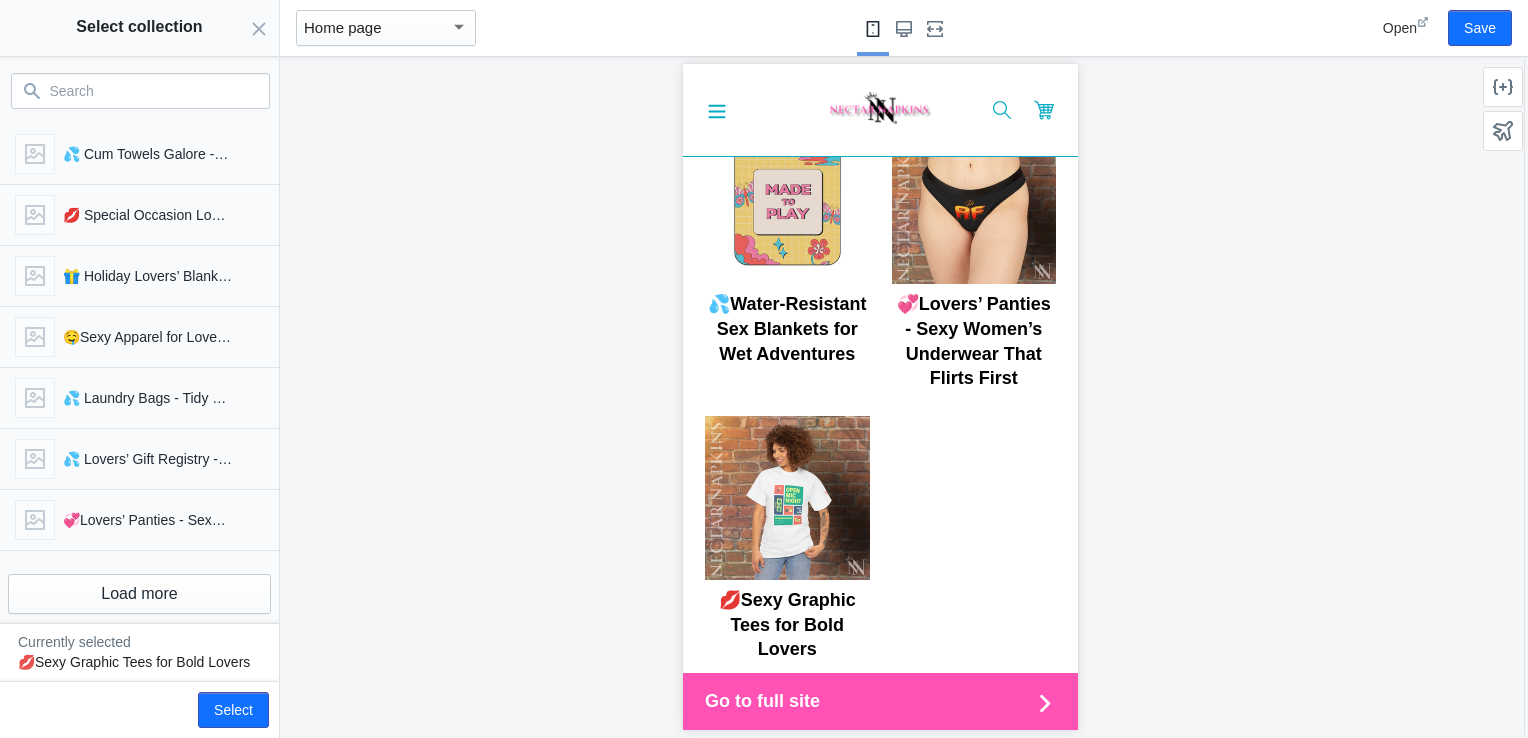 scroll, scrollTop: 859, scrollLeft: 0, axis: vertical 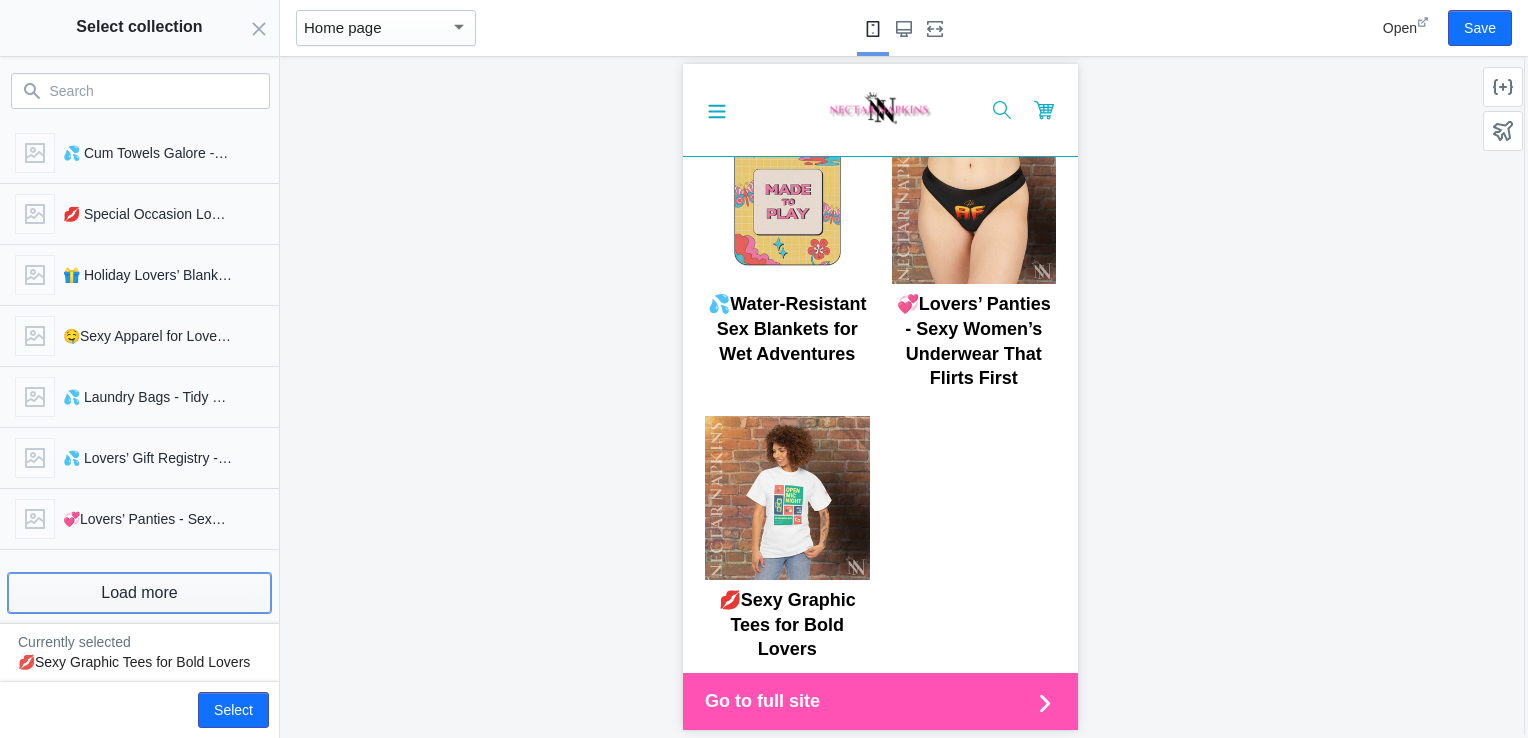 click on "Load more" at bounding box center [139, 593] 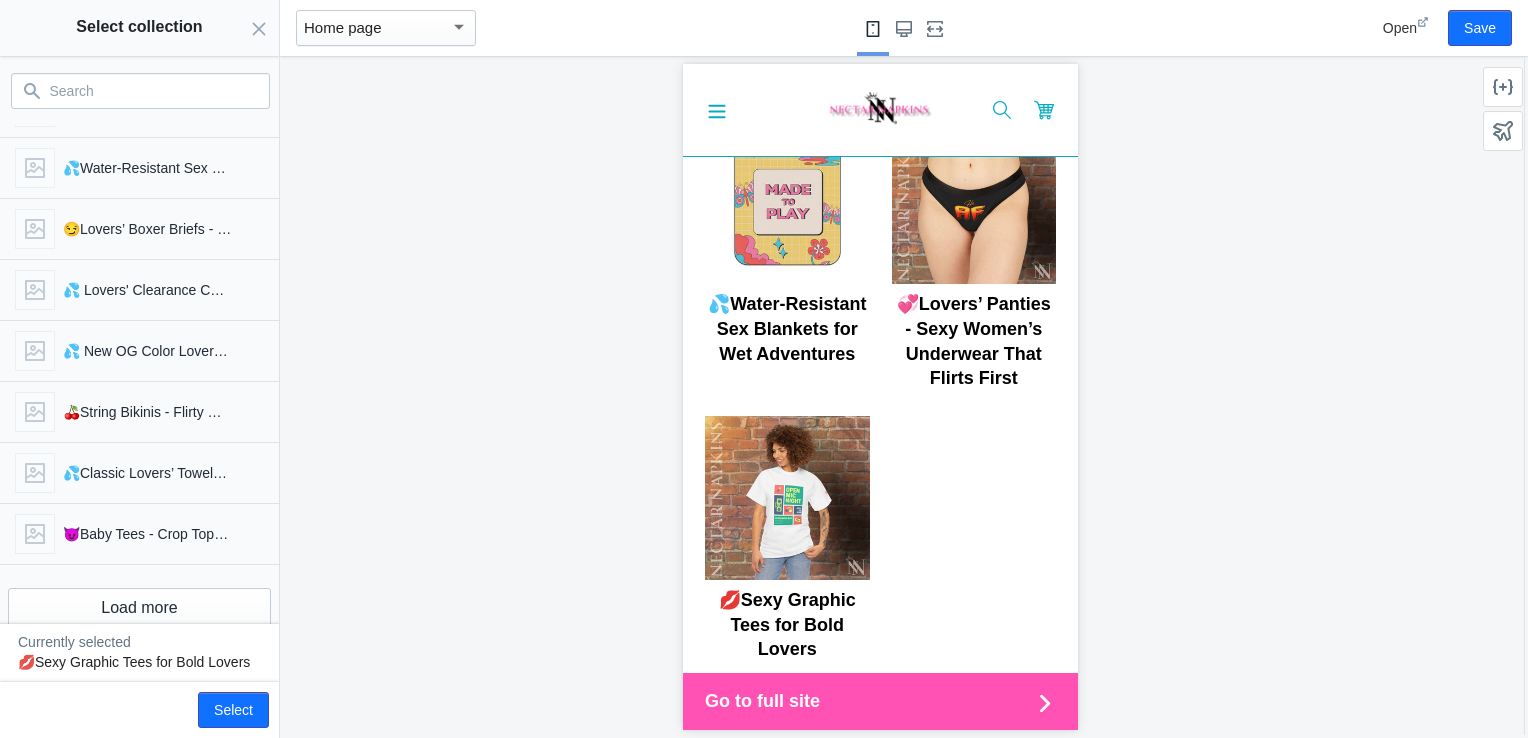 scroll, scrollTop: 1353, scrollLeft: 0, axis: vertical 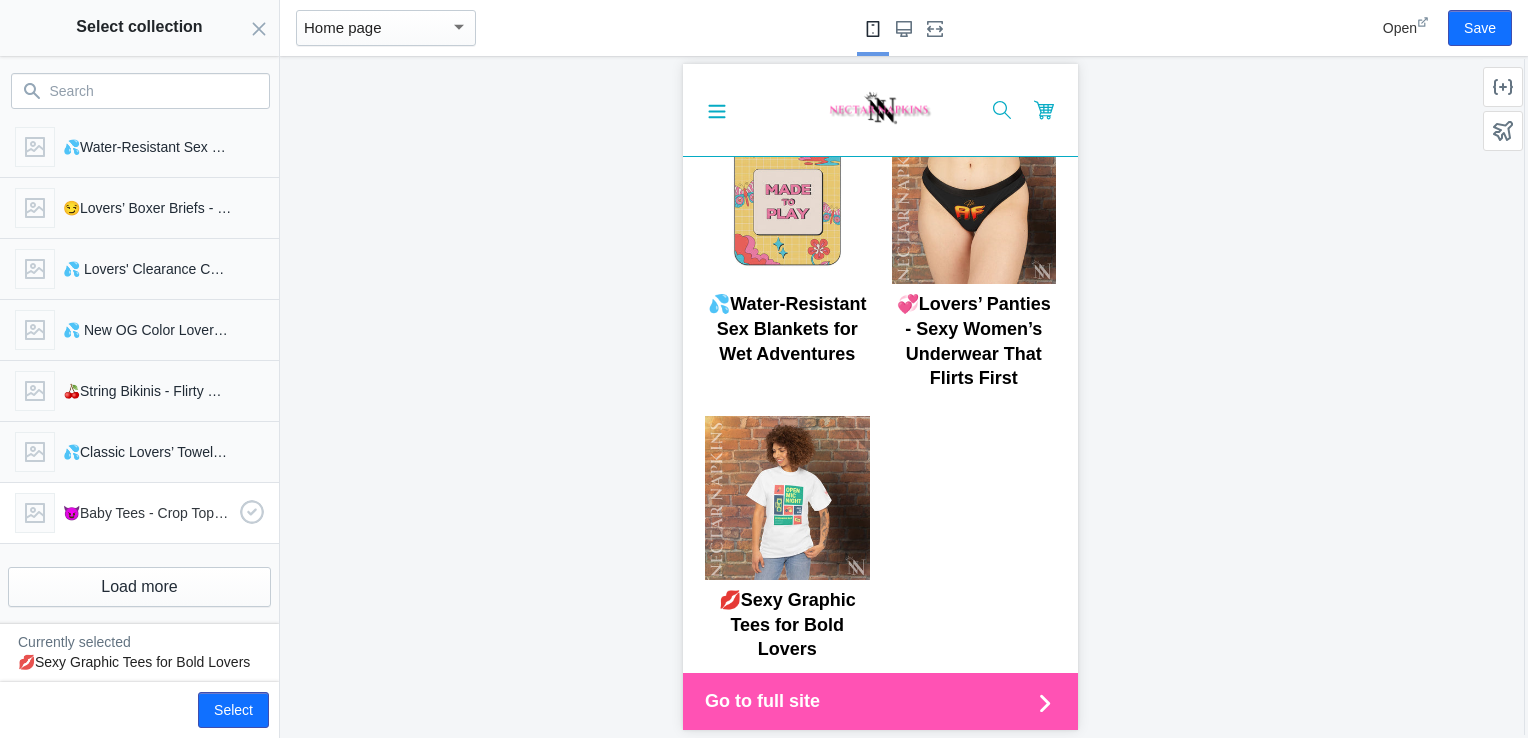 click on "😈Baby Tees - Crop Tops That Flirt Back" at bounding box center (147, 513) 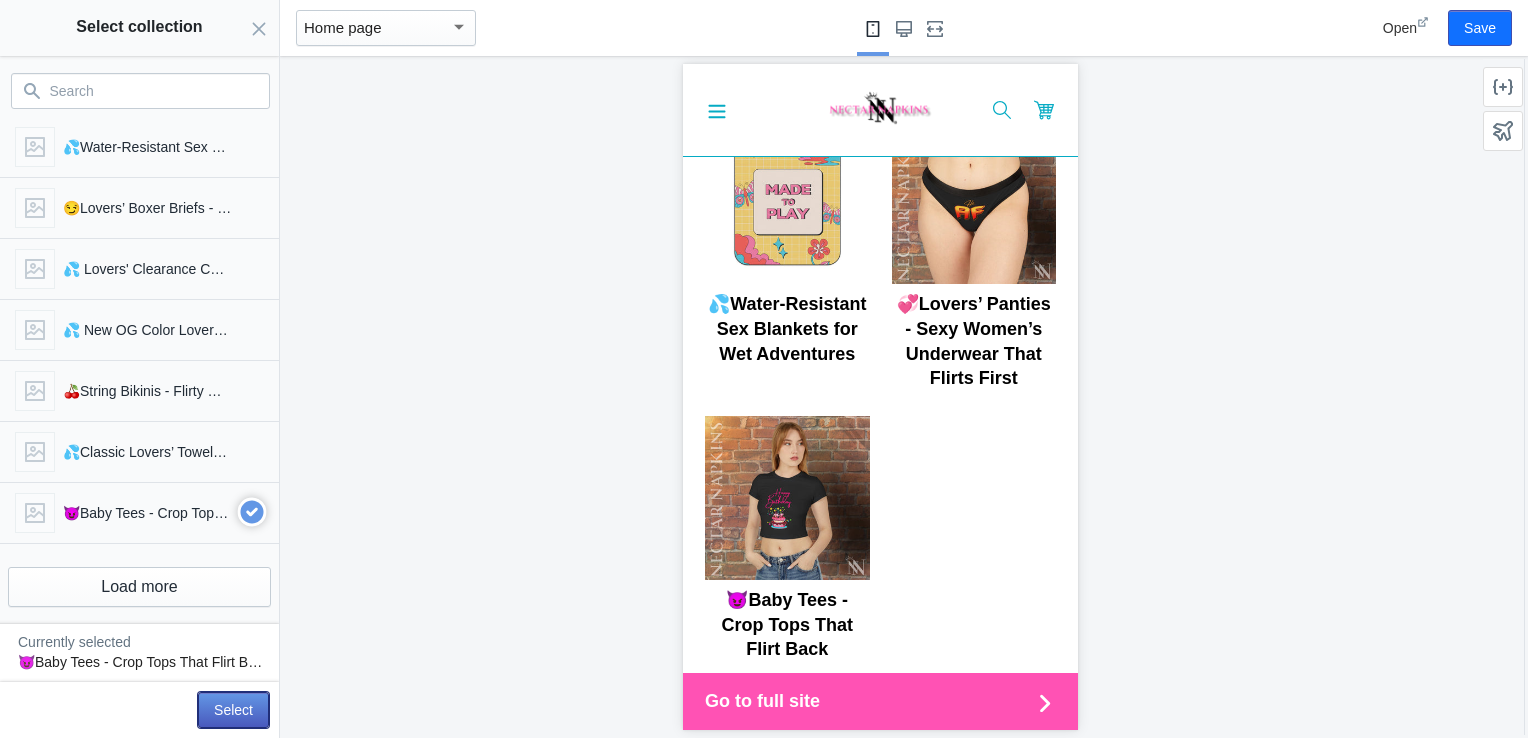 click on "Select" at bounding box center (233, 710) 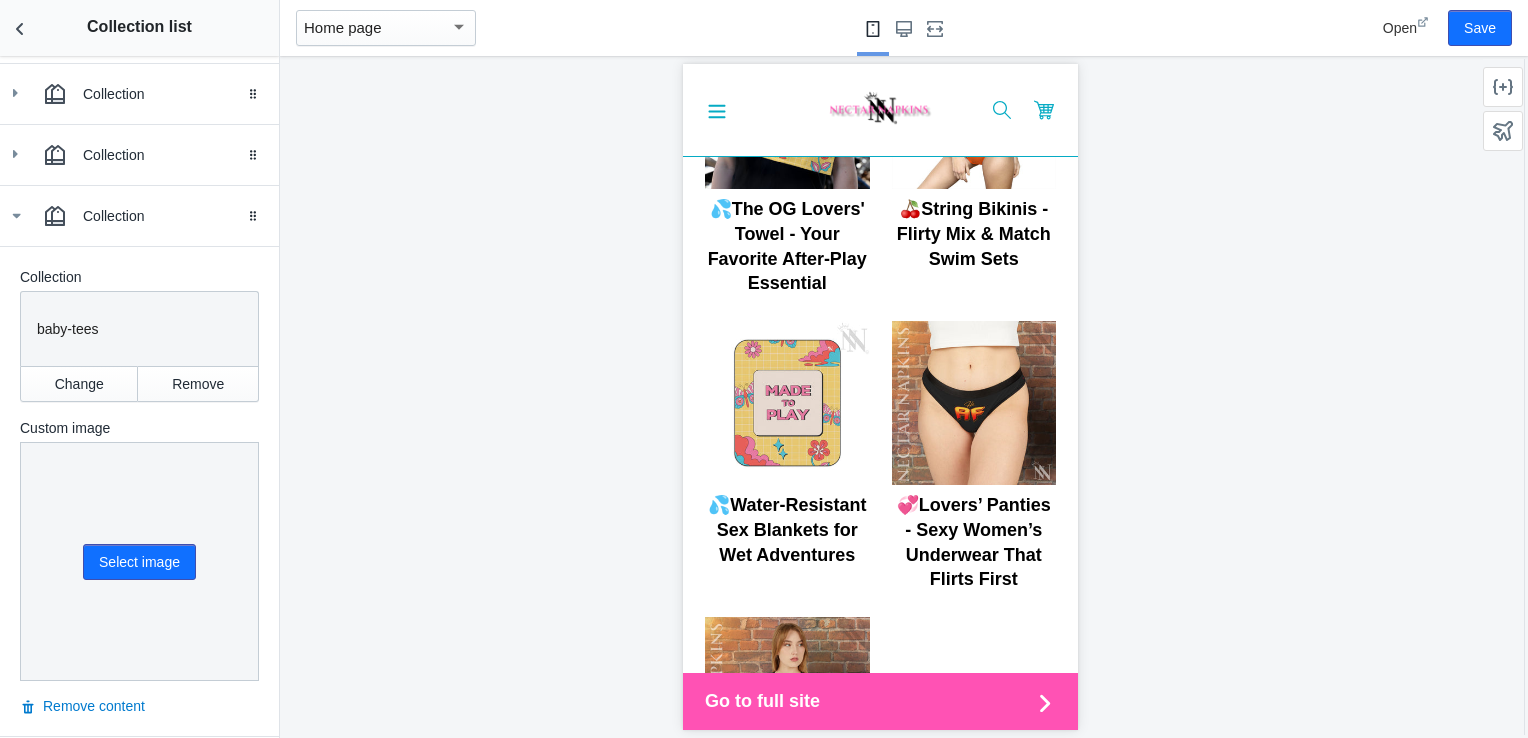 scroll, scrollTop: 774, scrollLeft: 0, axis: vertical 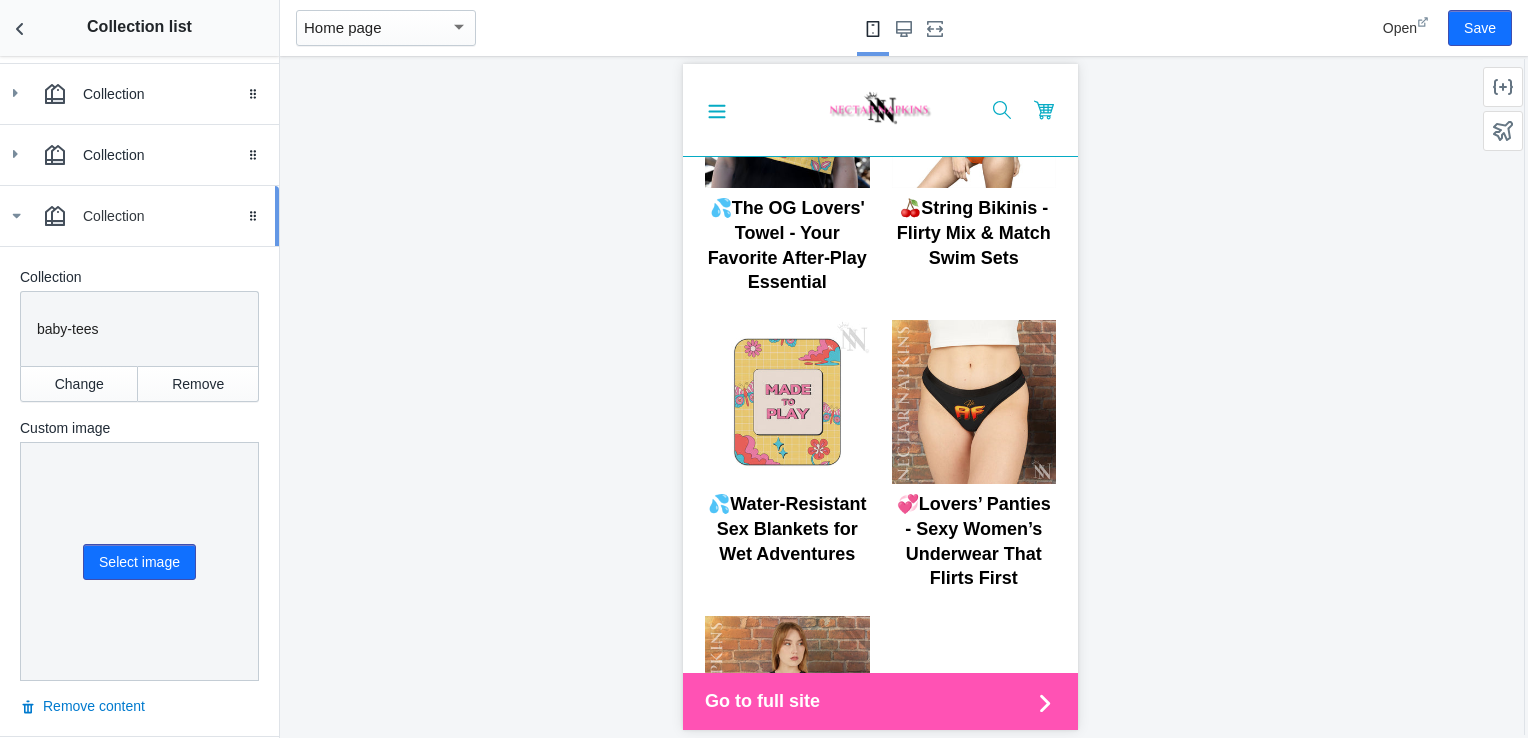 click 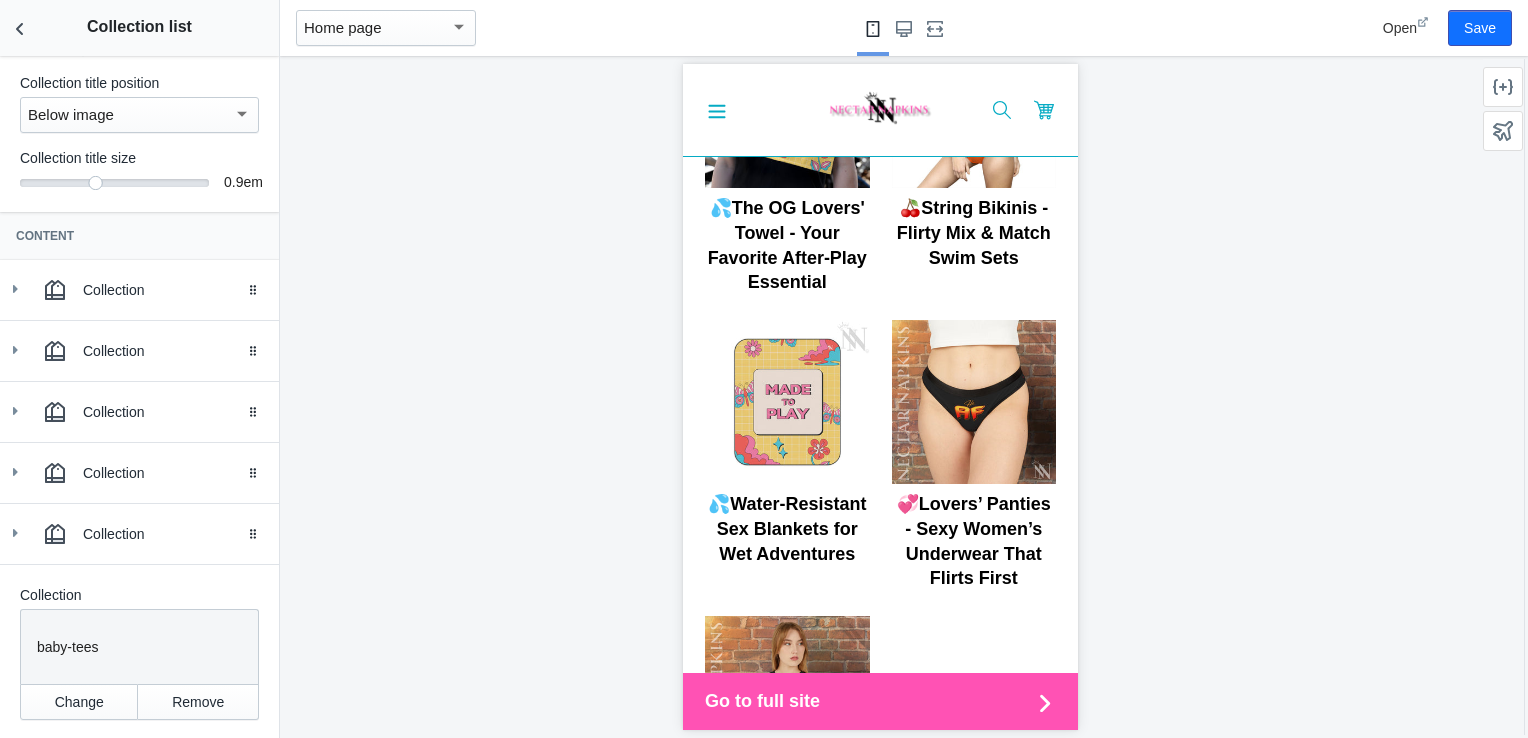 scroll, scrollTop: 166, scrollLeft: 0, axis: vertical 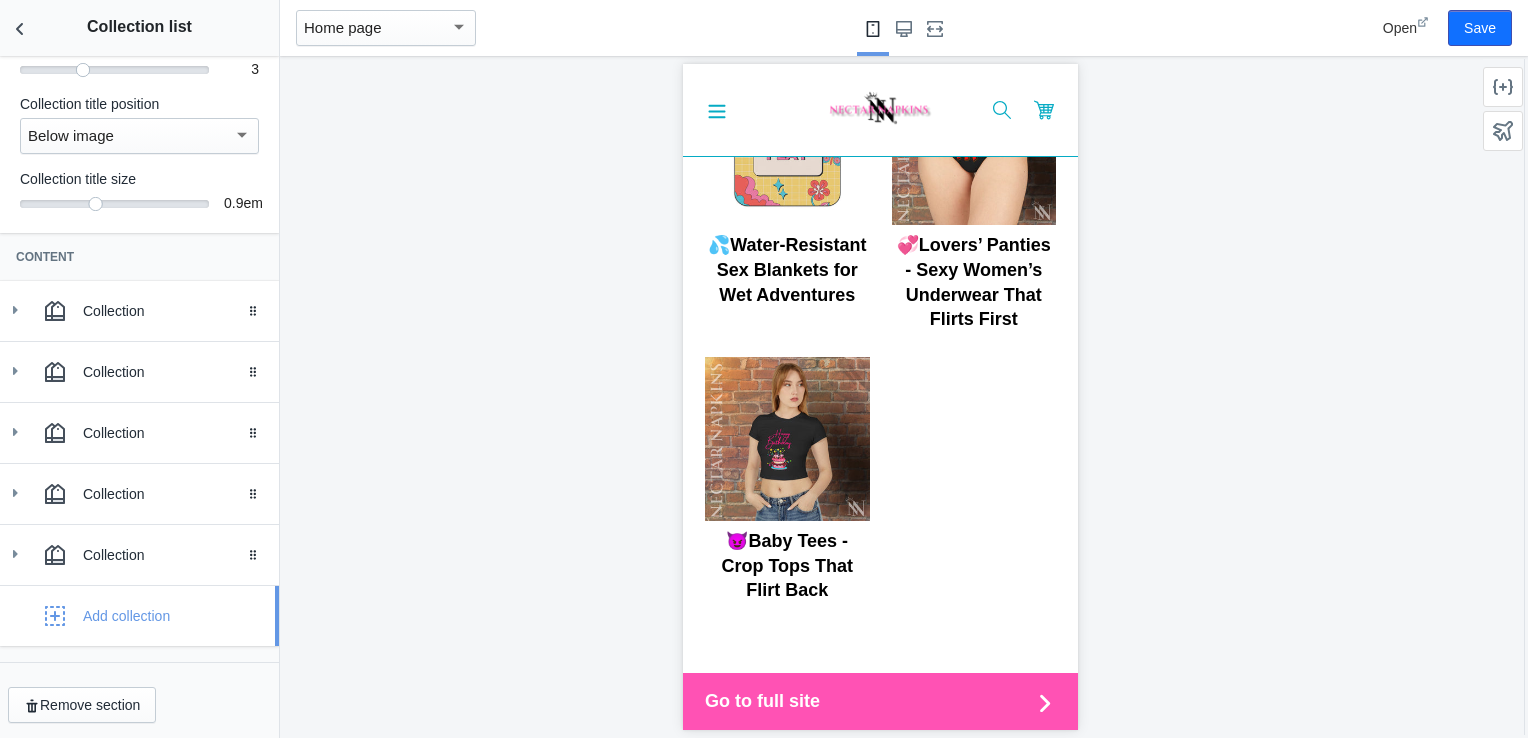 click on "Add collection" at bounding box center [126, 616] 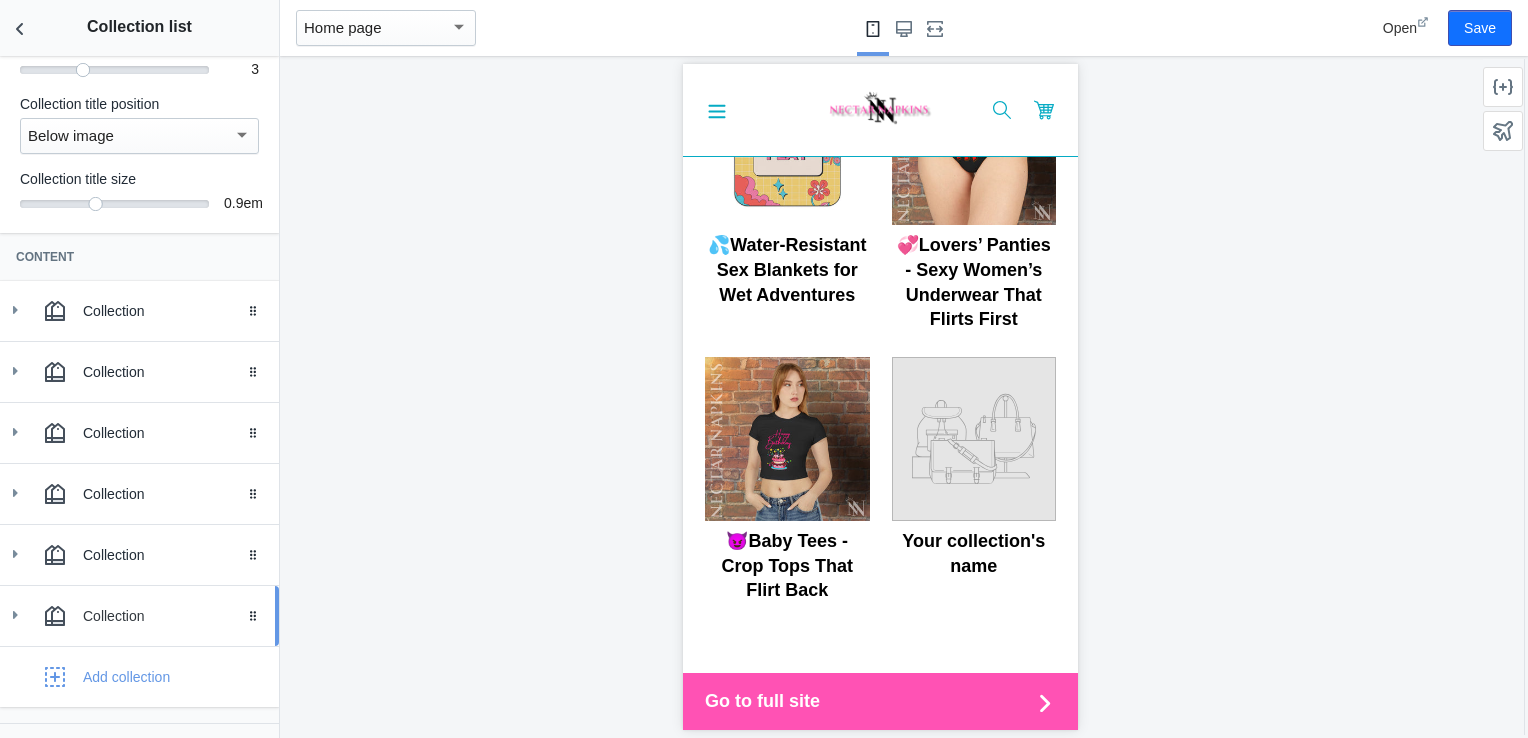 click 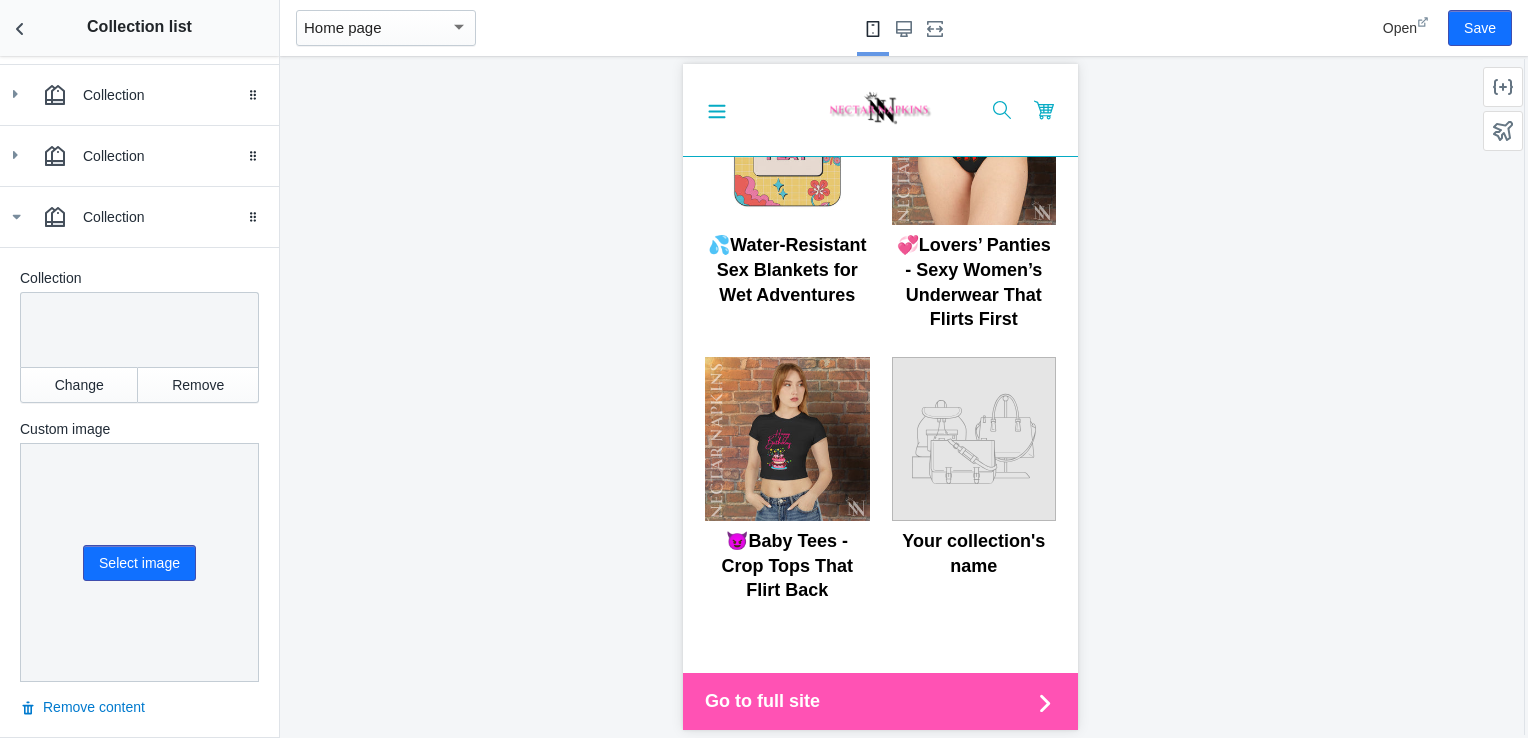 scroll, scrollTop: 566, scrollLeft: 0, axis: vertical 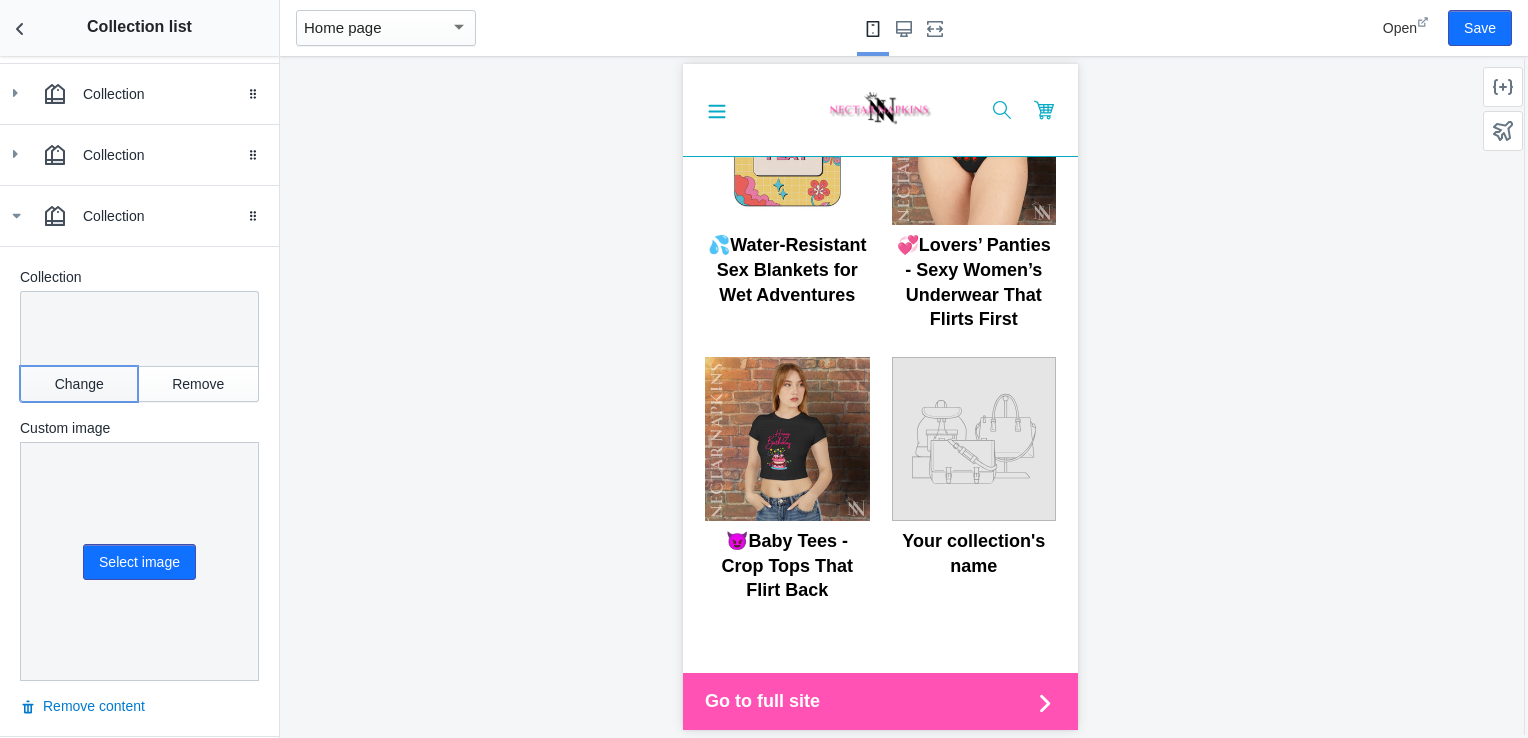 click on "Change" at bounding box center (79, 384) 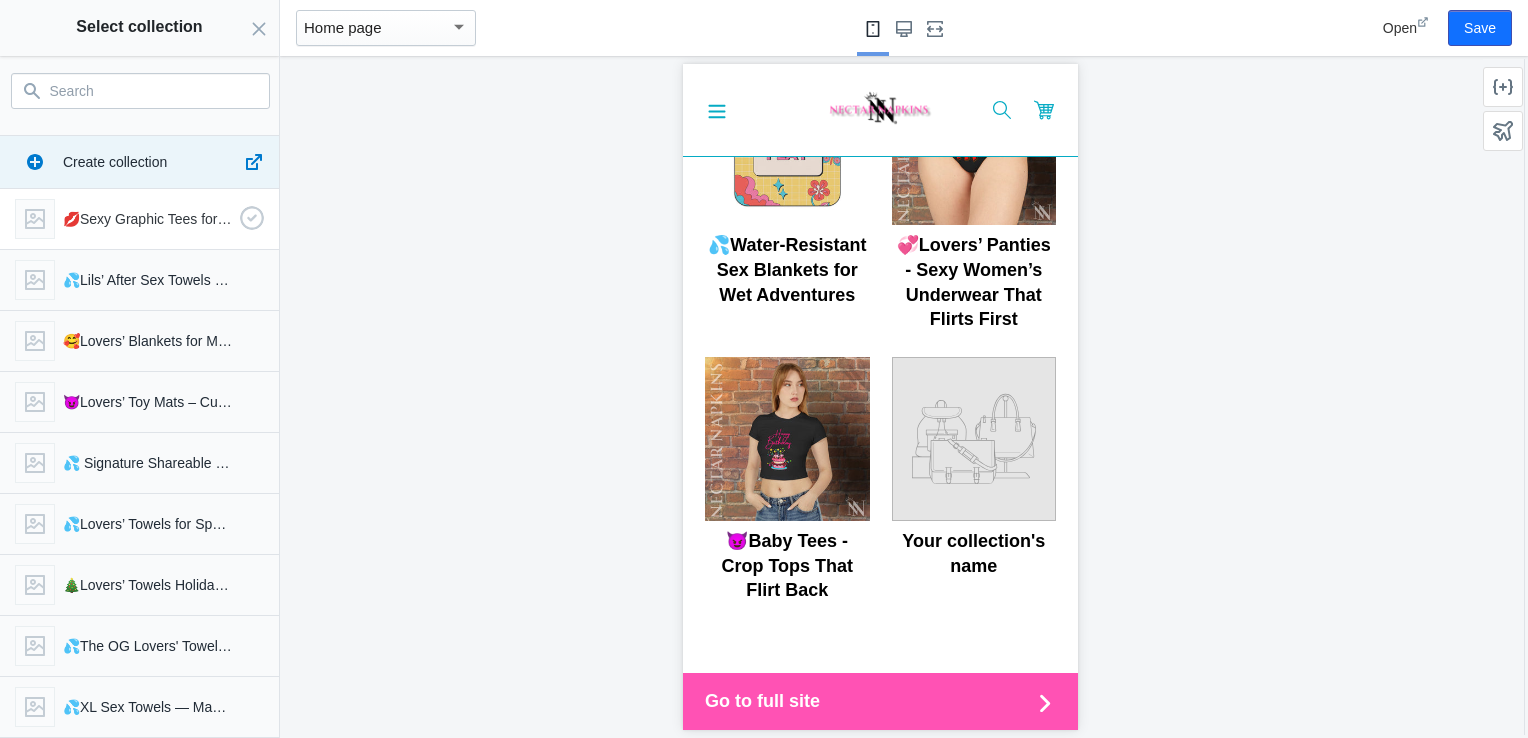 click on "💋Sexy Graphic Tees for Bold Lovers" at bounding box center [135, 215] 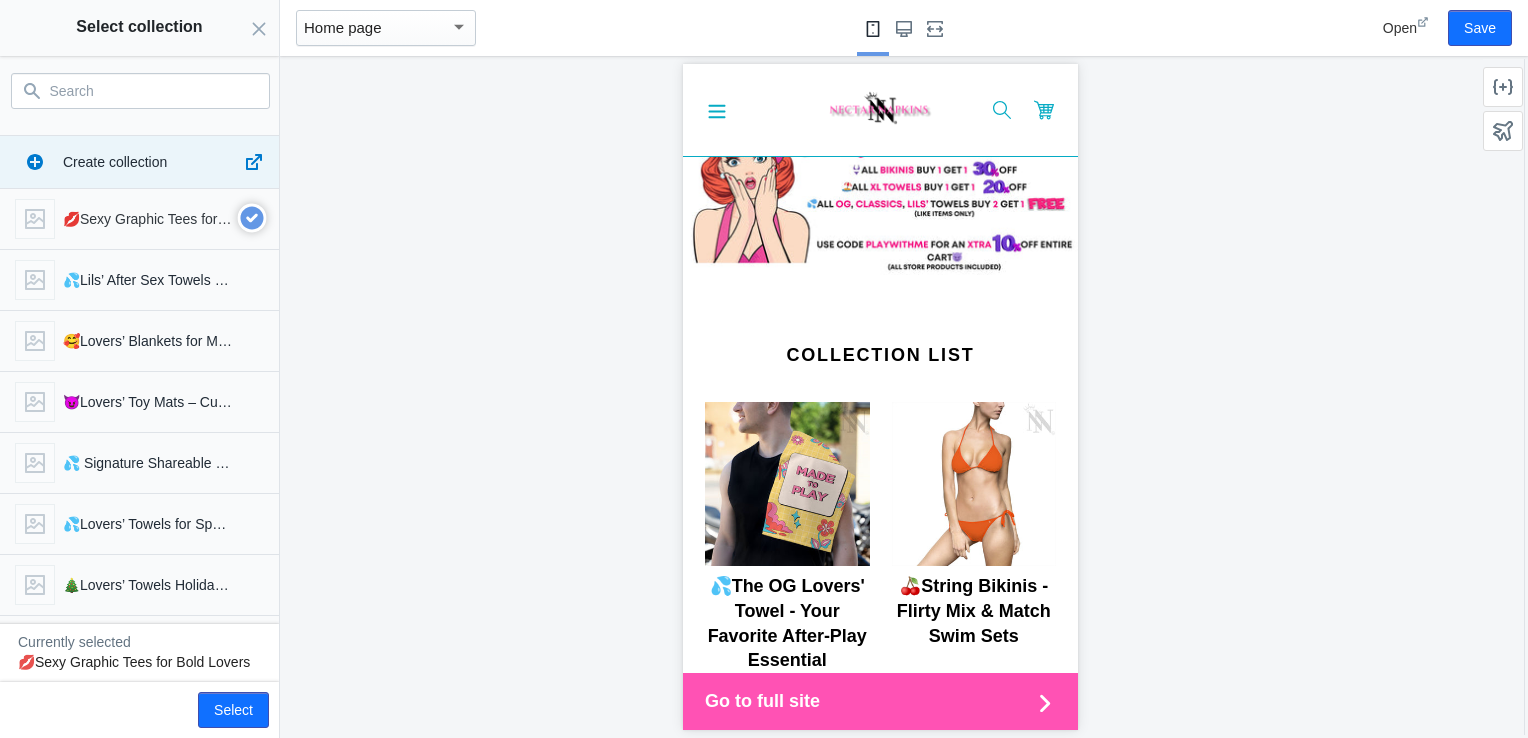 scroll, scrollTop: 399, scrollLeft: 0, axis: vertical 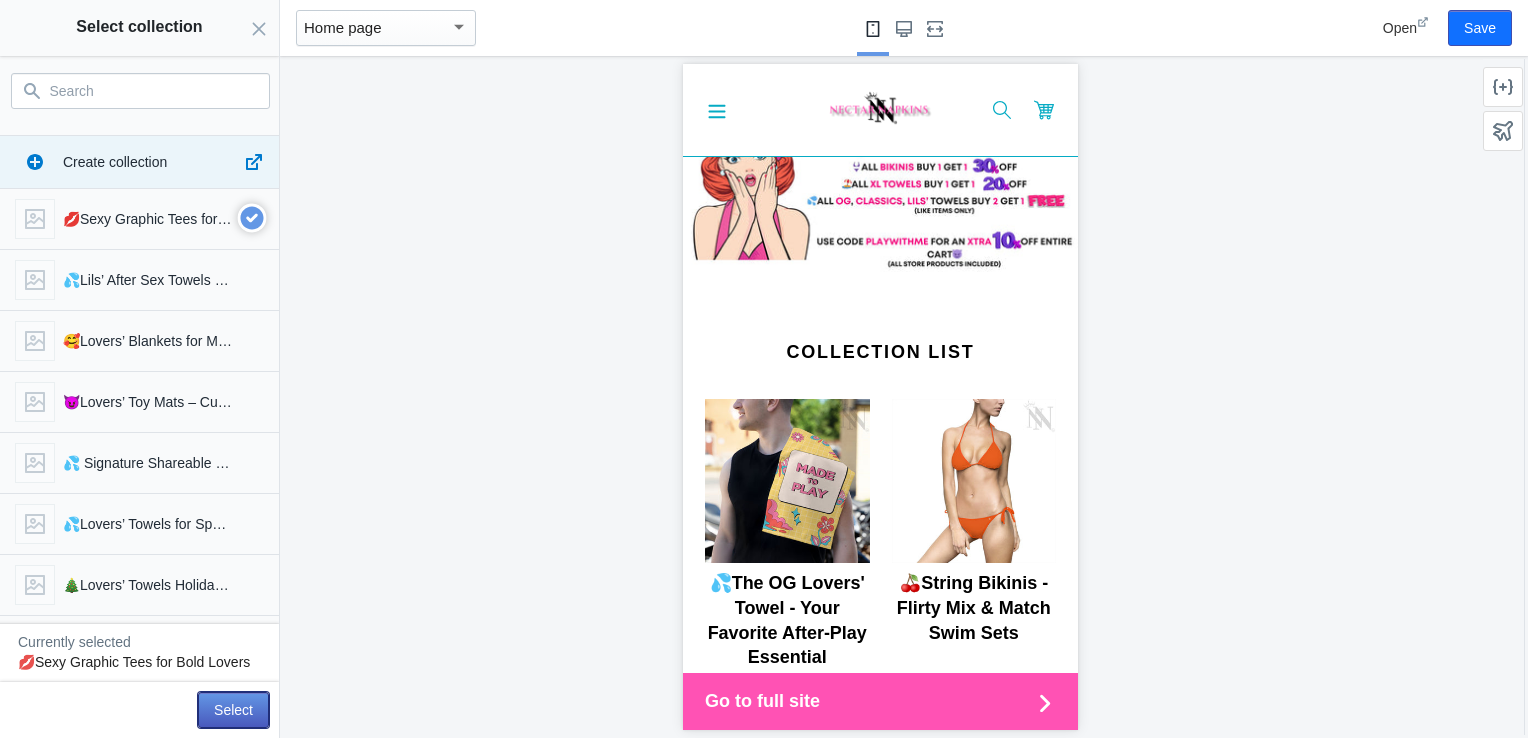 click on "Select" at bounding box center [233, 710] 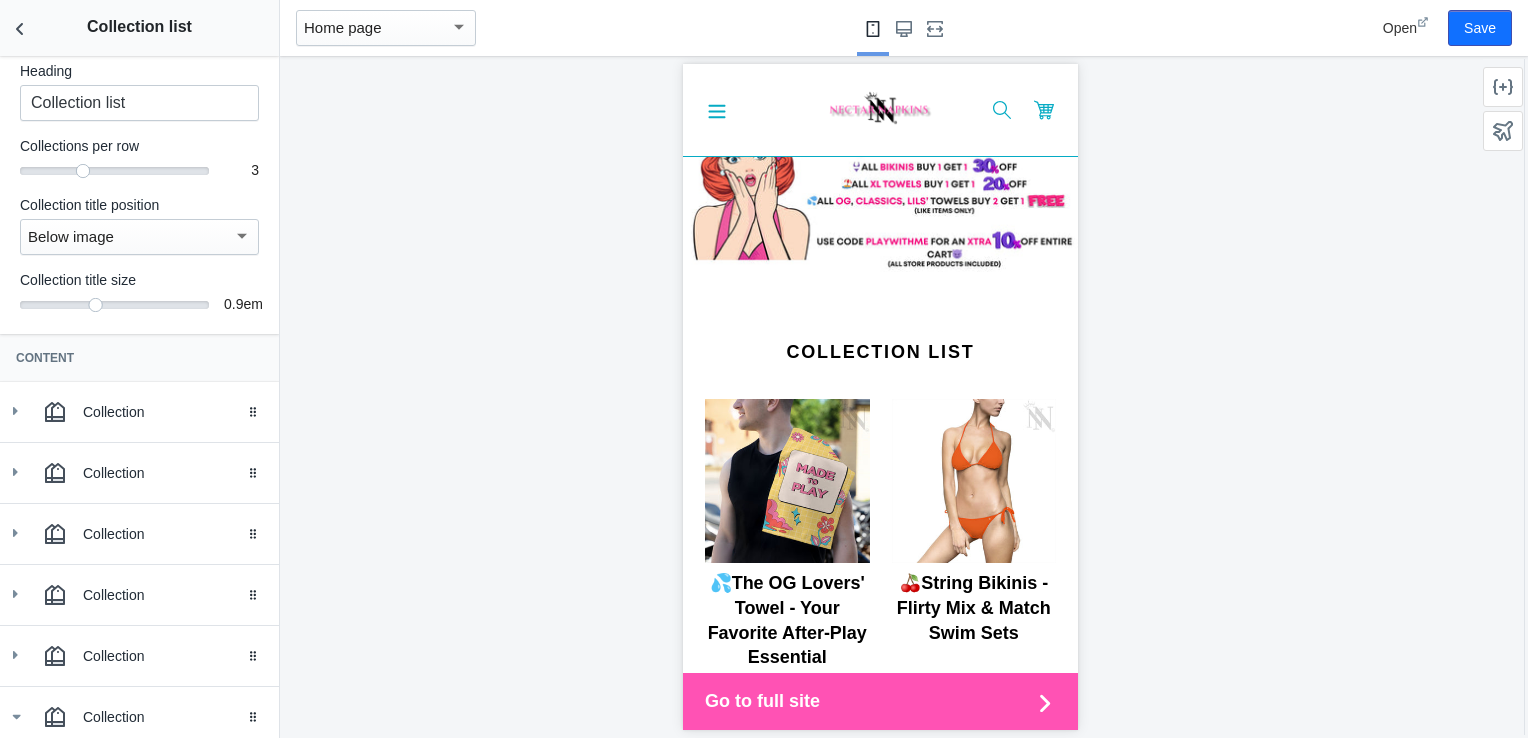 scroll, scrollTop: 0, scrollLeft: 0, axis: both 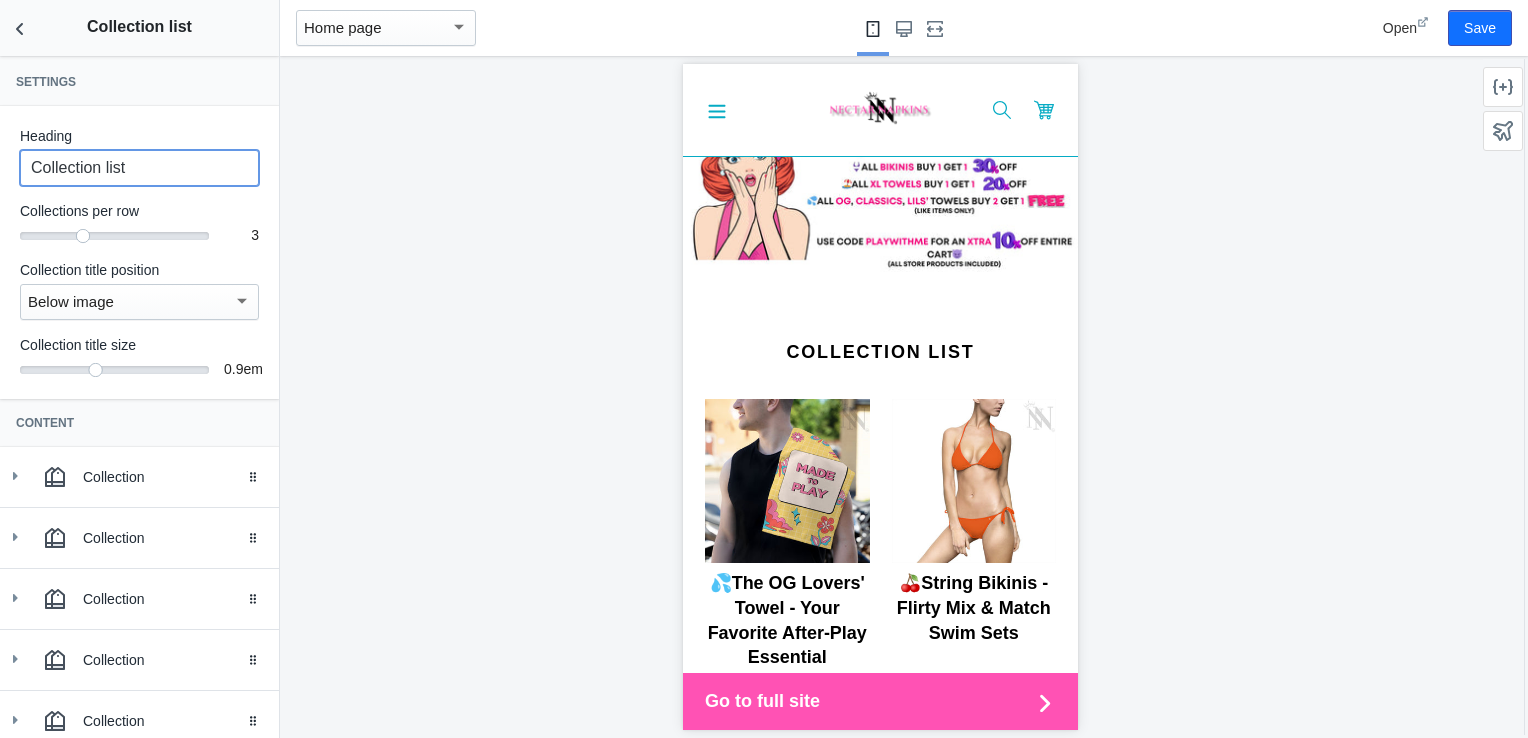 drag, startPoint x: 116, startPoint y: 164, endPoint x: 18, endPoint y: 171, distance: 98.24968 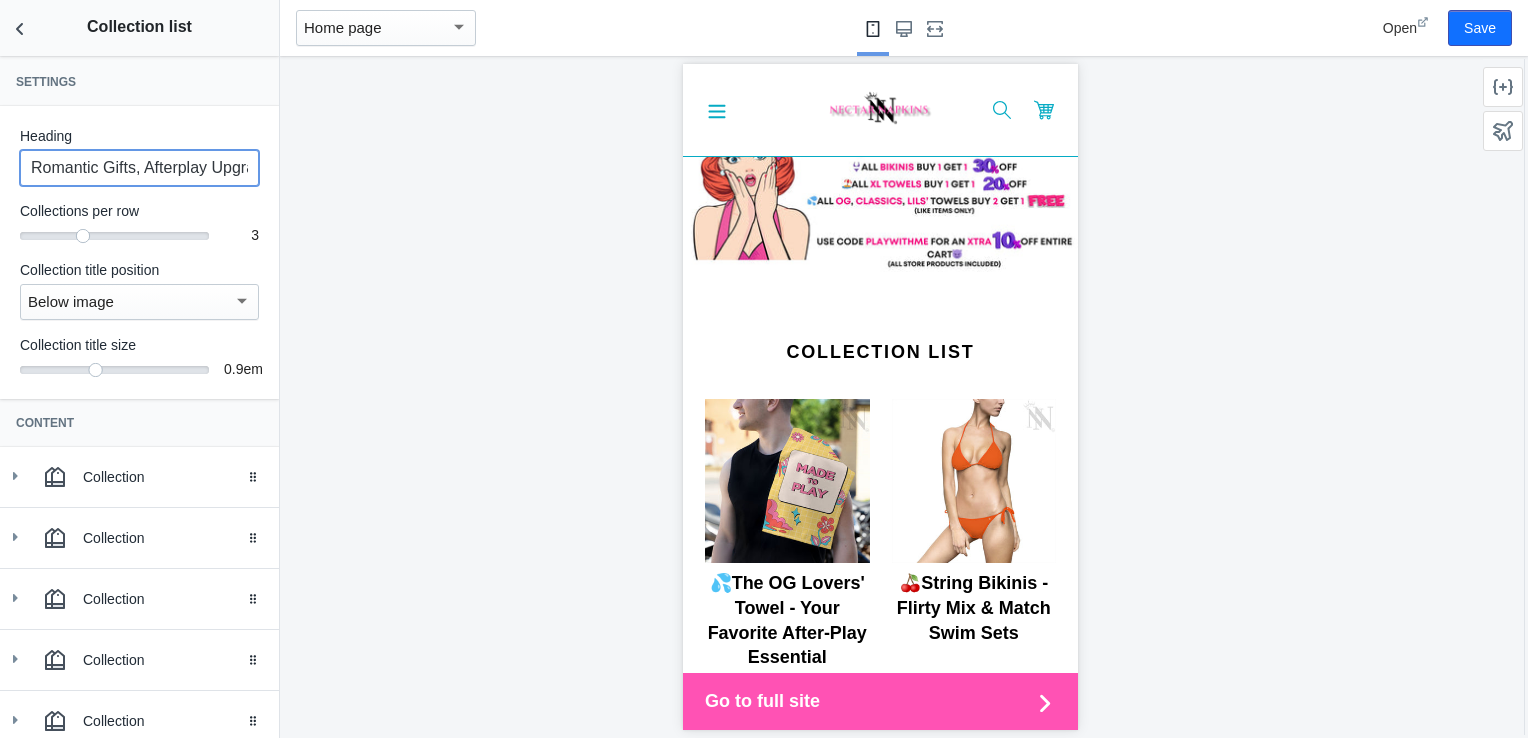 scroll, scrollTop: 0, scrollLeft: 187, axis: horizontal 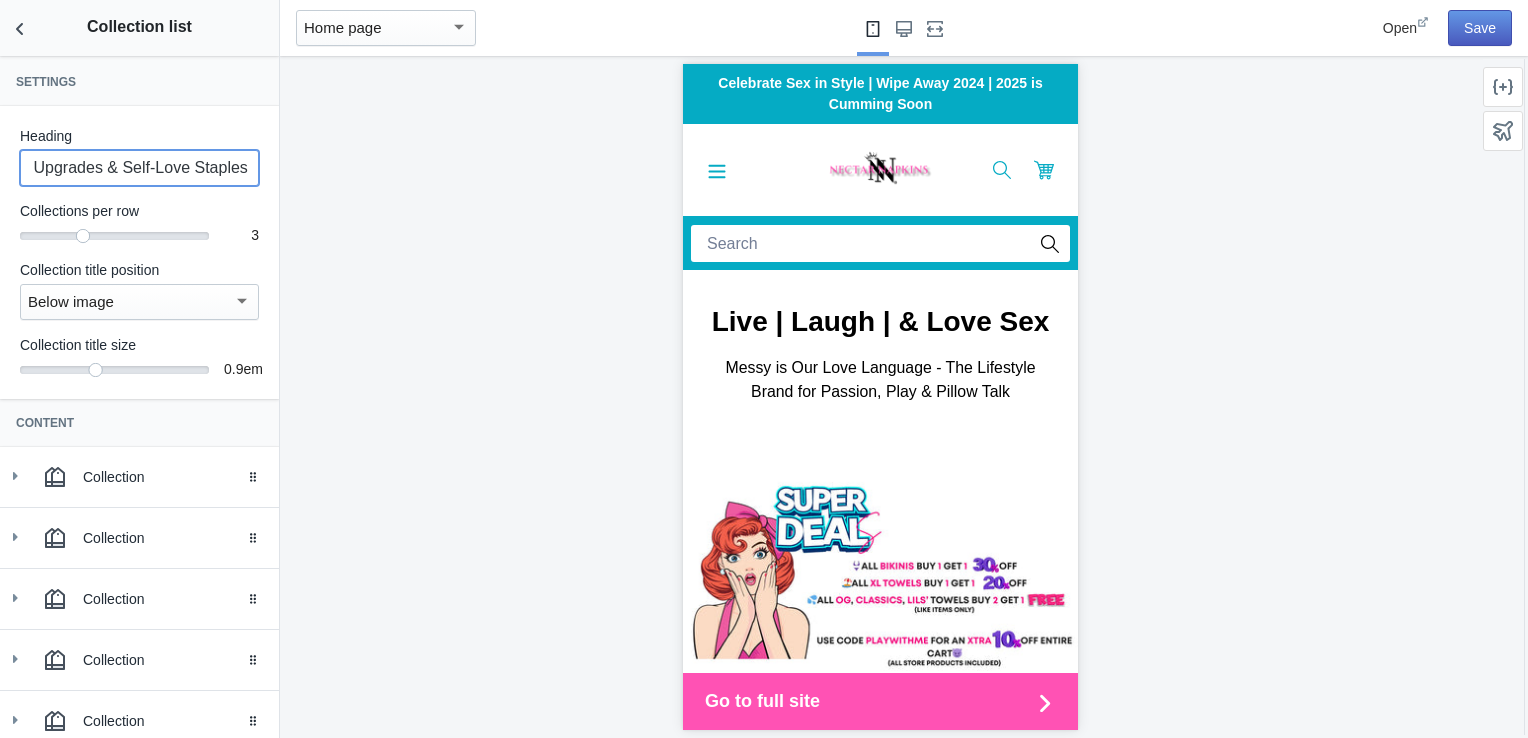 type on "Romantic Gifts, Afterplay Upgrades & Self-Love Staples" 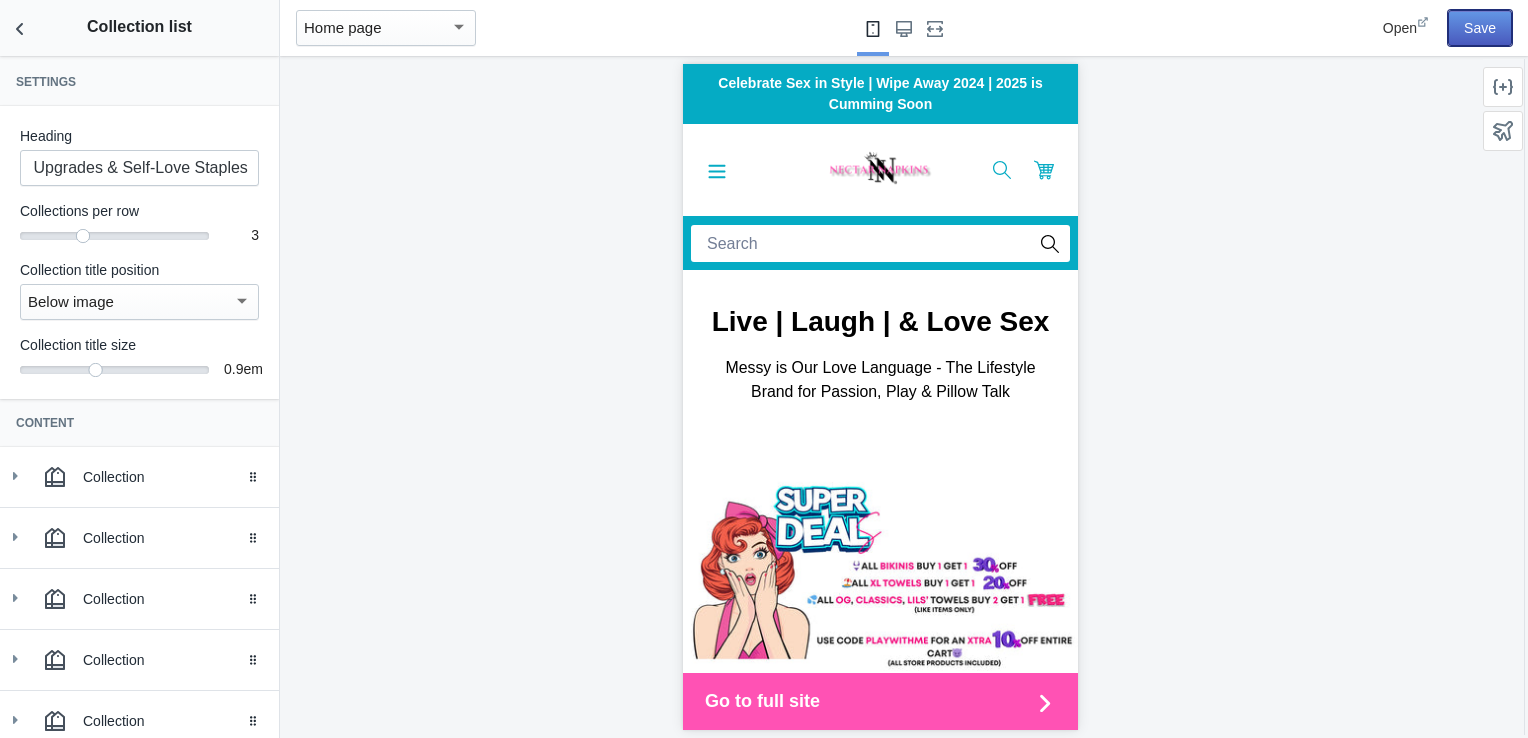 scroll, scrollTop: 0, scrollLeft: 0, axis: both 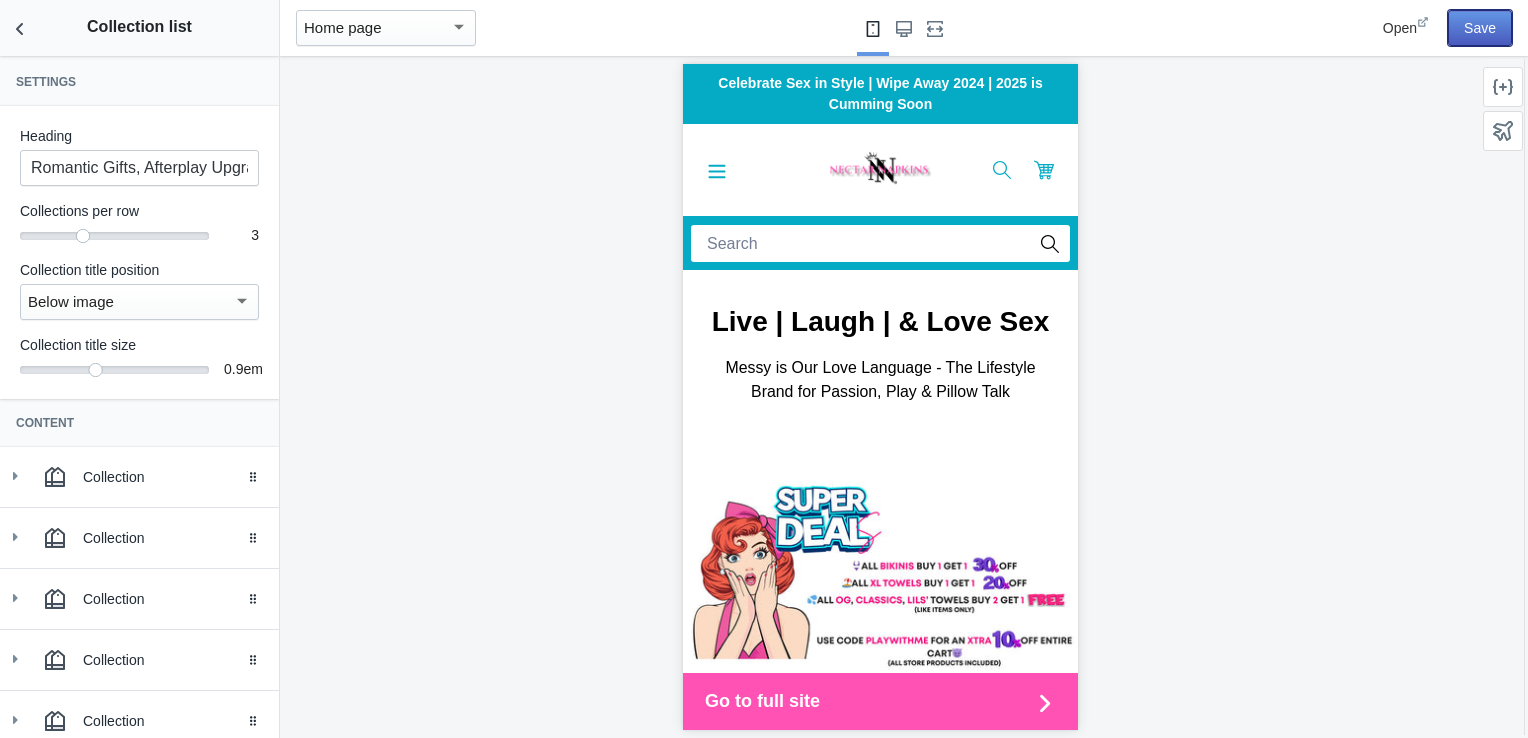 click on "Save" at bounding box center [1480, 28] 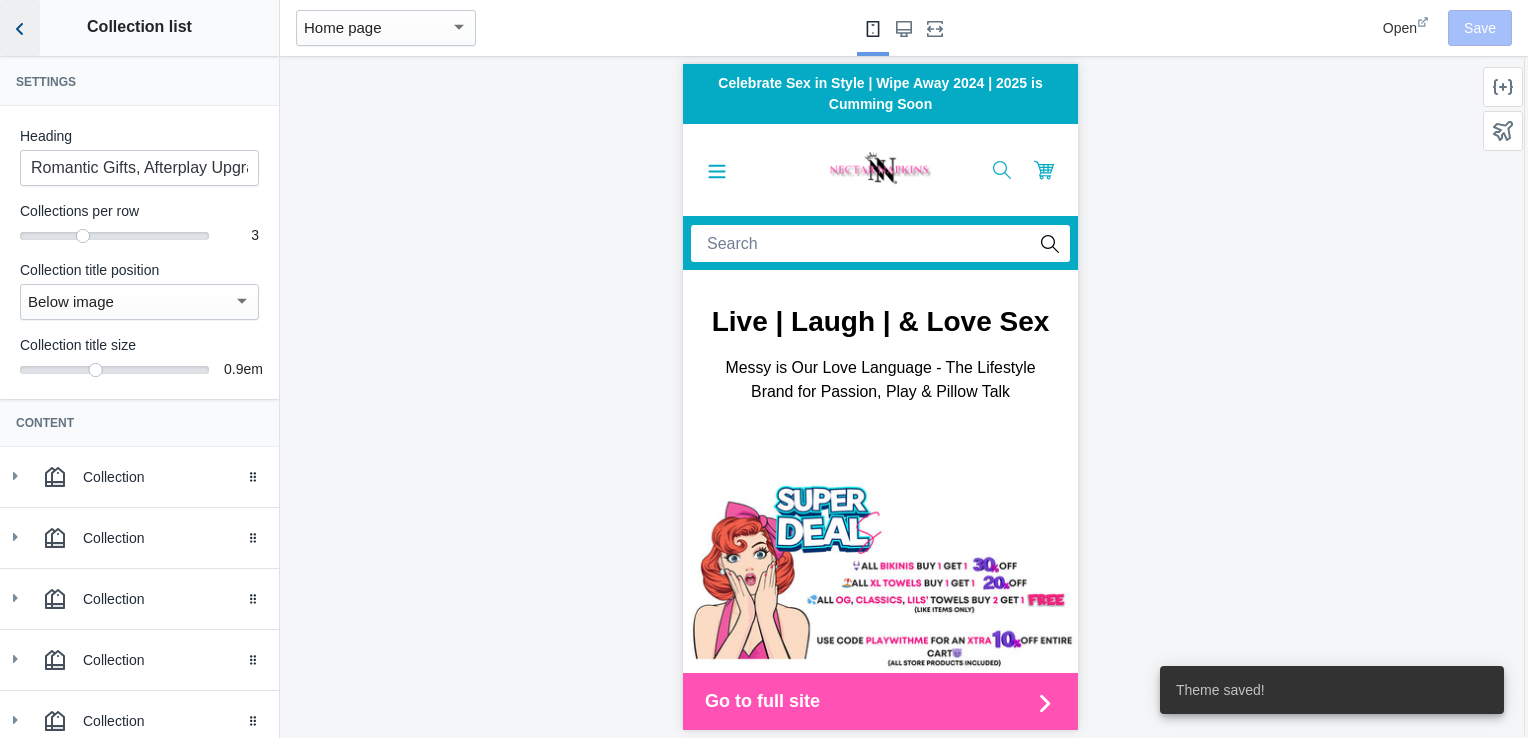 click 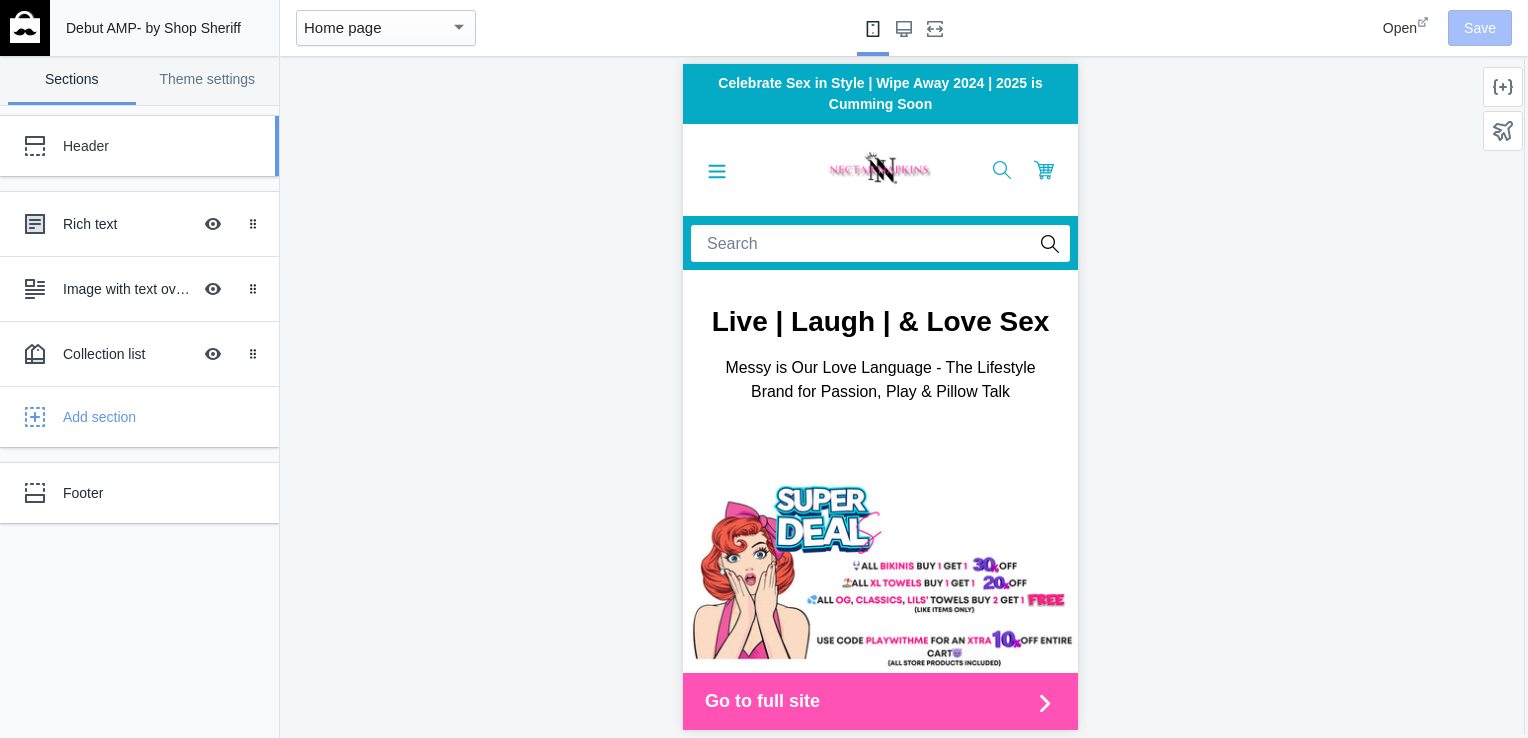 click on "Header" at bounding box center (125, 146) 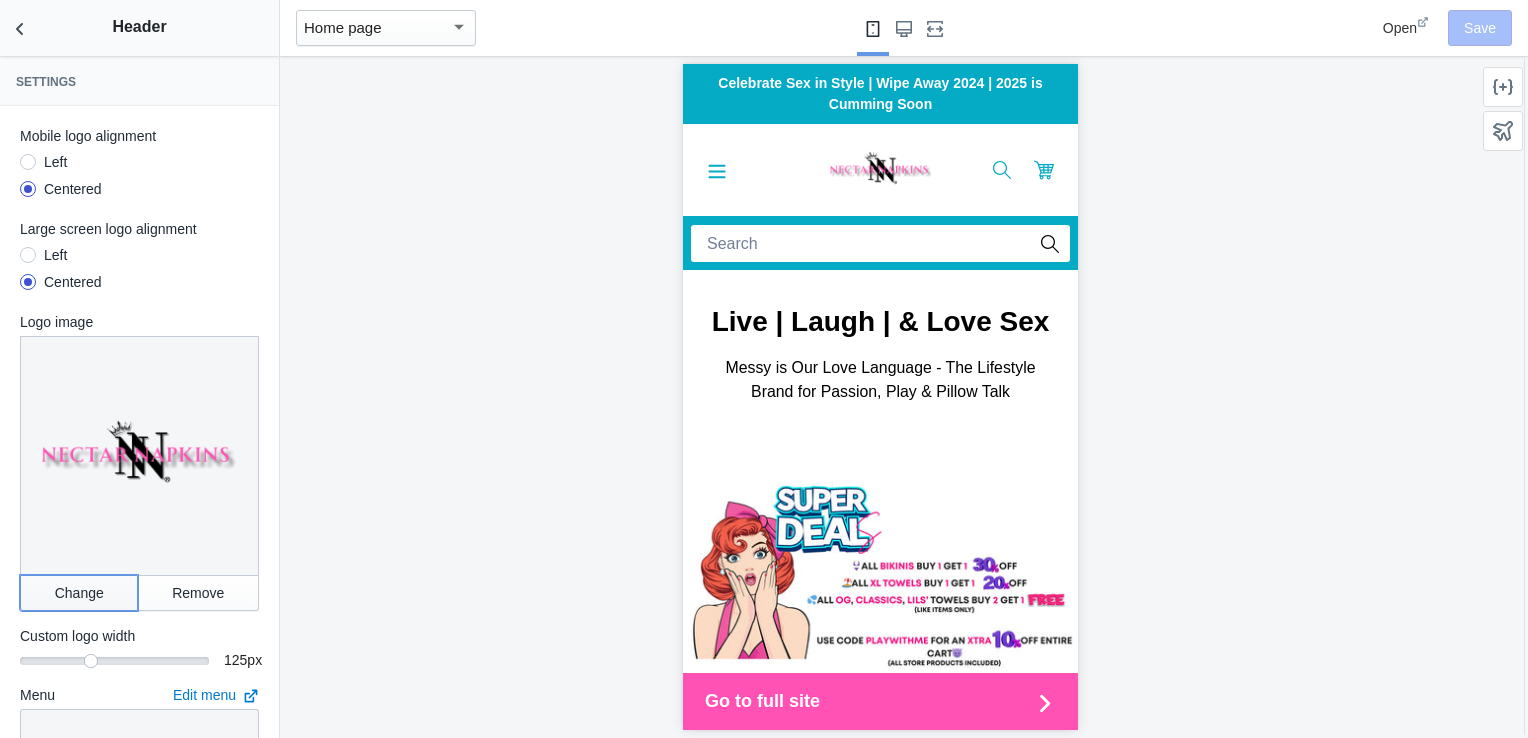 click on "Change" at bounding box center (79, 593) 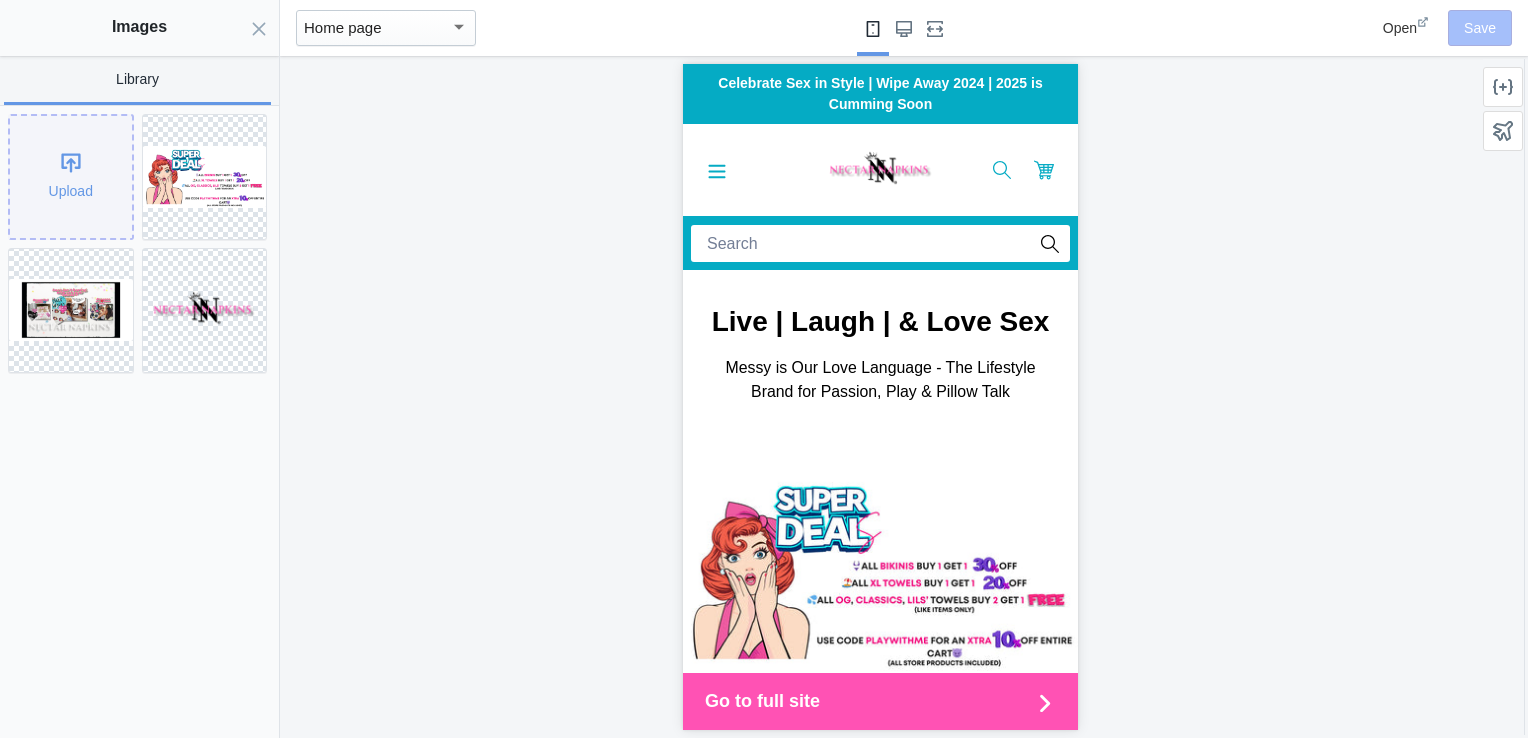 click on "Upload" 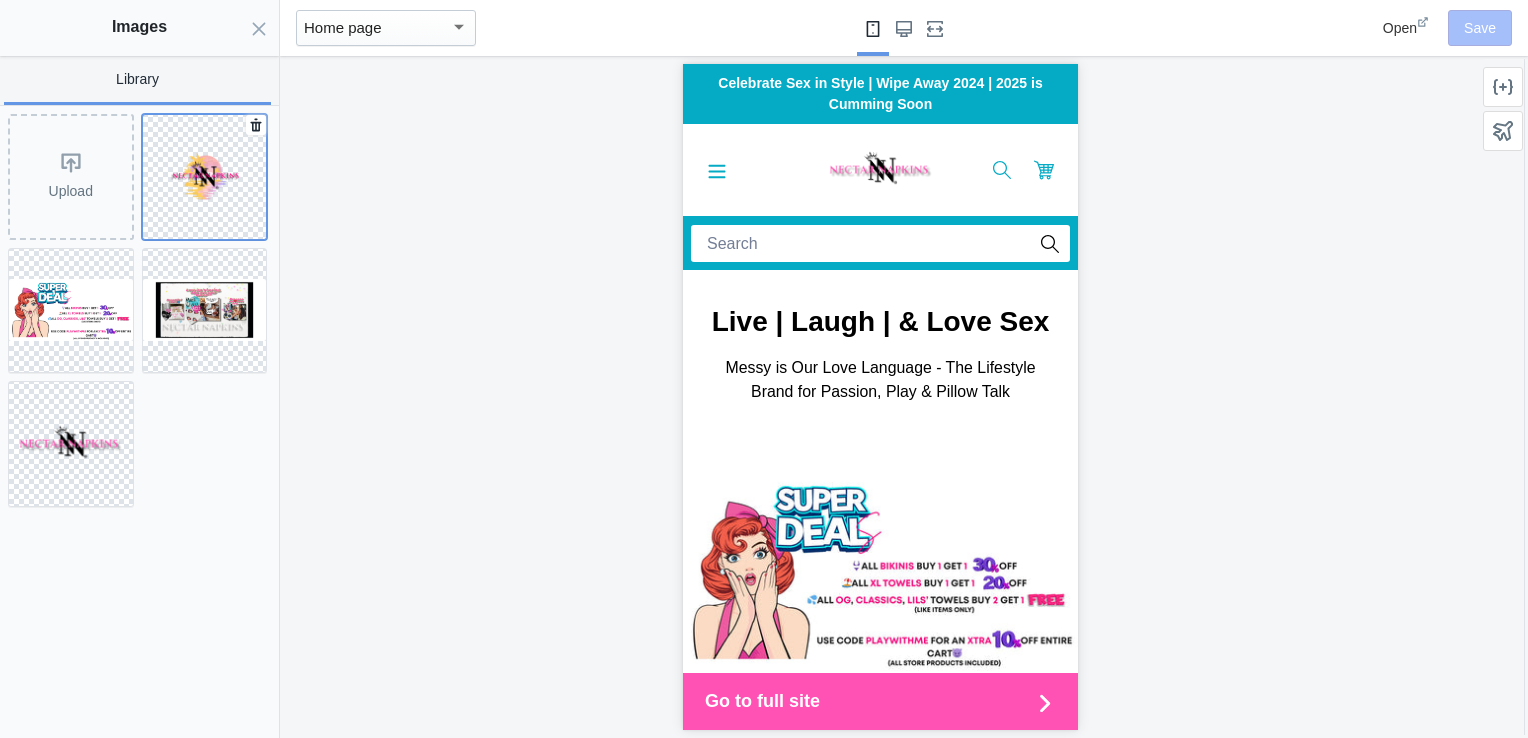 click 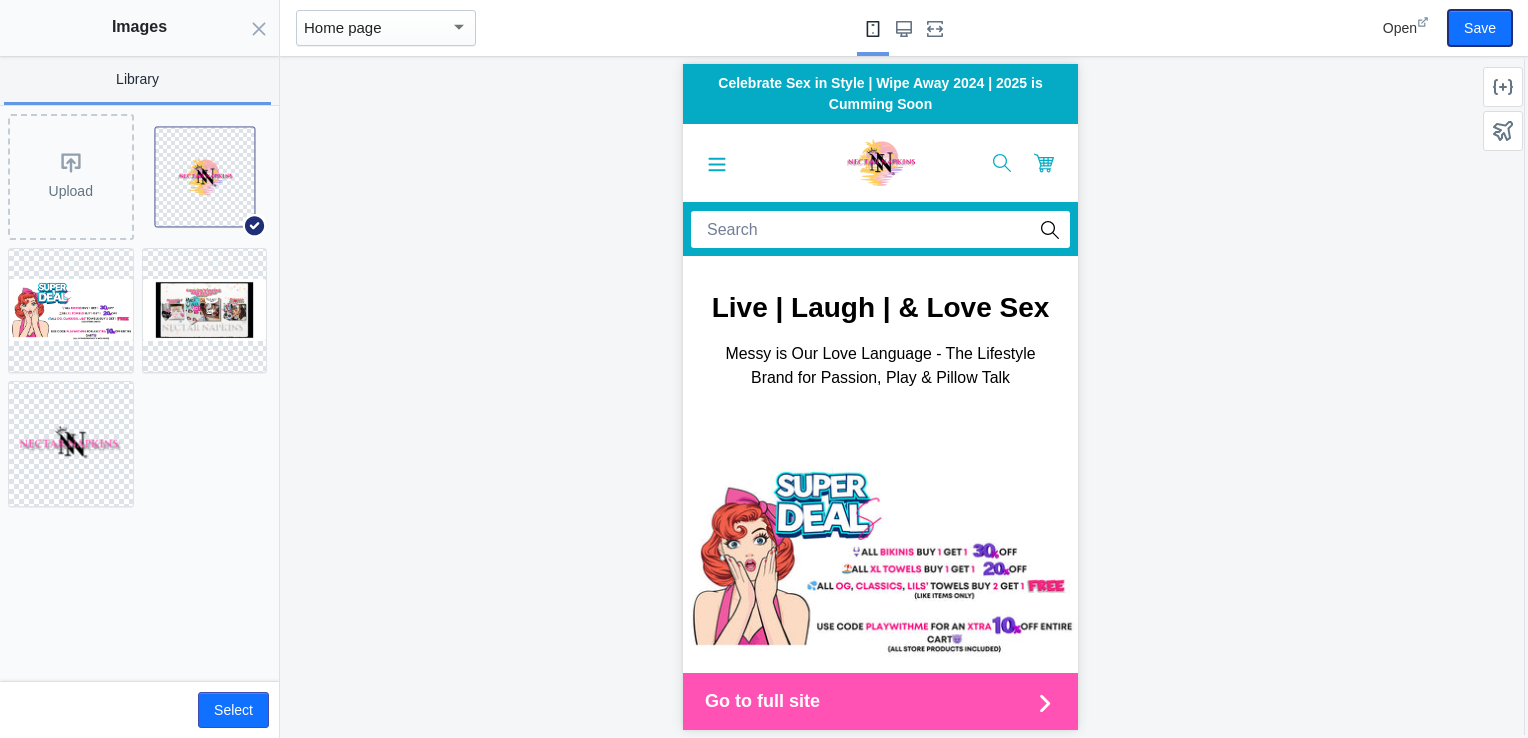 click on "Save" at bounding box center (1480, 28) 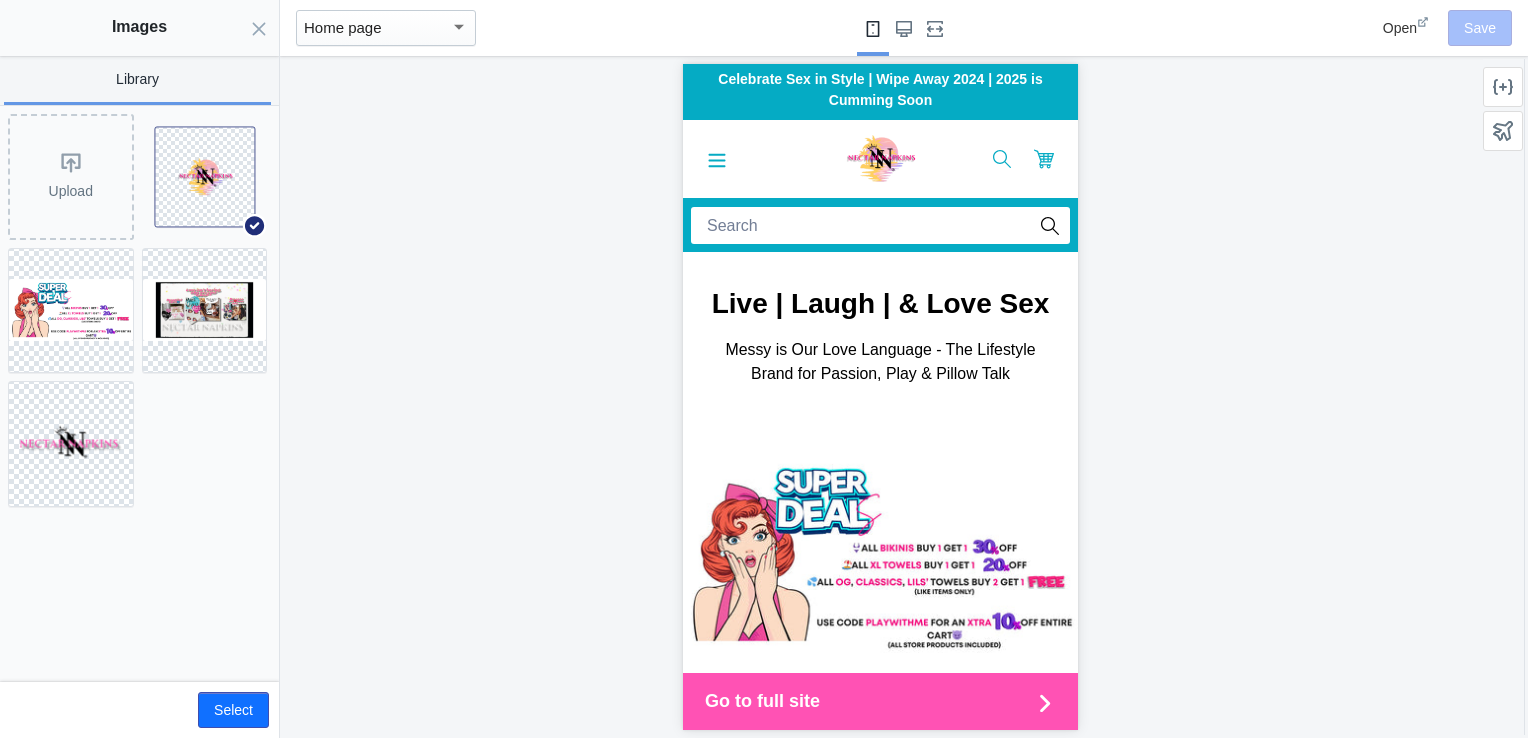 scroll, scrollTop: 0, scrollLeft: 0, axis: both 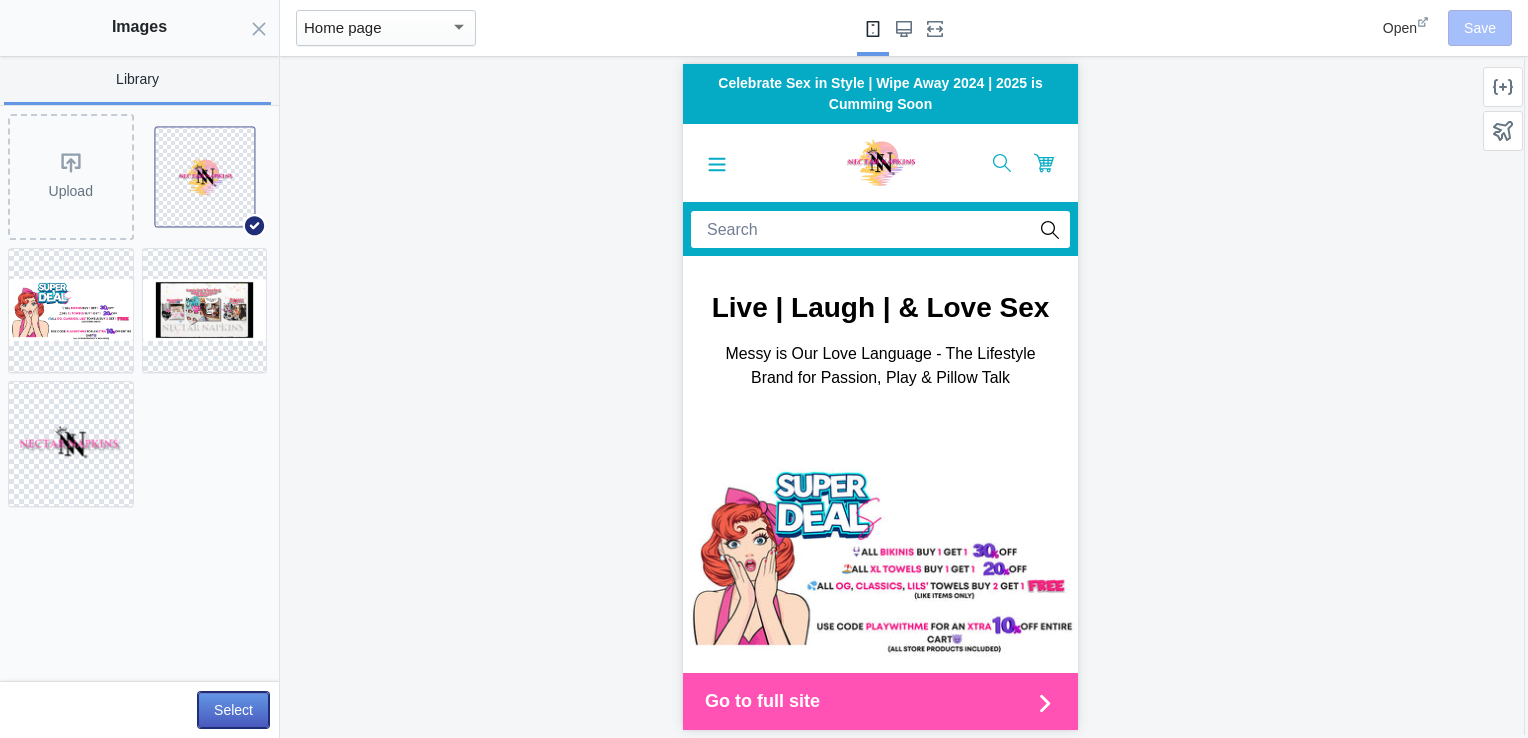 click on "Select" 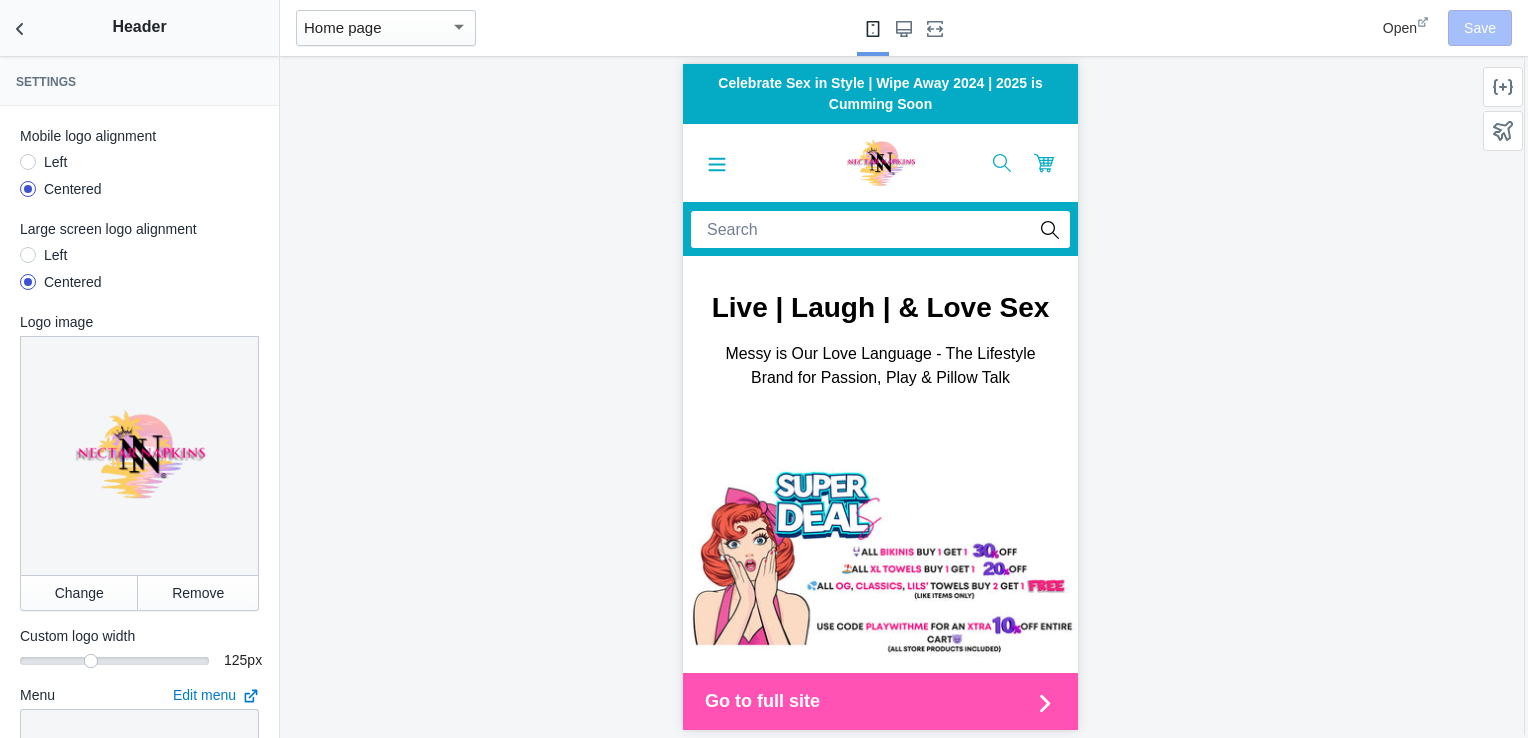 click on "Celebrate Sex in Style | Wipe Away 2024 | 2025 is Cumming Soon" at bounding box center [879, 94] 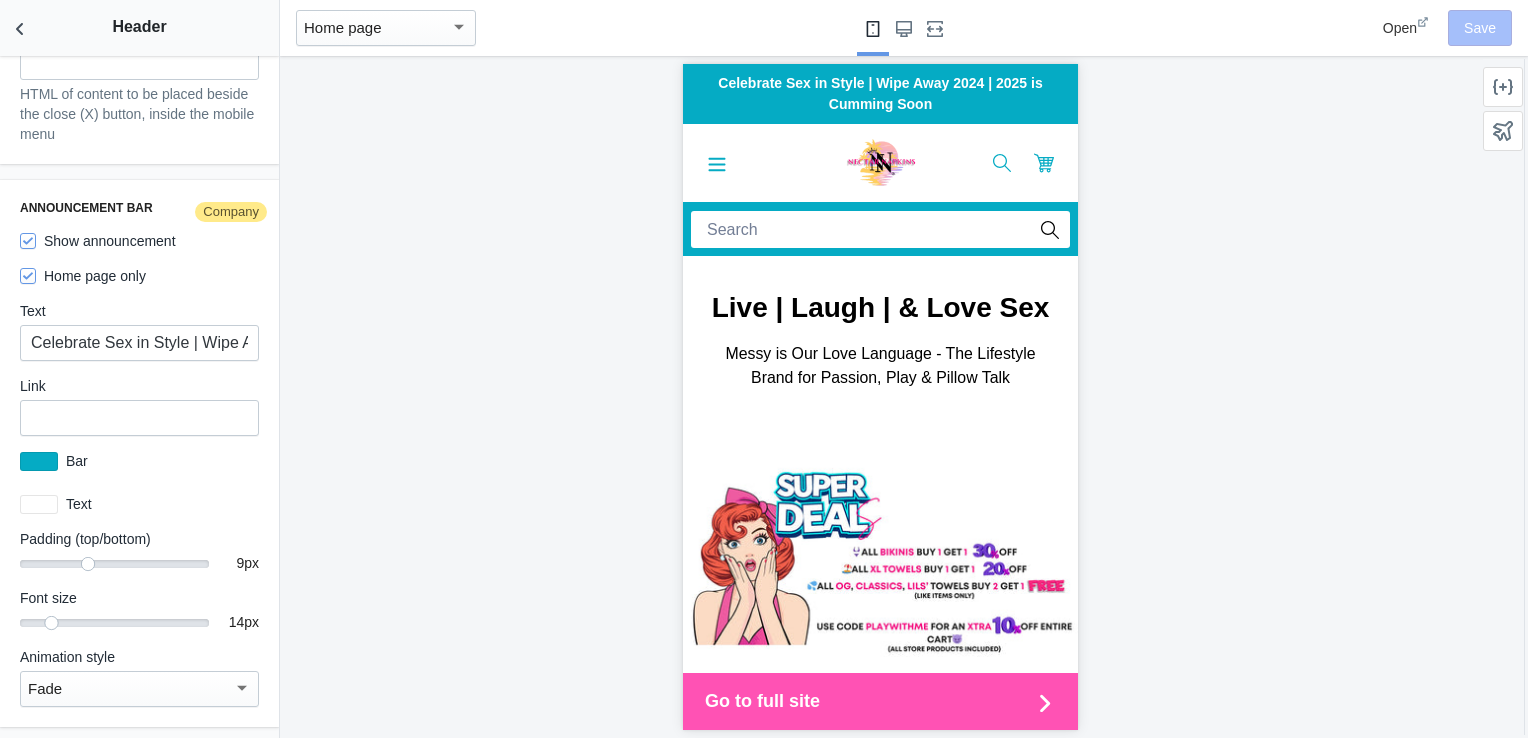 scroll, scrollTop: 3298, scrollLeft: 0, axis: vertical 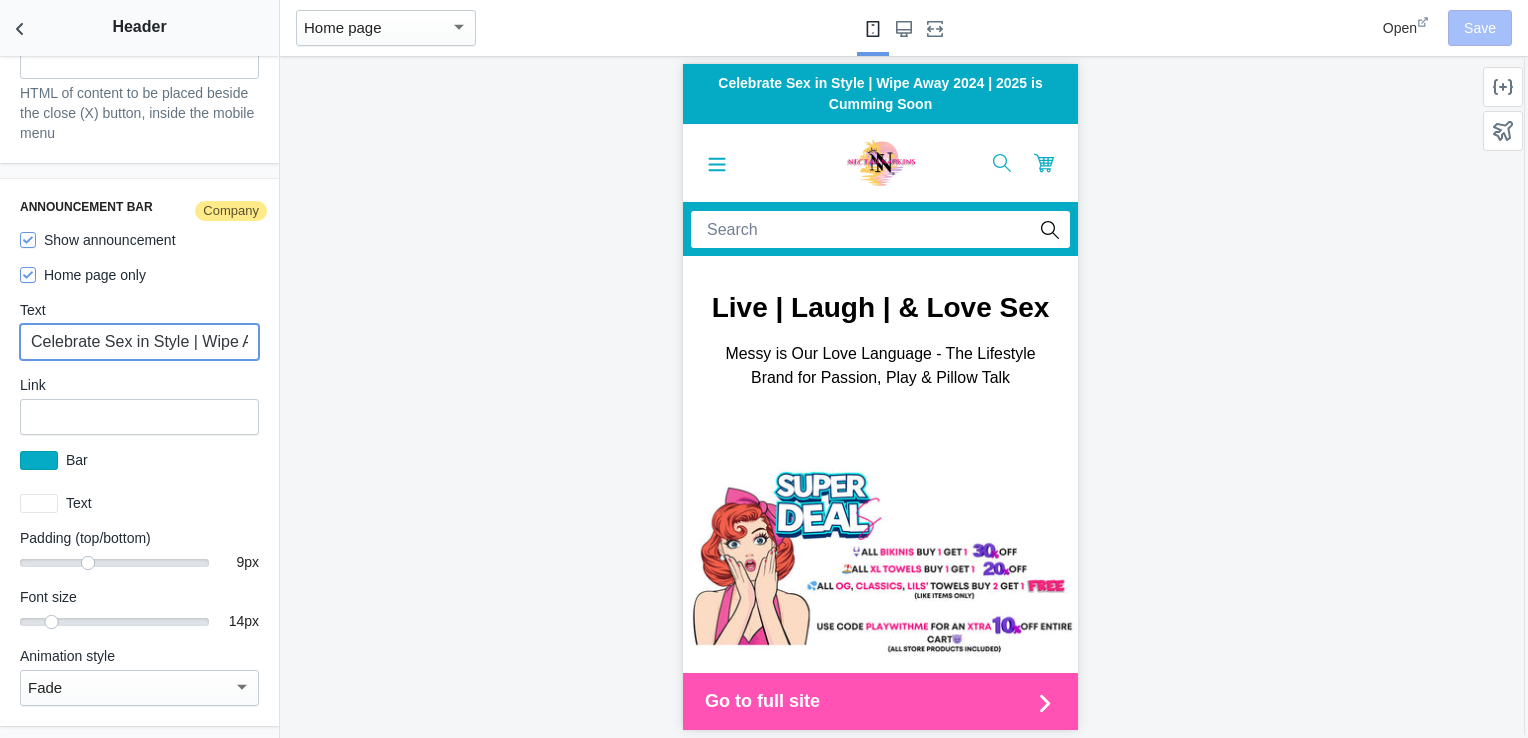 drag, startPoint x: 677, startPoint y: 12, endPoint x: 166, endPoint y: 319, distance: 596.12915 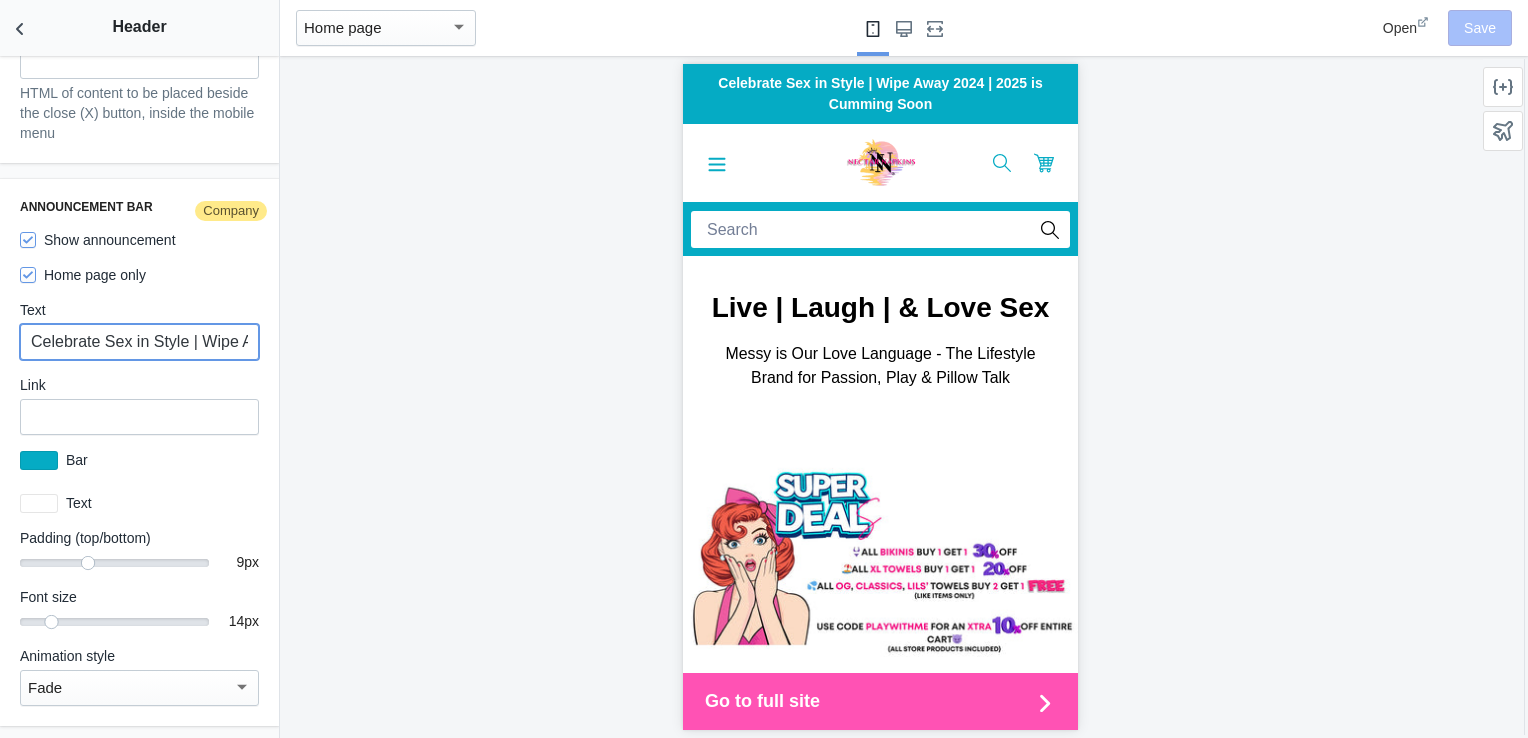 click on "Celebrate Sex in Style | Wipe Away 2024 | 2025 is Cumming Soon" at bounding box center (139, 342) 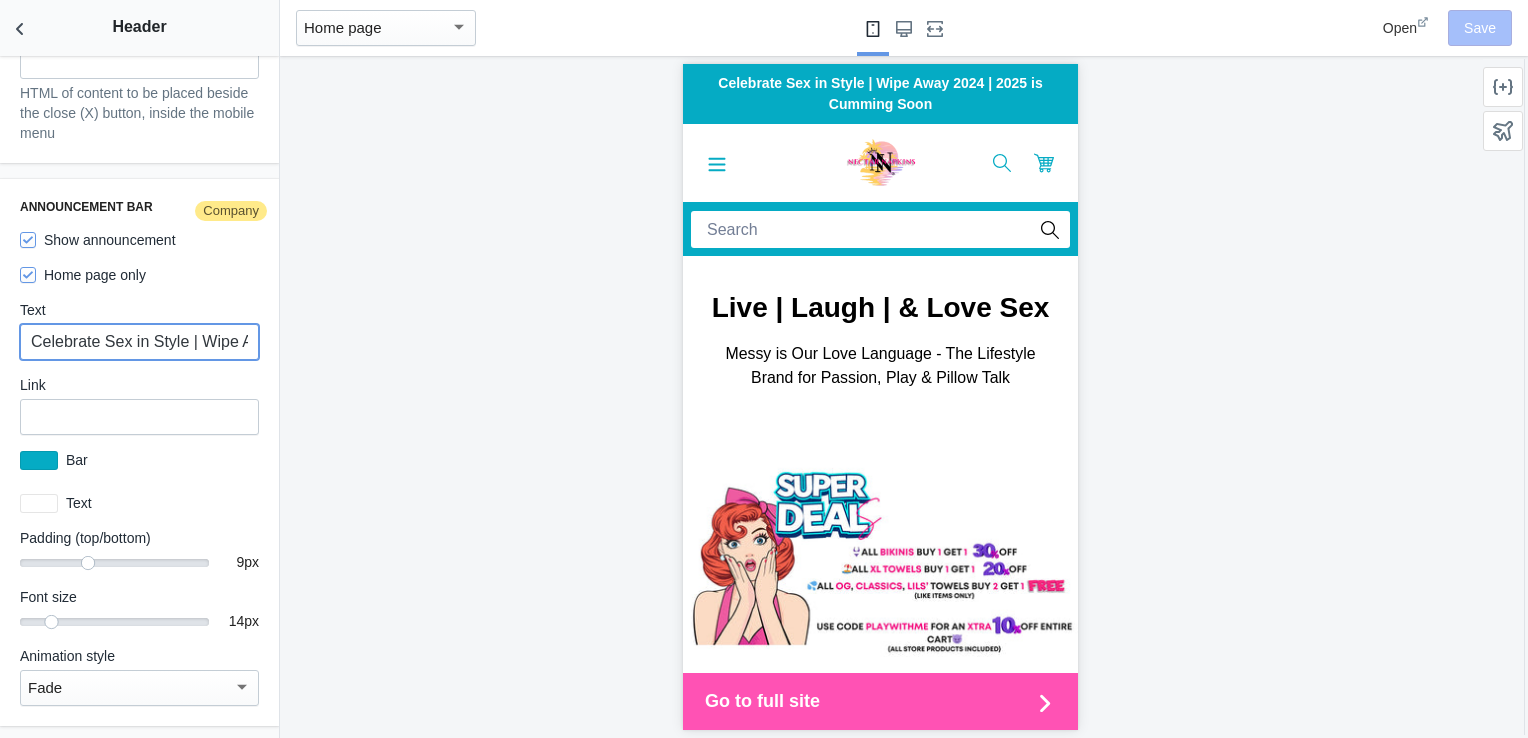 paste on "🔥 <strong>Flash Sale</strong> <em><strong>LIVE</strong></em> — <em>Naughty</em> Prices, <em>Limited</em> Time!" 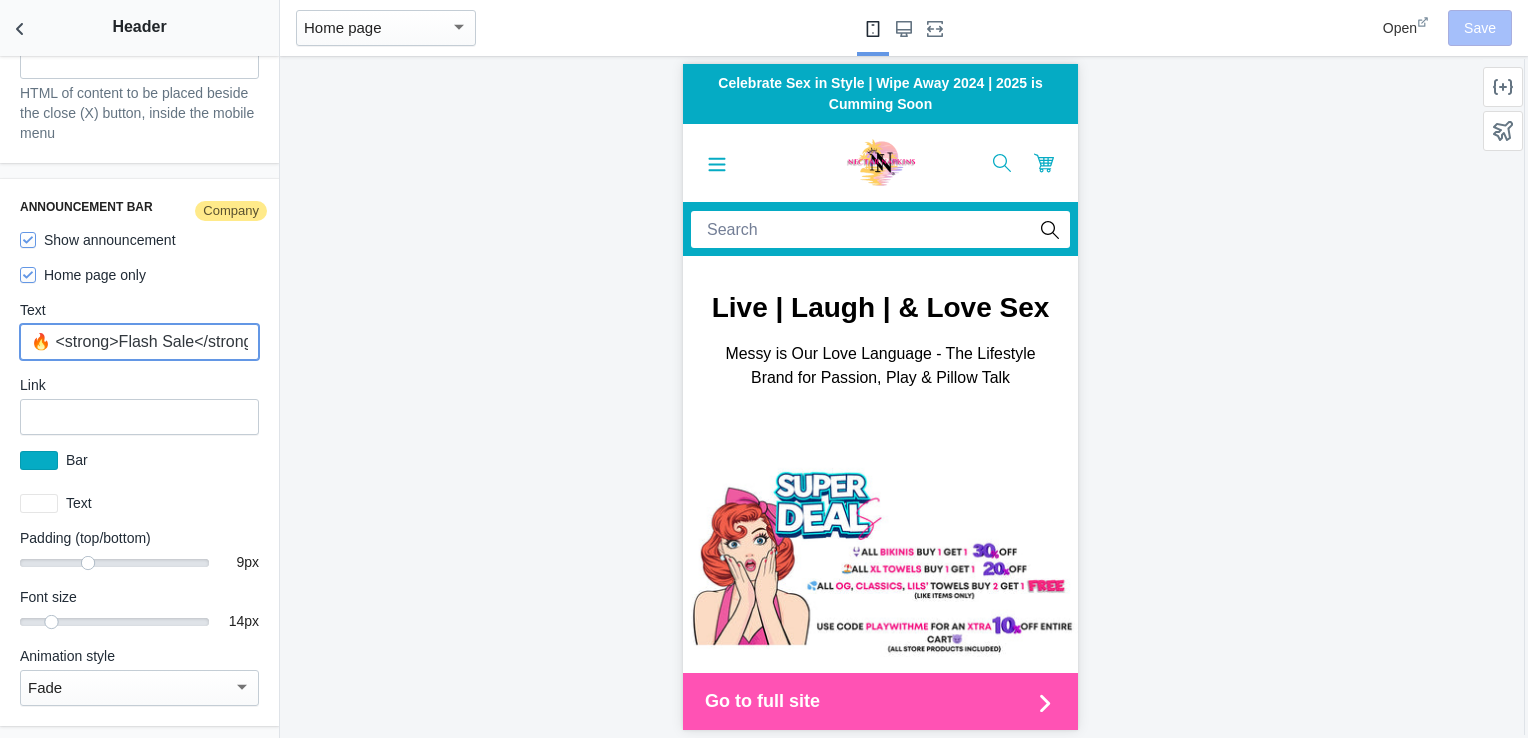 scroll, scrollTop: 0, scrollLeft: 680, axis: horizontal 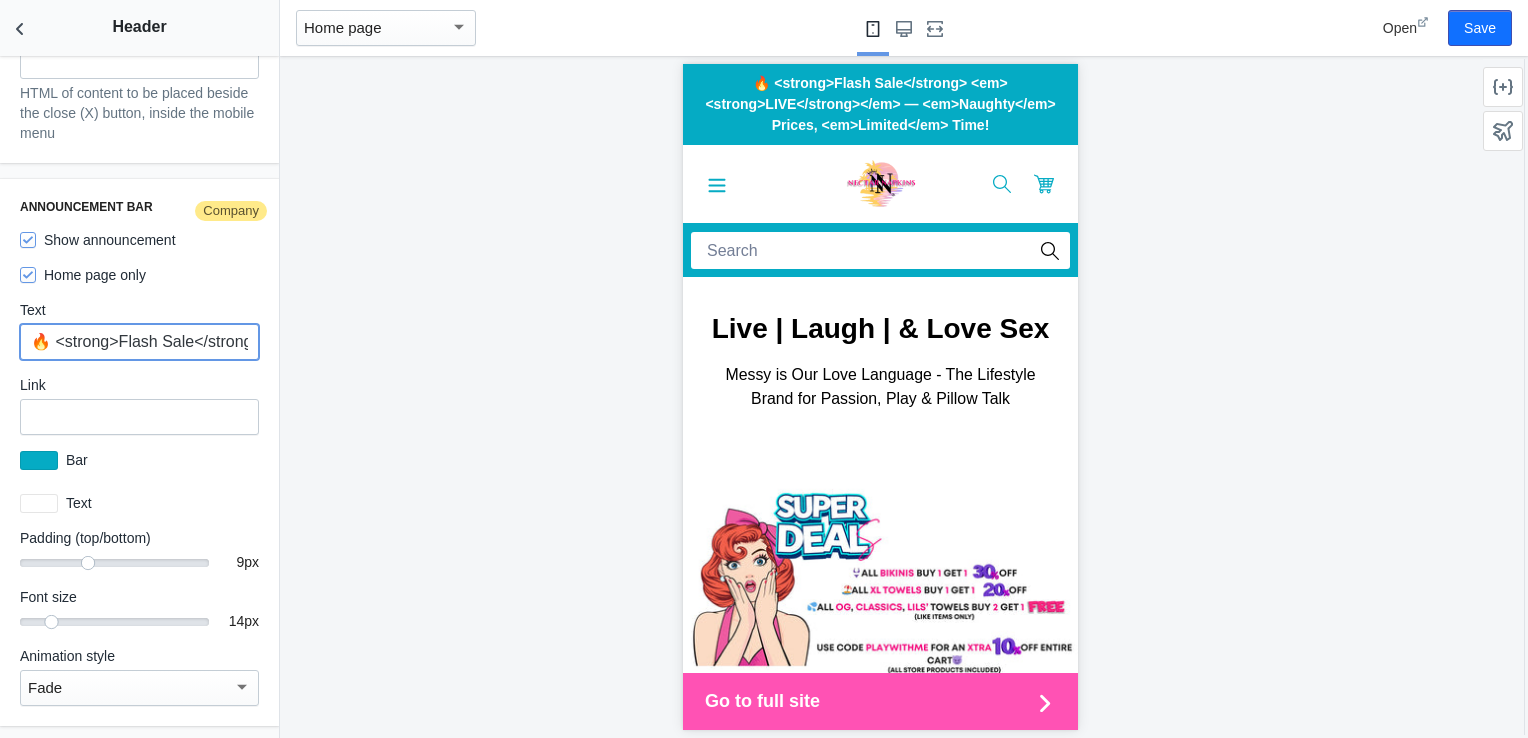 click on "🔥 <strong>Flash Sale</strong> <em><strong>LIVE</strong></em> — <em>Naughty</em> Prices, <em>Limited</em> Time!" at bounding box center (139, 342) 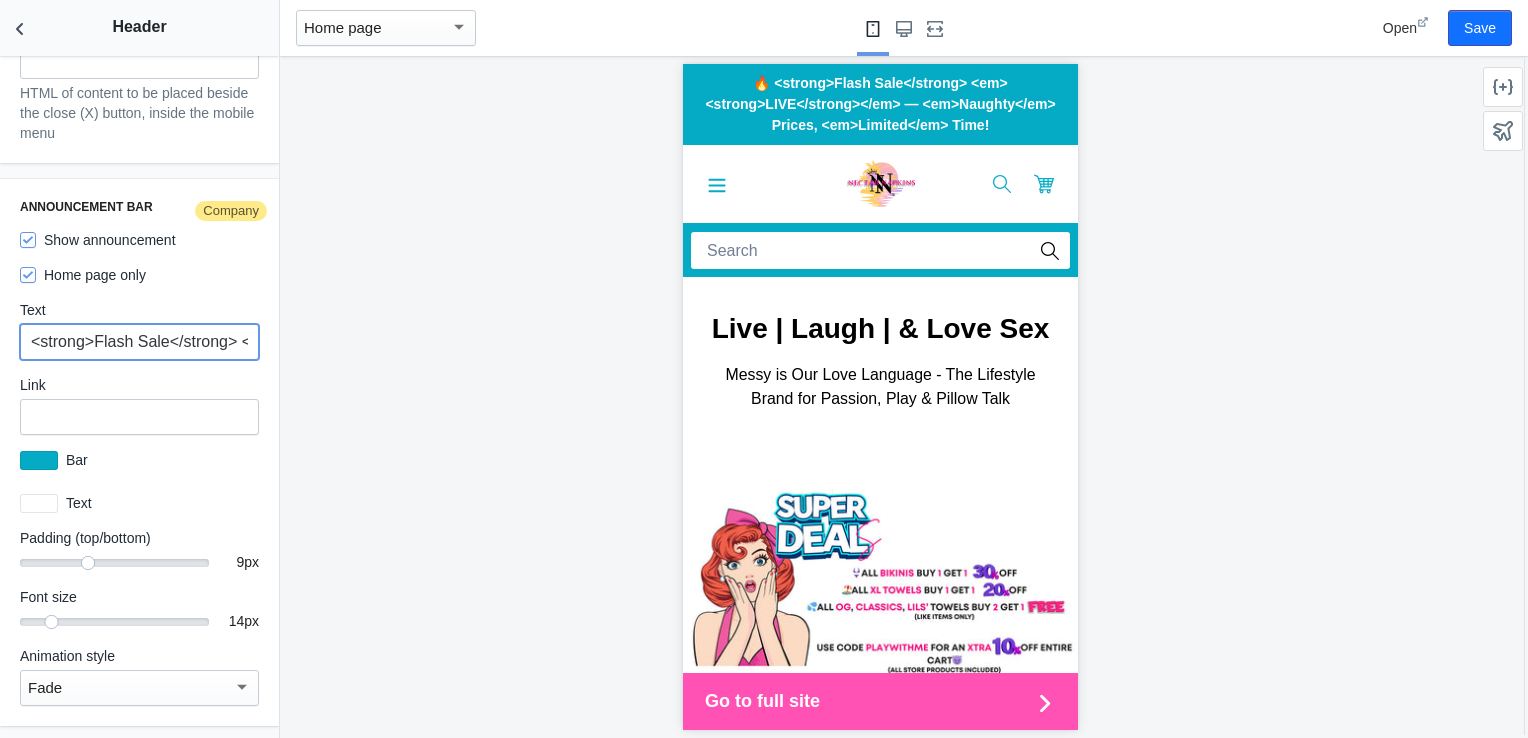 scroll, scrollTop: 0, scrollLeft: 654, axis: horizontal 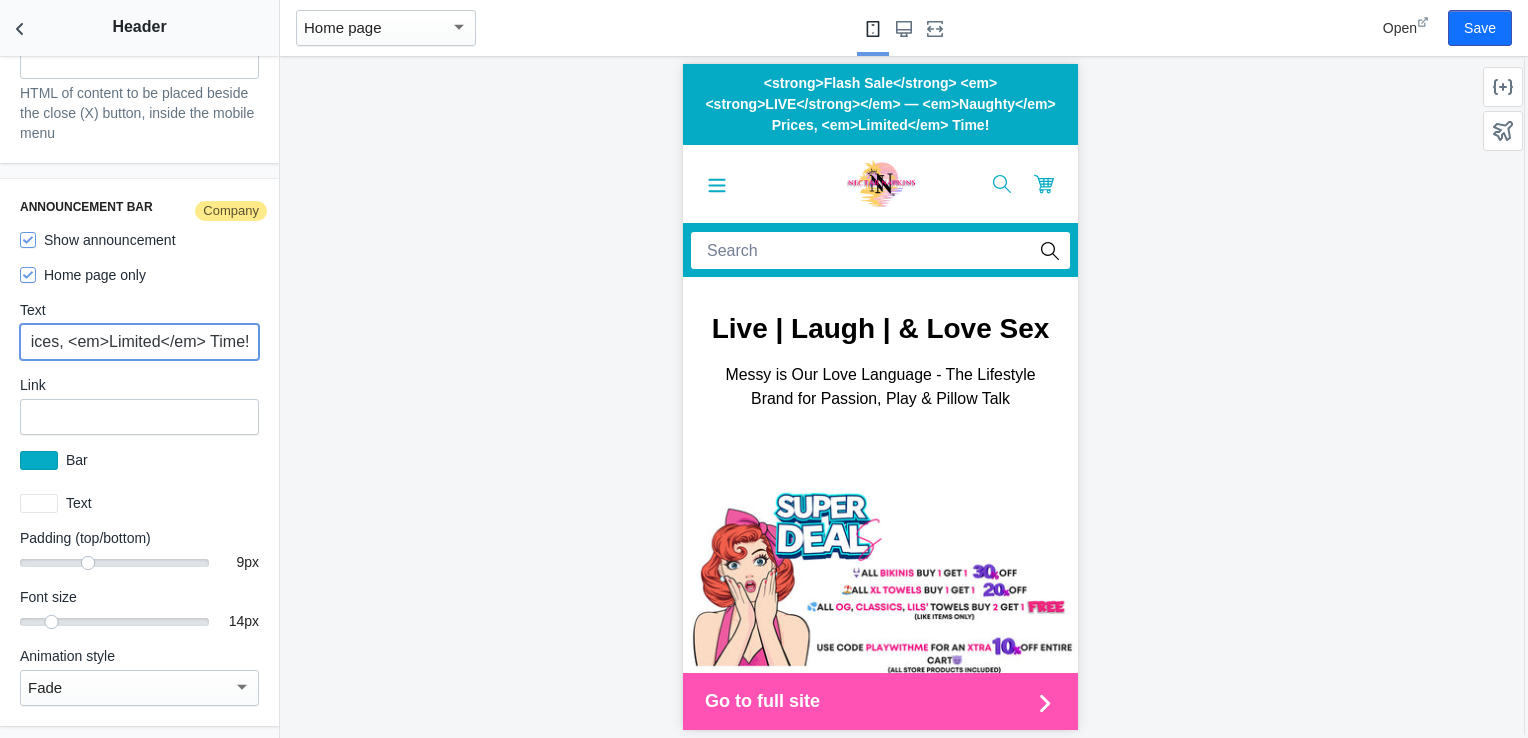 drag, startPoint x: 196, startPoint y: 320, endPoint x: 146, endPoint y: 322, distance: 50.039986 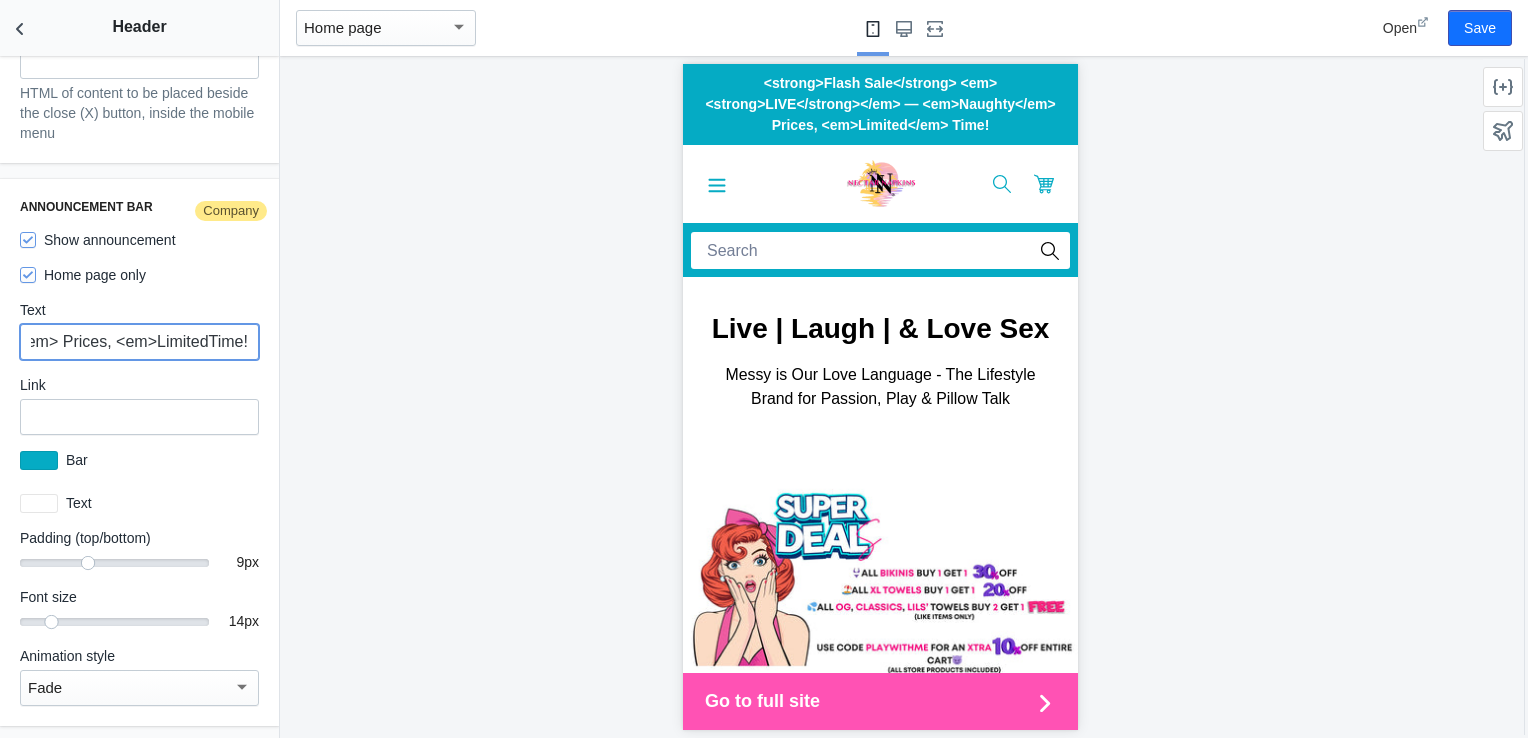 scroll, scrollTop: 0, scrollLeft: 605, axis: horizontal 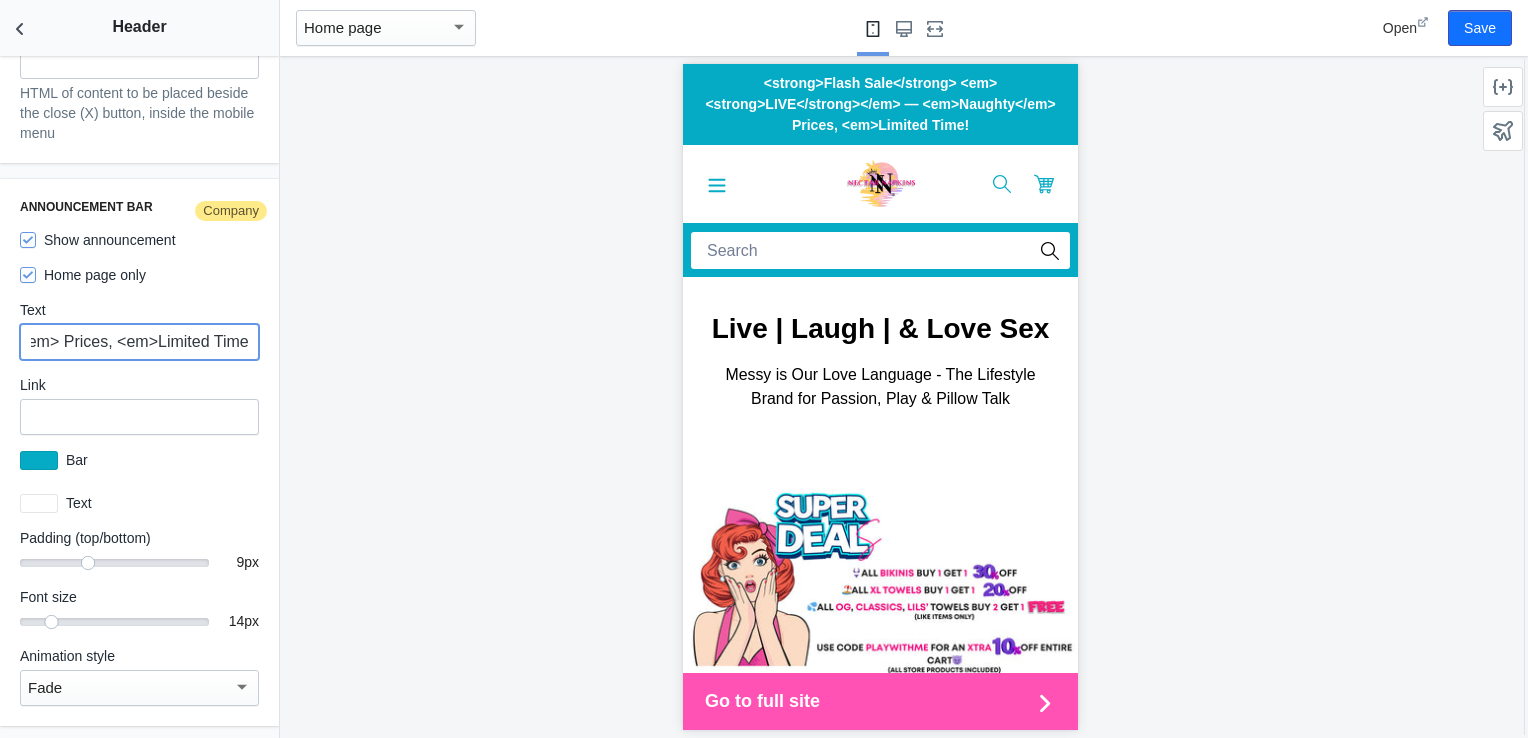 click on "<strong>Flash Sale</strong> <em><strong>LIVE</strong></em> — <em>Naughty</em> Prices, <em>Limited Time!" at bounding box center (139, 342) 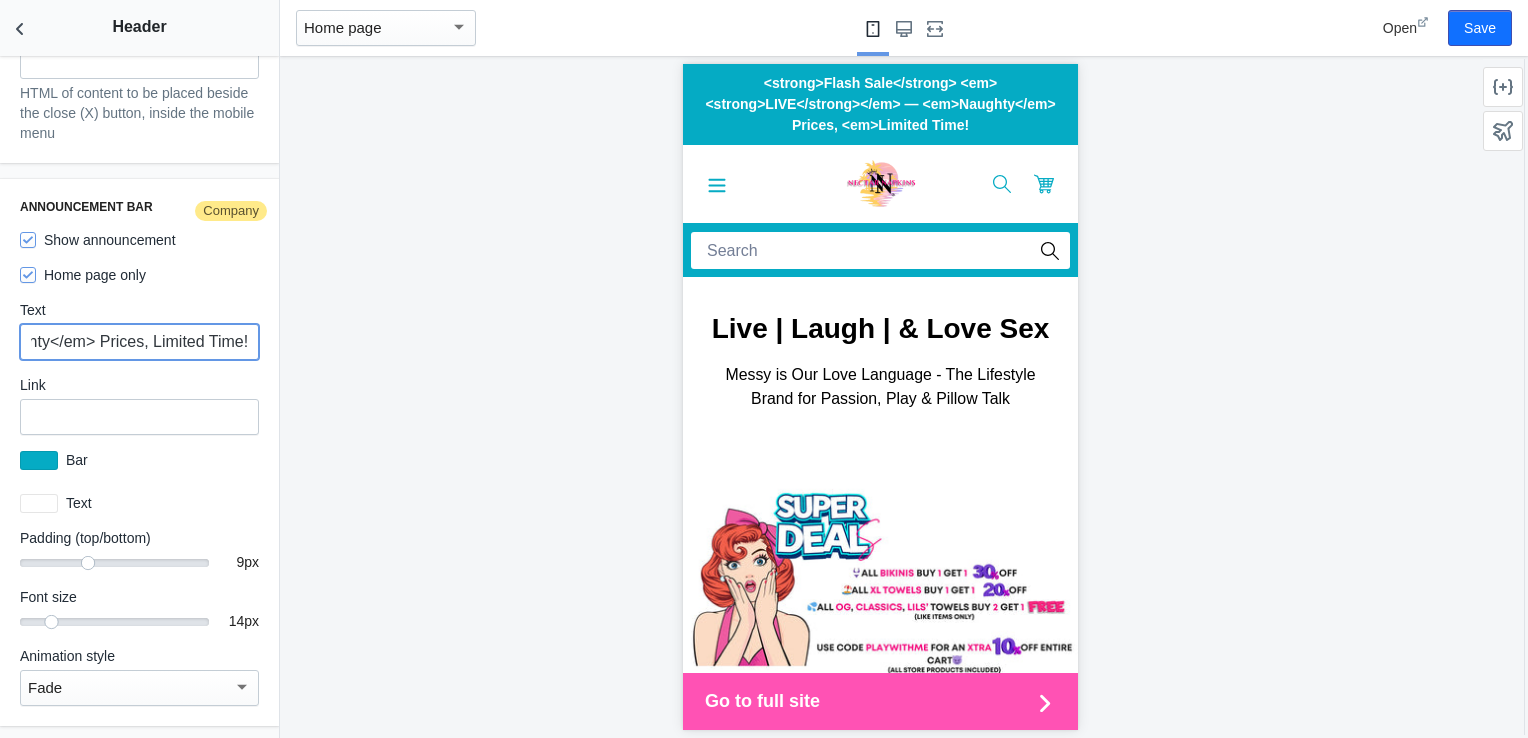 scroll, scrollTop: 0, scrollLeft: 570, axis: horizontal 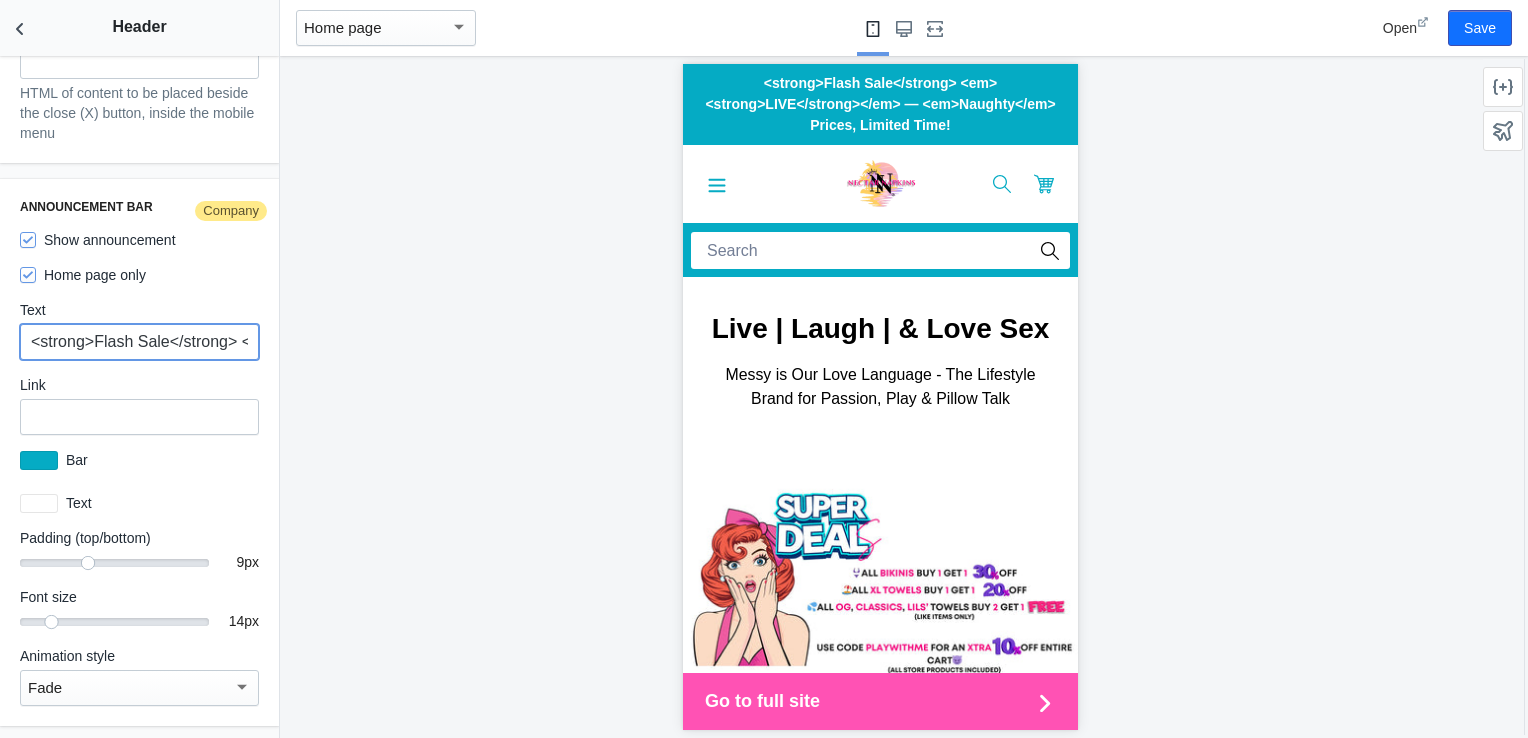 drag, startPoint x: 92, startPoint y: 326, endPoint x: 31, endPoint y: 322, distance: 61.13101 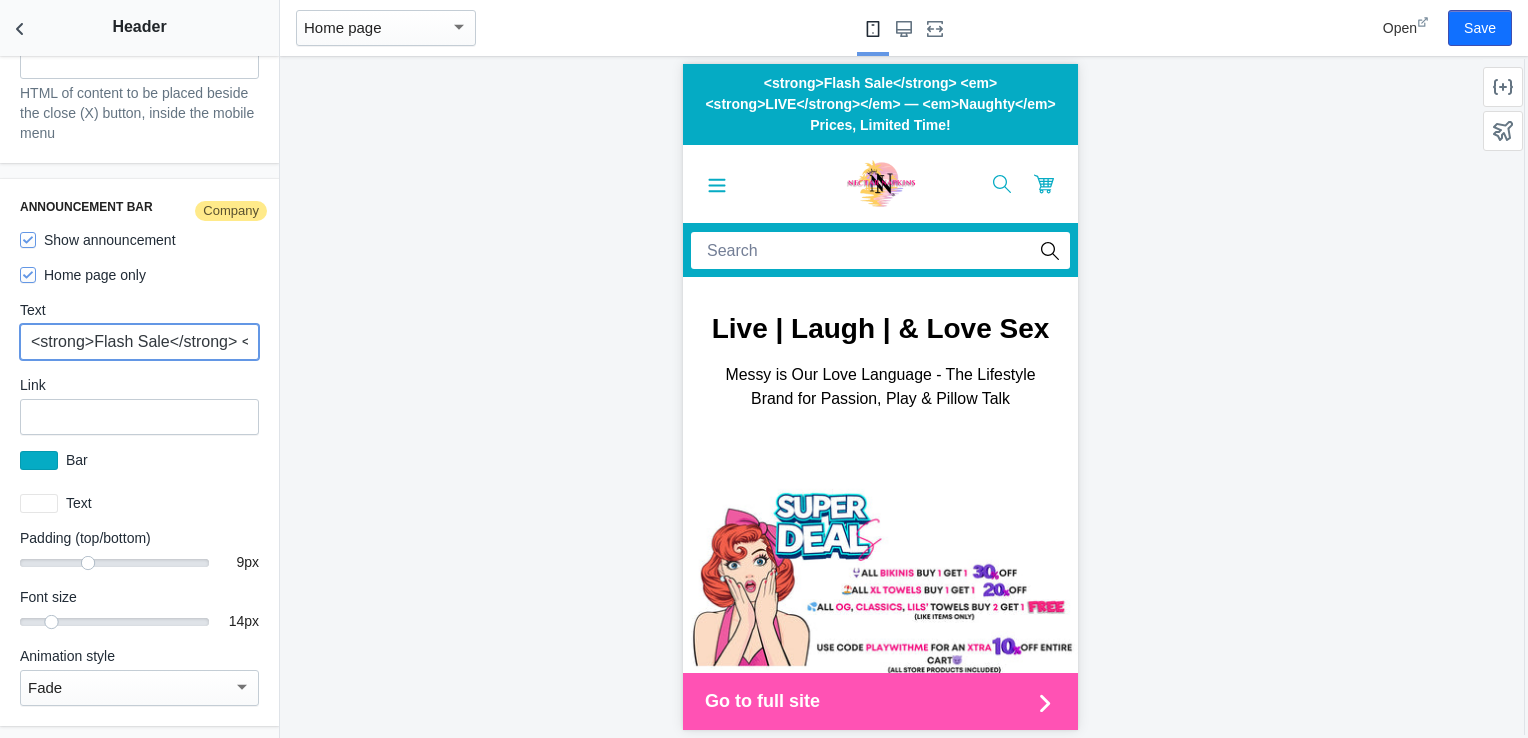 click on "<strong>Flash Sale</strong> <em><strong>LIVE</strong></em> — <em>Naughty</em> Prices, Limited Time!" at bounding box center (139, 342) 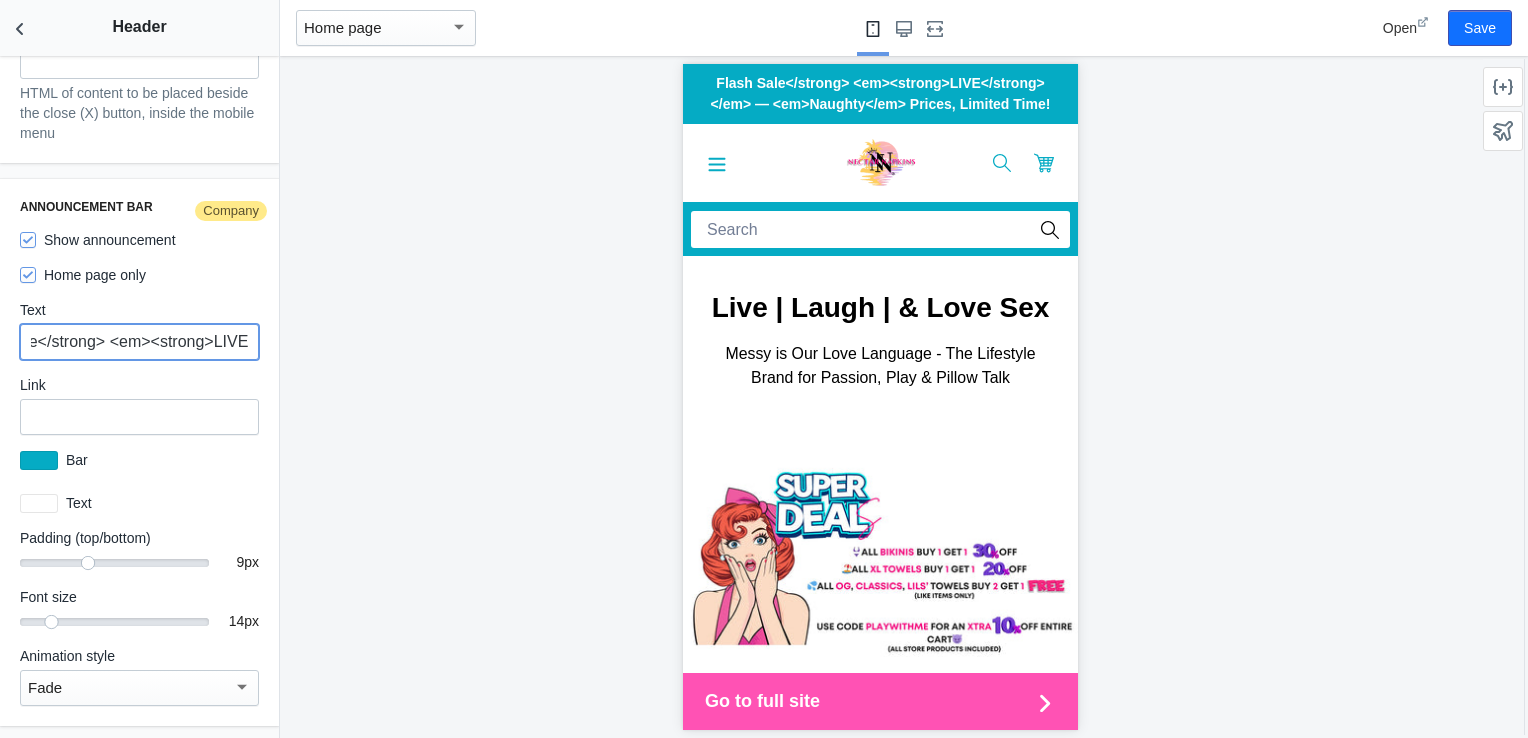 scroll, scrollTop: 0, scrollLeft: 90, axis: horizontal 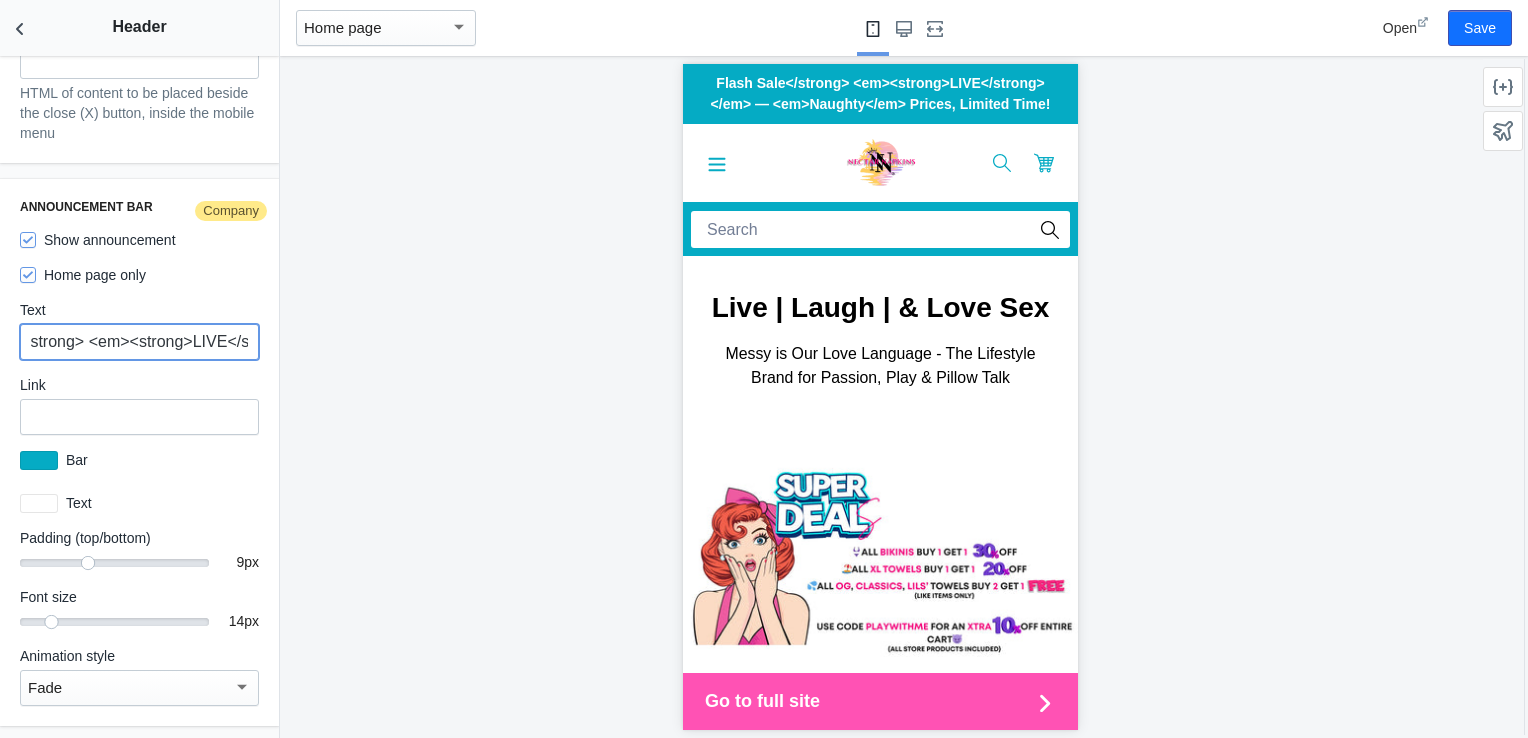 drag, startPoint x: 104, startPoint y: 322, endPoint x: 183, endPoint y: 327, distance: 79.15807 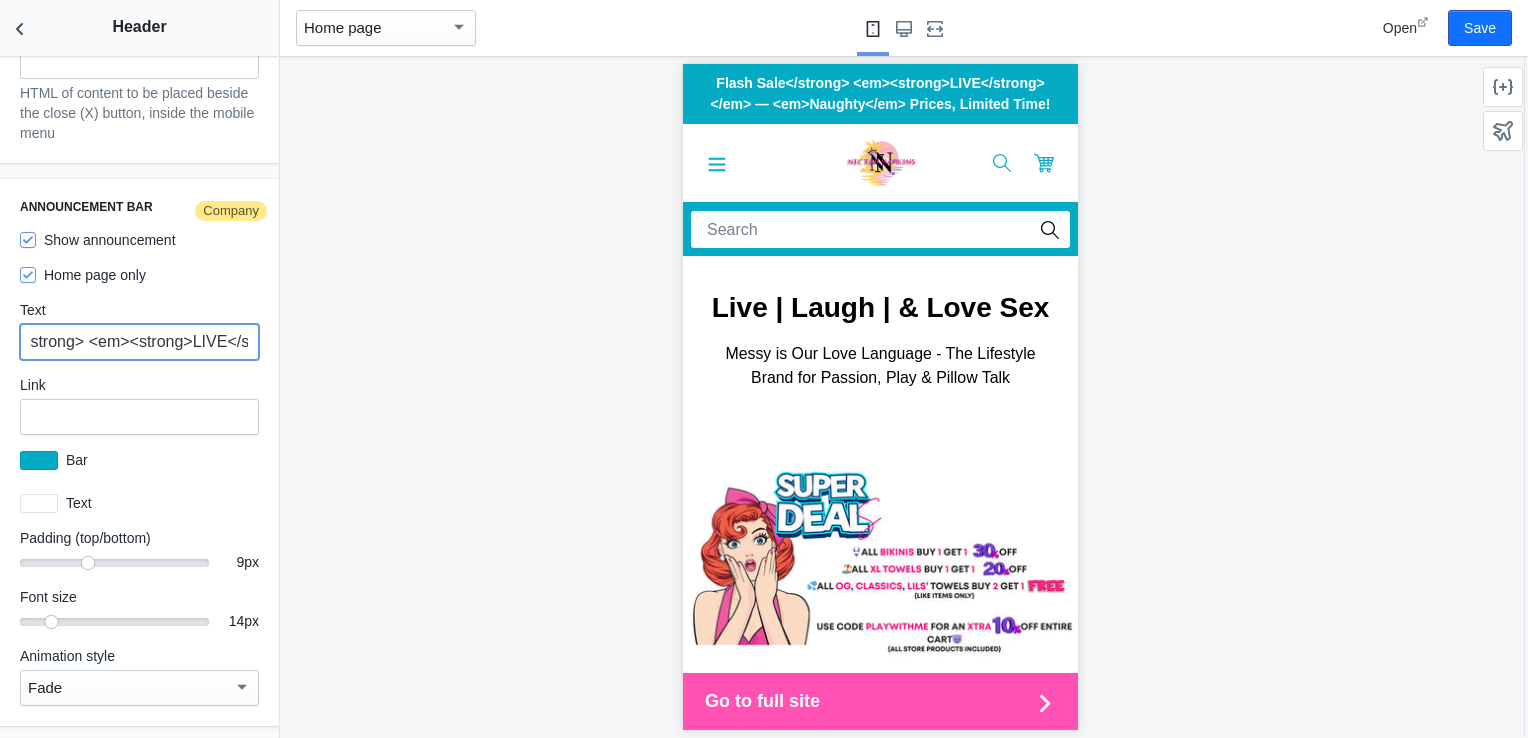 click on "Flash Sale</strong> <em><strong>LIVE</strong></em> — <em>Naughty</em> Prices, Limited Time!" at bounding box center [139, 342] 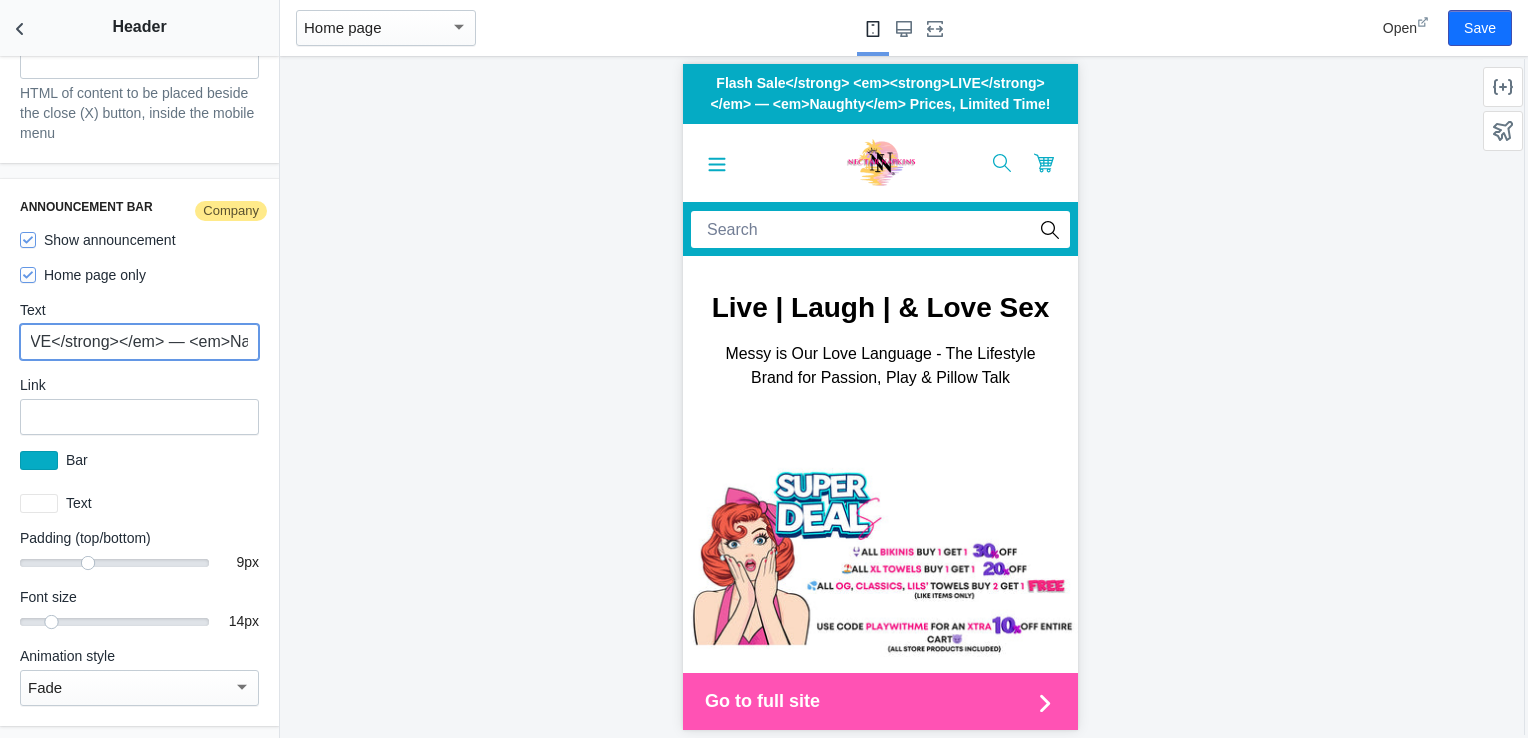 scroll, scrollTop: 0, scrollLeft: 72, axis: horizontal 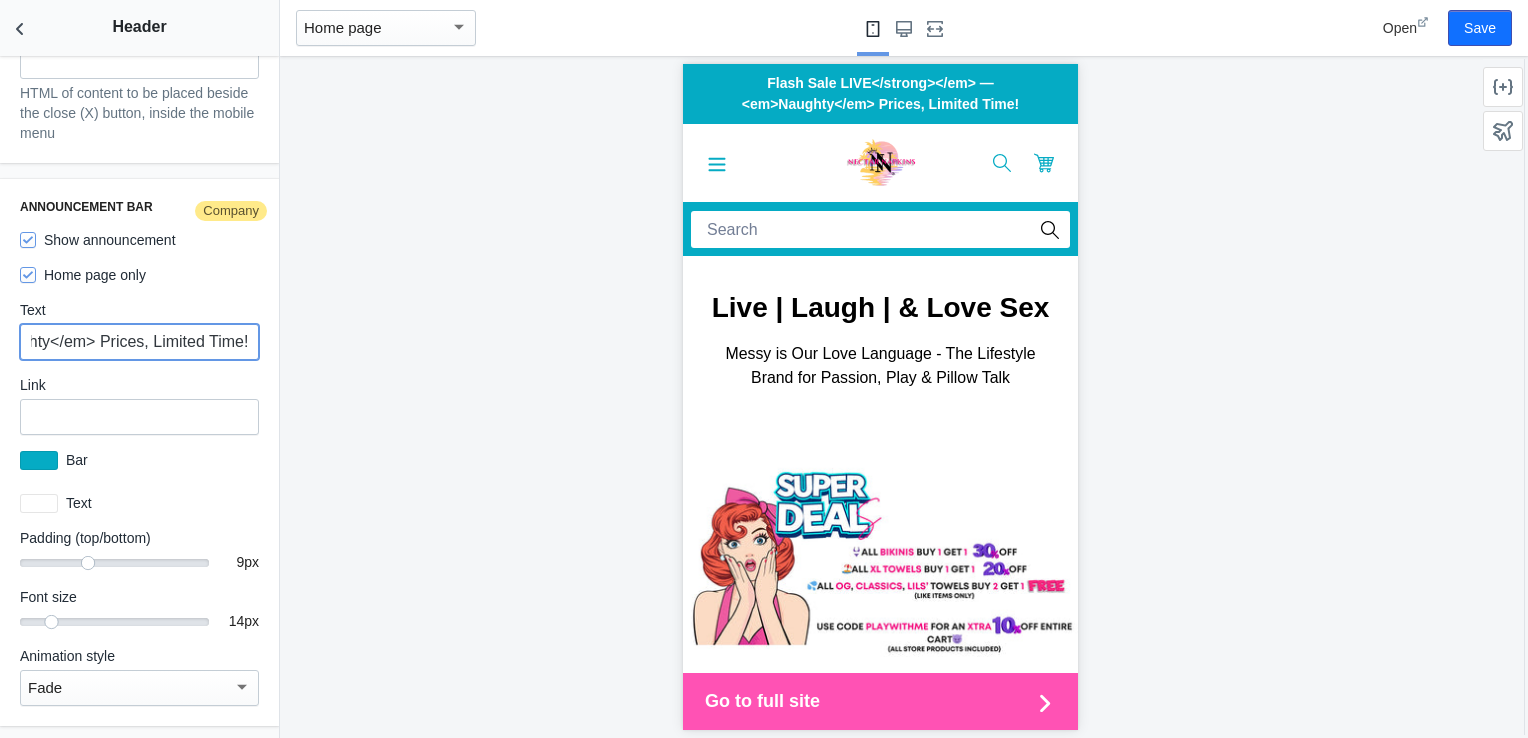 drag, startPoint x: 67, startPoint y: 322, endPoint x: 80, endPoint y: 329, distance: 14.764823 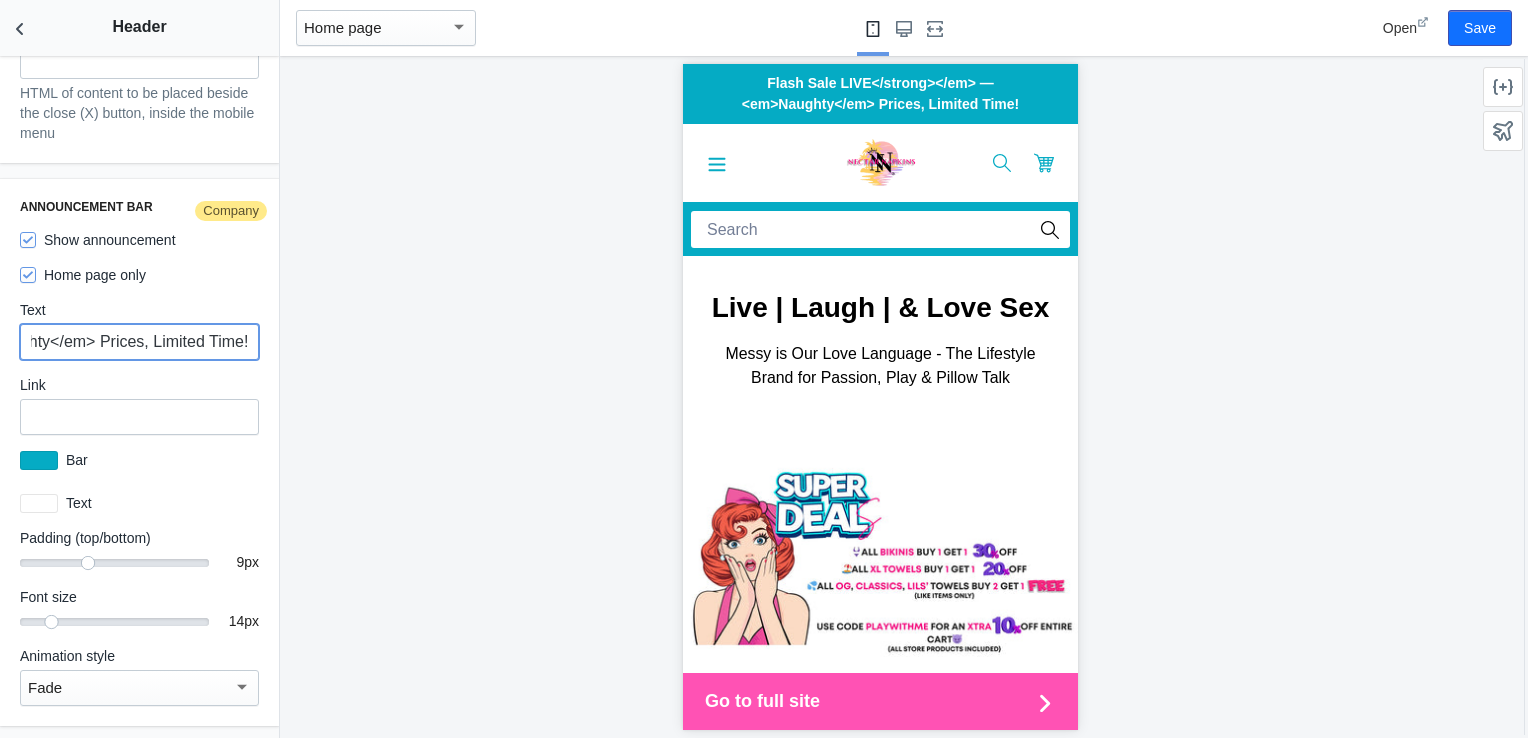 click on "Flash Sale LIVE</strong></em> — <em>Naughty</em> Prices, Limited Time!" at bounding box center (139, 342) 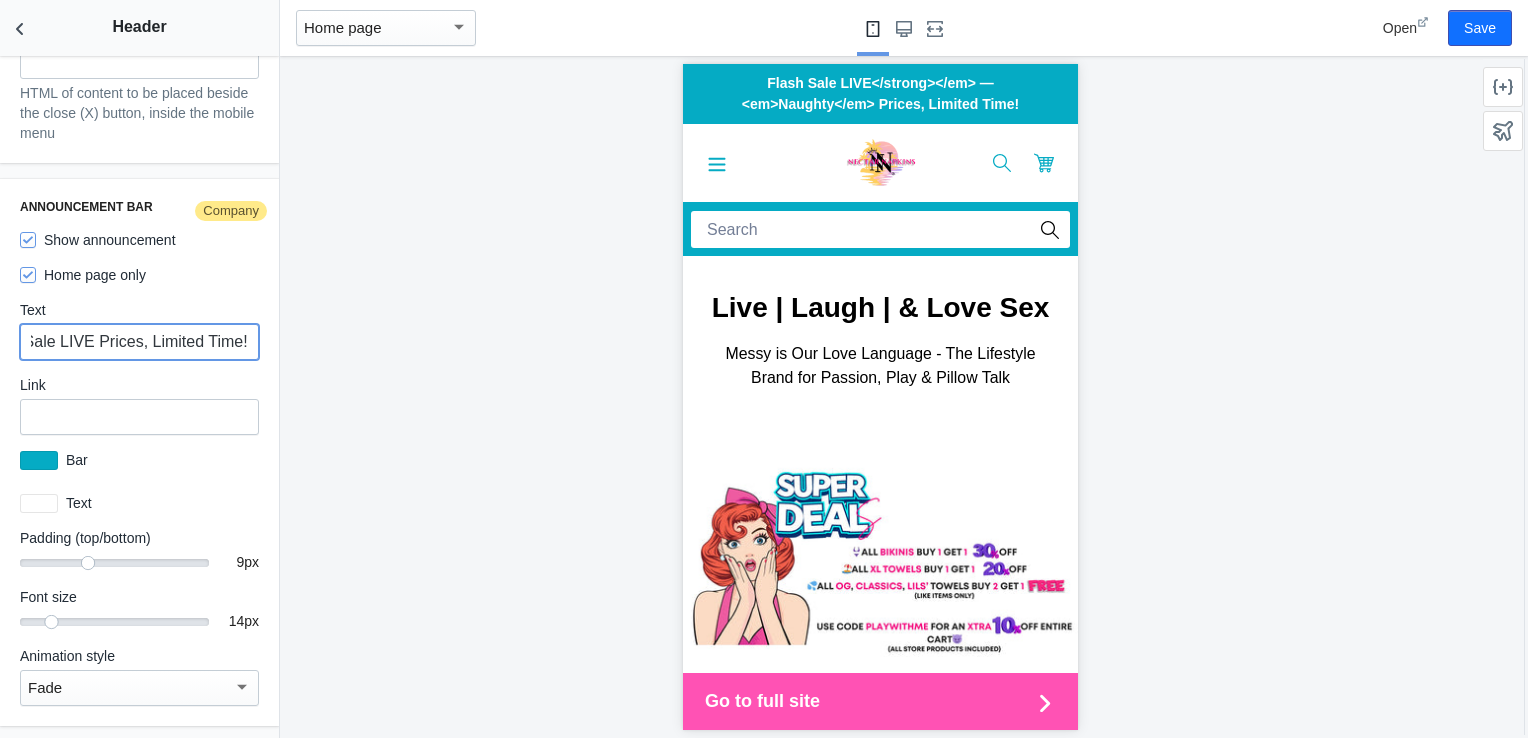 scroll, scrollTop: 0, scrollLeft: 59, axis: horizontal 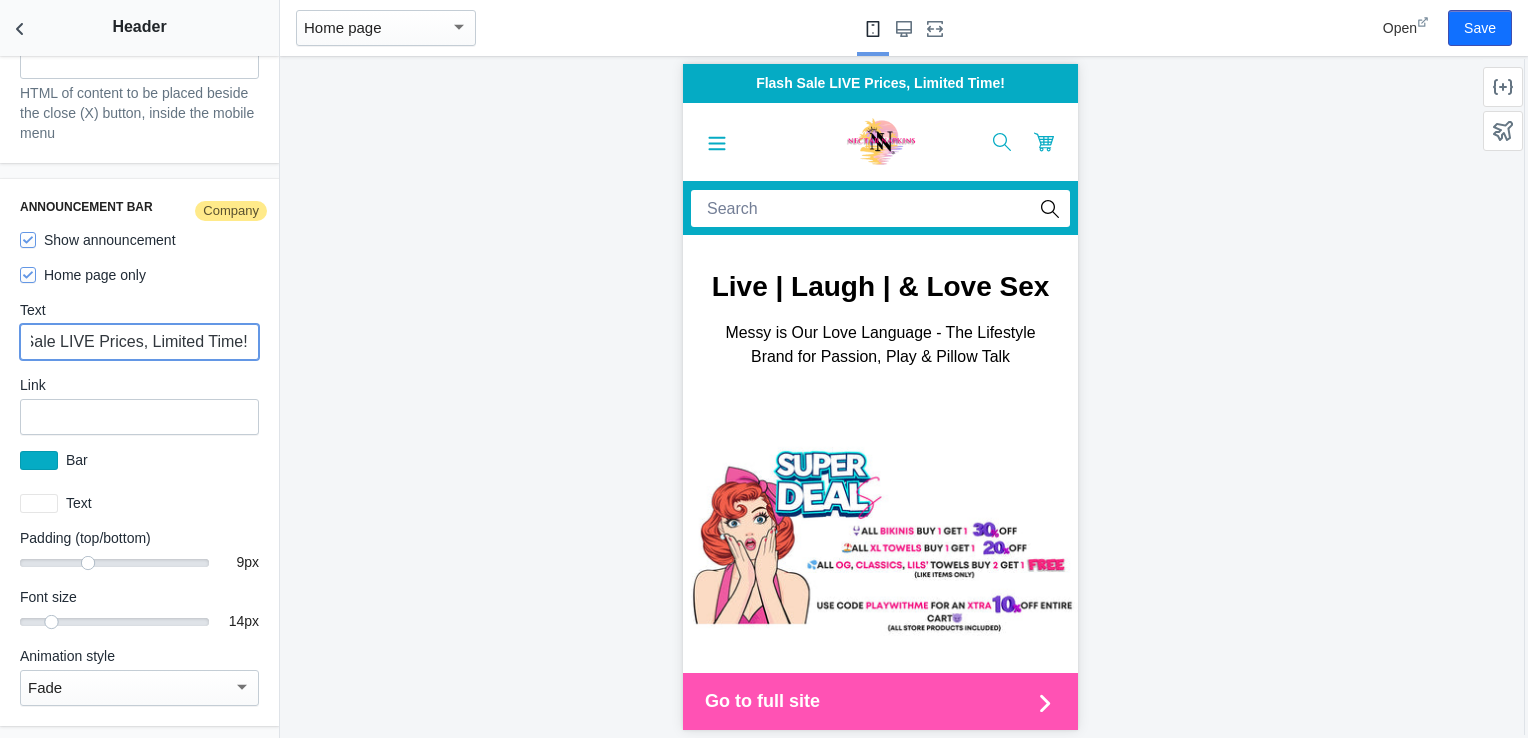 click on "Flash Sale LIVE Prices, Limited Time!" at bounding box center (139, 342) 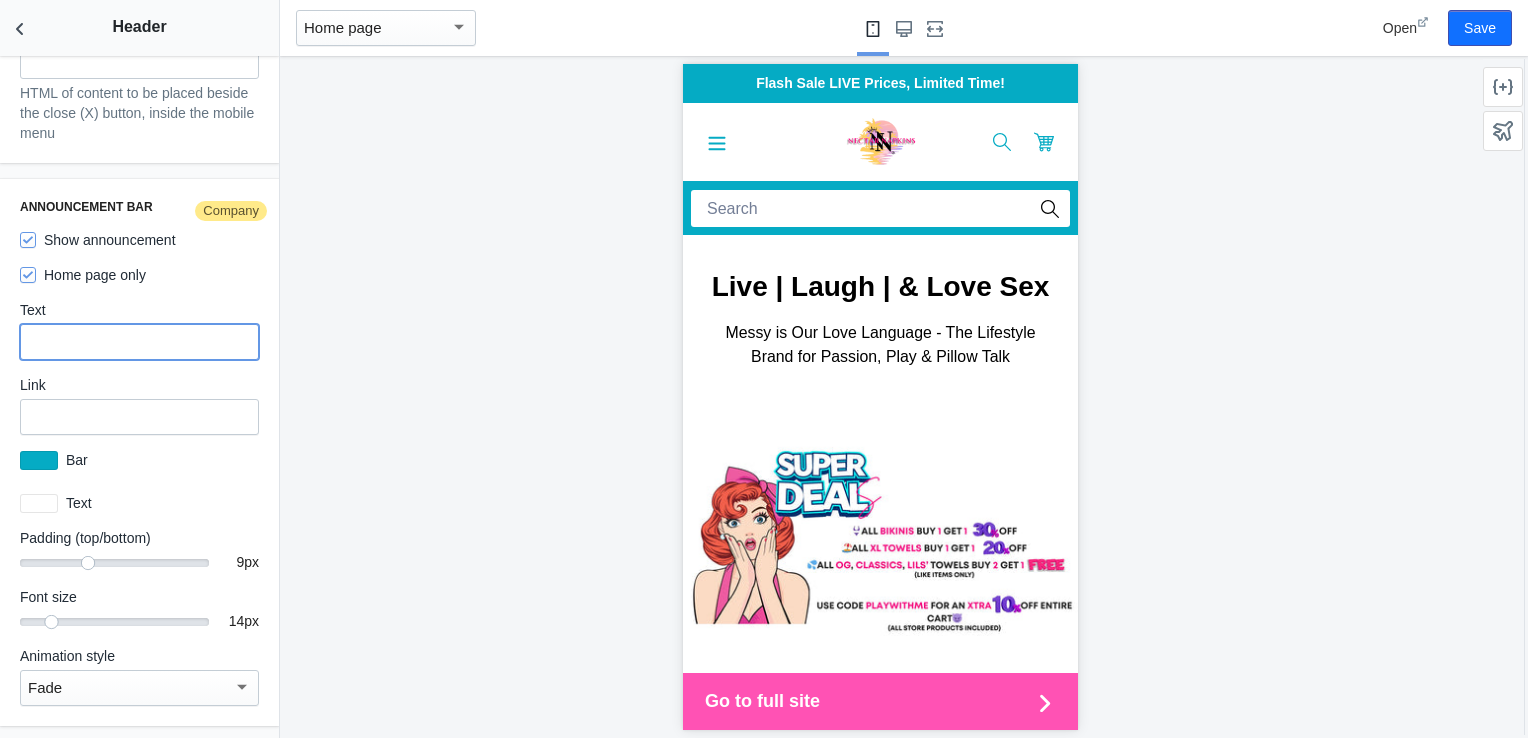 scroll, scrollTop: 0, scrollLeft: 0, axis: both 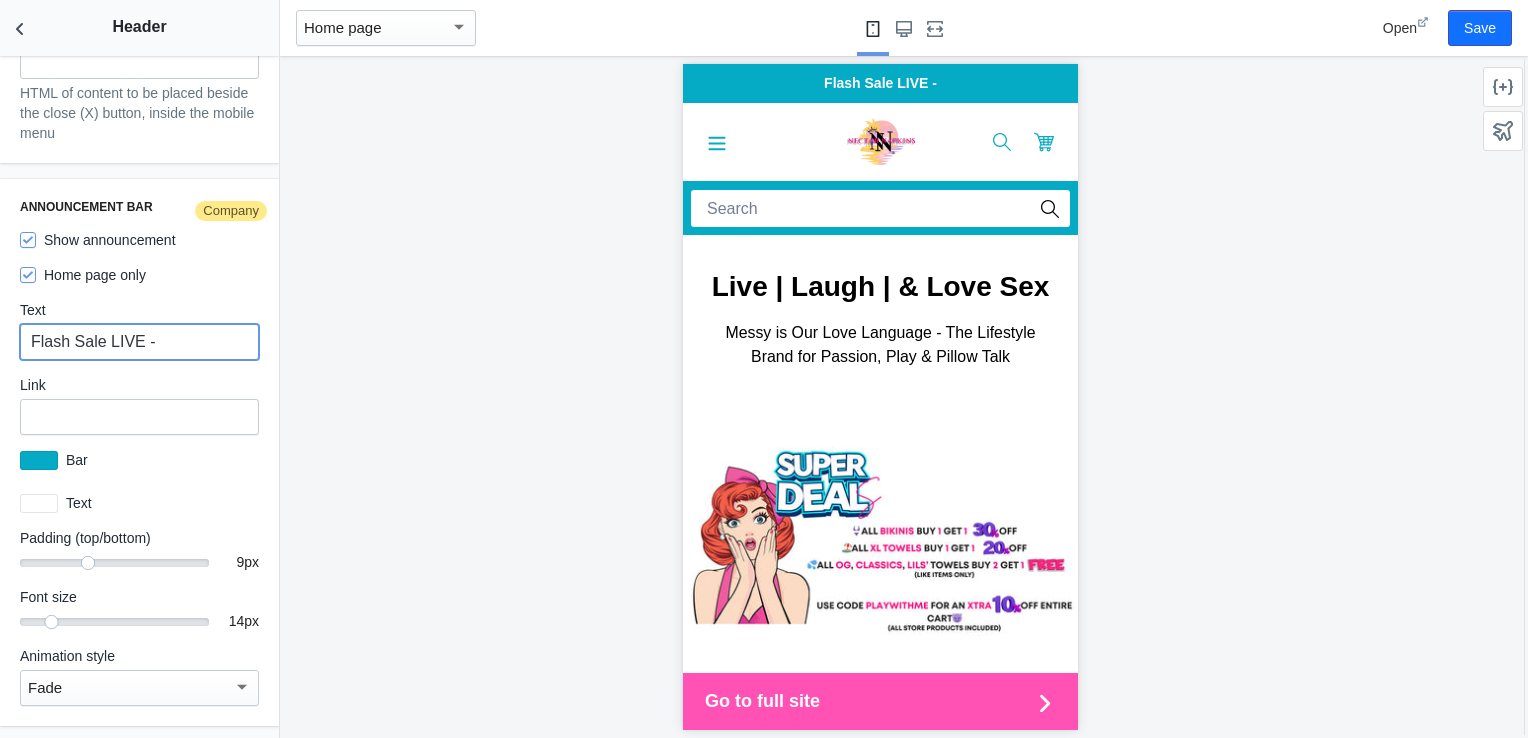 click on "Flash Sale LIVE -" at bounding box center (139, 342) 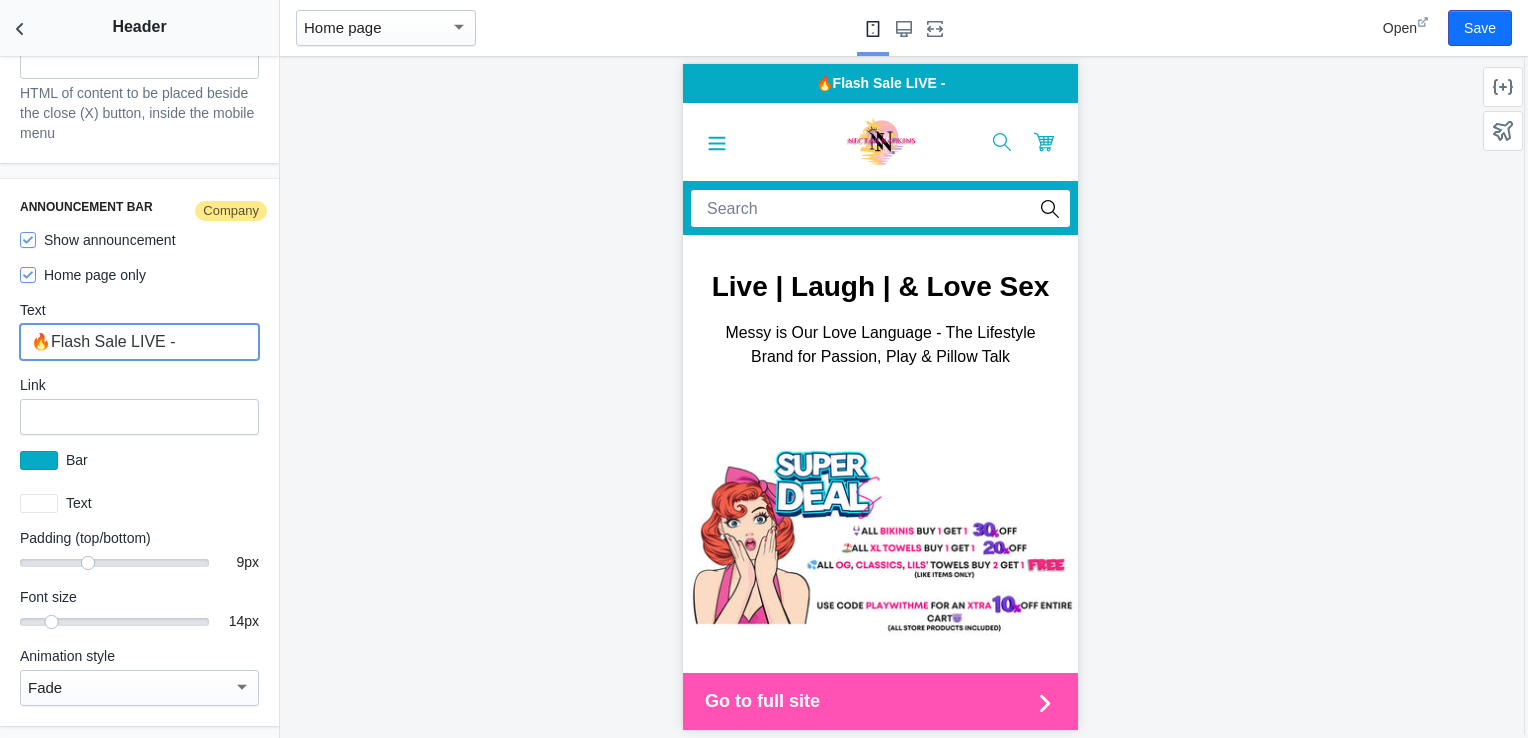 click on "🔥Flash Sale LIVE -" at bounding box center [139, 342] 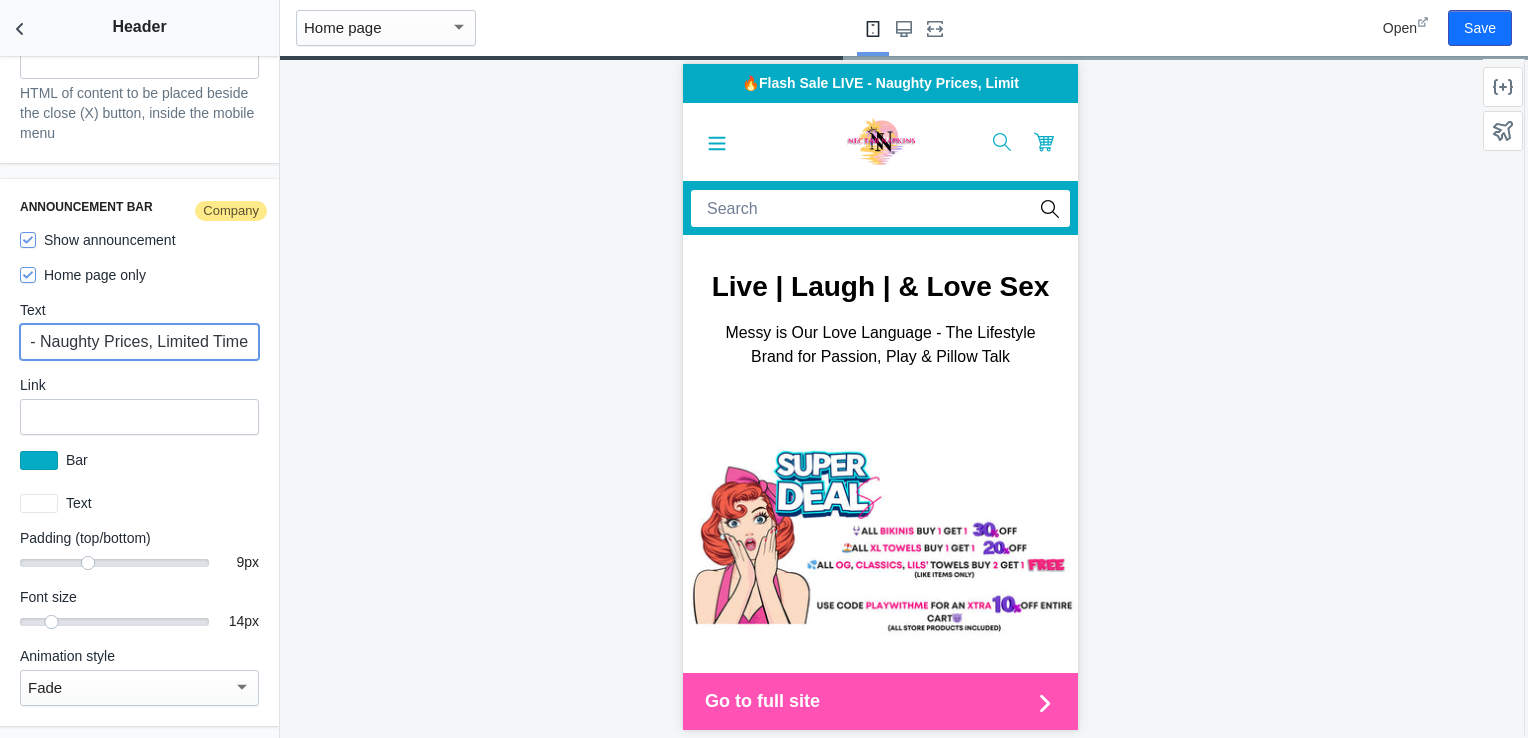 scroll, scrollTop: 0, scrollLeft: 148, axis: horizontal 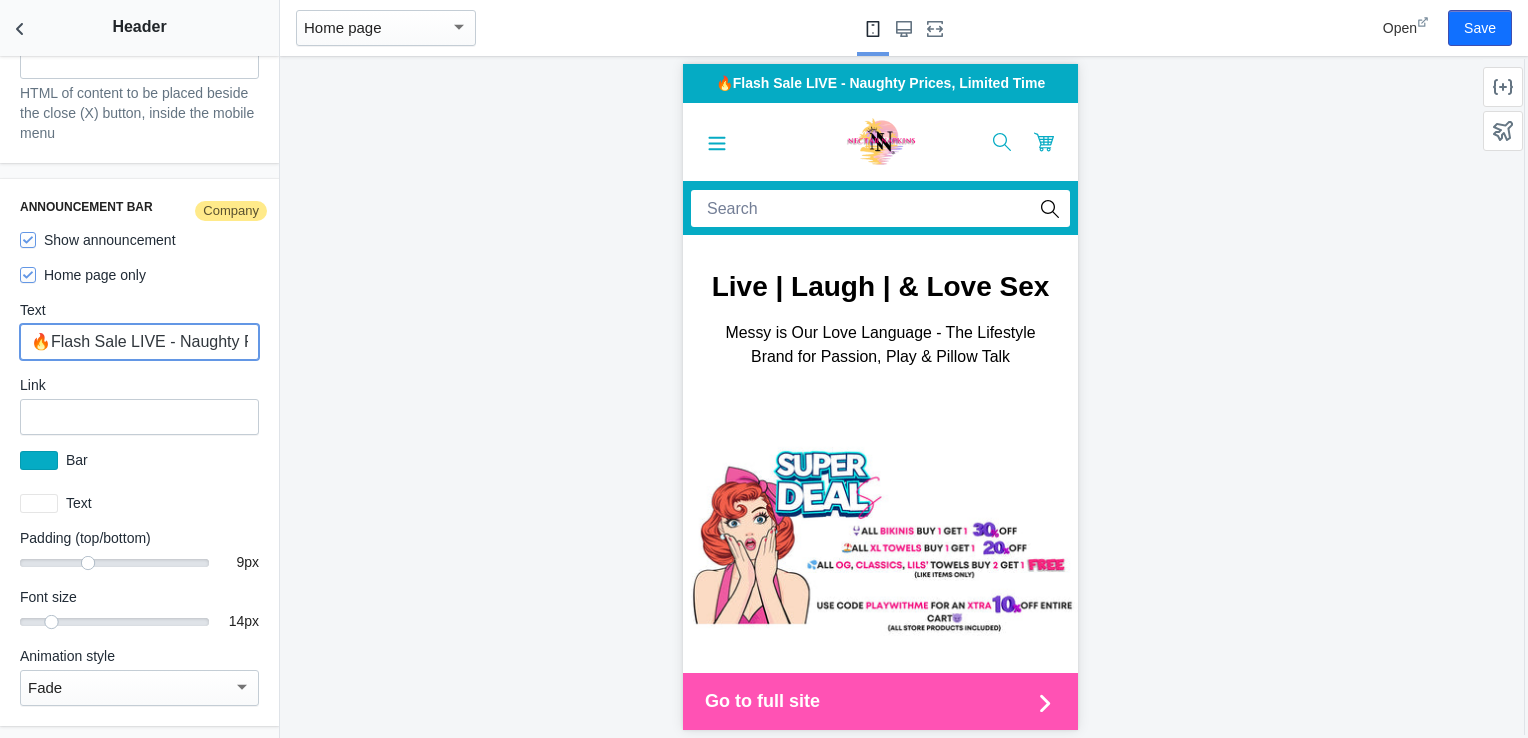 click on "🔥Flash Sale LIVE - Naughty Prices, Limited Time" at bounding box center [139, 342] 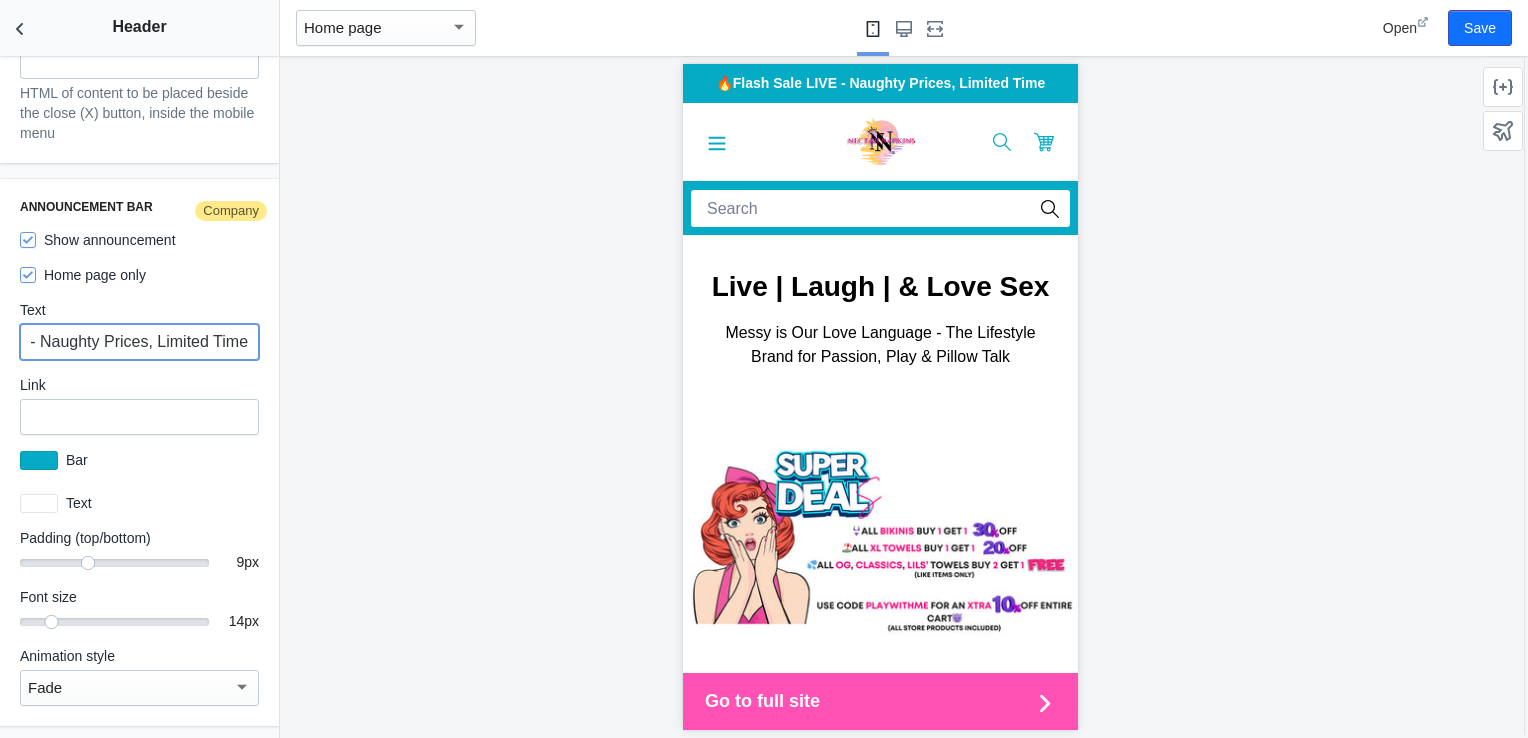 drag, startPoint x: 201, startPoint y: 323, endPoint x: 240, endPoint y: 323, distance: 39 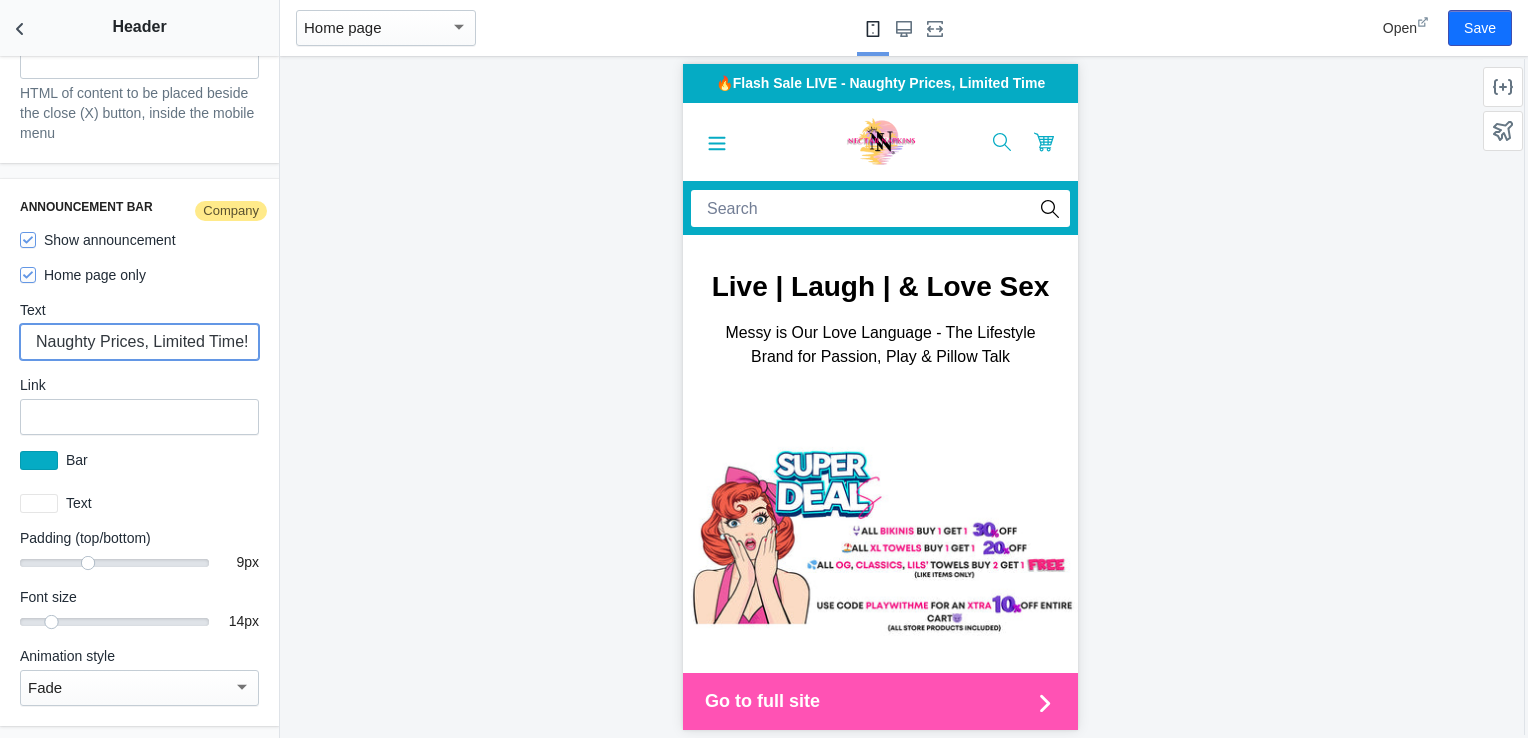 scroll, scrollTop: 0, scrollLeft: 152, axis: horizontal 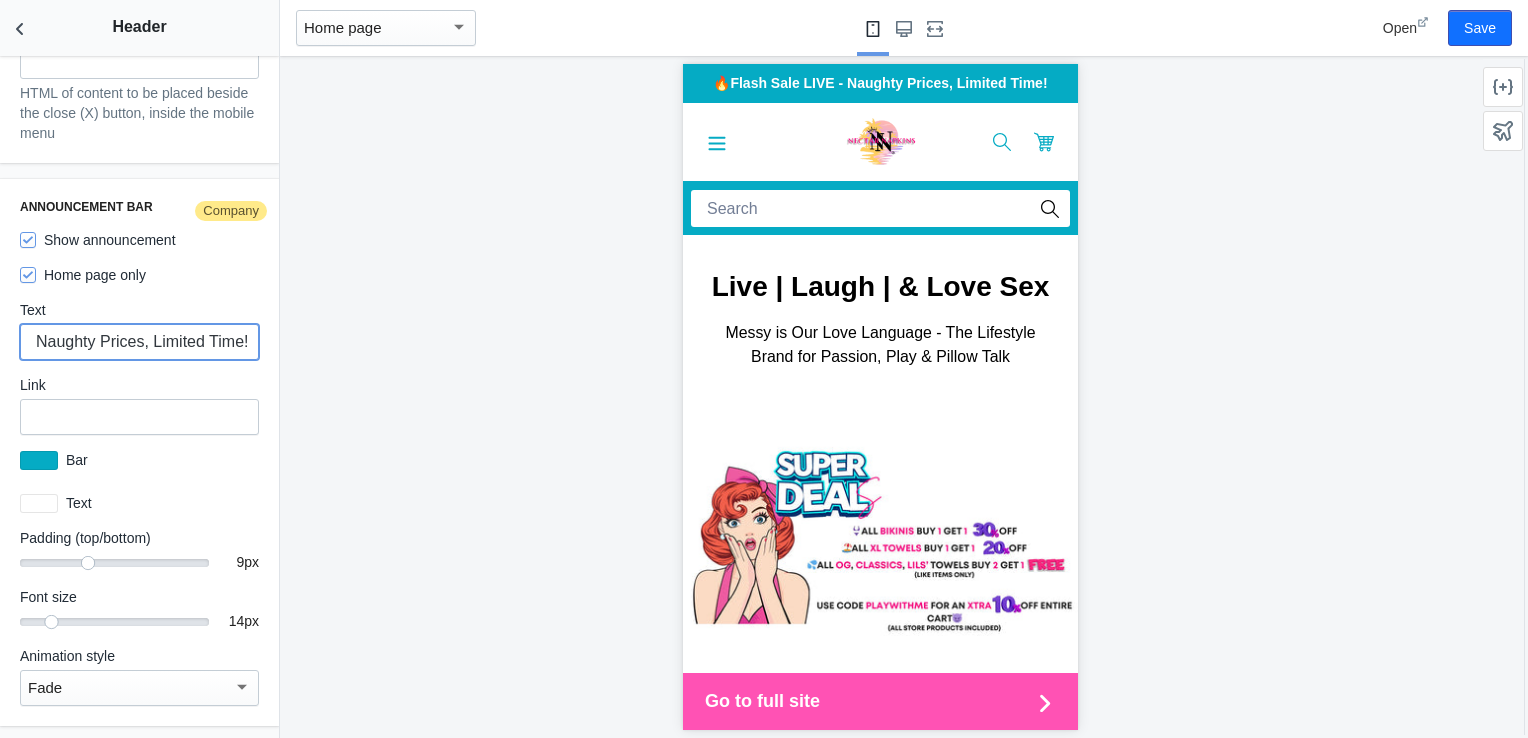type on "🔥Flash Sale LIVE - Naughty Prices, Limited Time!" 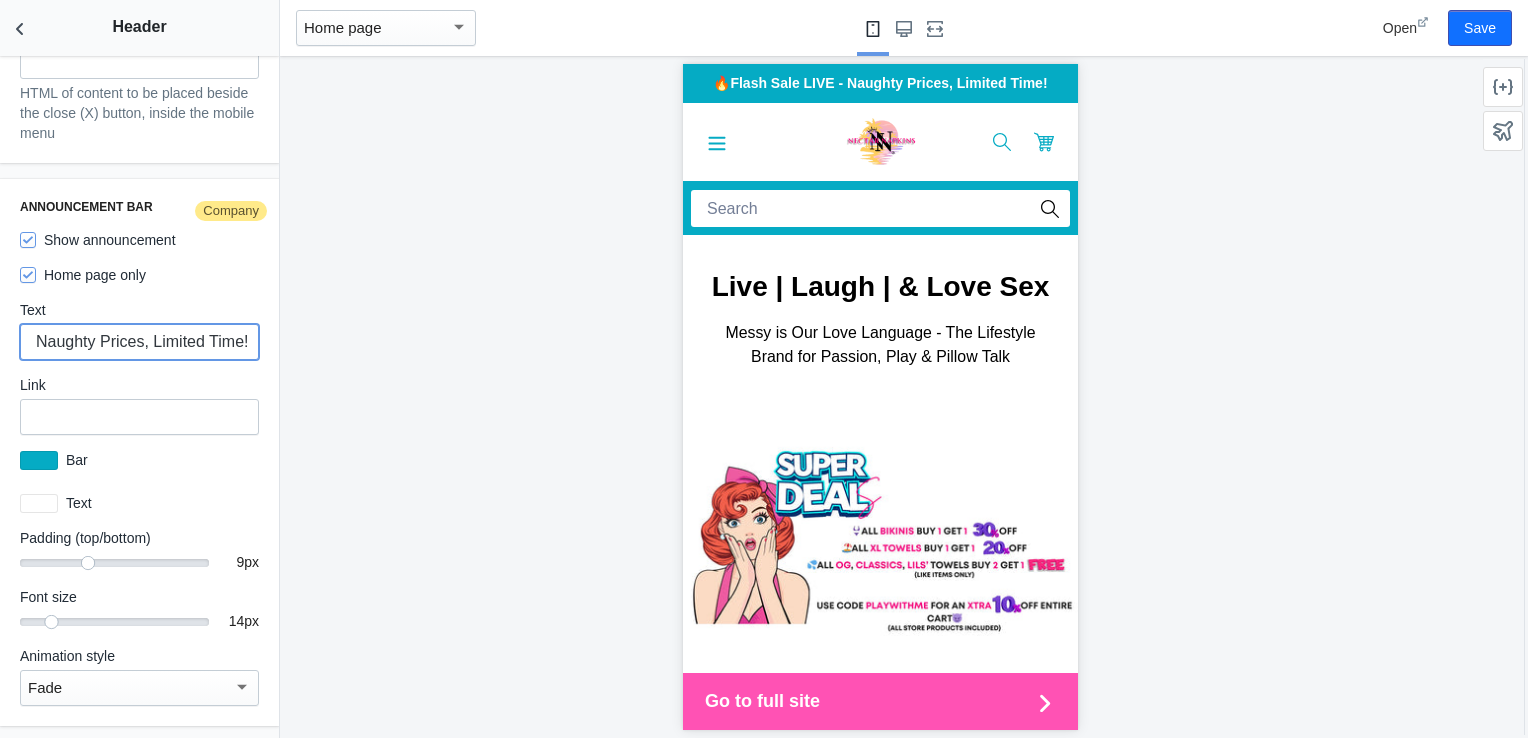 scroll, scrollTop: 0, scrollLeft: 0, axis: both 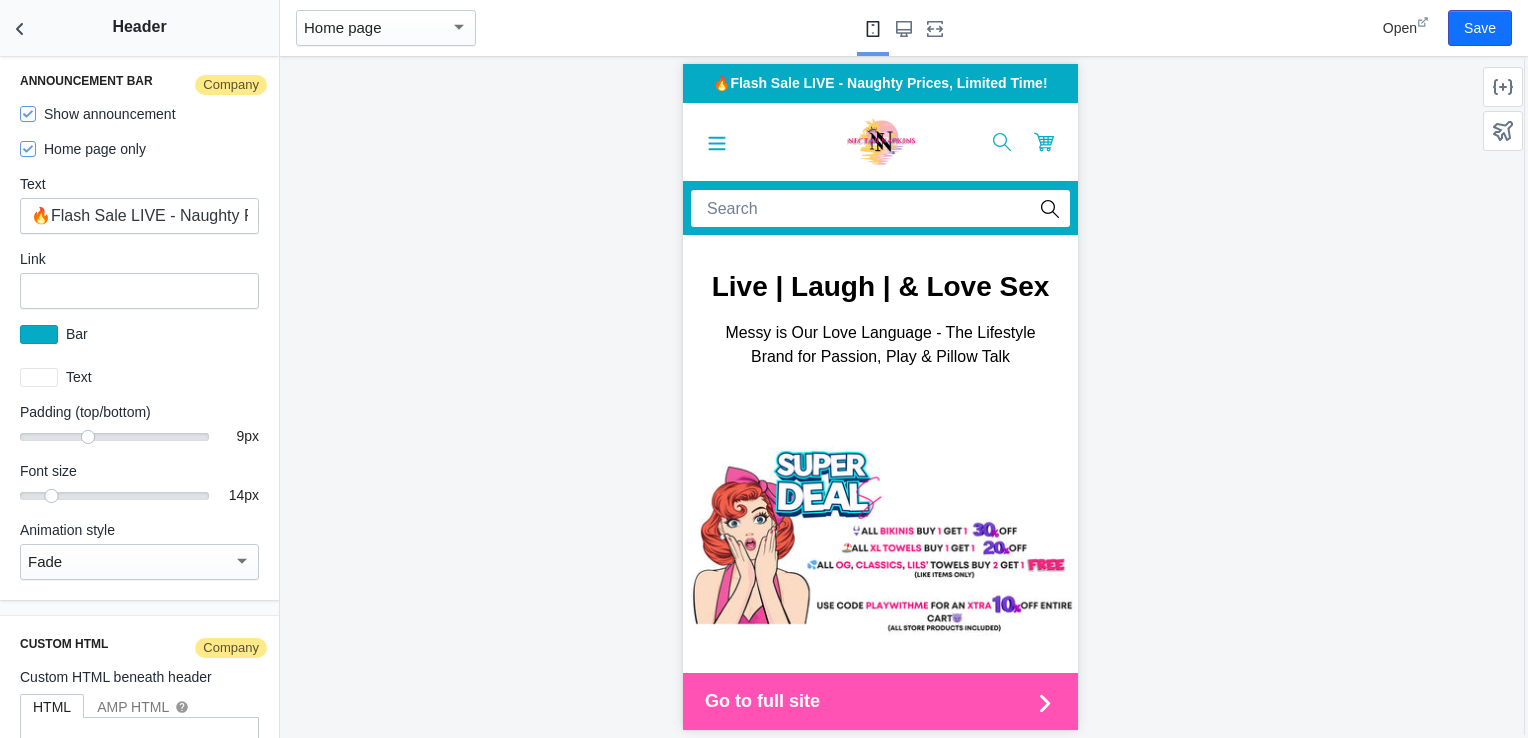 click at bounding box center (242, 561) 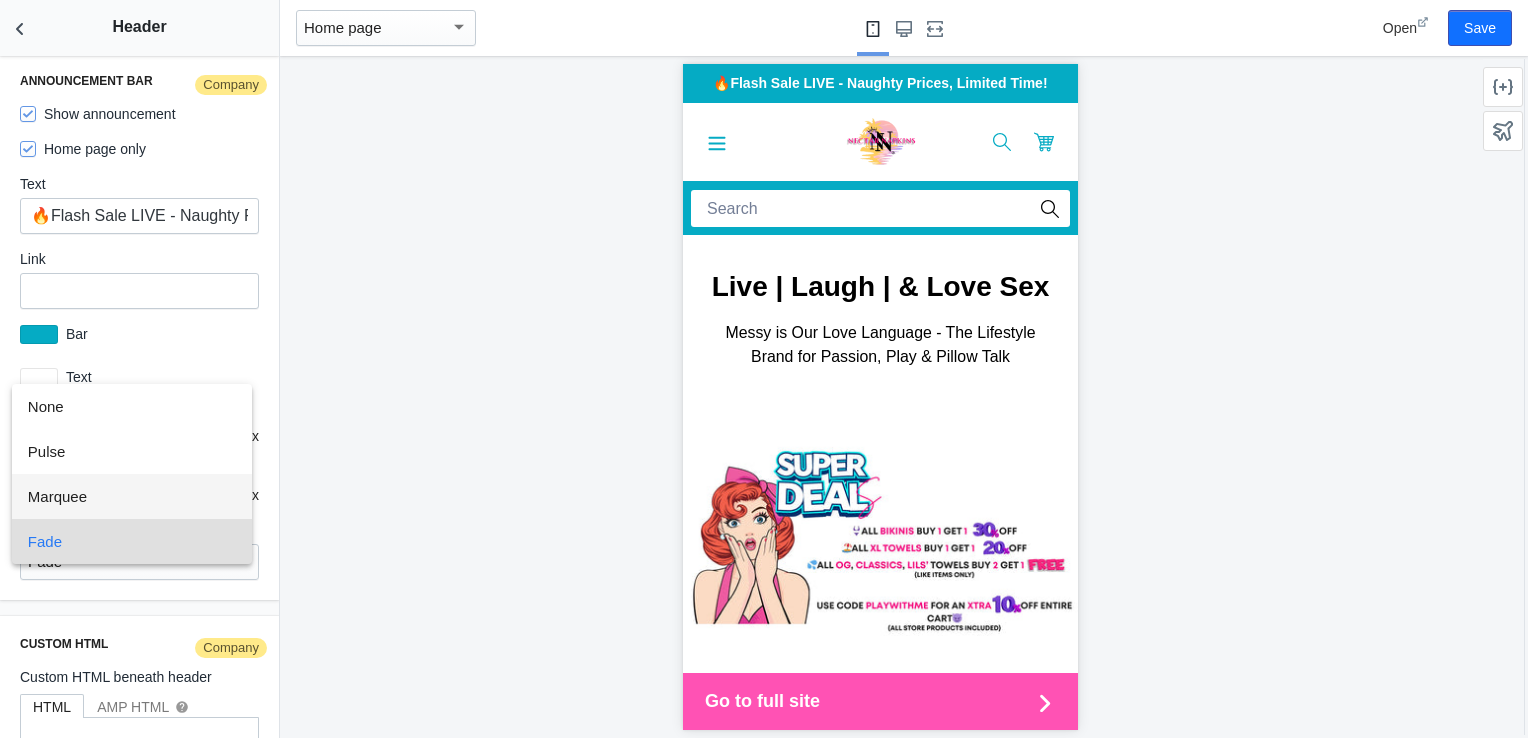 click on "Marquee" at bounding box center [132, 496] 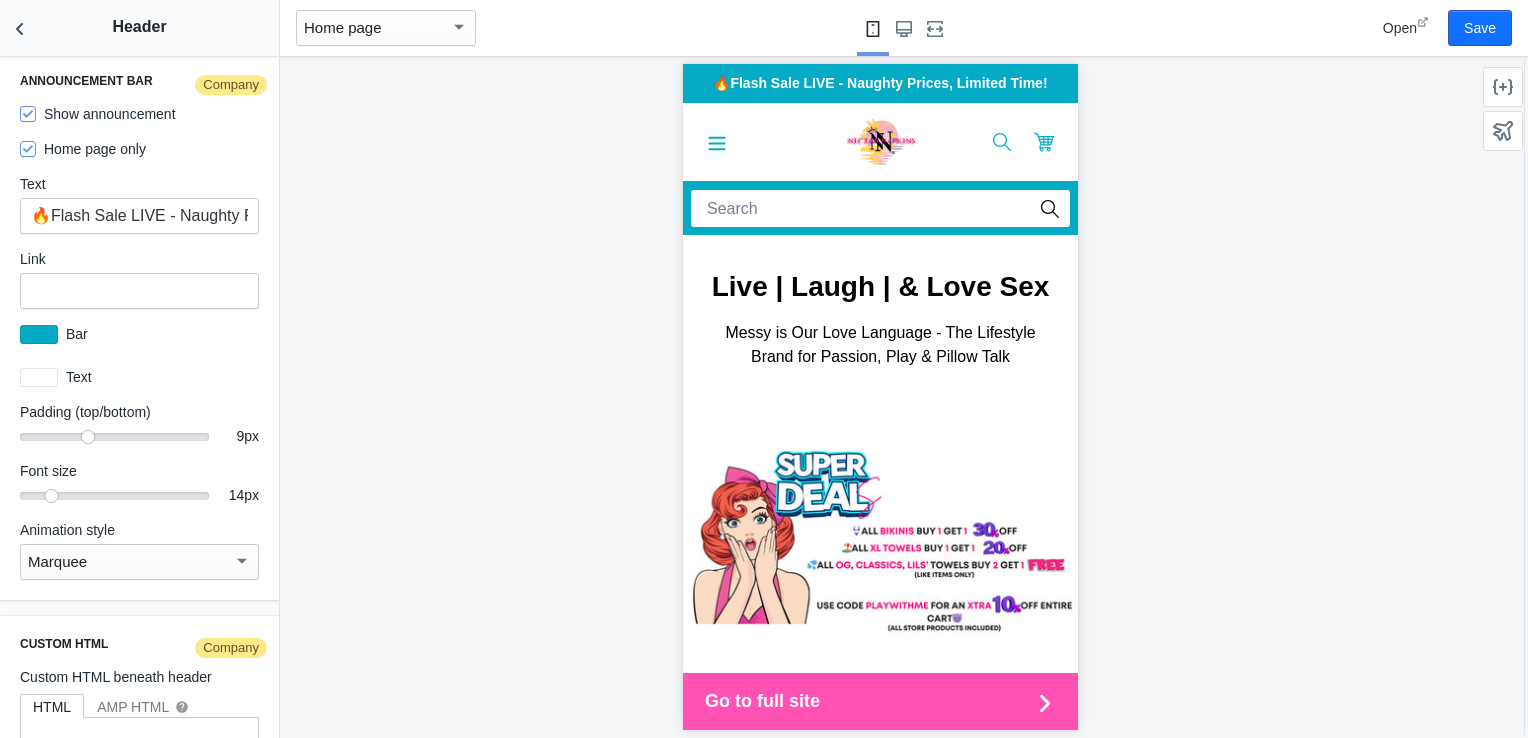 click on "Marquee" at bounding box center (130, 562) 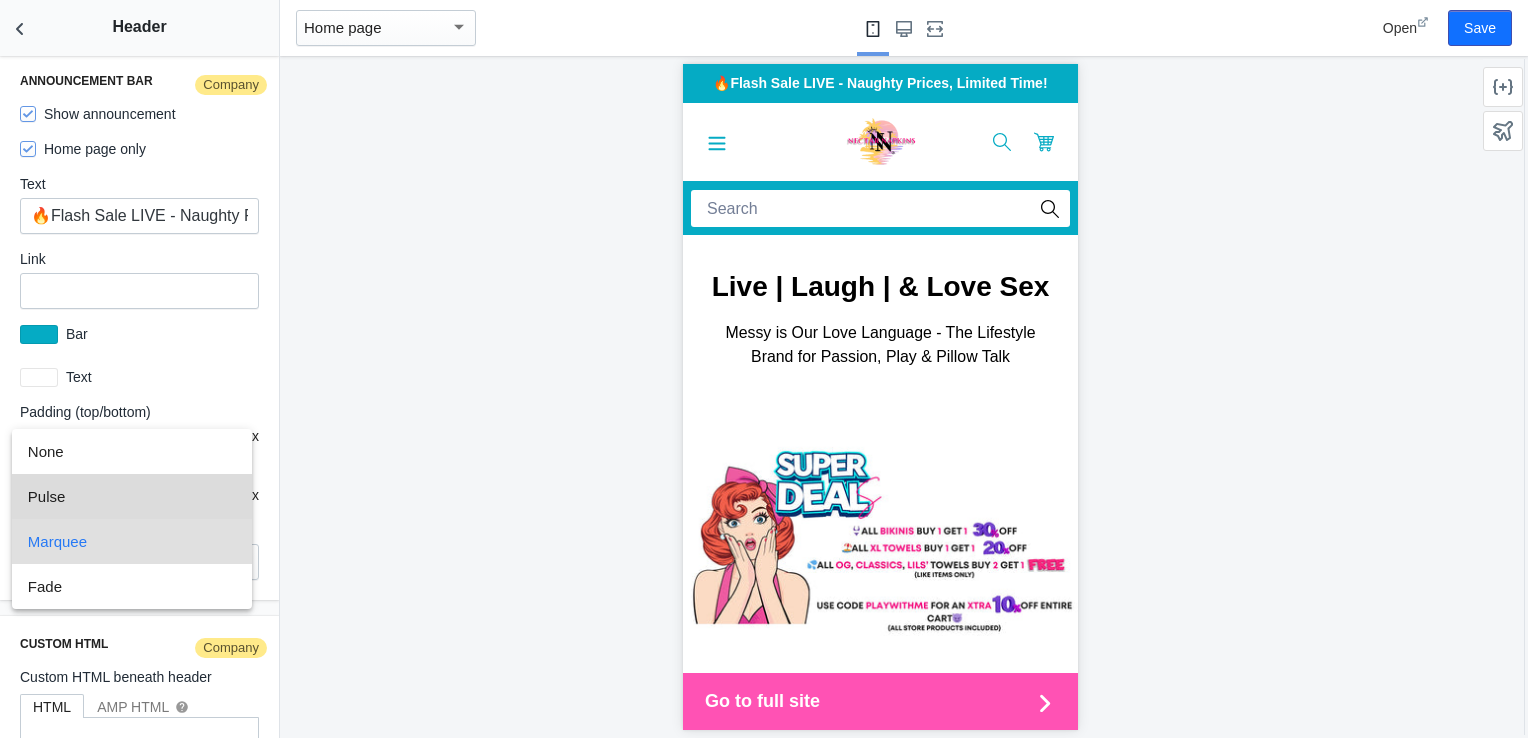 click on "Pulse" at bounding box center [132, 496] 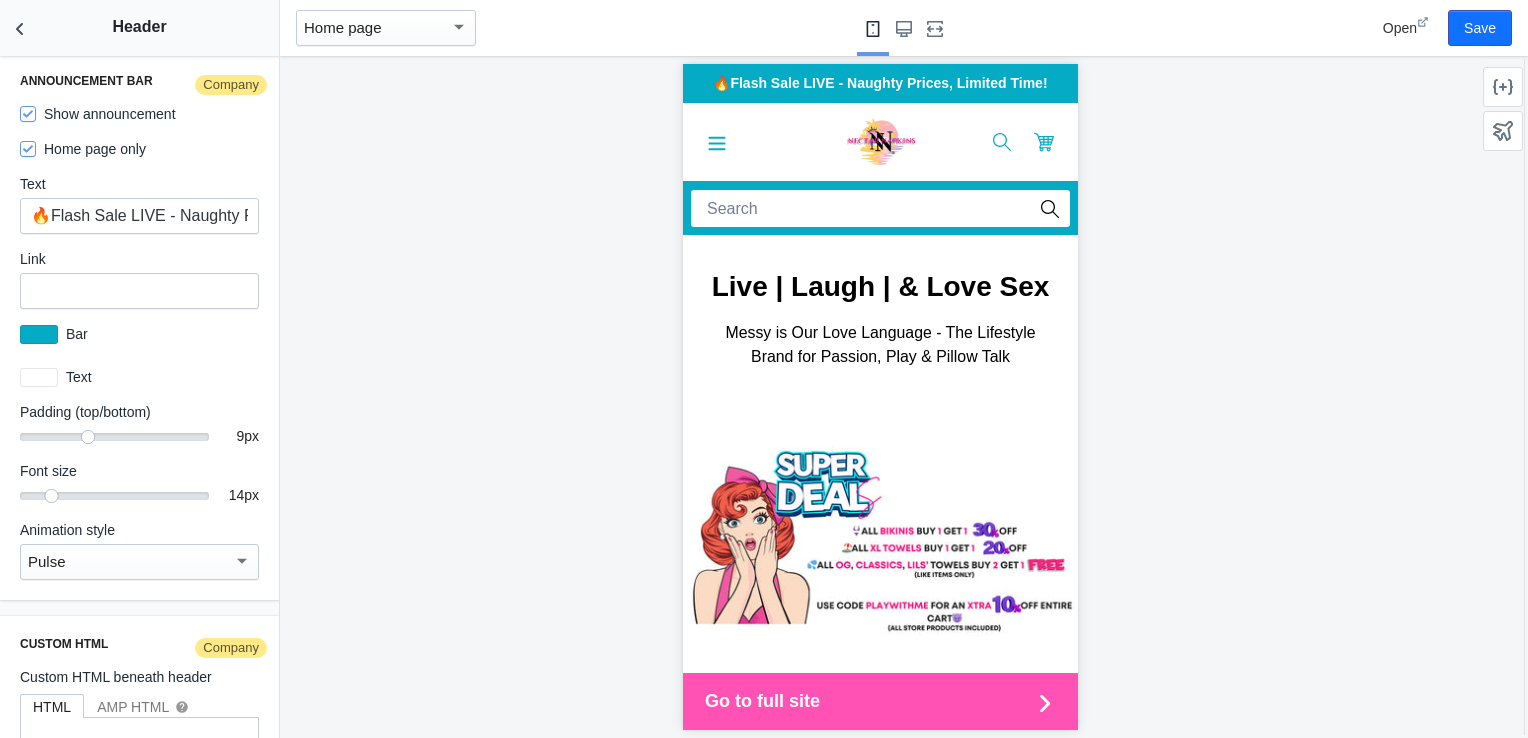 click at bounding box center (242, 561) 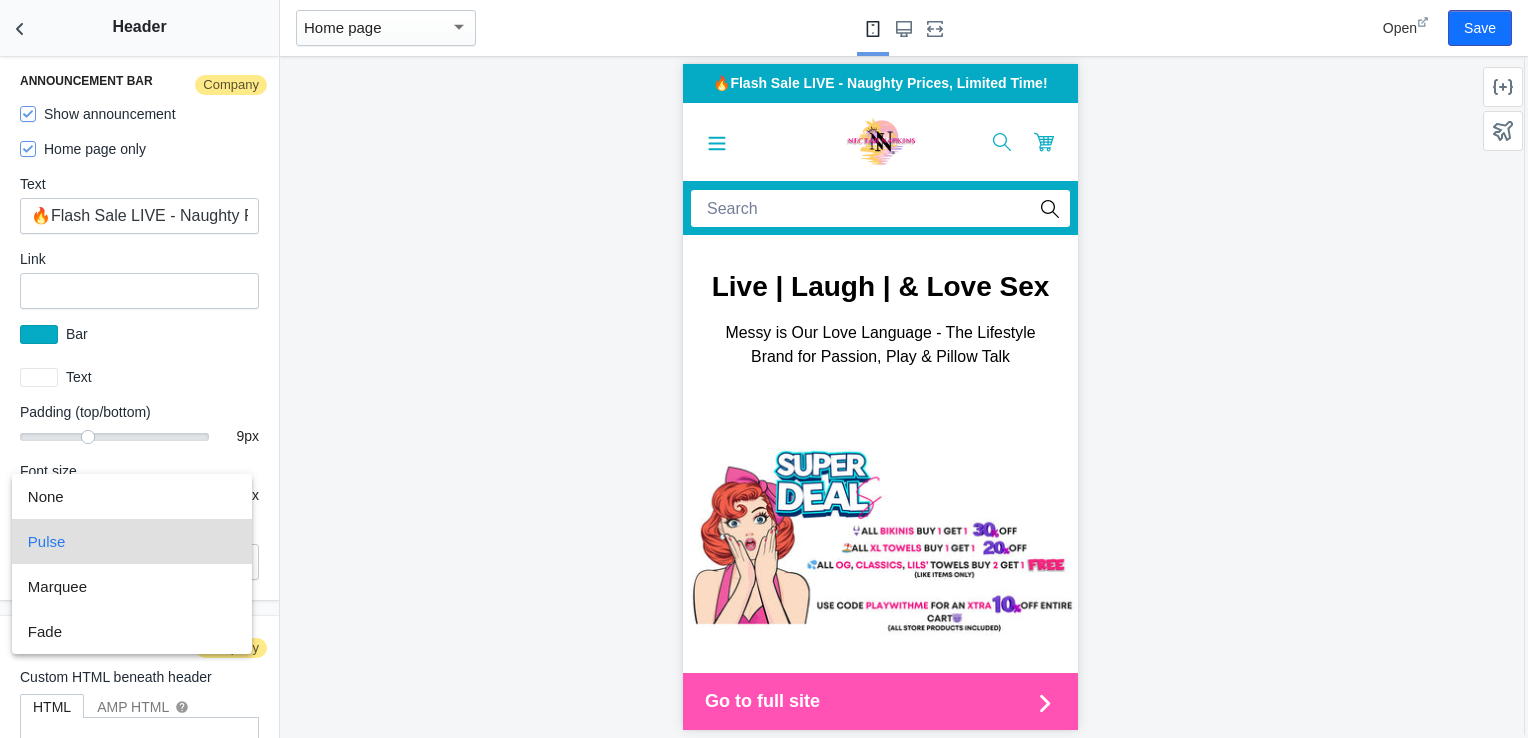 click at bounding box center (764, 369) 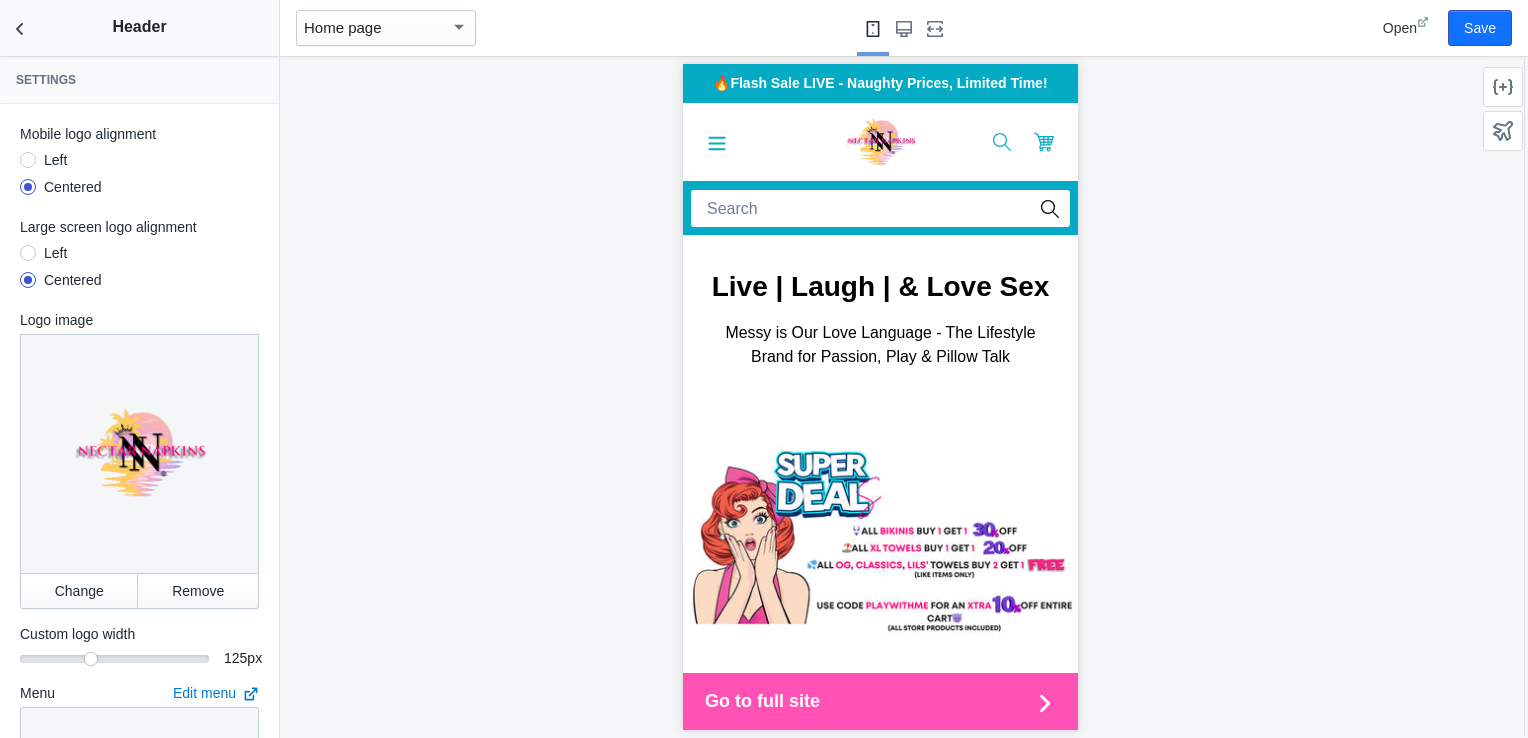 scroll, scrollTop: 0, scrollLeft: 0, axis: both 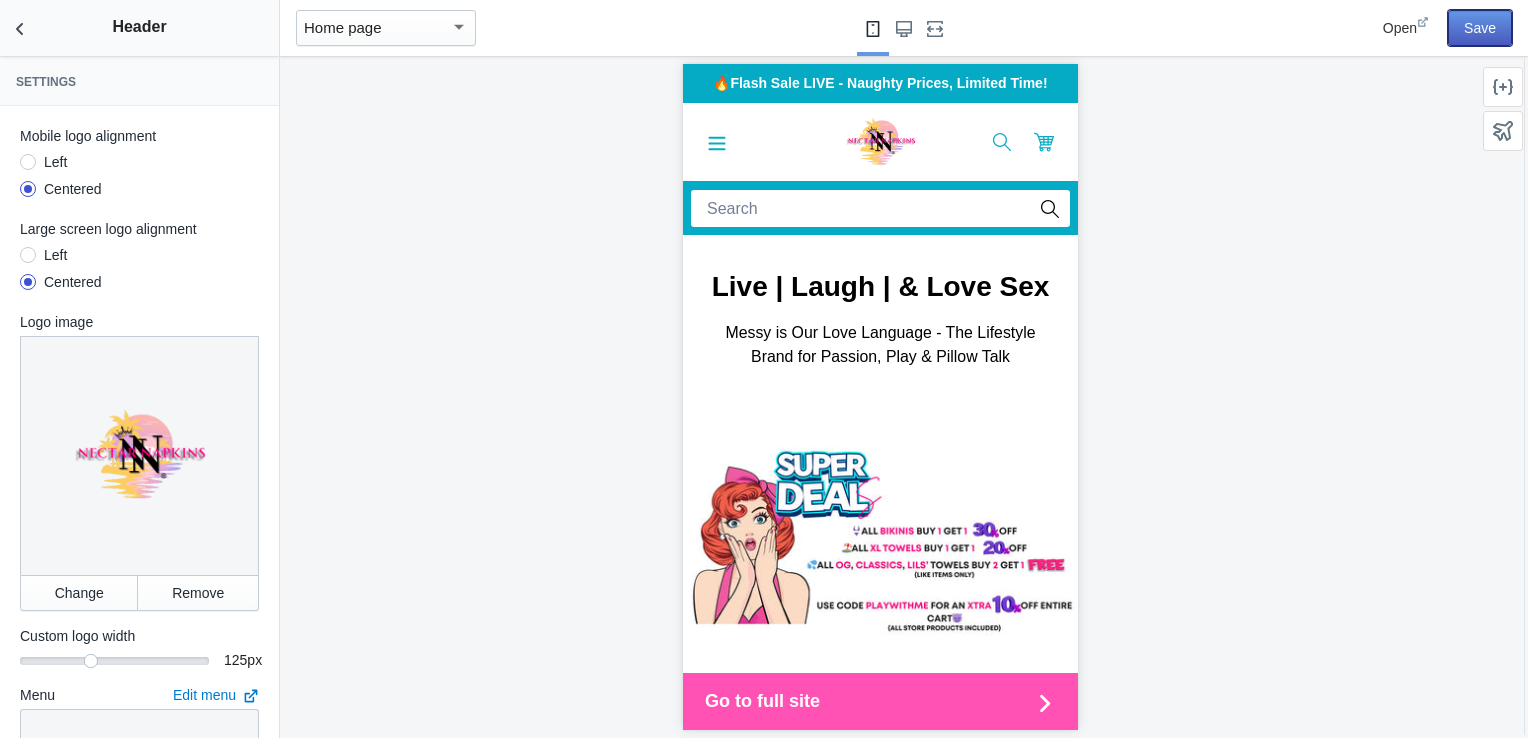 click on "Save" at bounding box center [1480, 28] 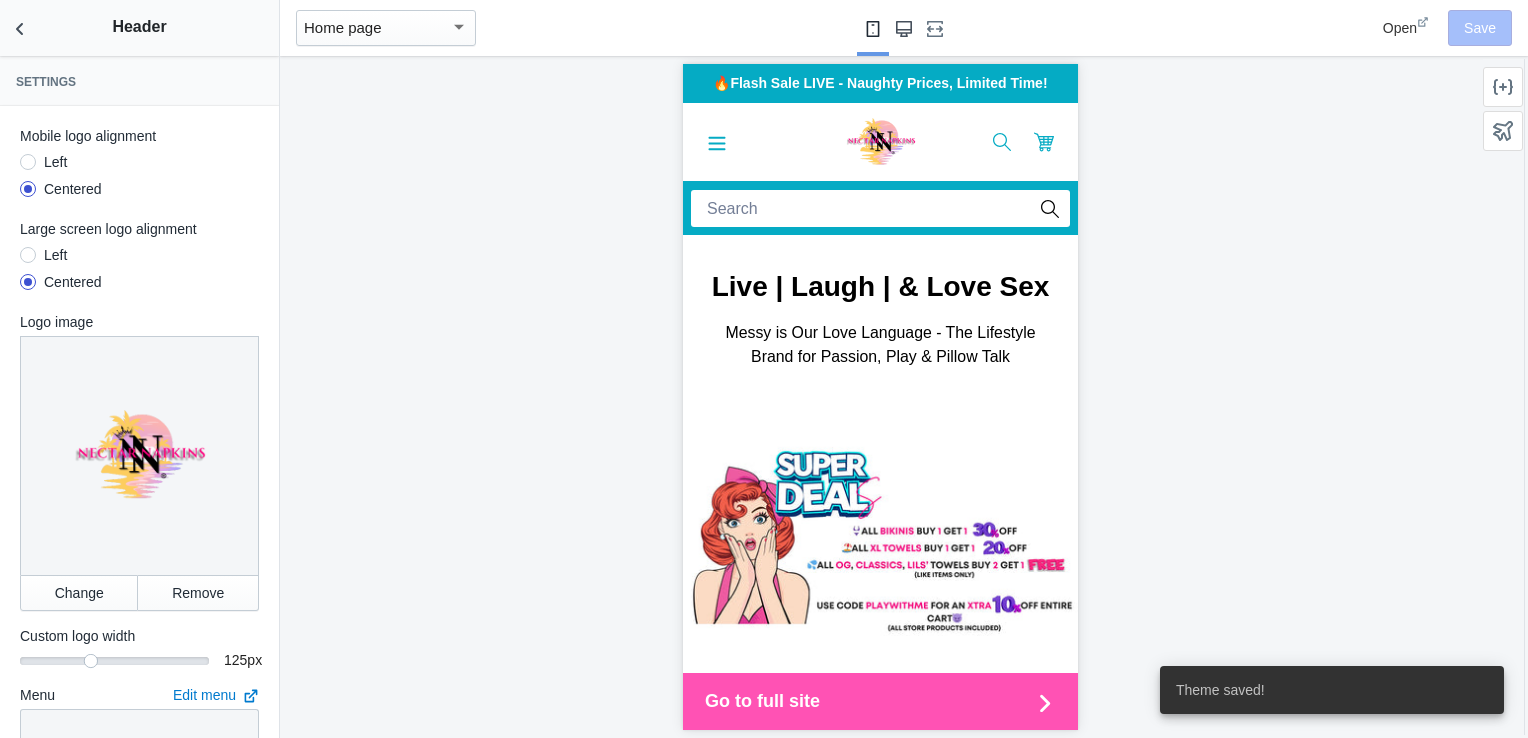 click 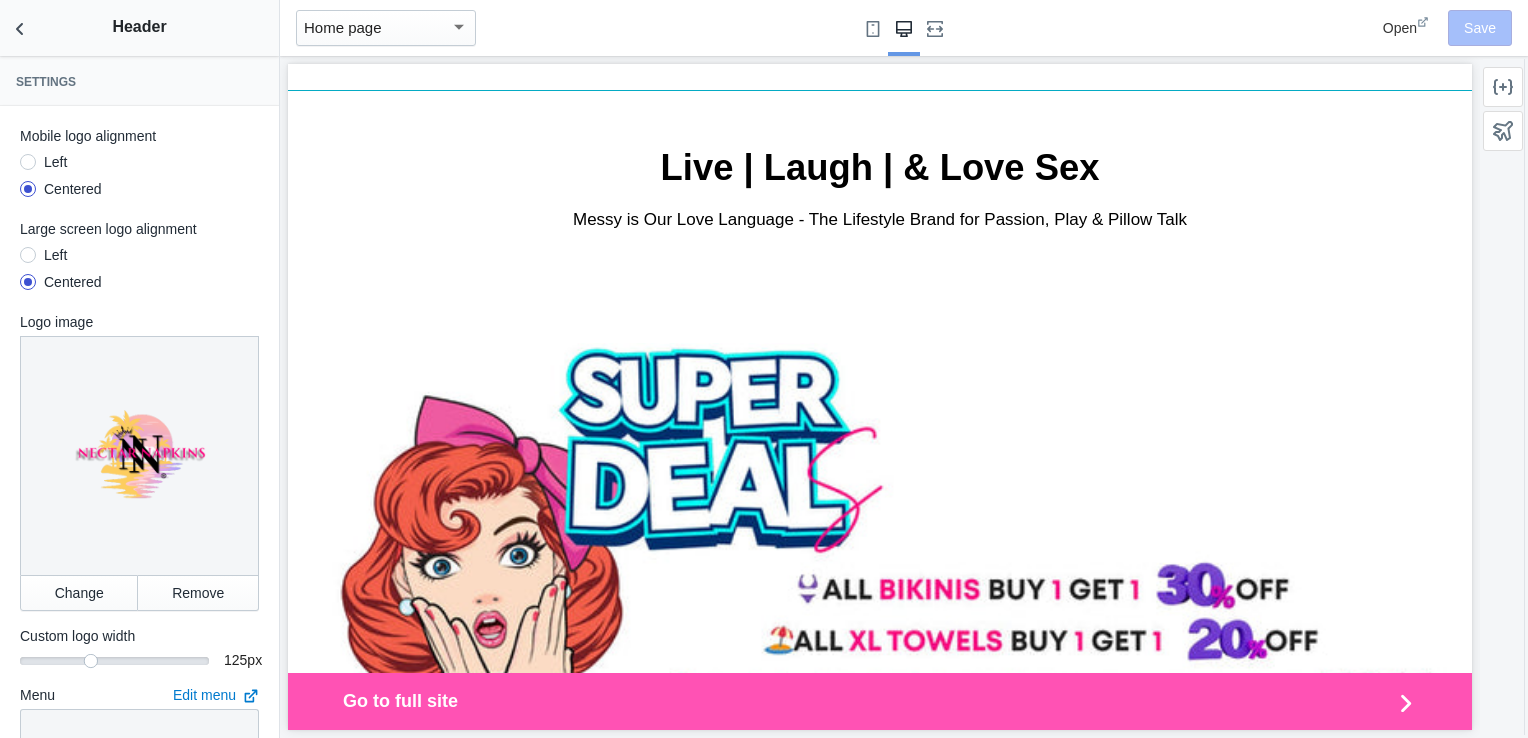 scroll, scrollTop: 0, scrollLeft: 0, axis: both 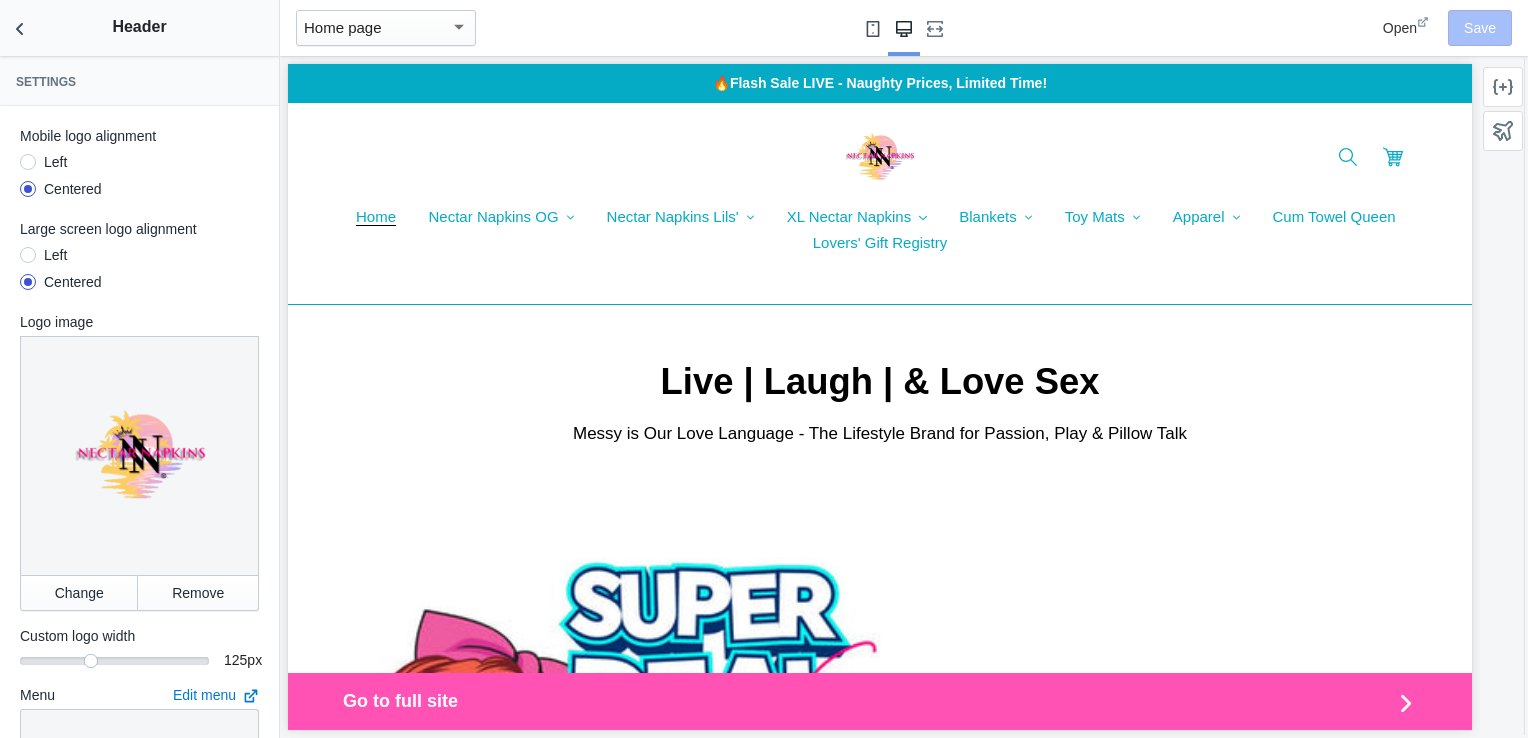 click at bounding box center (873, 28) 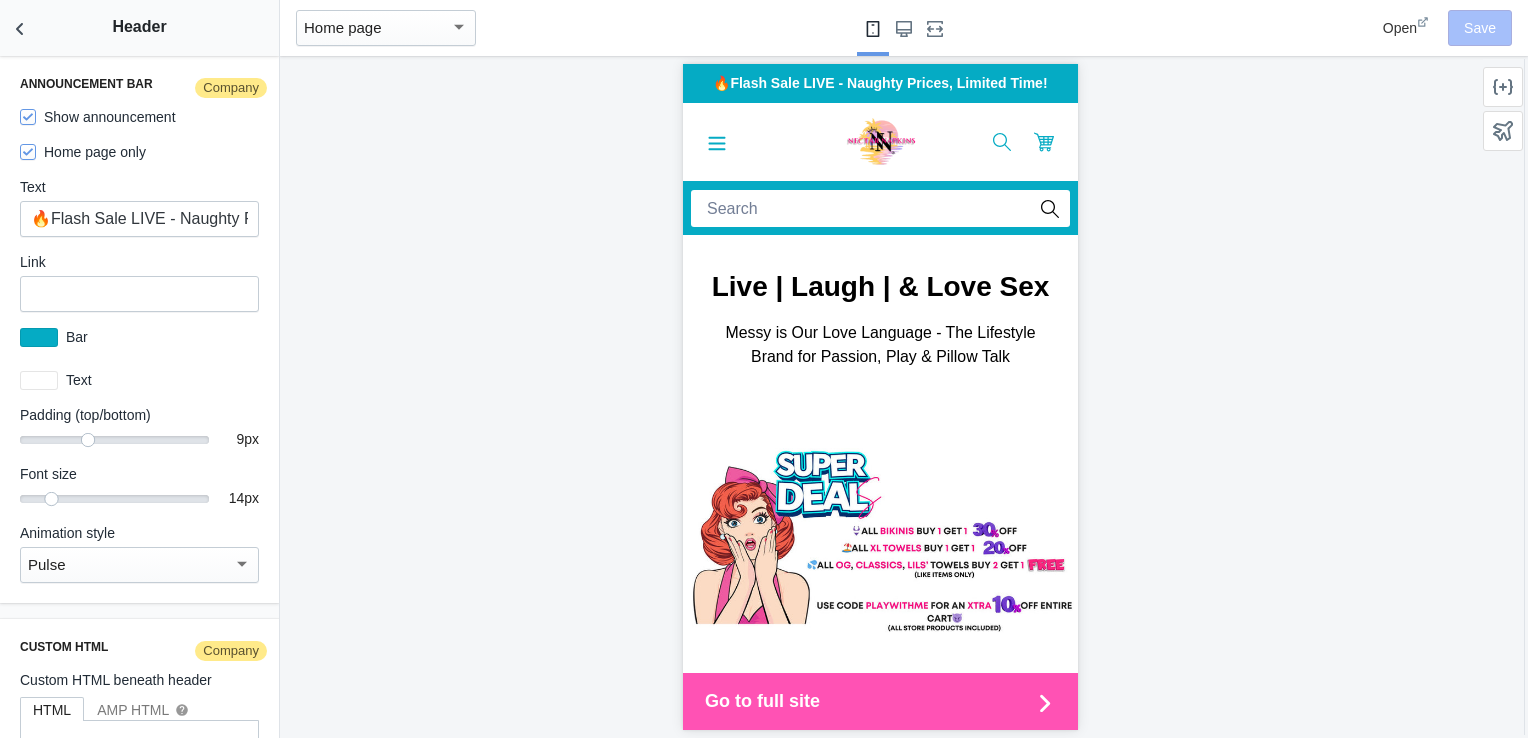 scroll, scrollTop: 3523, scrollLeft: 0, axis: vertical 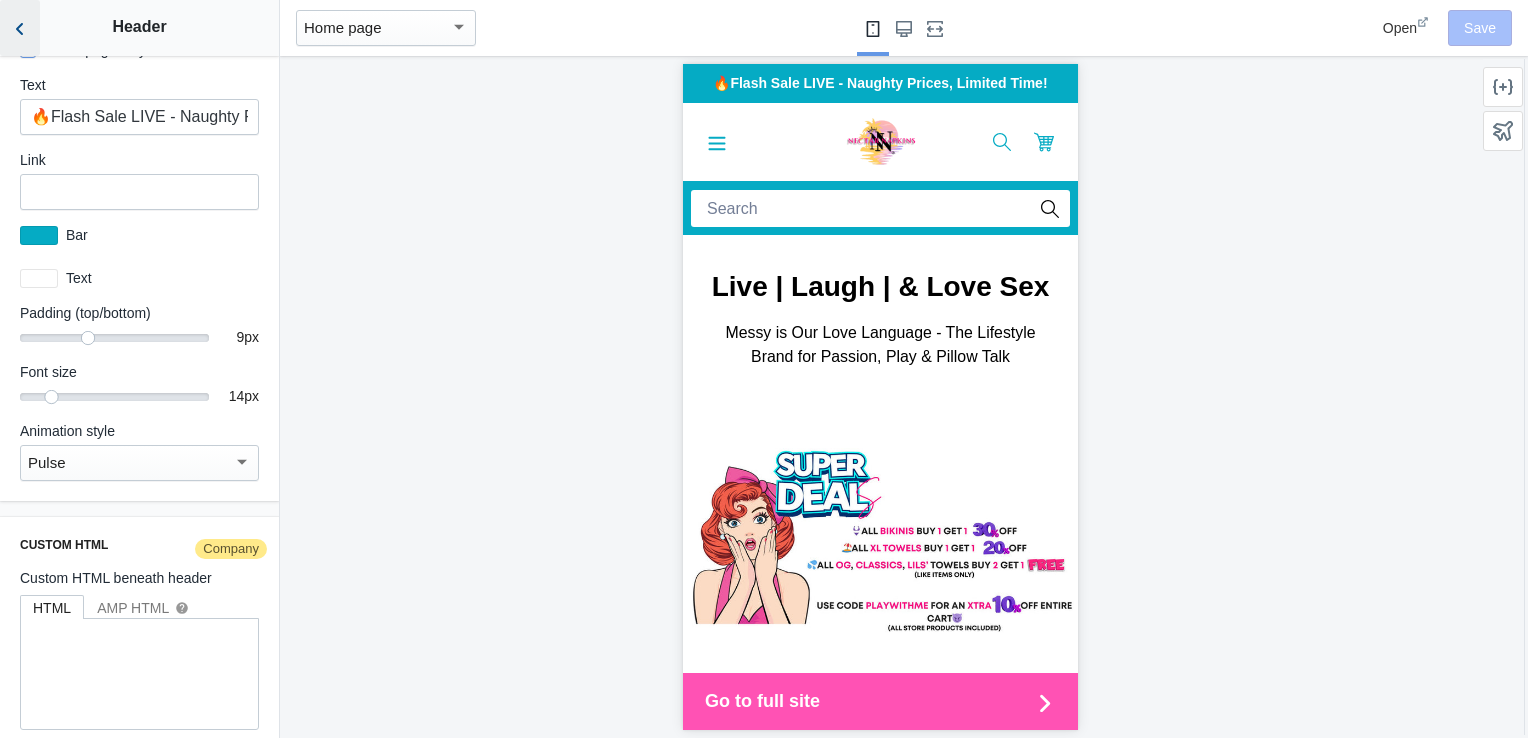 click 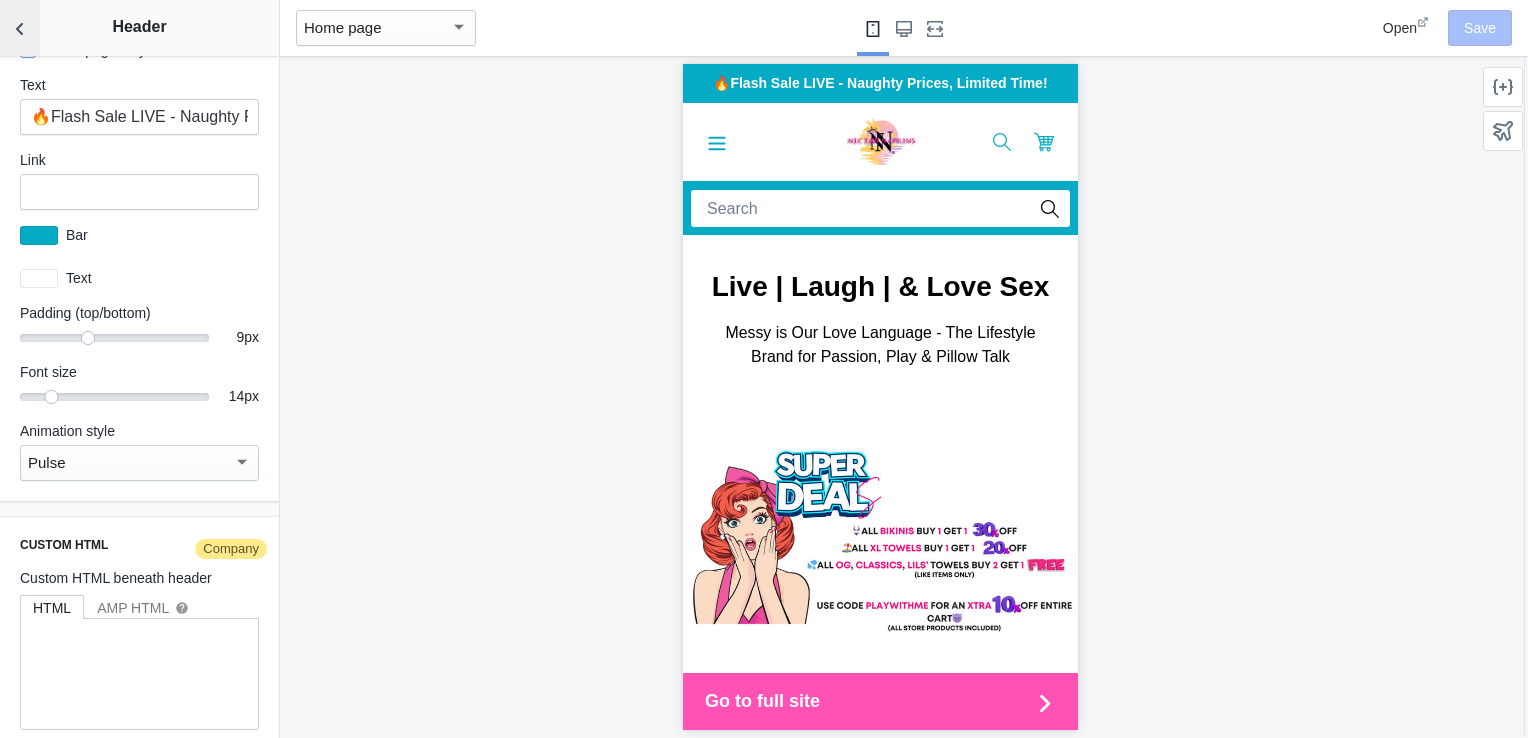 scroll, scrollTop: 2841, scrollLeft: 0, axis: vertical 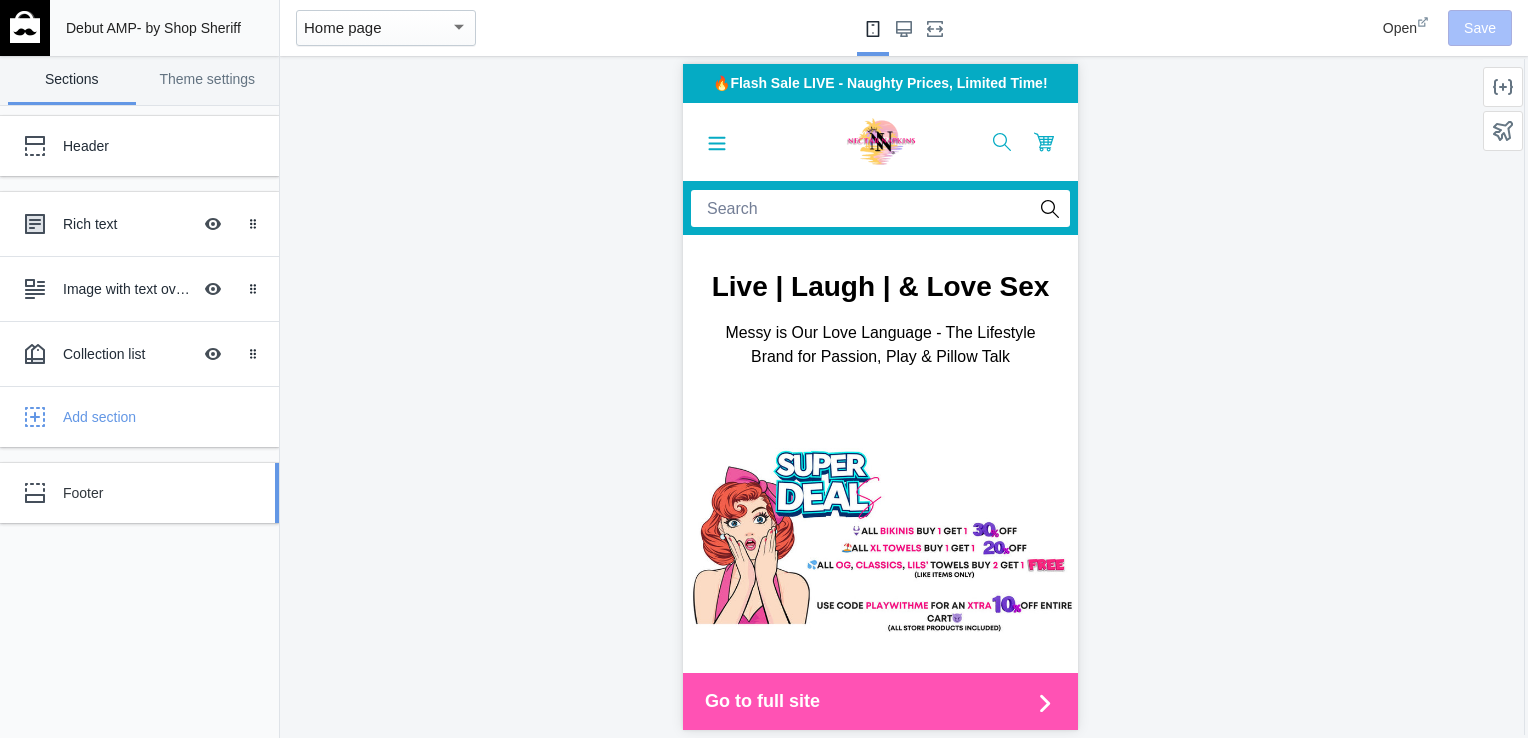 click on "Footer" at bounding box center (149, 493) 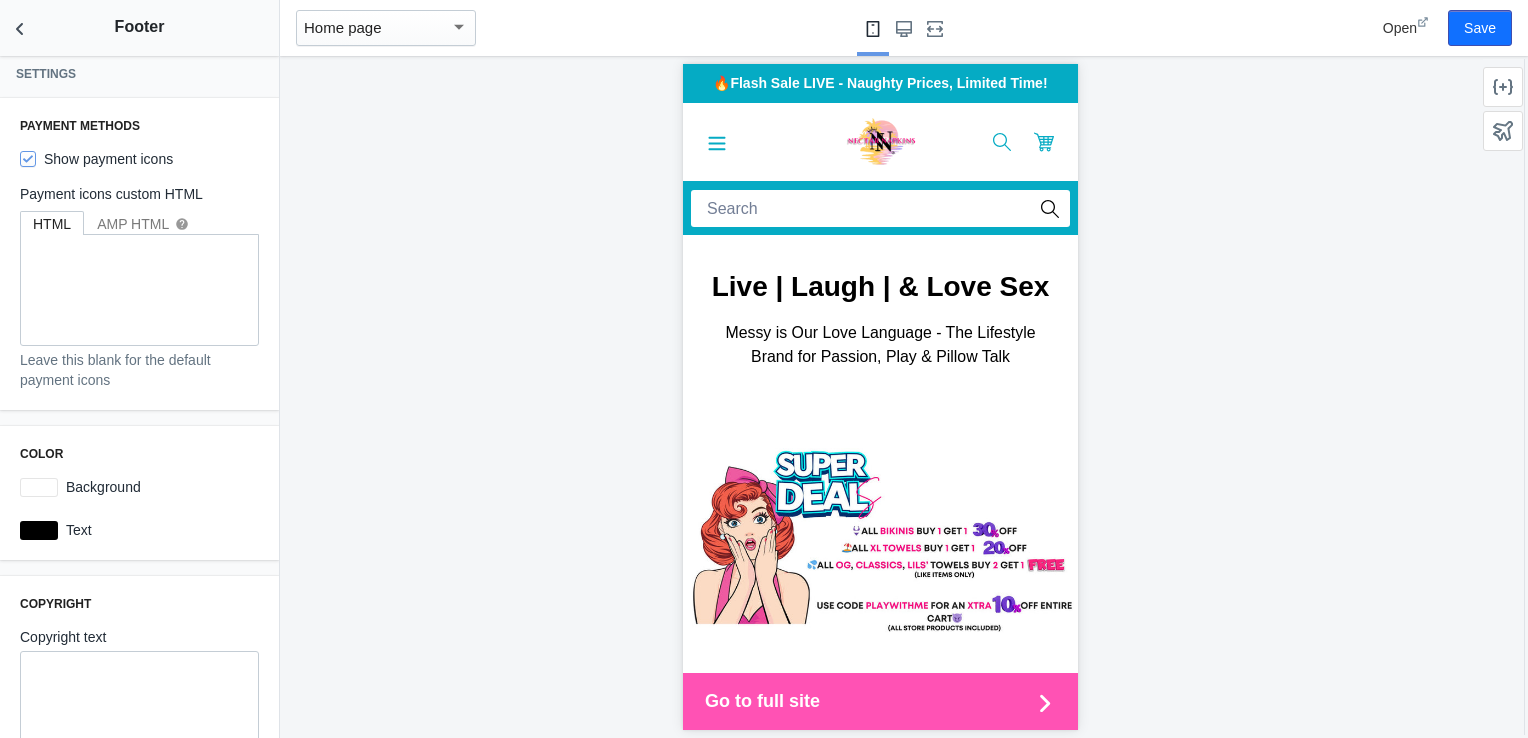 scroll, scrollTop: 0, scrollLeft: 0, axis: both 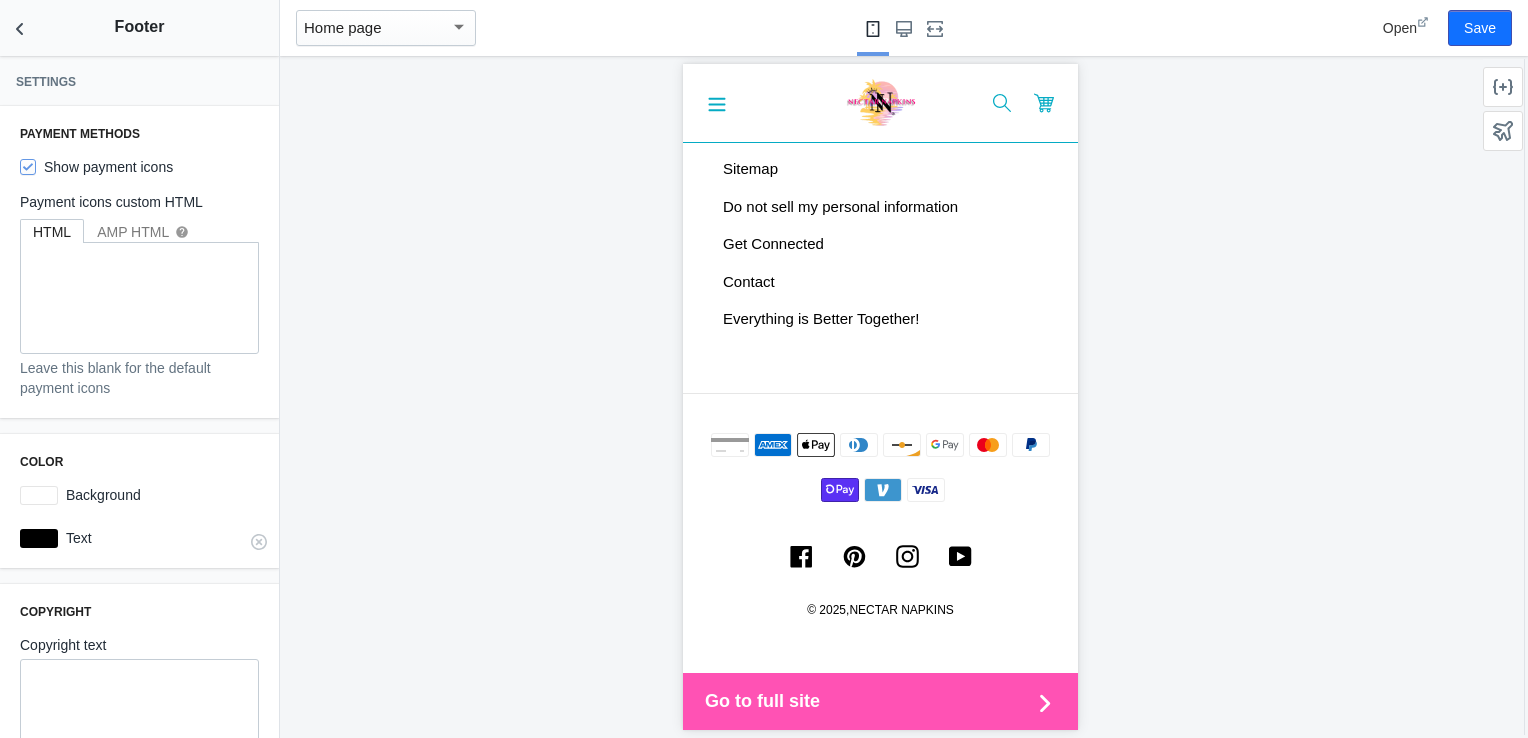 click on "Text  #000000" at bounding box center (139, 538) 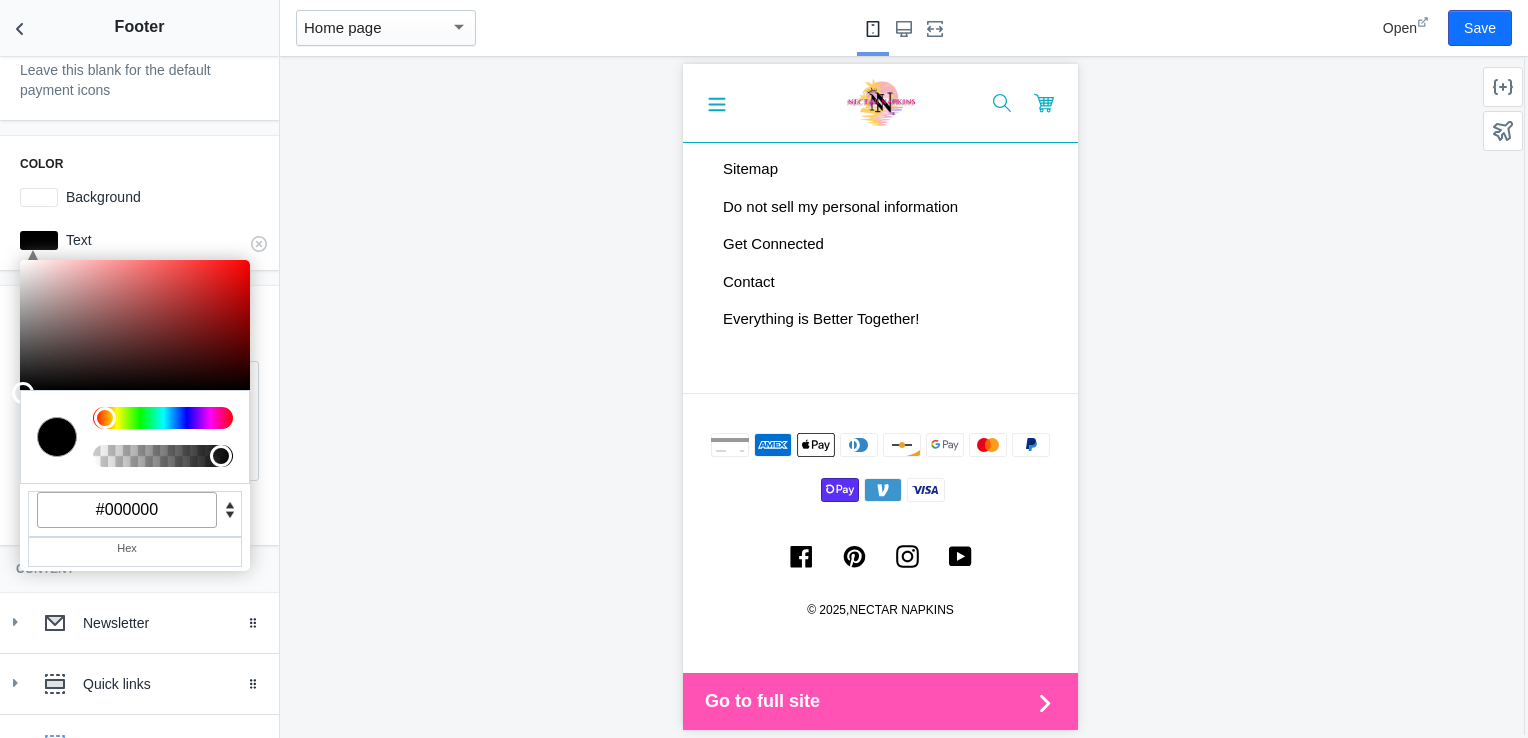 scroll, scrollTop: 299, scrollLeft: 0, axis: vertical 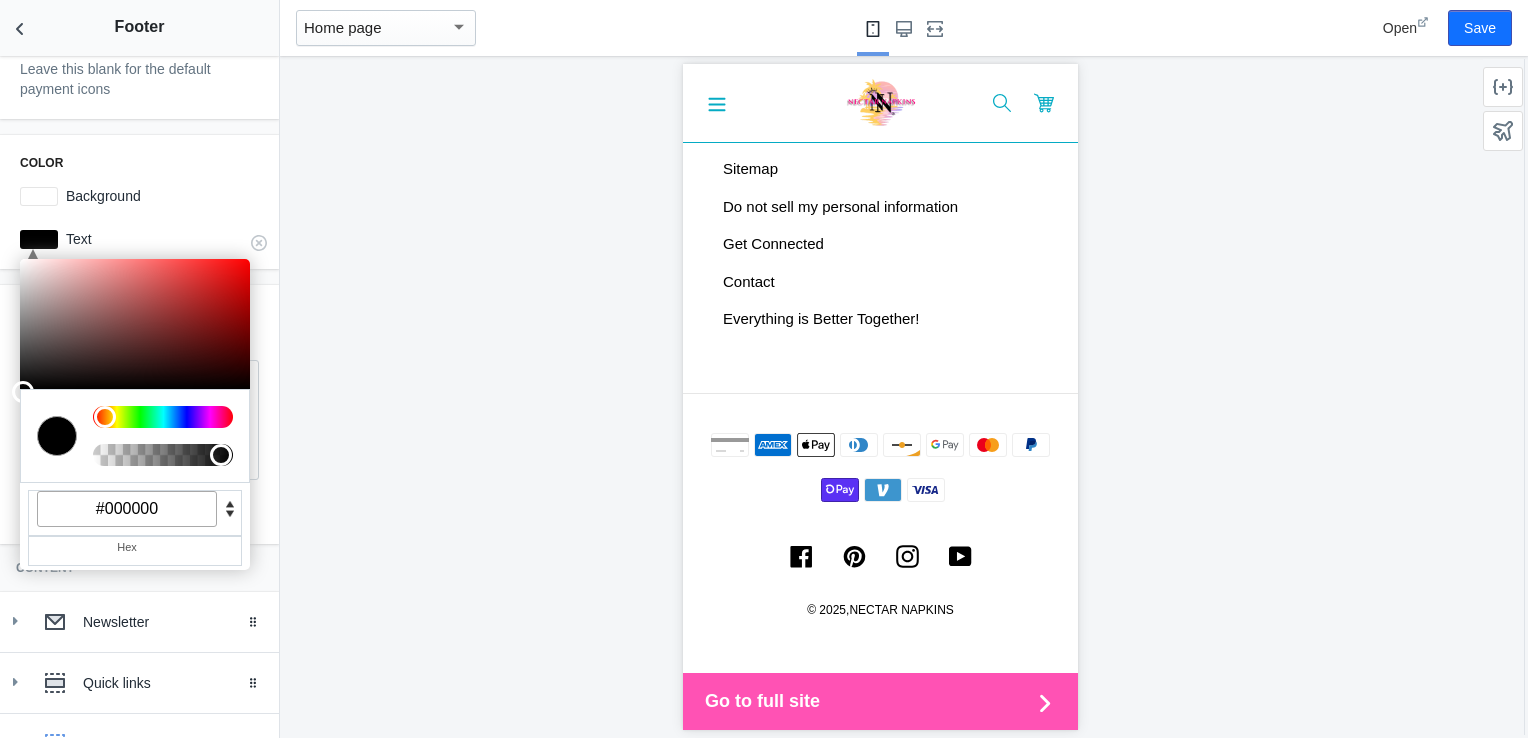 click on "#000000" at bounding box center [127, 509] 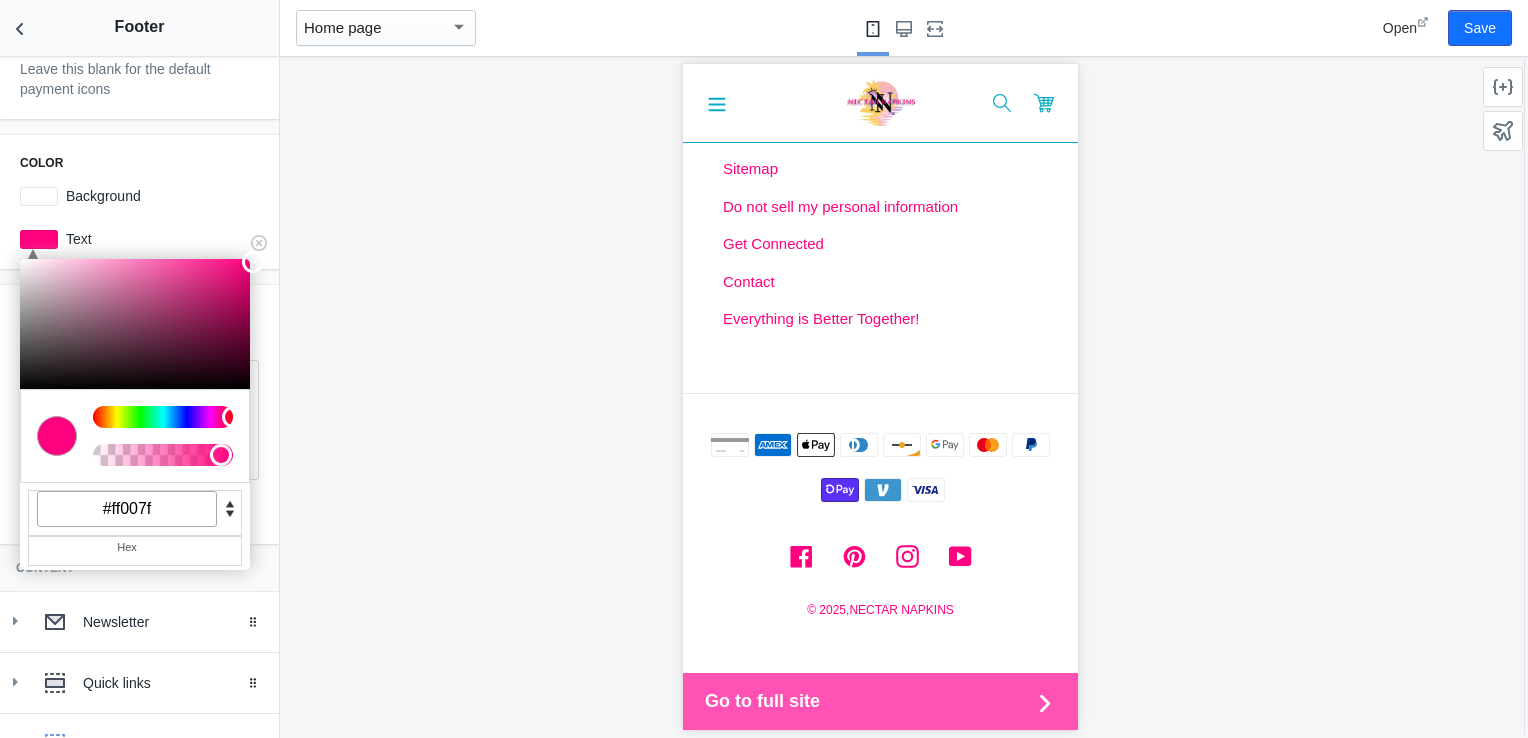 drag, startPoint x: 176, startPoint y: 512, endPoint x: 109, endPoint y: 502, distance: 67.74216 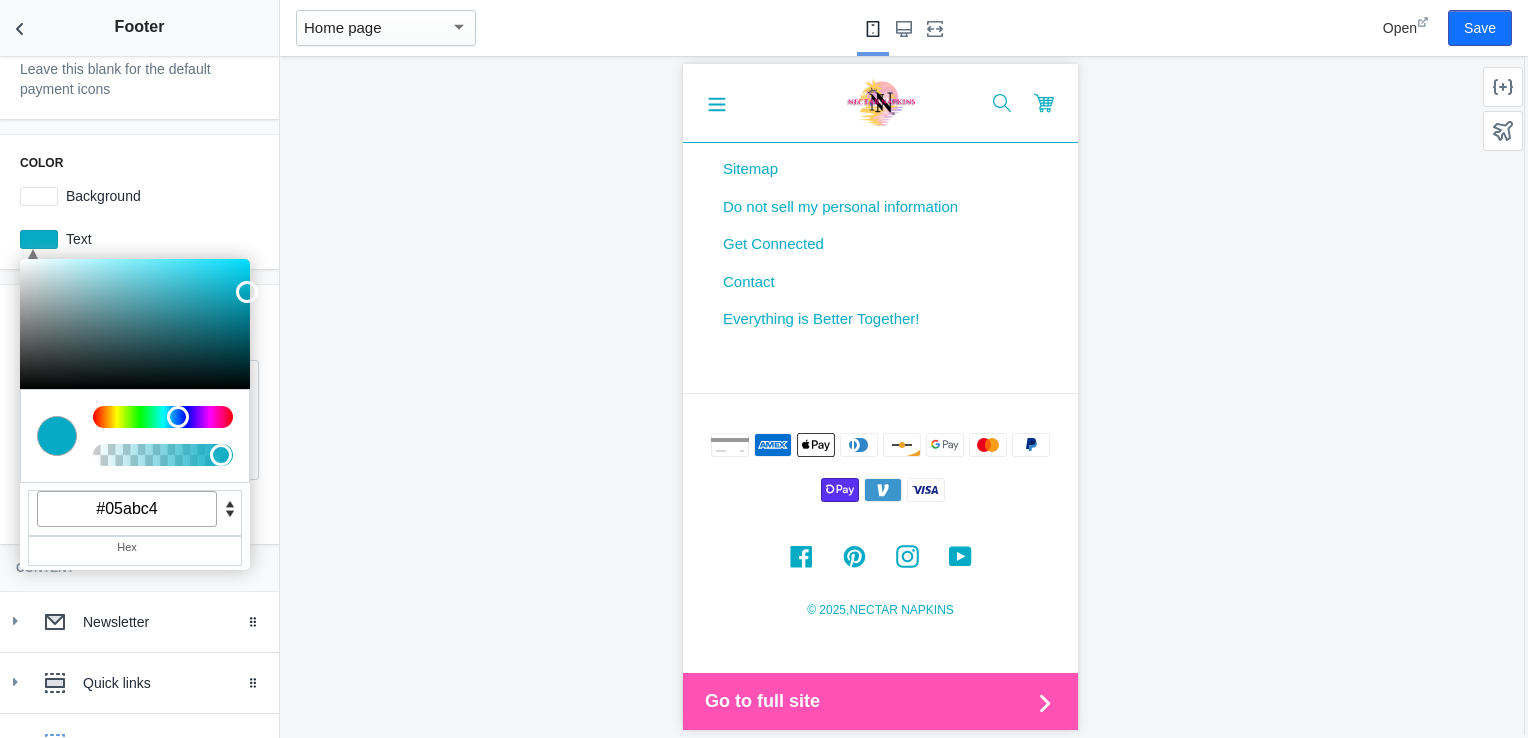 type on "#05abc4" 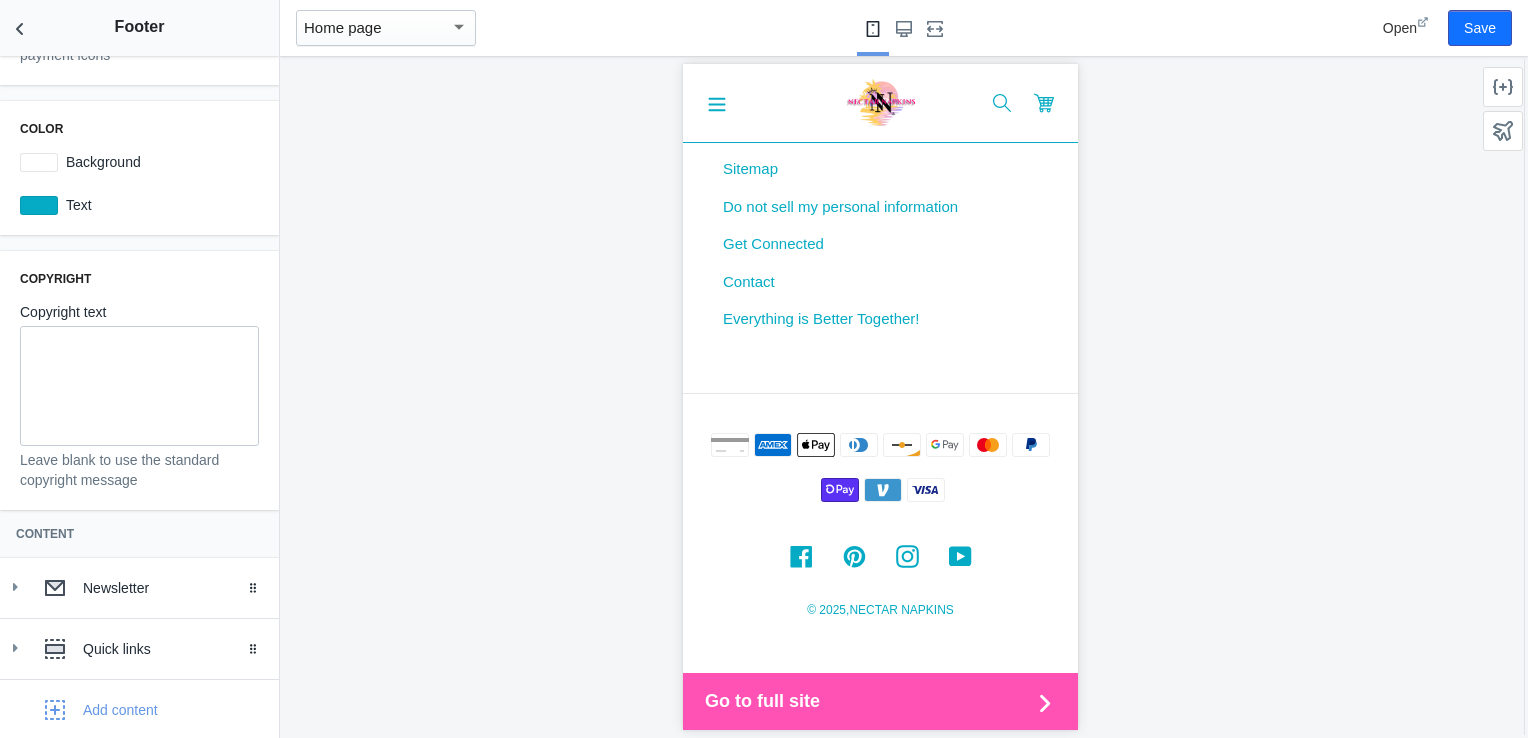 scroll, scrollTop: 344, scrollLeft: 0, axis: vertical 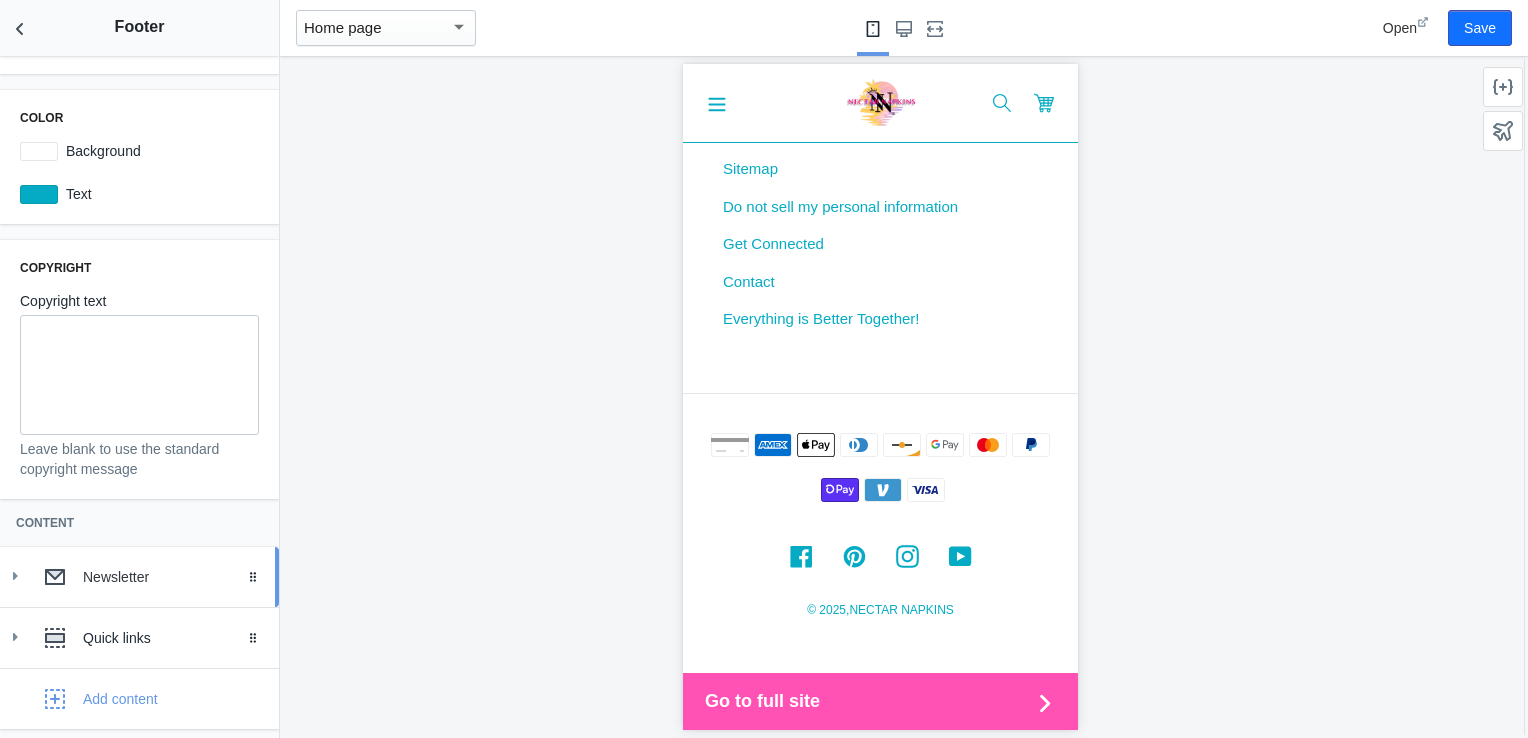 click on "Newsletter" at bounding box center [173, 577] 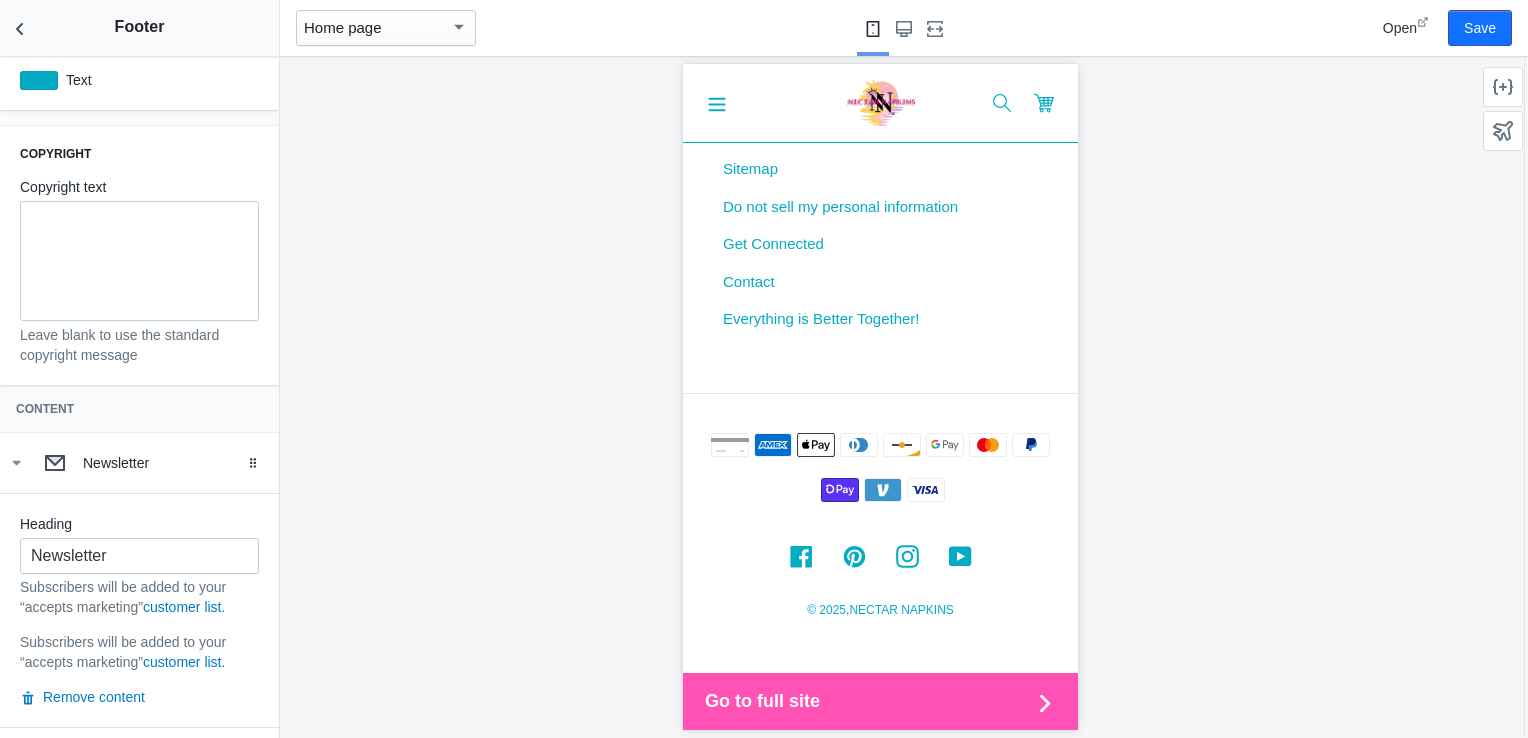 scroll, scrollTop: 577, scrollLeft: 0, axis: vertical 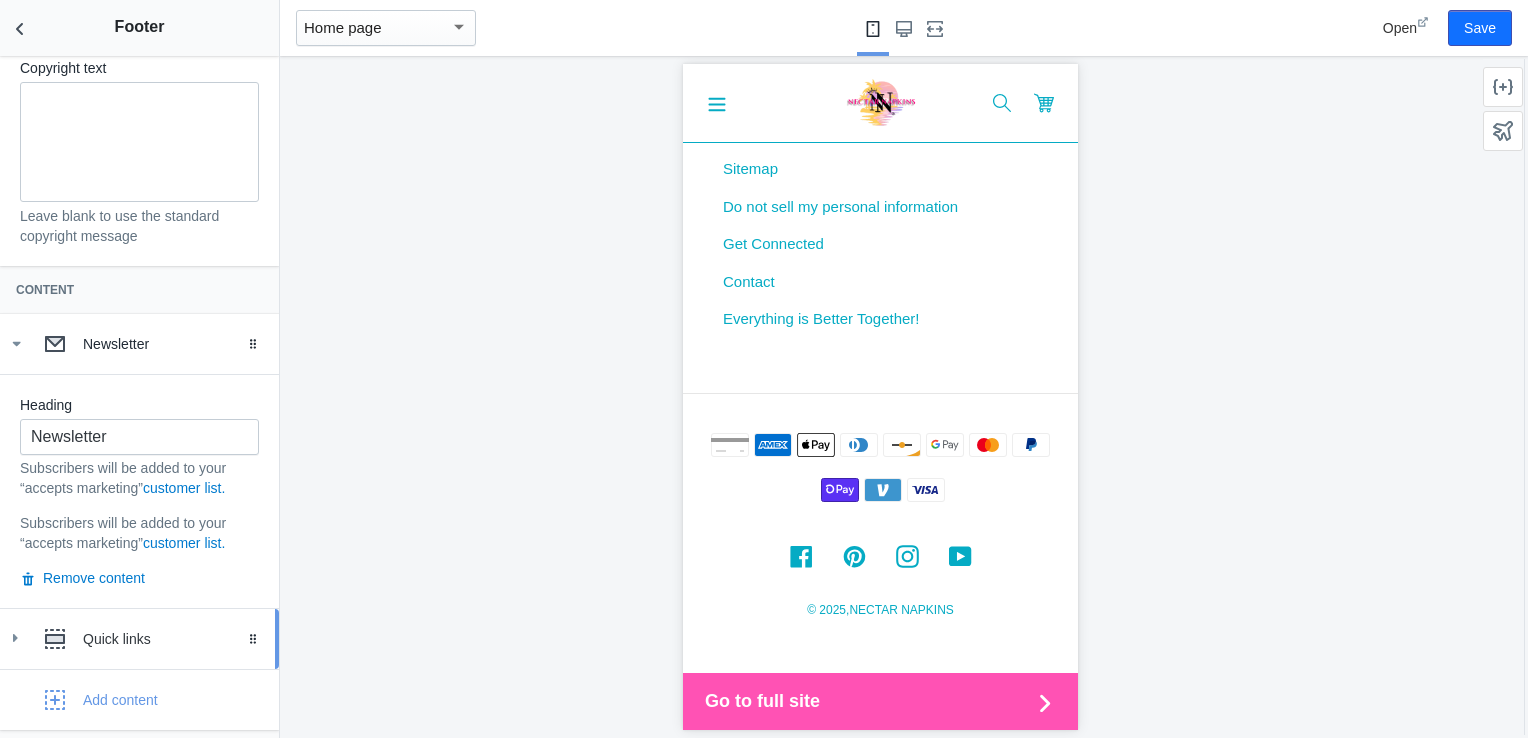 click on "Quick links" at bounding box center (139, 639) 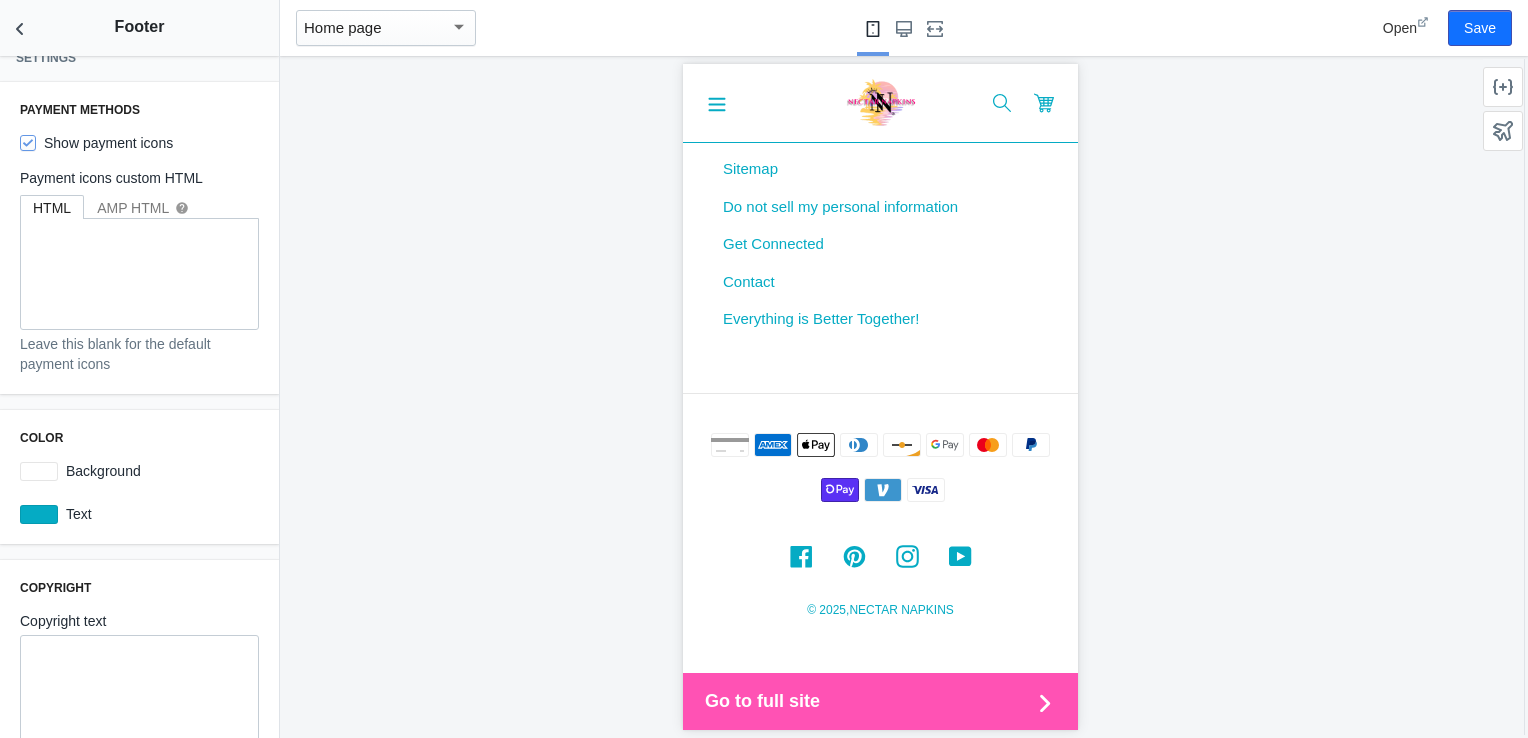 scroll, scrollTop: 0, scrollLeft: 0, axis: both 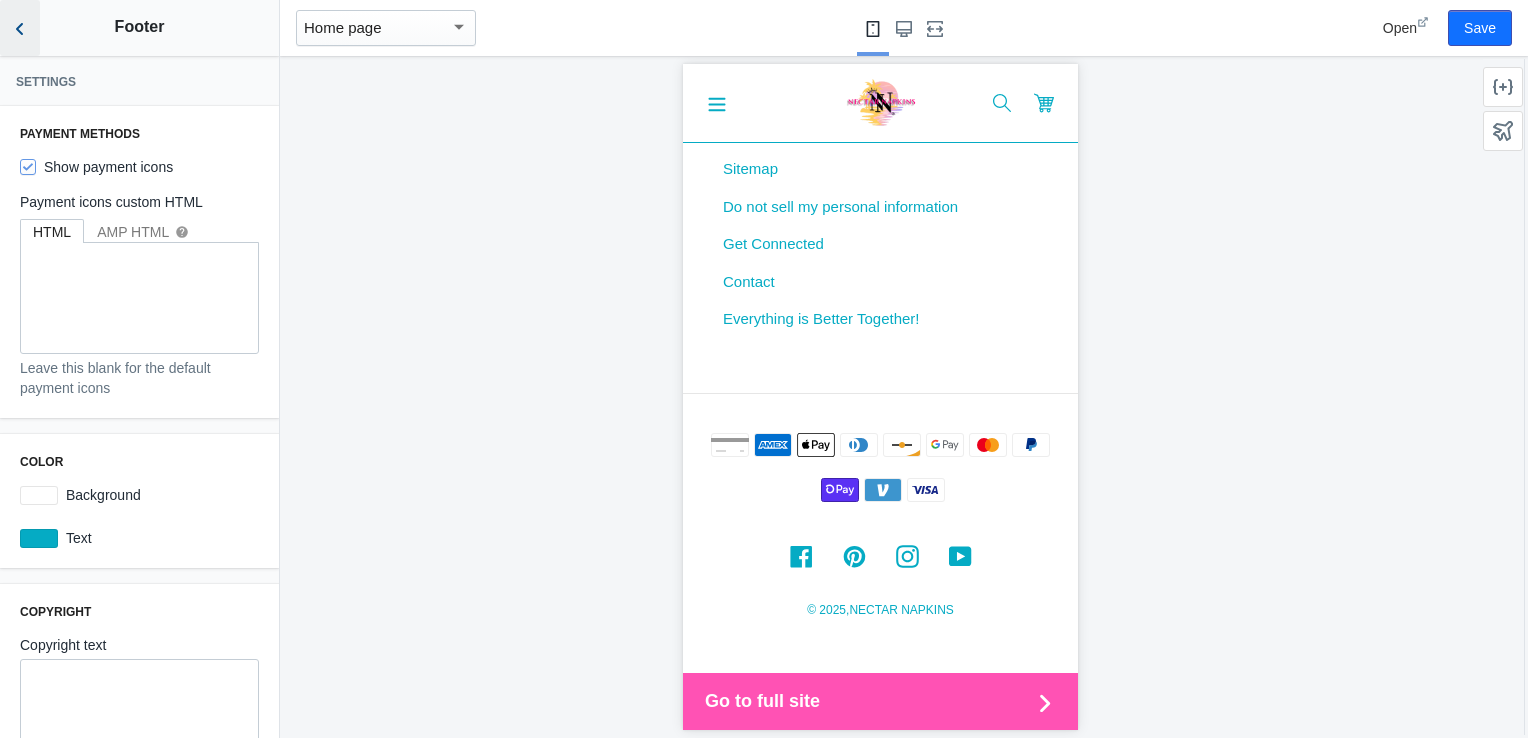 click 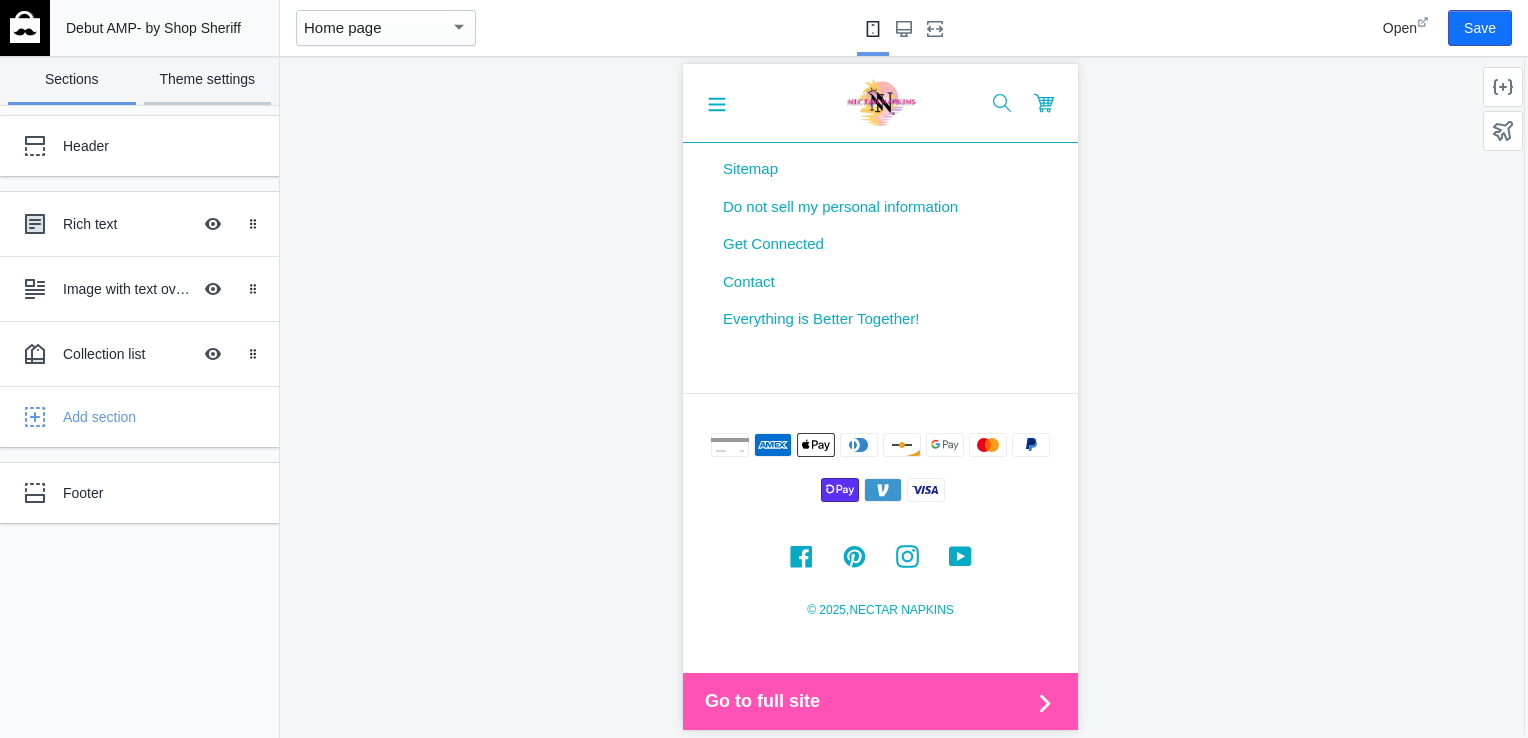click on "Theme settings" at bounding box center (208, 80) 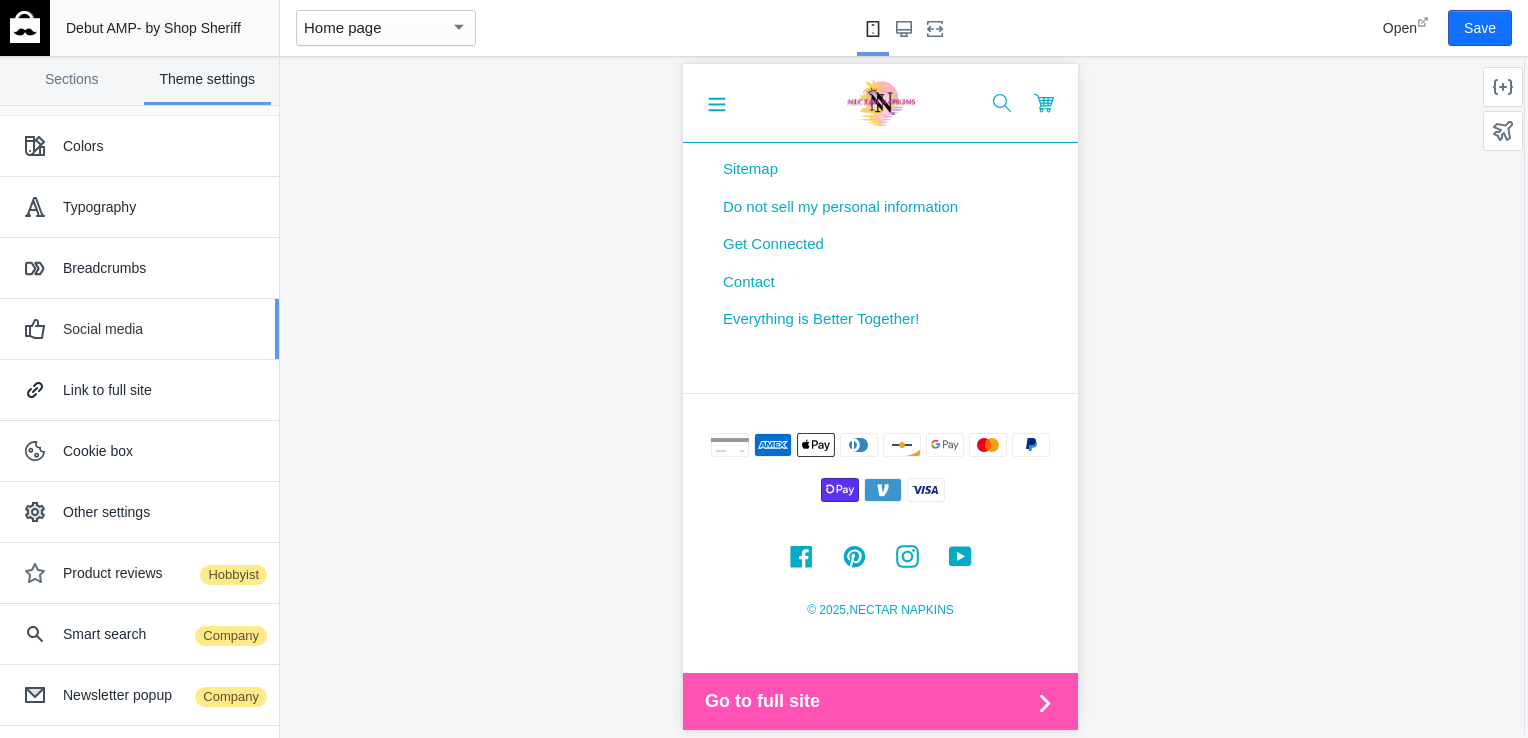 click on "Social media" at bounding box center [163, 329] 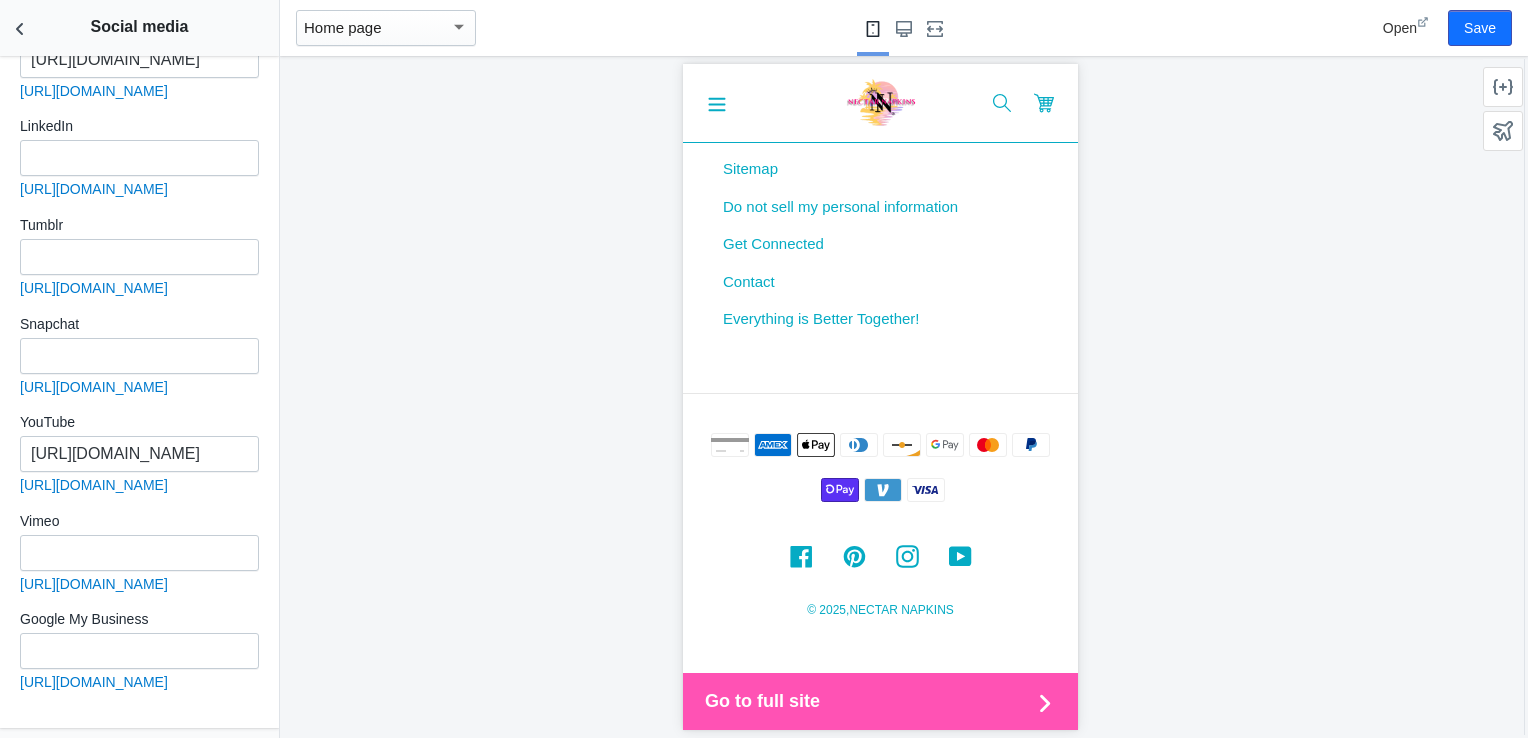 scroll, scrollTop: 941, scrollLeft: 0, axis: vertical 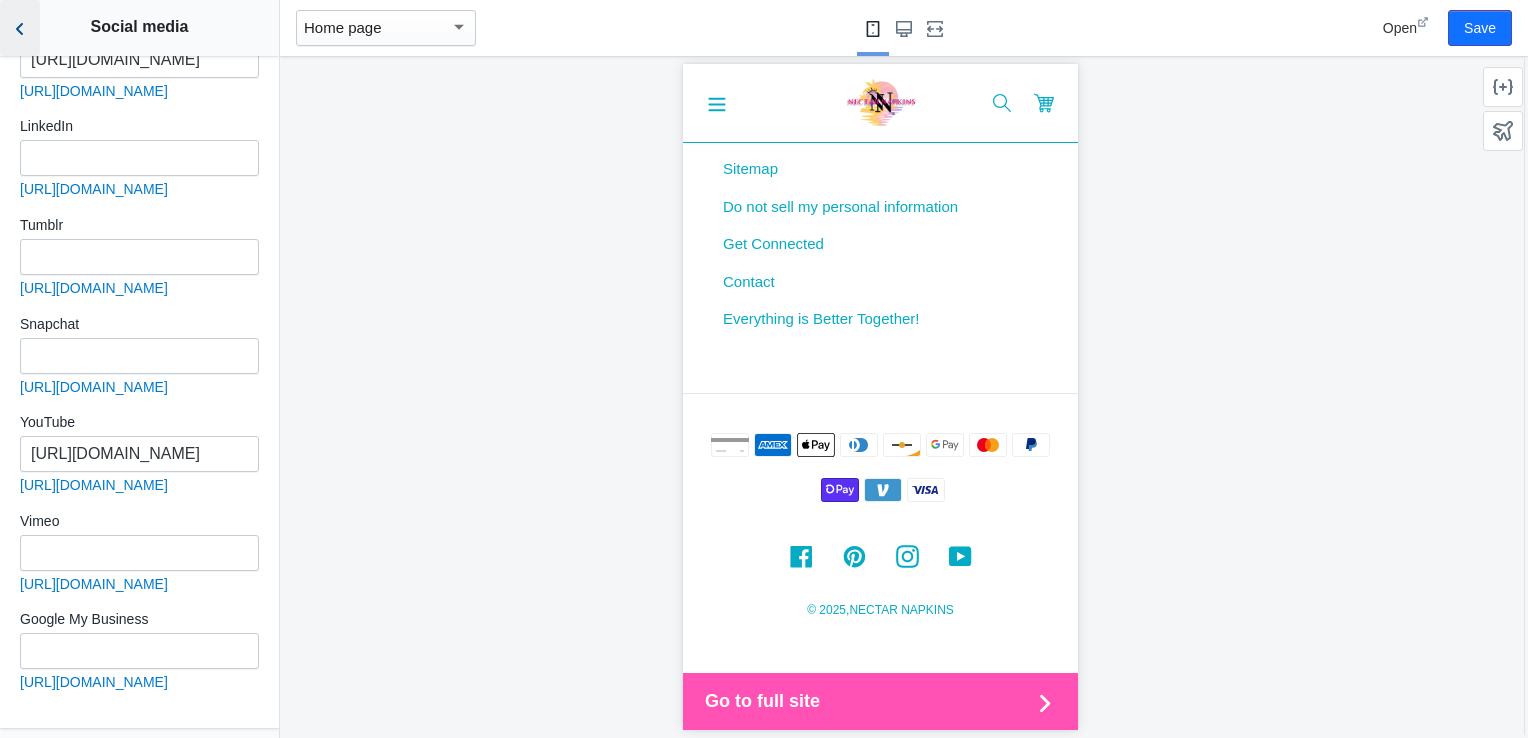 click 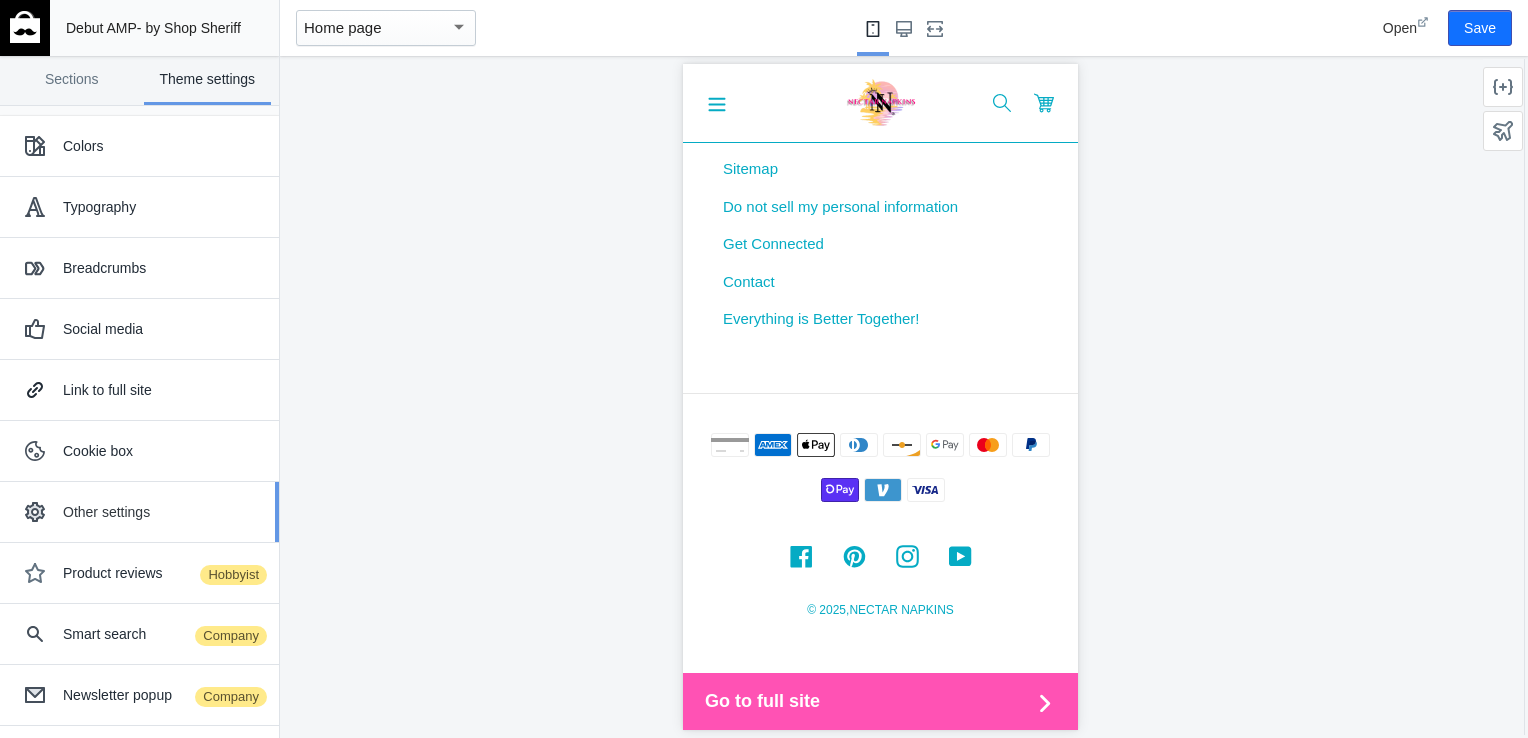 click on "Other settings" at bounding box center [163, 512] 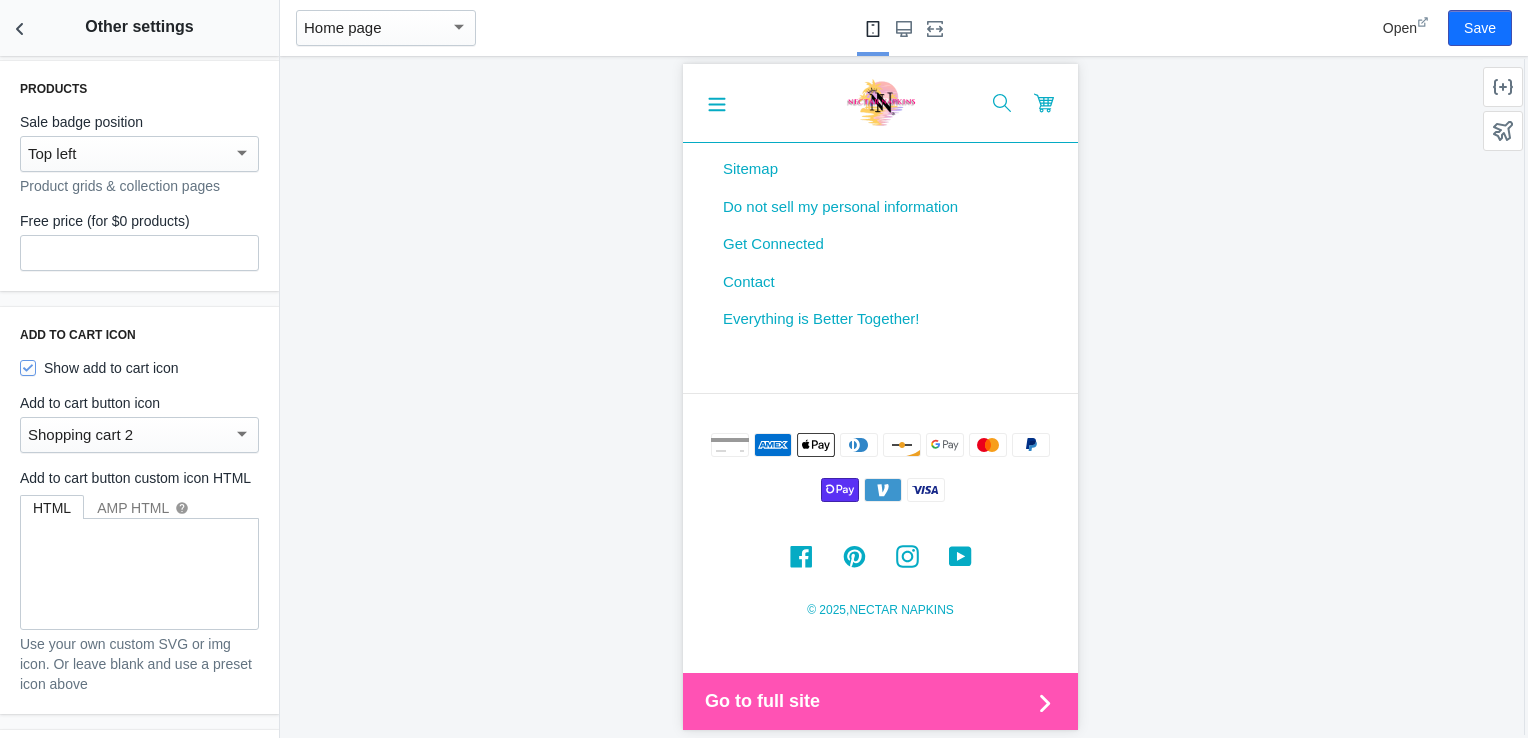 scroll, scrollTop: 0, scrollLeft: 0, axis: both 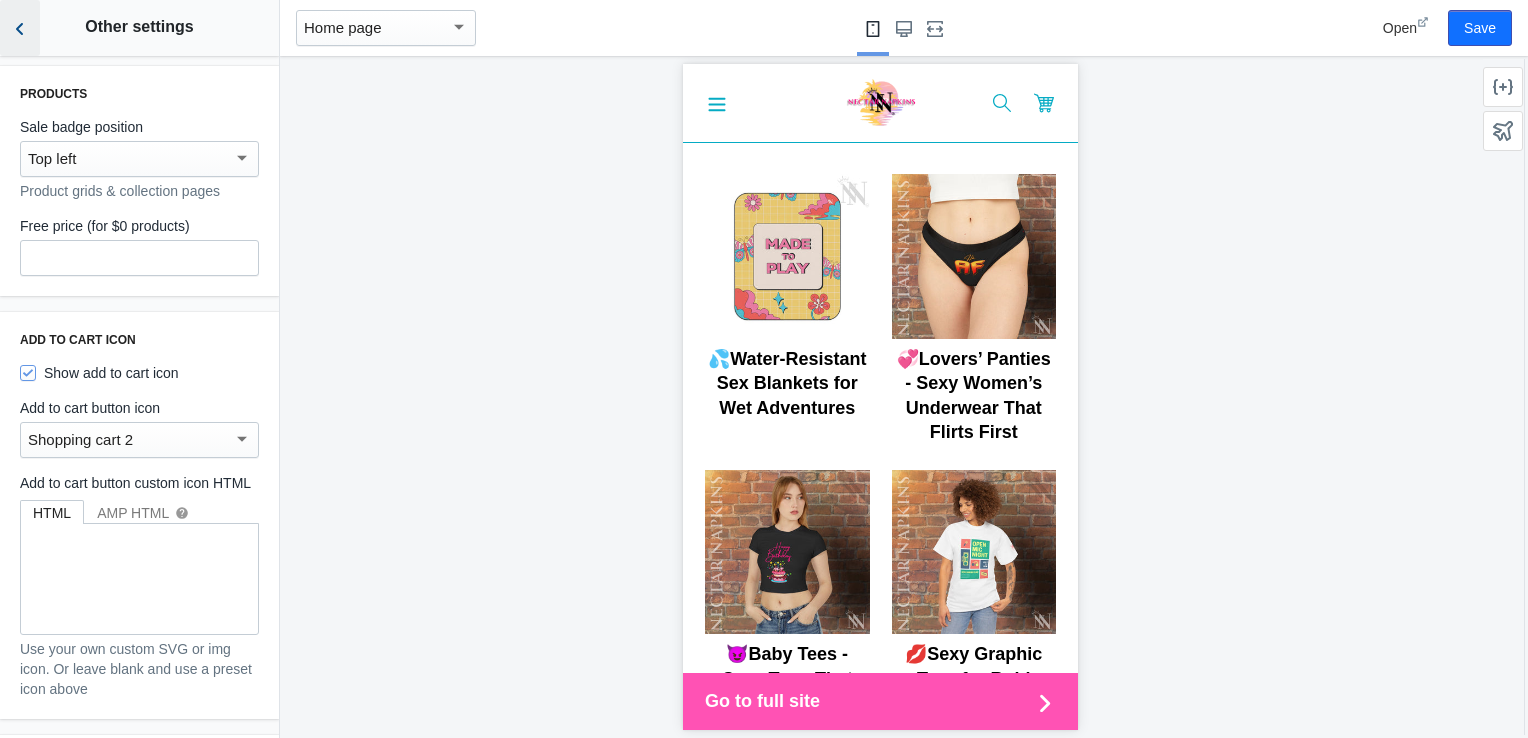 click 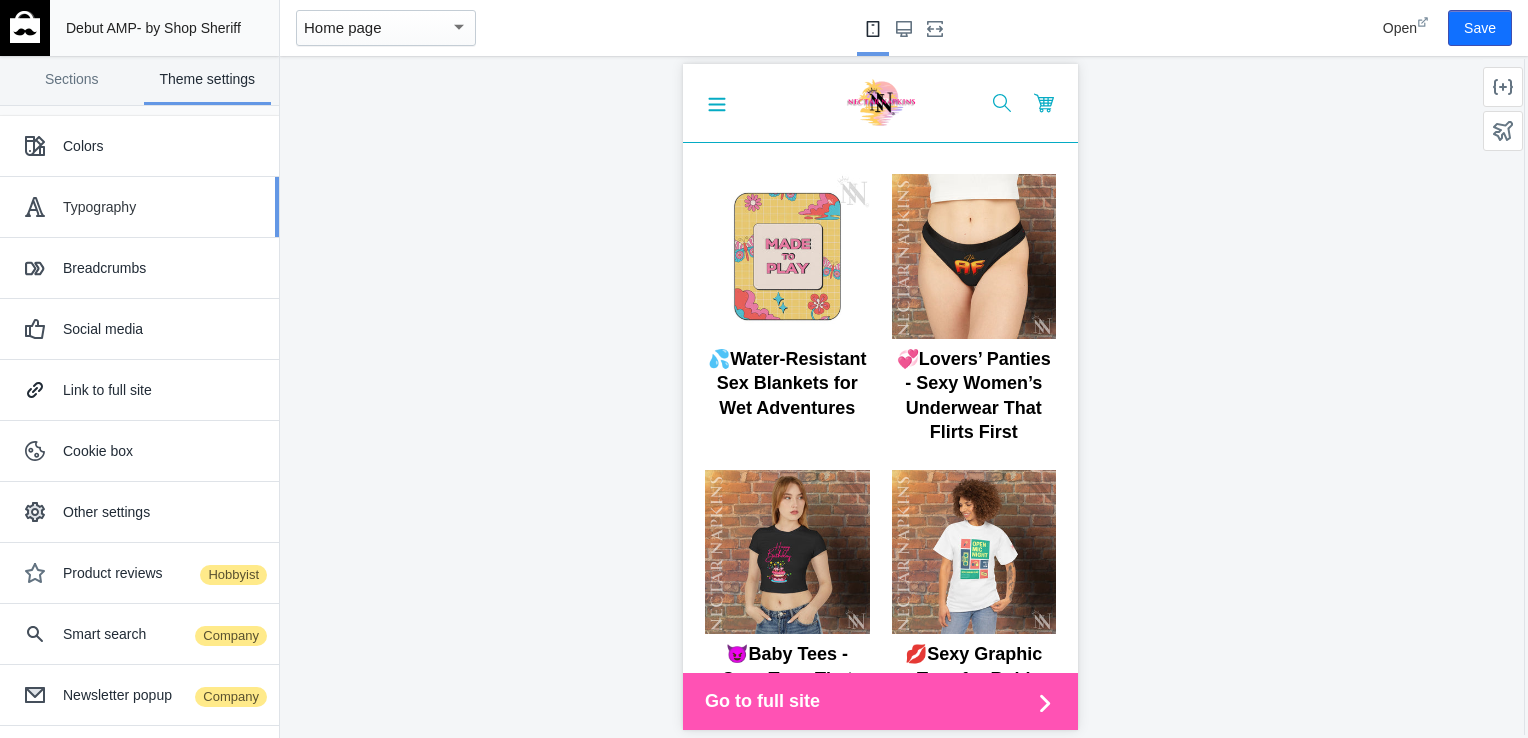 click on "Typography" at bounding box center (139, 207) 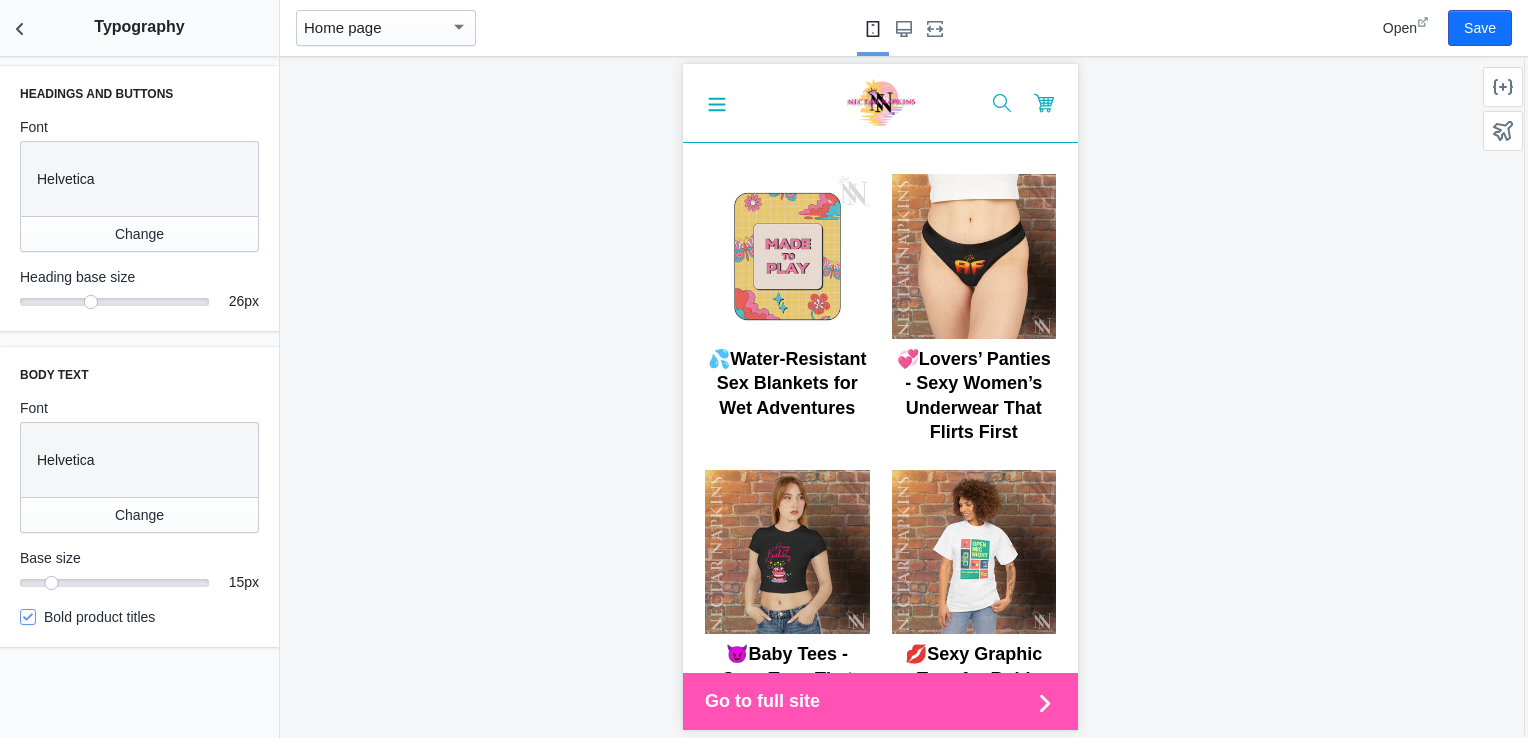 scroll, scrollTop: 297, scrollLeft: 0, axis: vertical 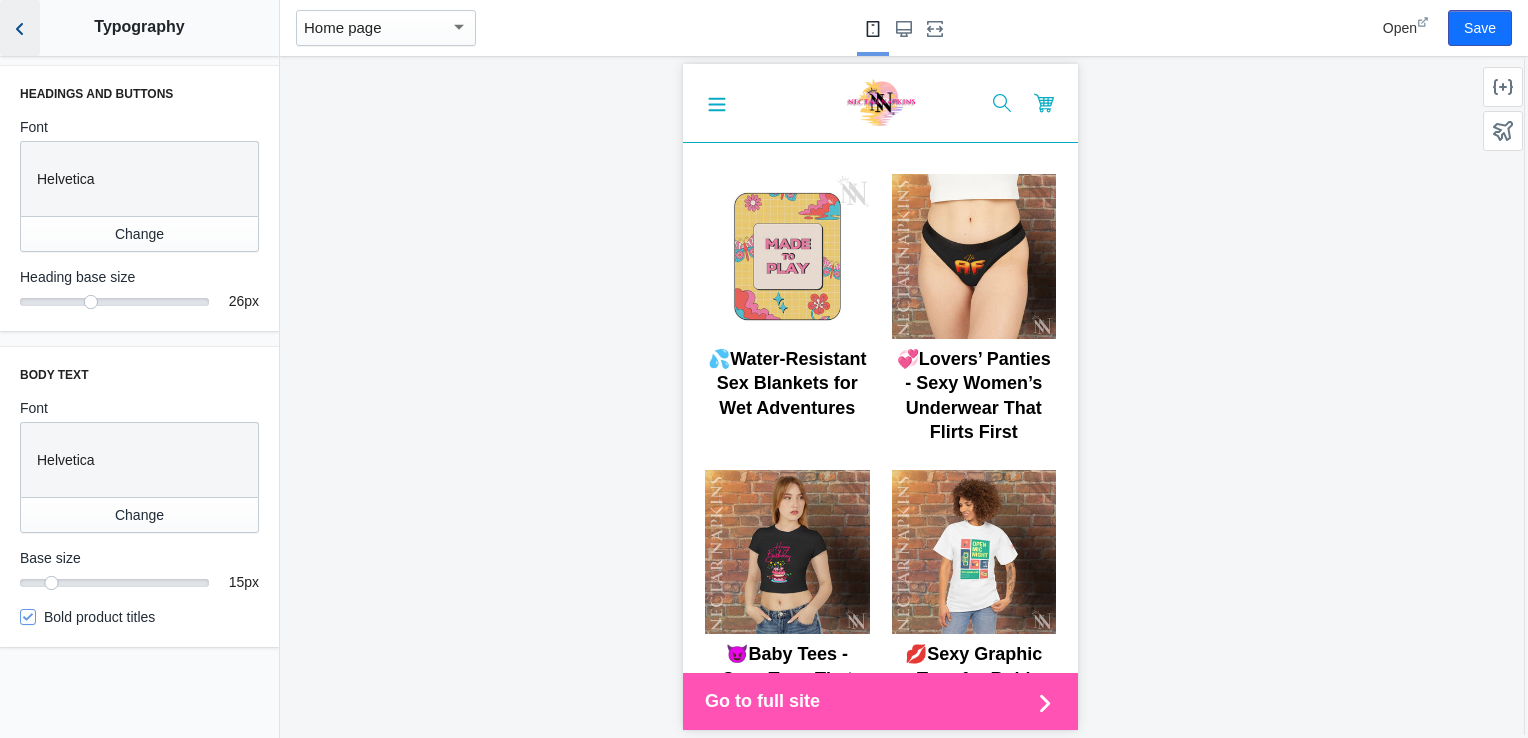 click 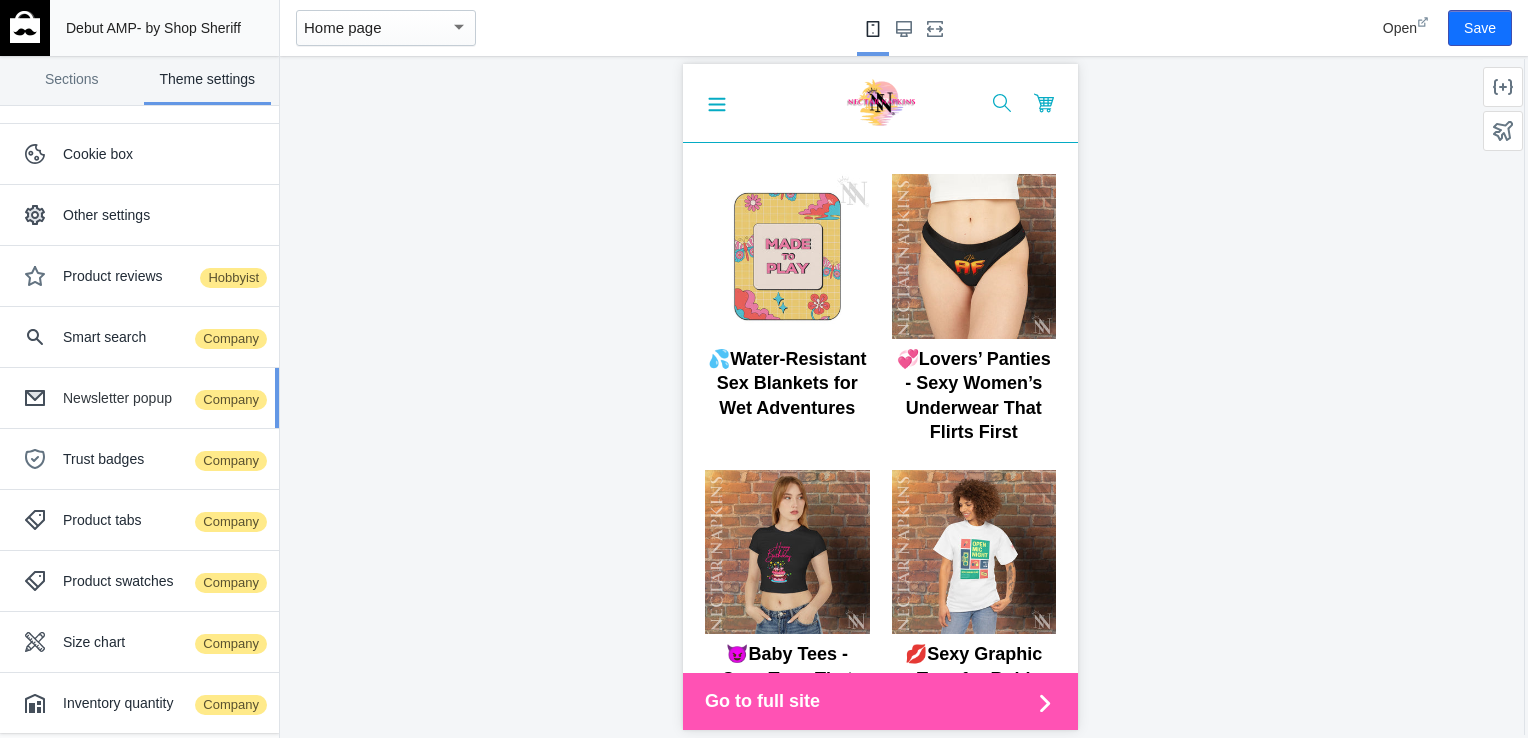 click on "Newsletter popup   Company" at bounding box center (163, 398) 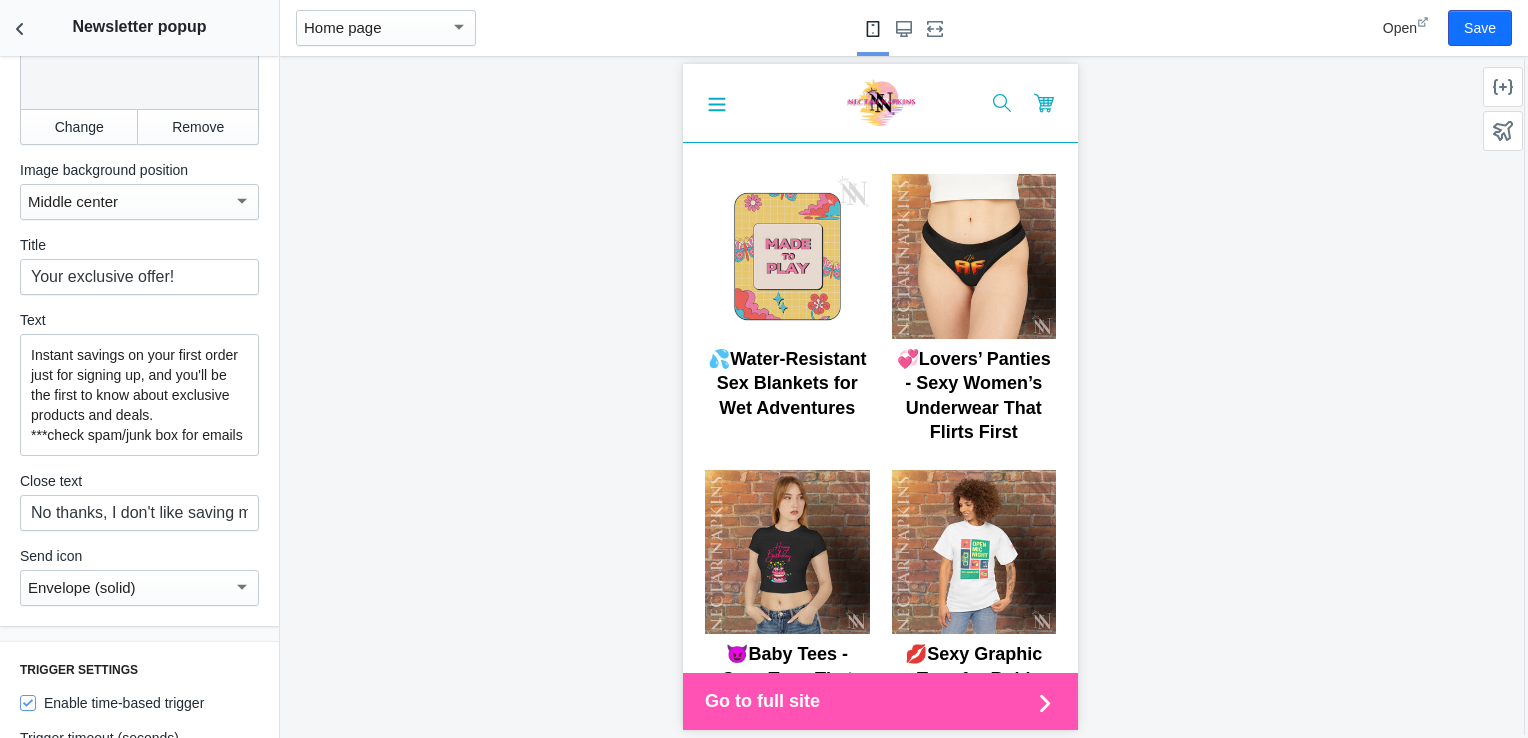 scroll, scrollTop: 900, scrollLeft: 0, axis: vertical 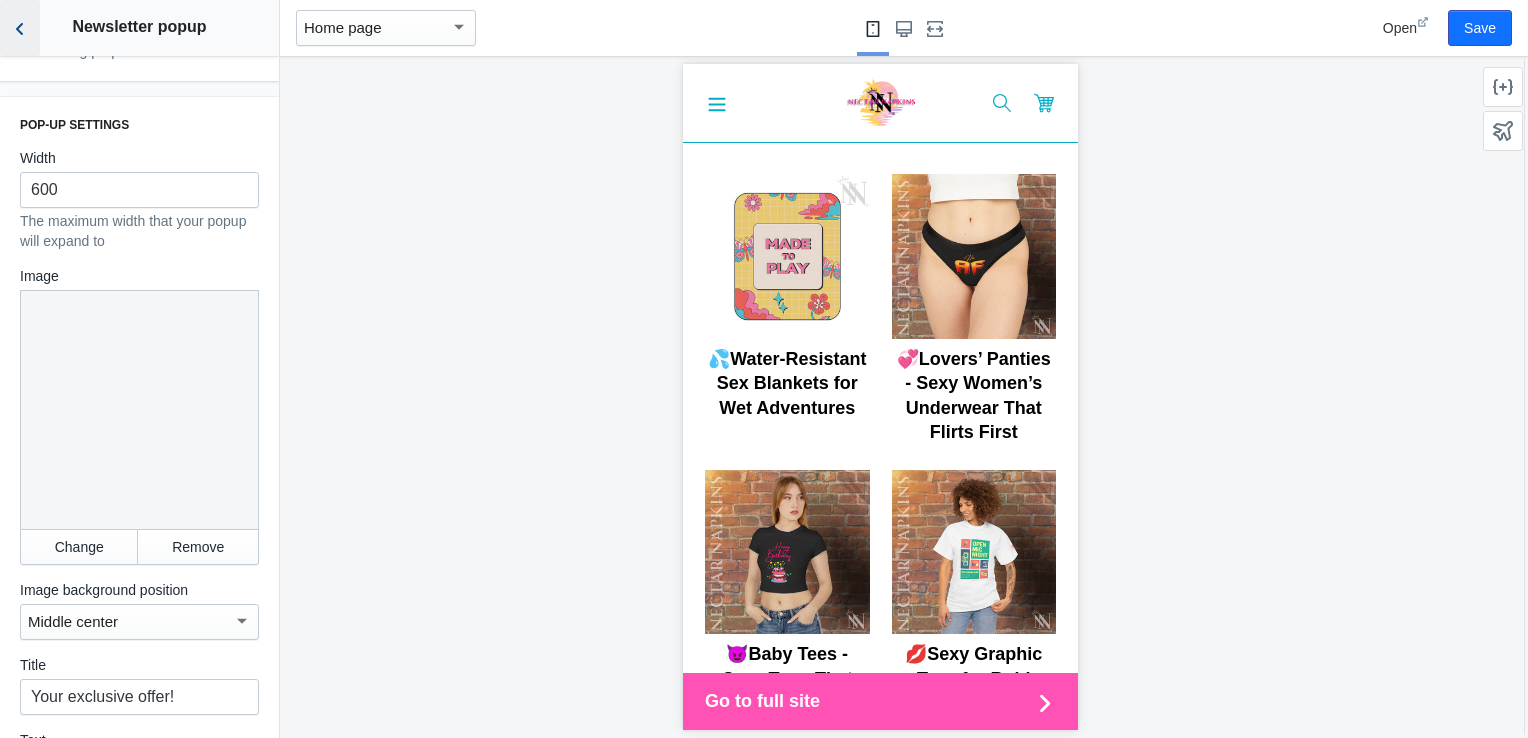 click 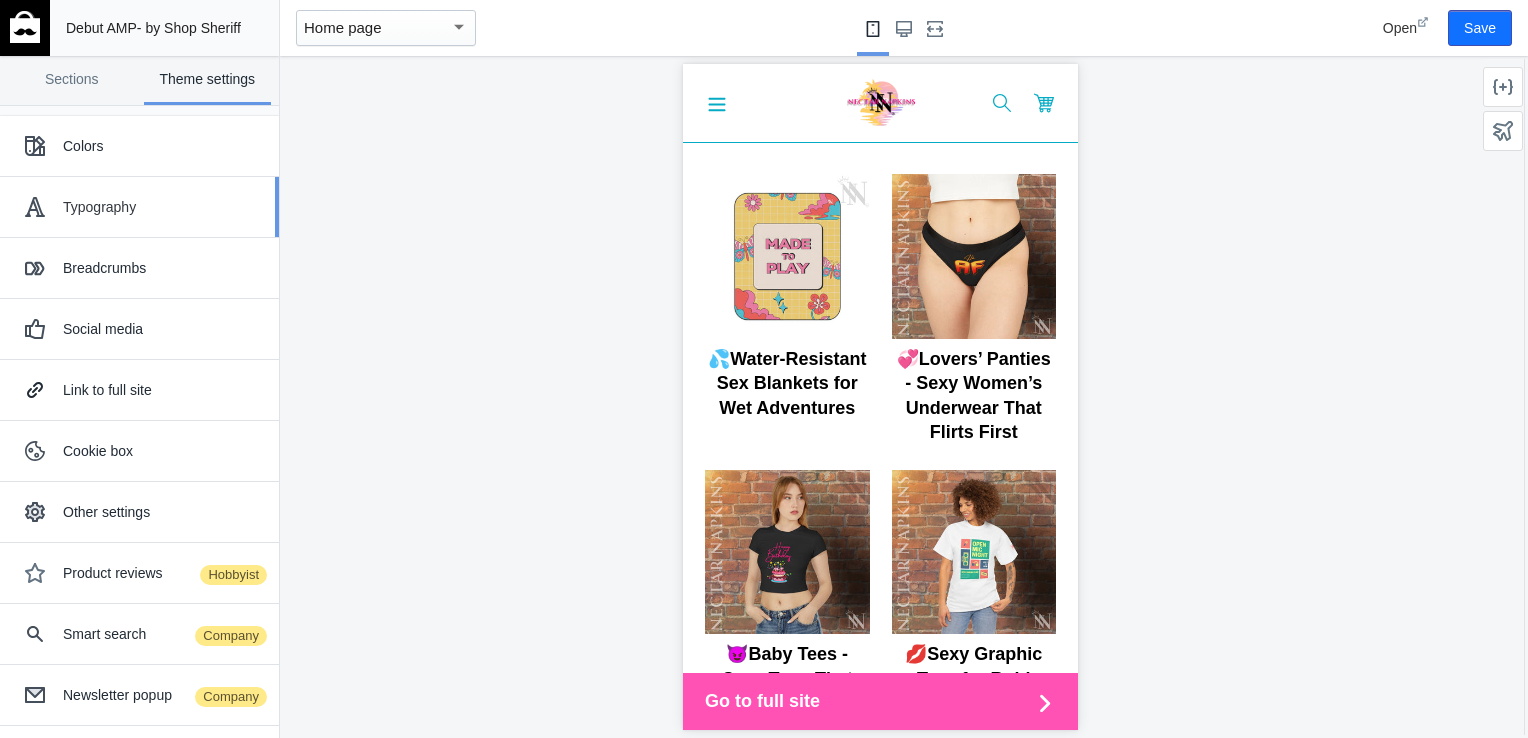 scroll, scrollTop: 0, scrollLeft: 0, axis: both 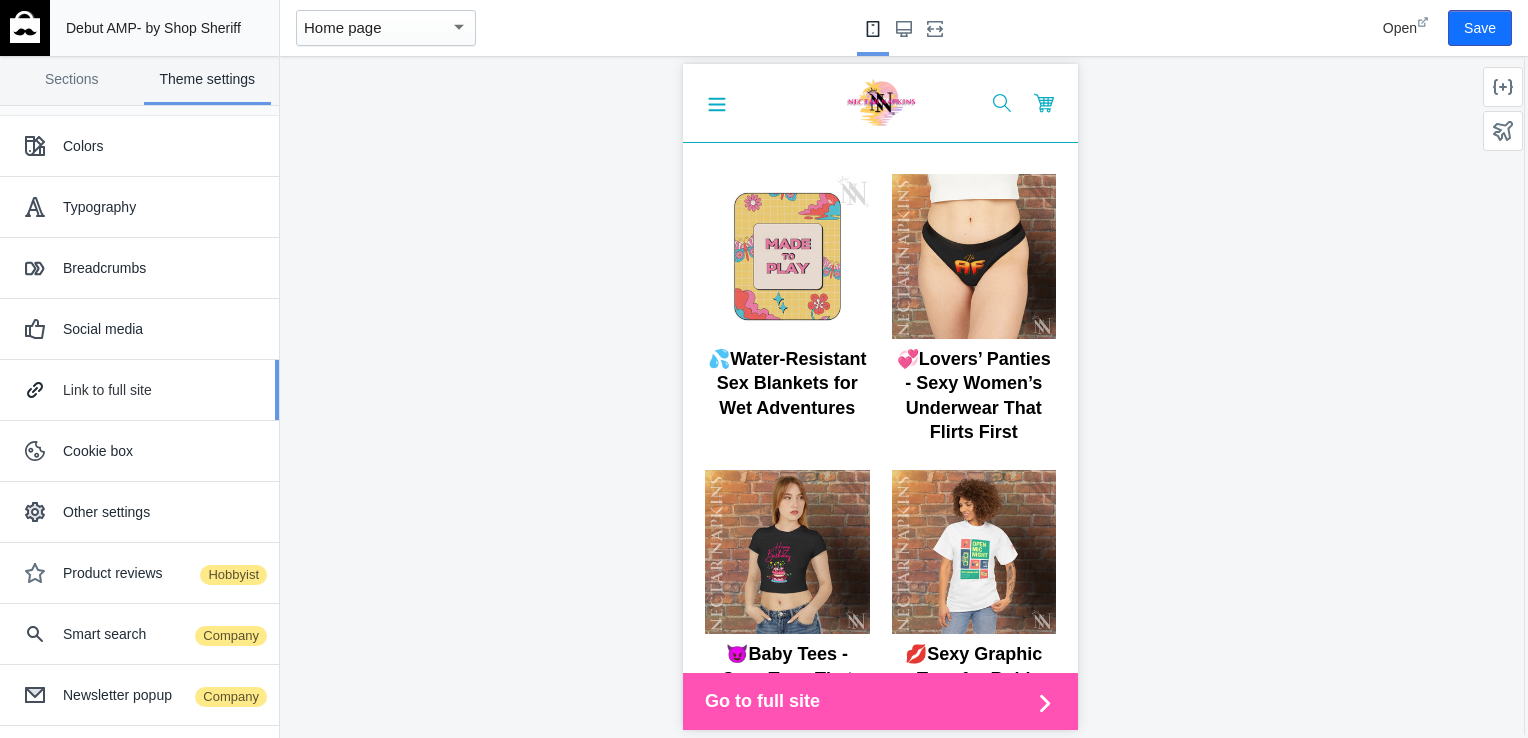 click on "Link to full site" at bounding box center [163, 390] 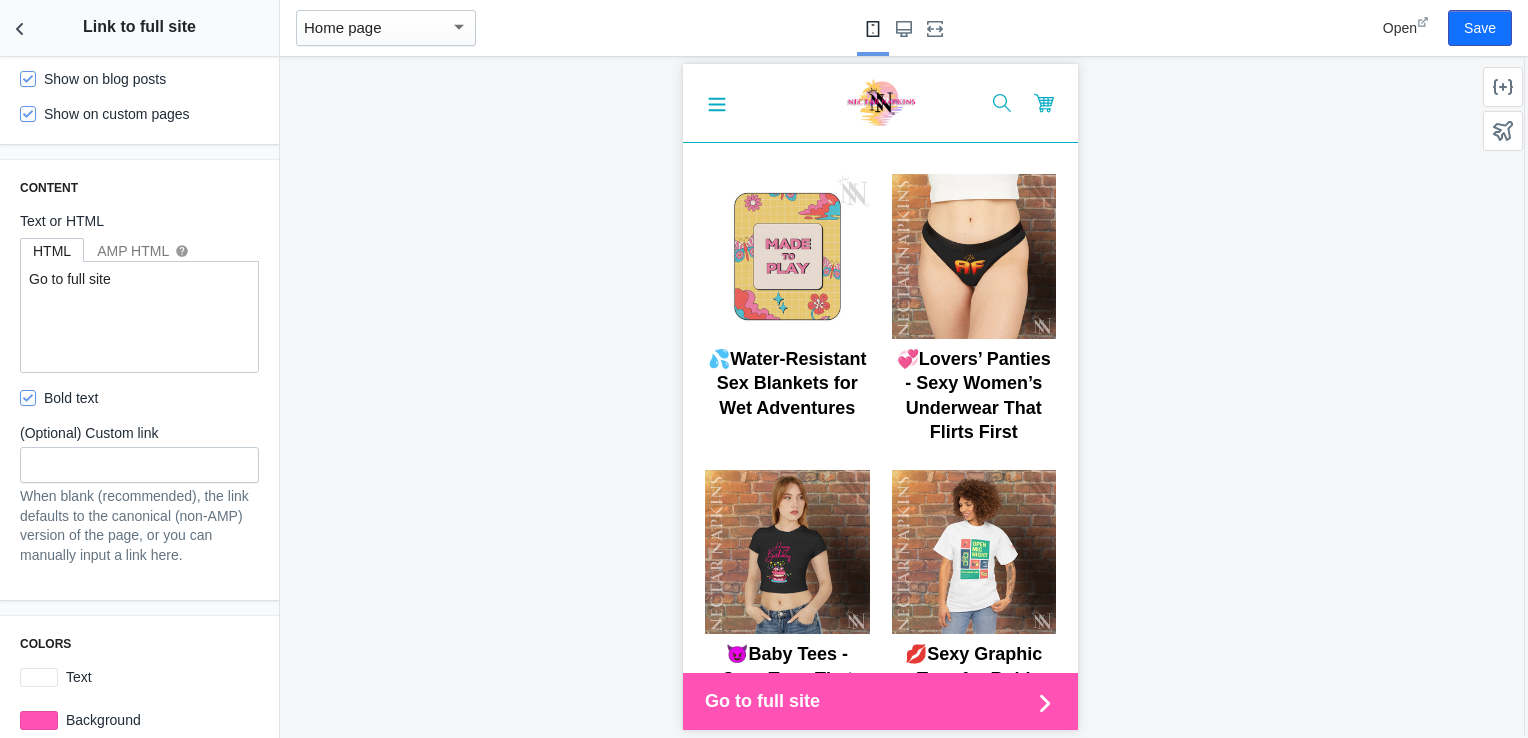 scroll, scrollTop: 209, scrollLeft: 0, axis: vertical 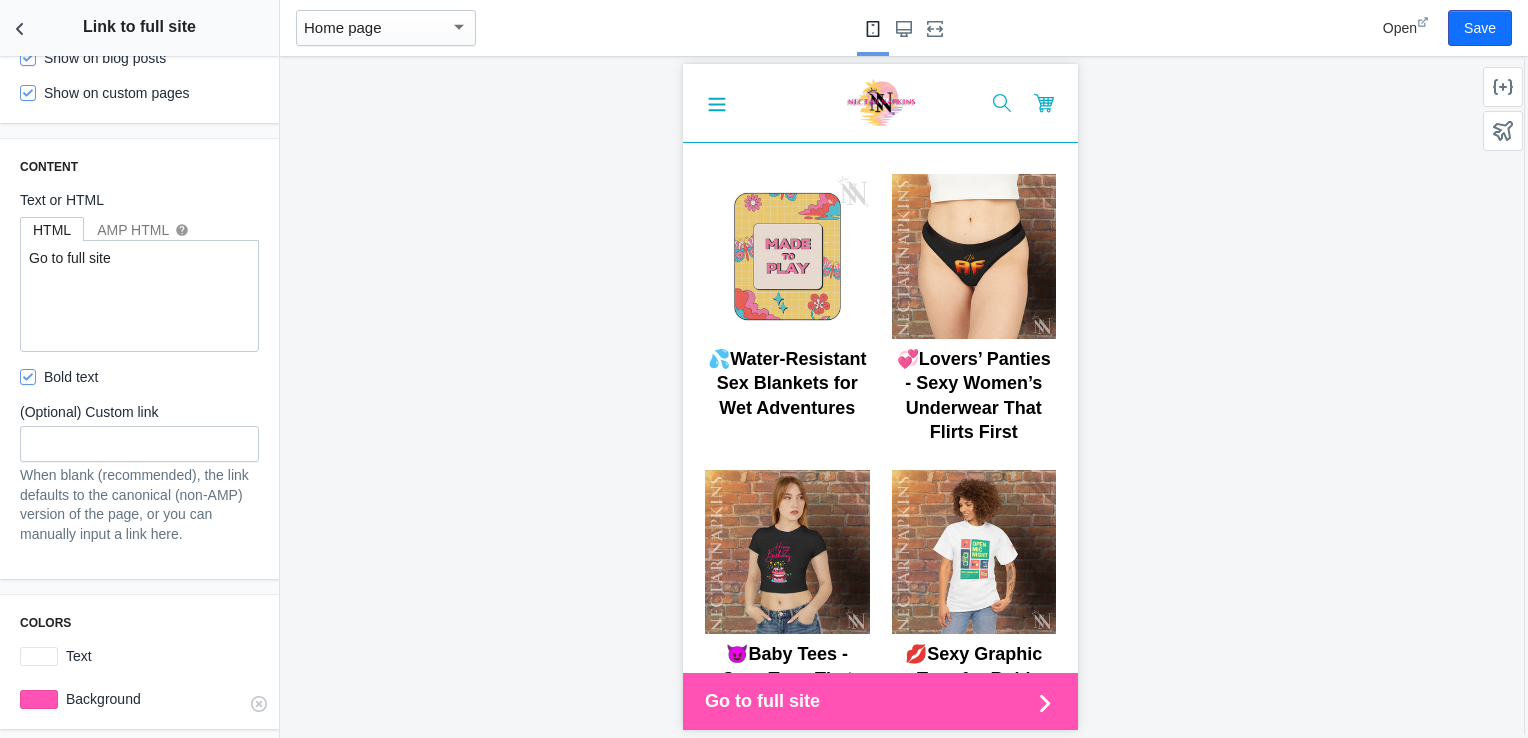 click at bounding box center [39, 699] 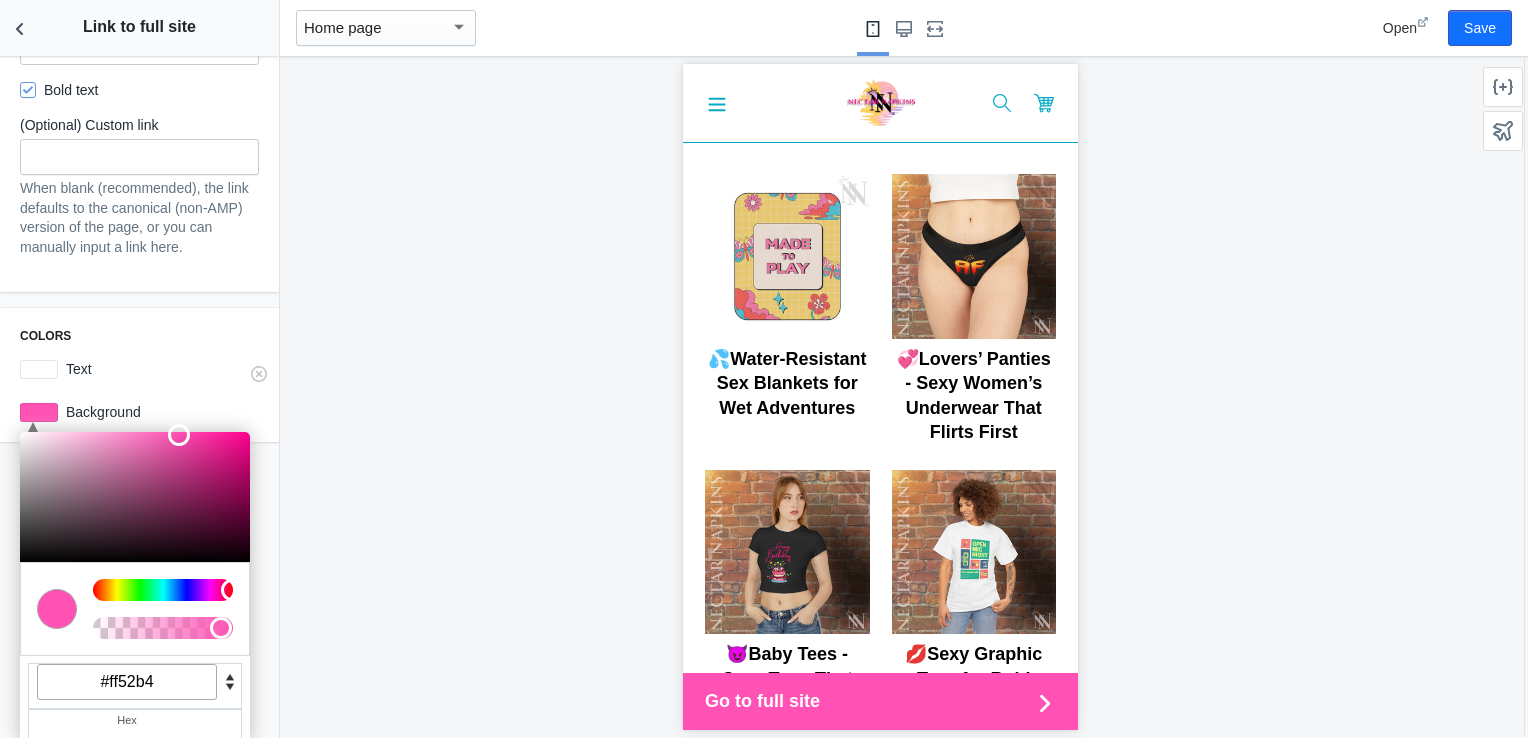 scroll, scrollTop: 498, scrollLeft: 0, axis: vertical 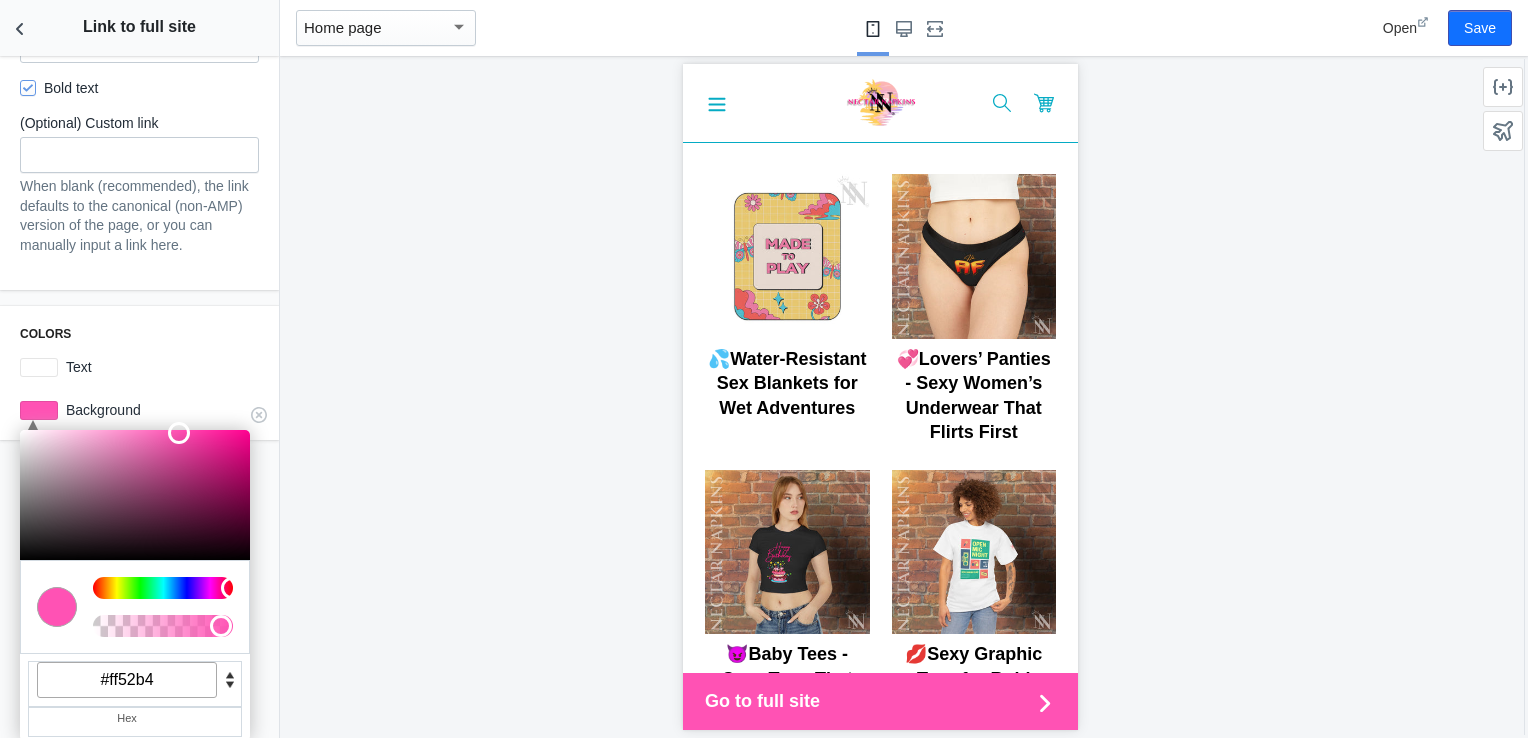 click on "#ff52b4" at bounding box center [127, 680] 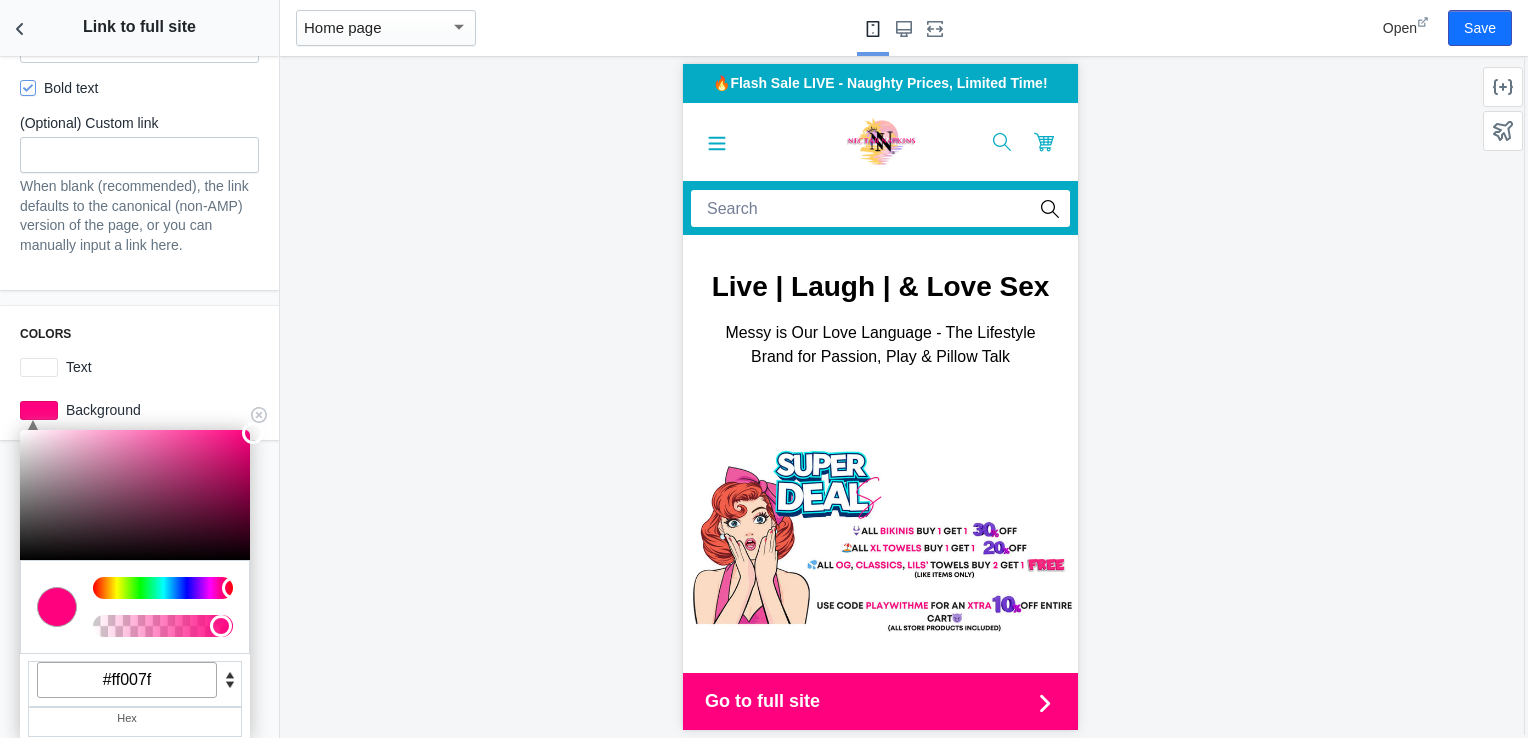 scroll, scrollTop: 0, scrollLeft: 0, axis: both 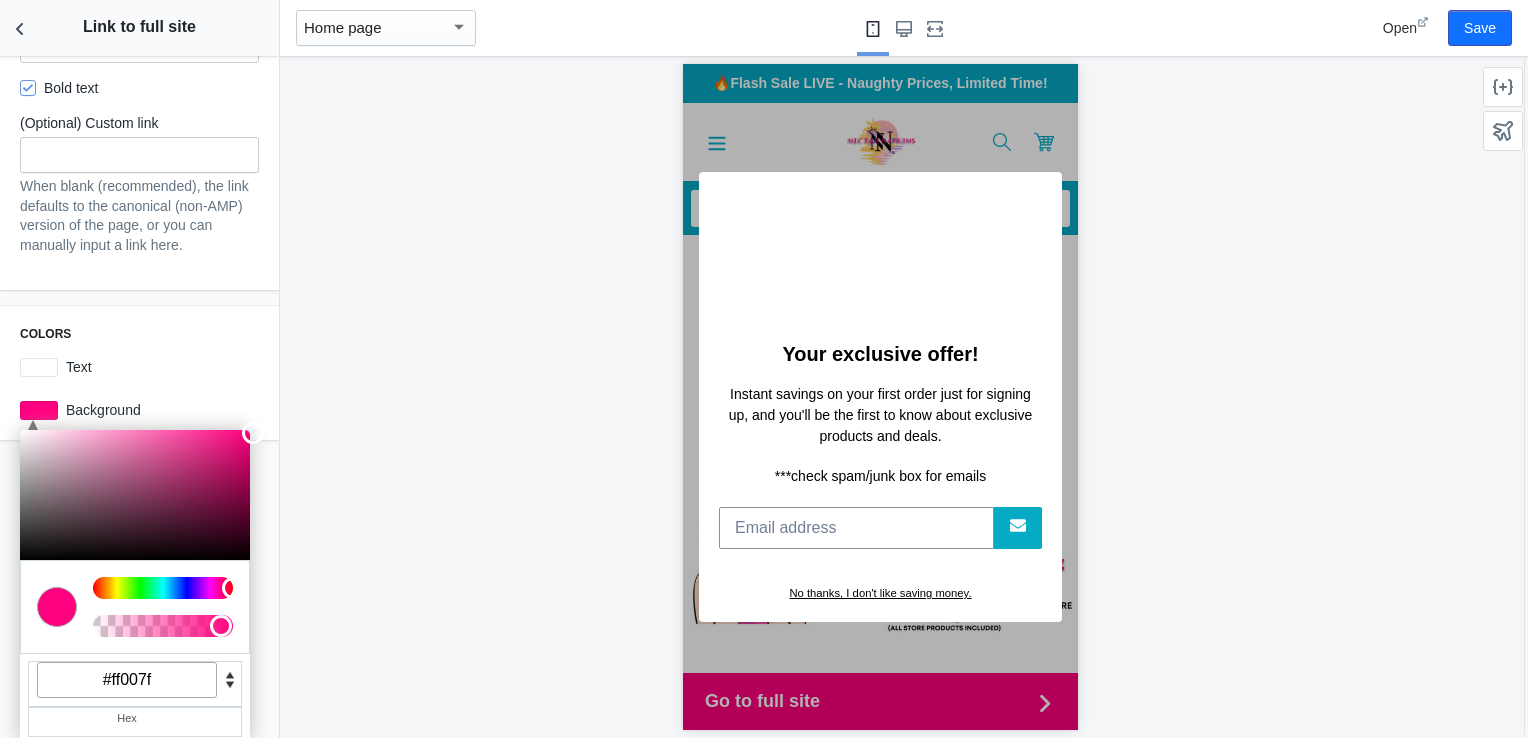 type on "#ff007f" 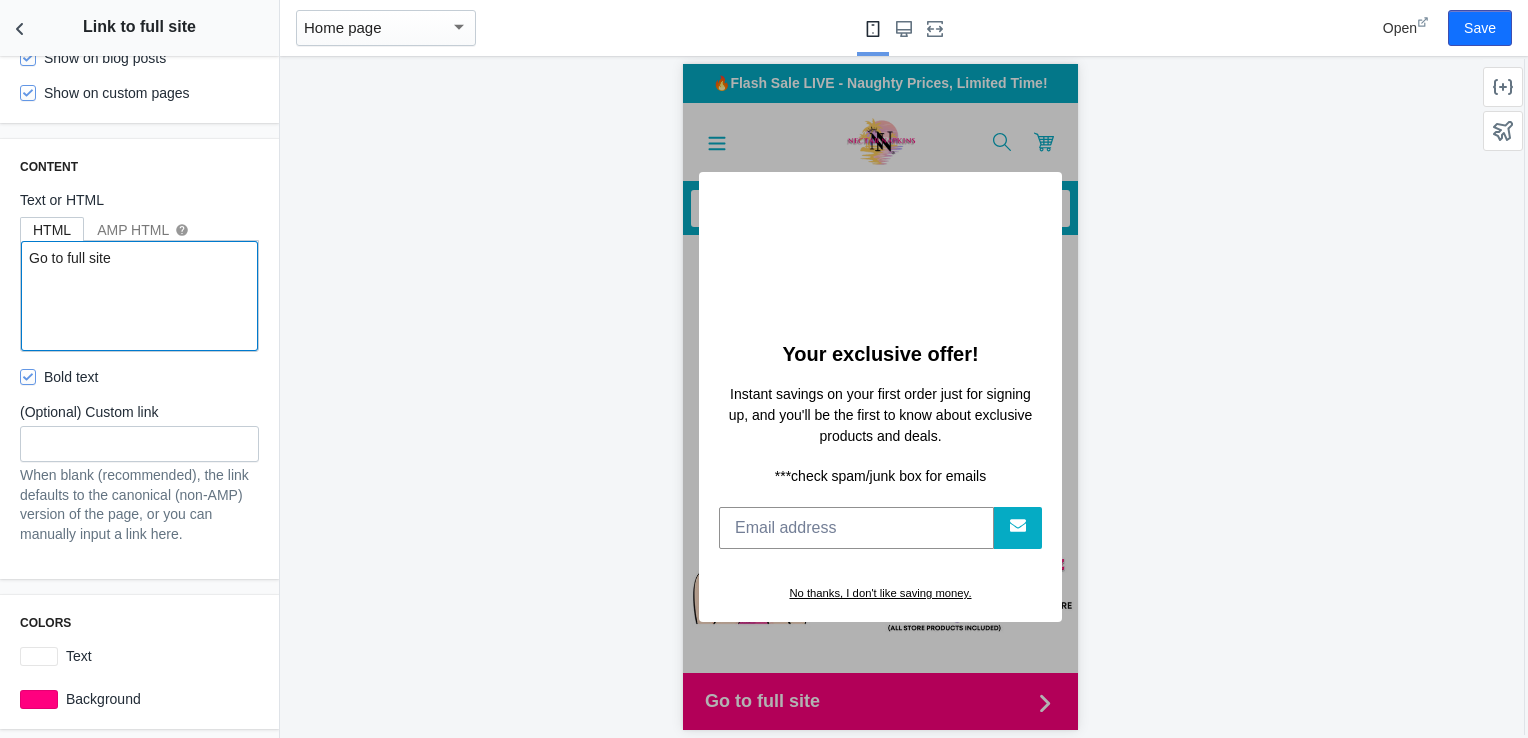 drag, startPoint x: 60, startPoint y: 259, endPoint x: 26, endPoint y: 258, distance: 34.0147 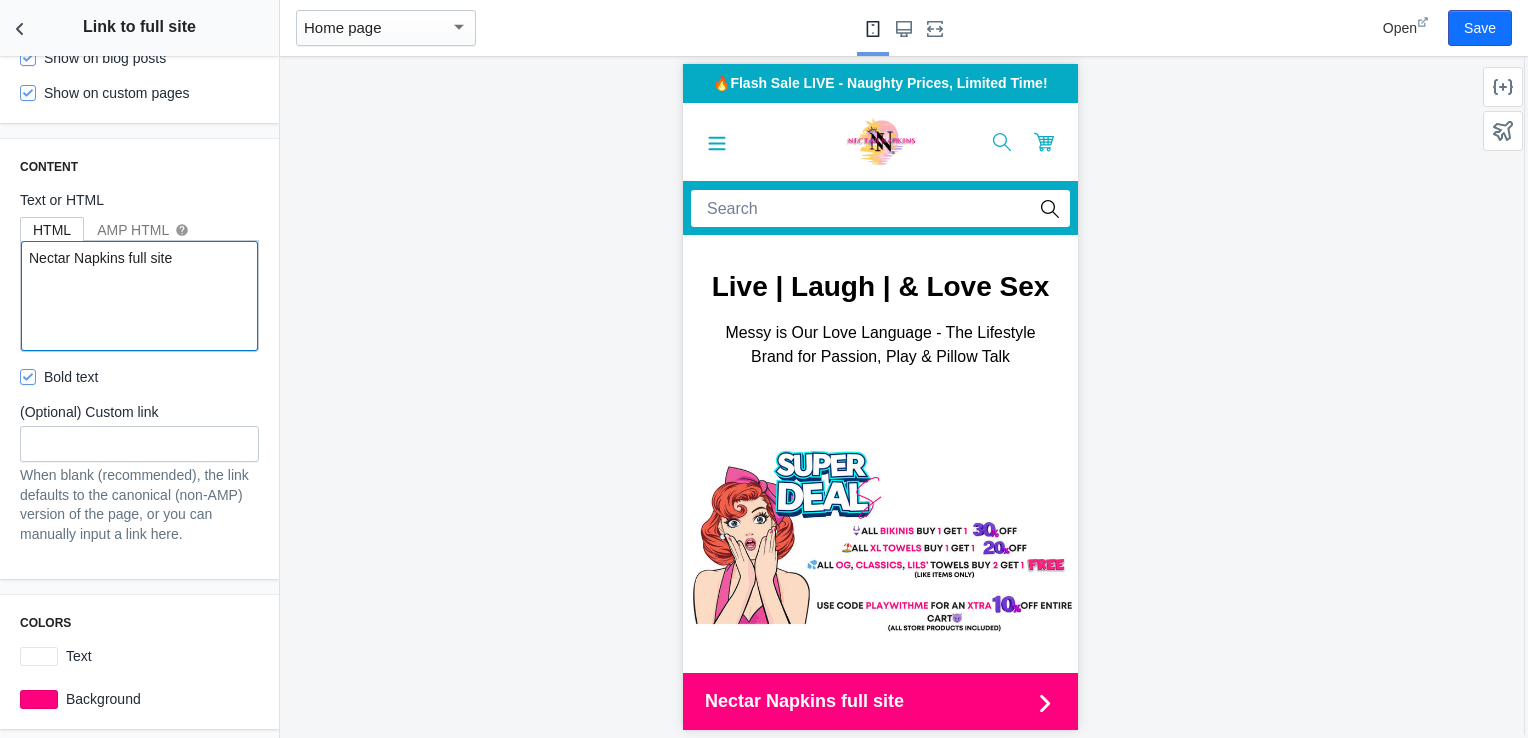 scroll, scrollTop: 0, scrollLeft: 0, axis: both 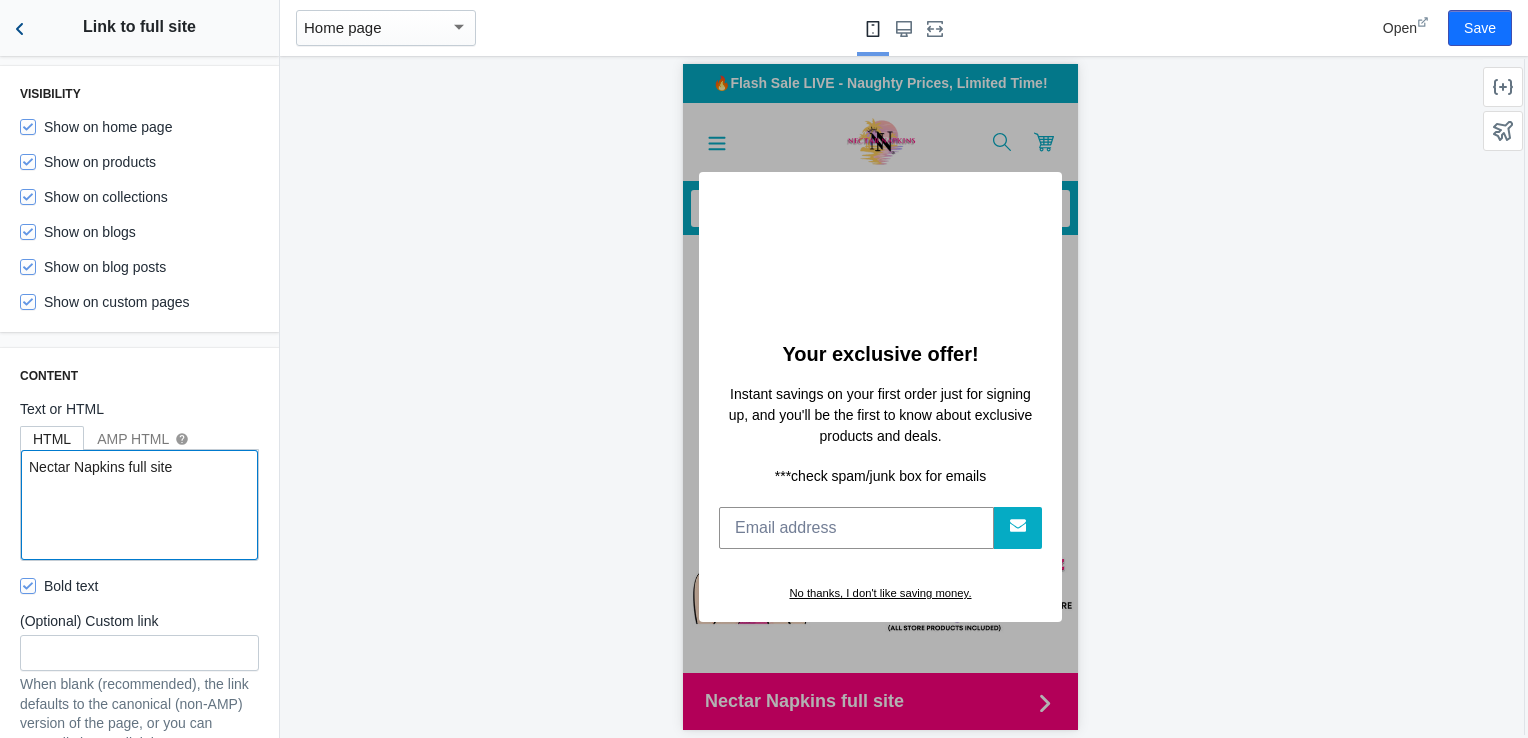 type on "Nectar Napkins full site" 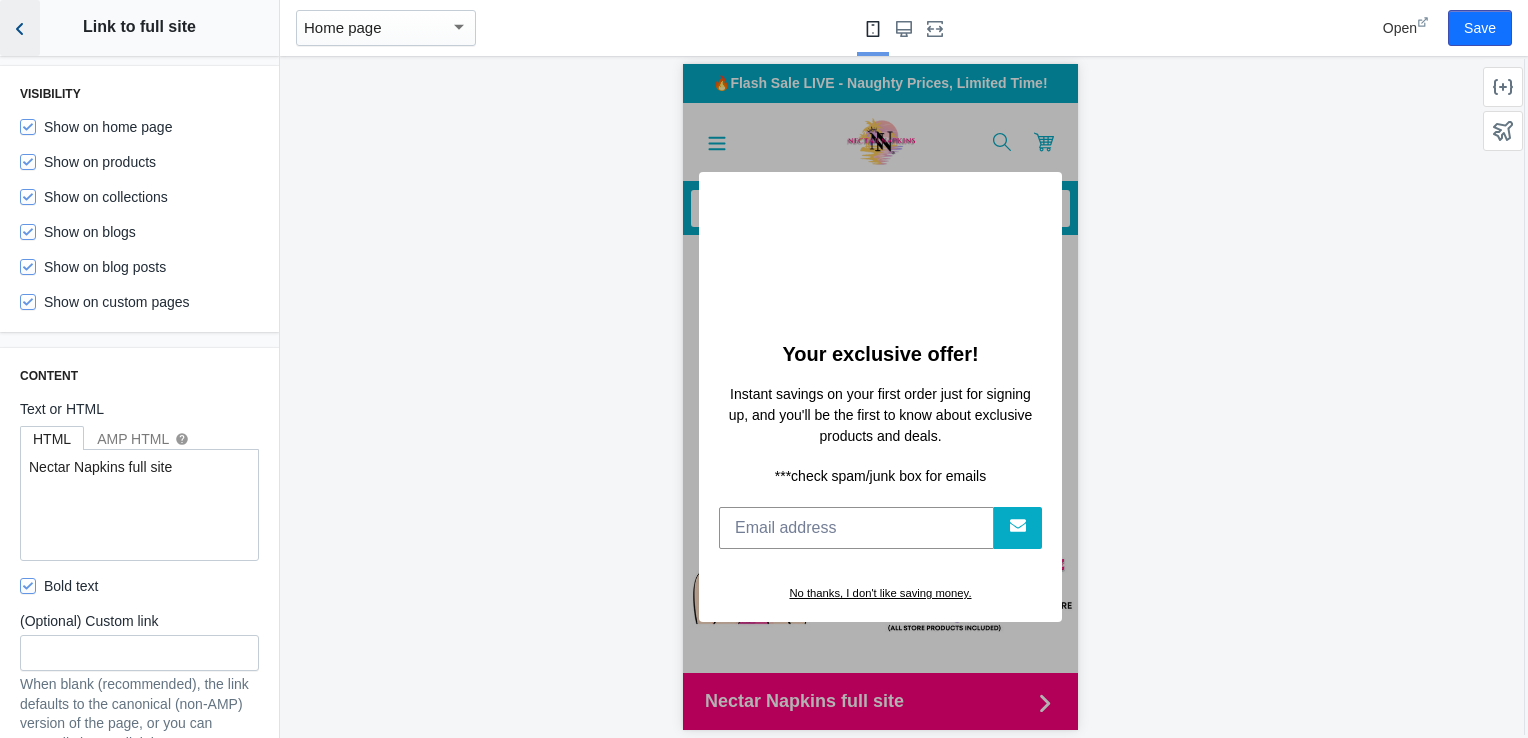 click 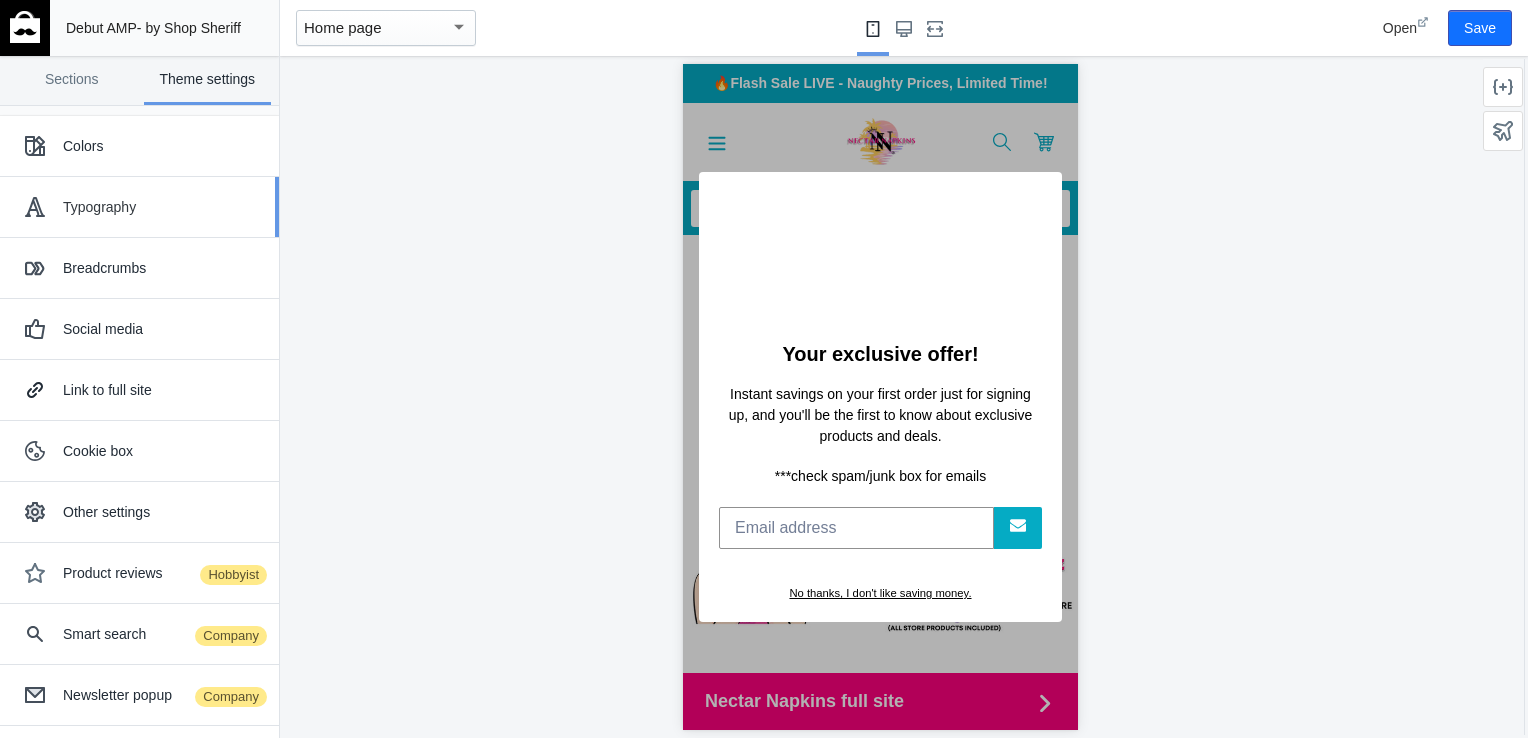 click on "Typography" at bounding box center [139, 207] 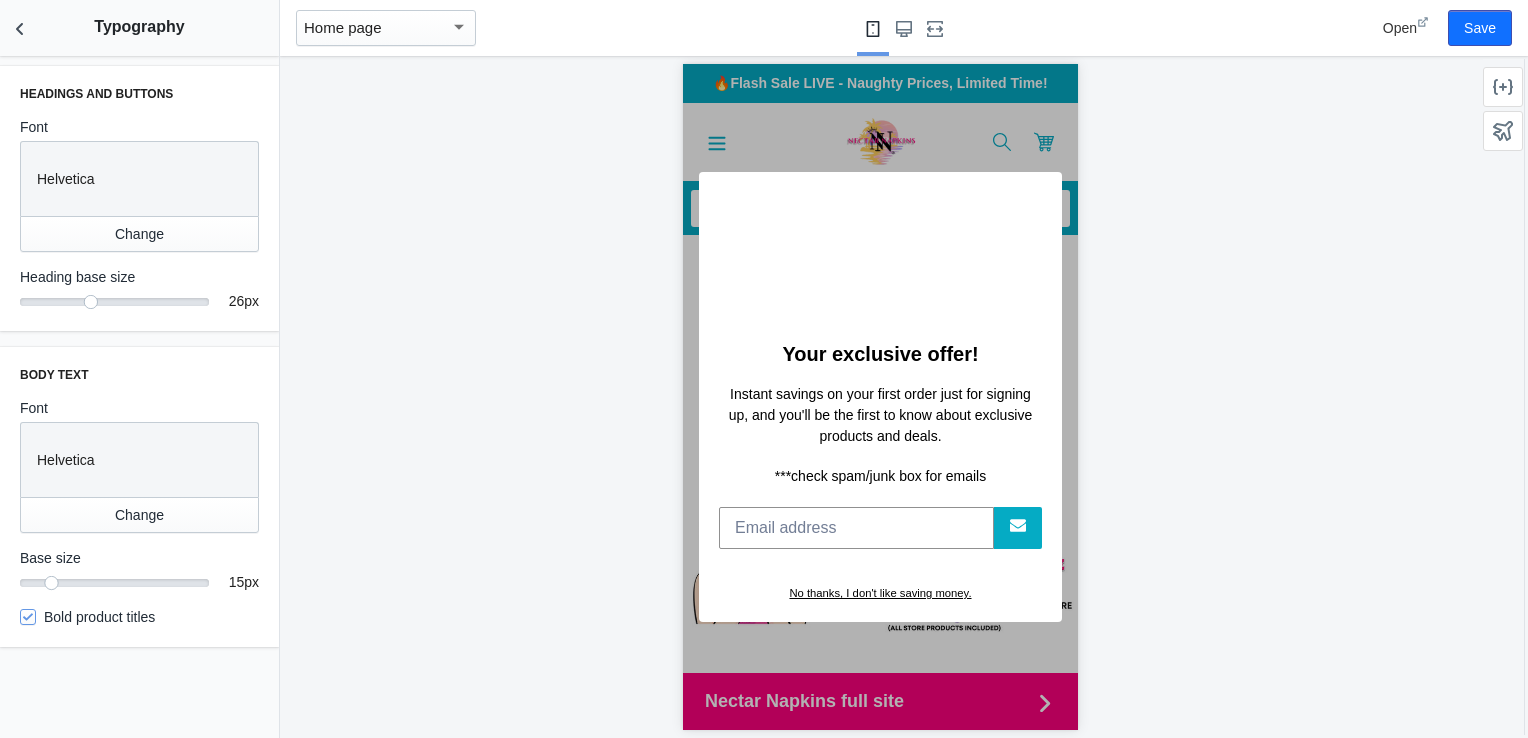 scroll, scrollTop: 297, scrollLeft: 0, axis: vertical 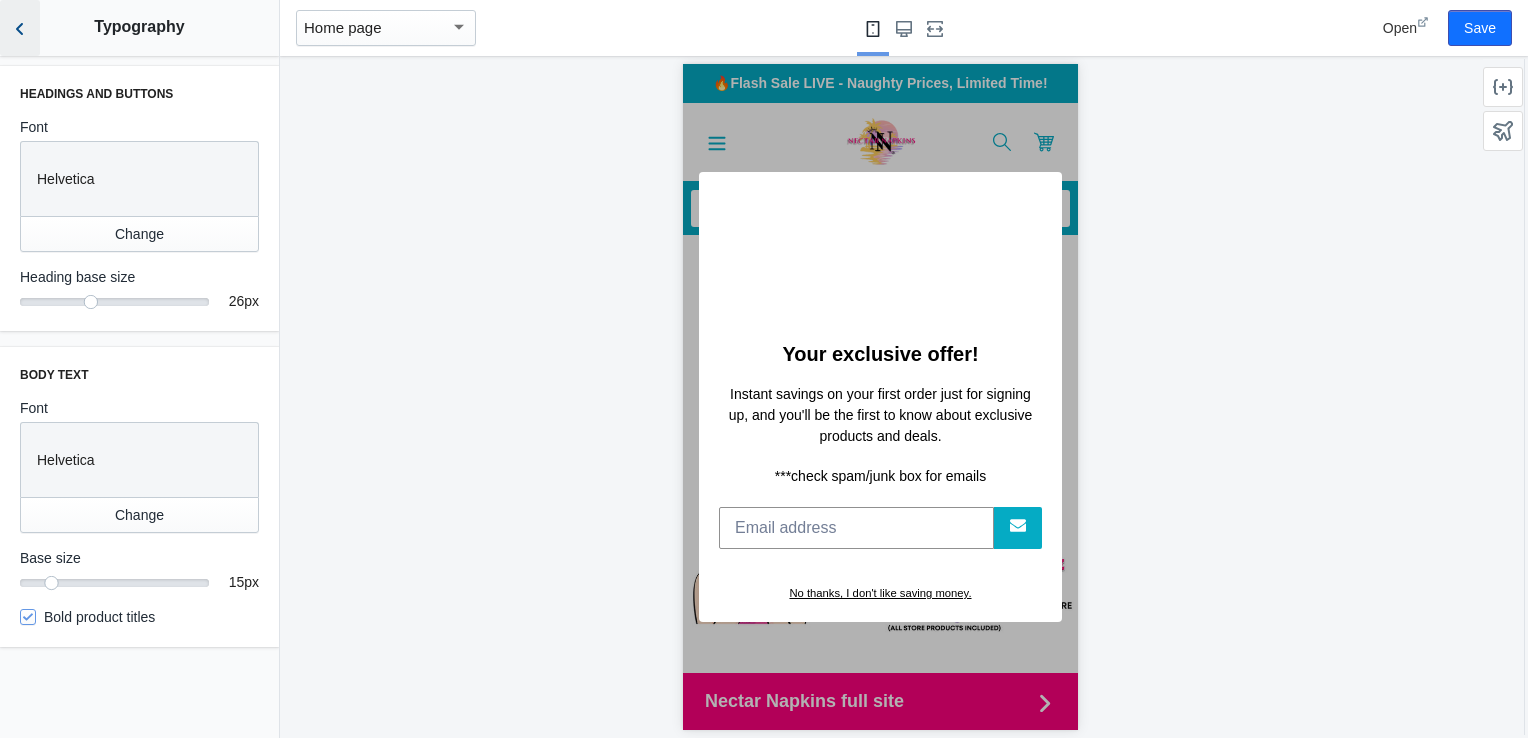 click 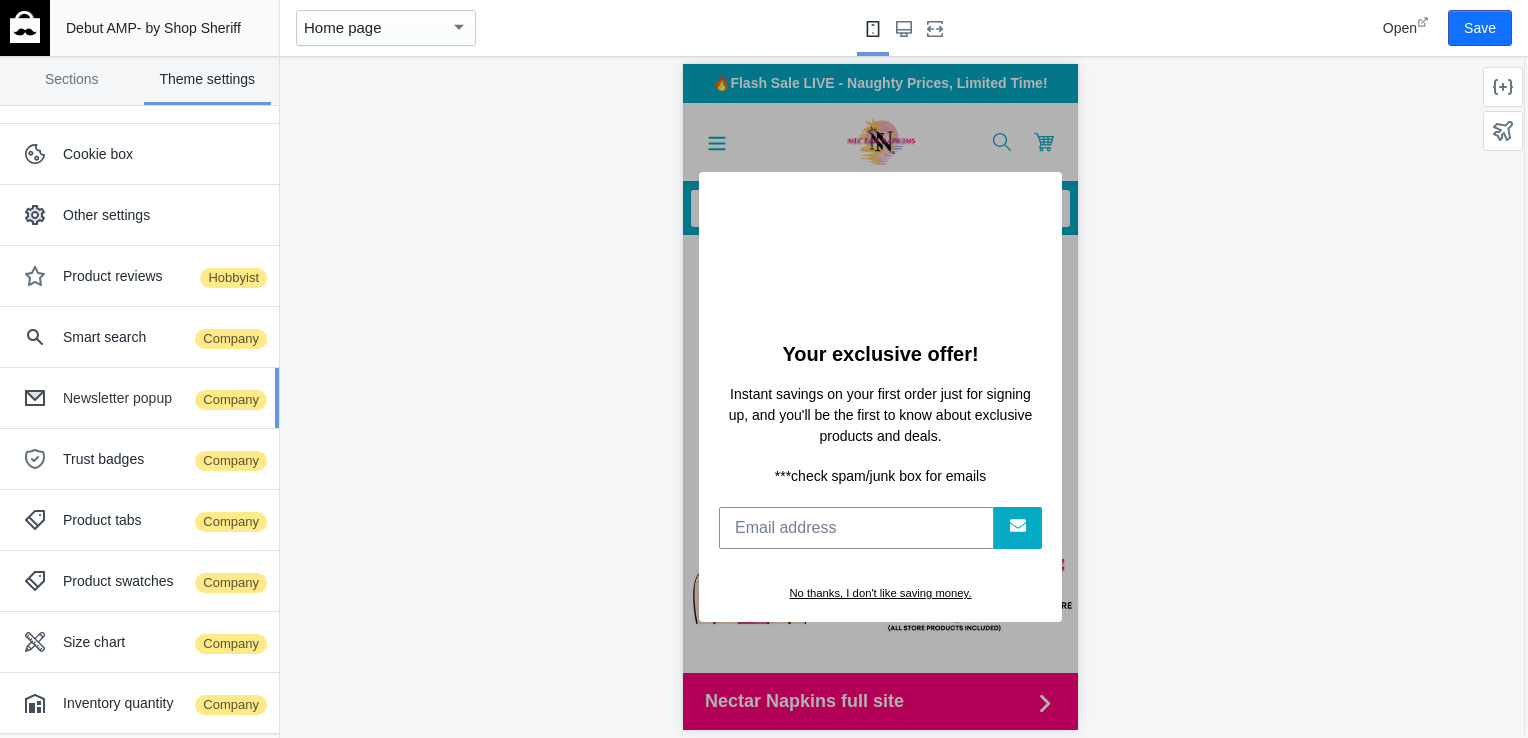 click on "Newsletter popup   Company" at bounding box center [139, 398] 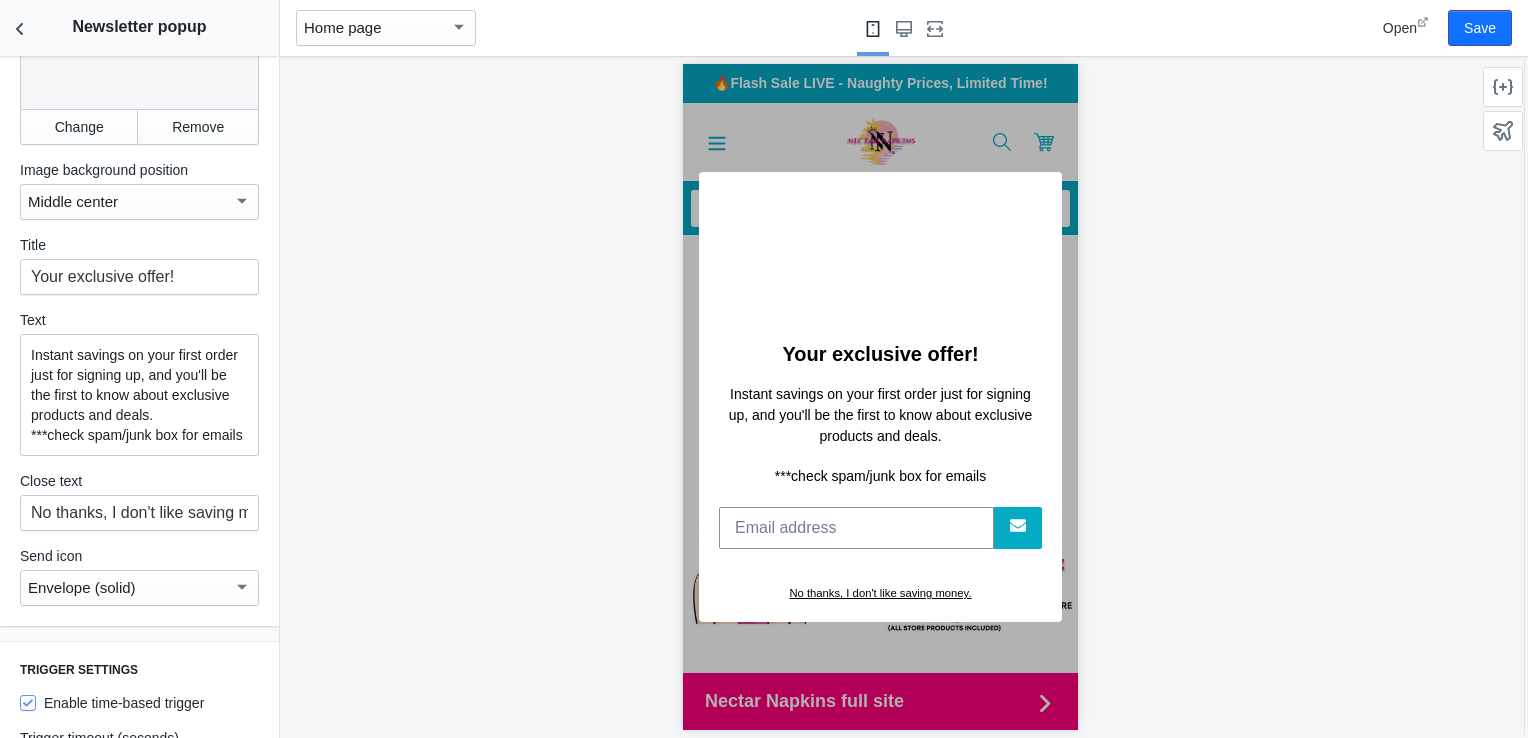 scroll, scrollTop: 900, scrollLeft: 0, axis: vertical 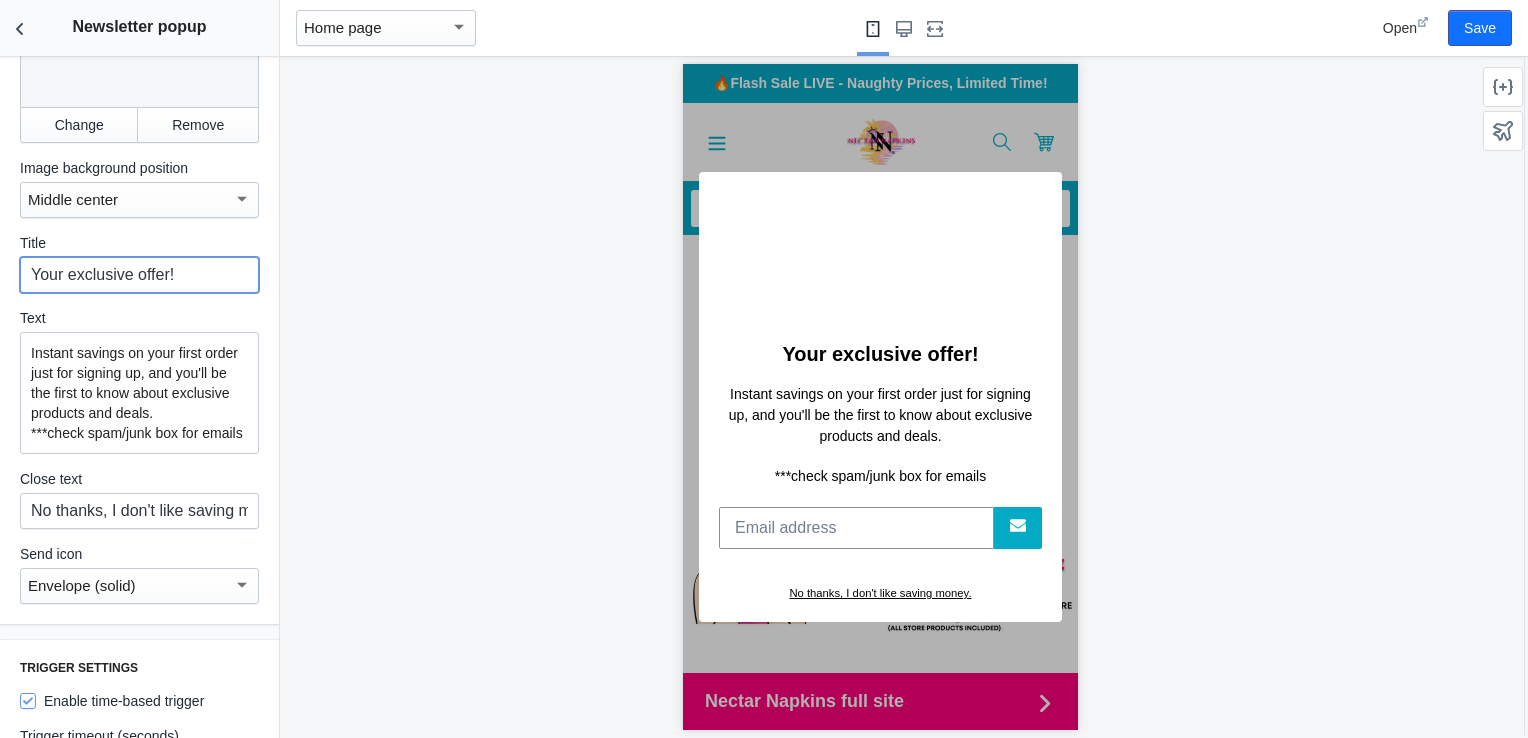 drag, startPoint x: 175, startPoint y: 282, endPoint x: 26, endPoint y: 270, distance: 149.48244 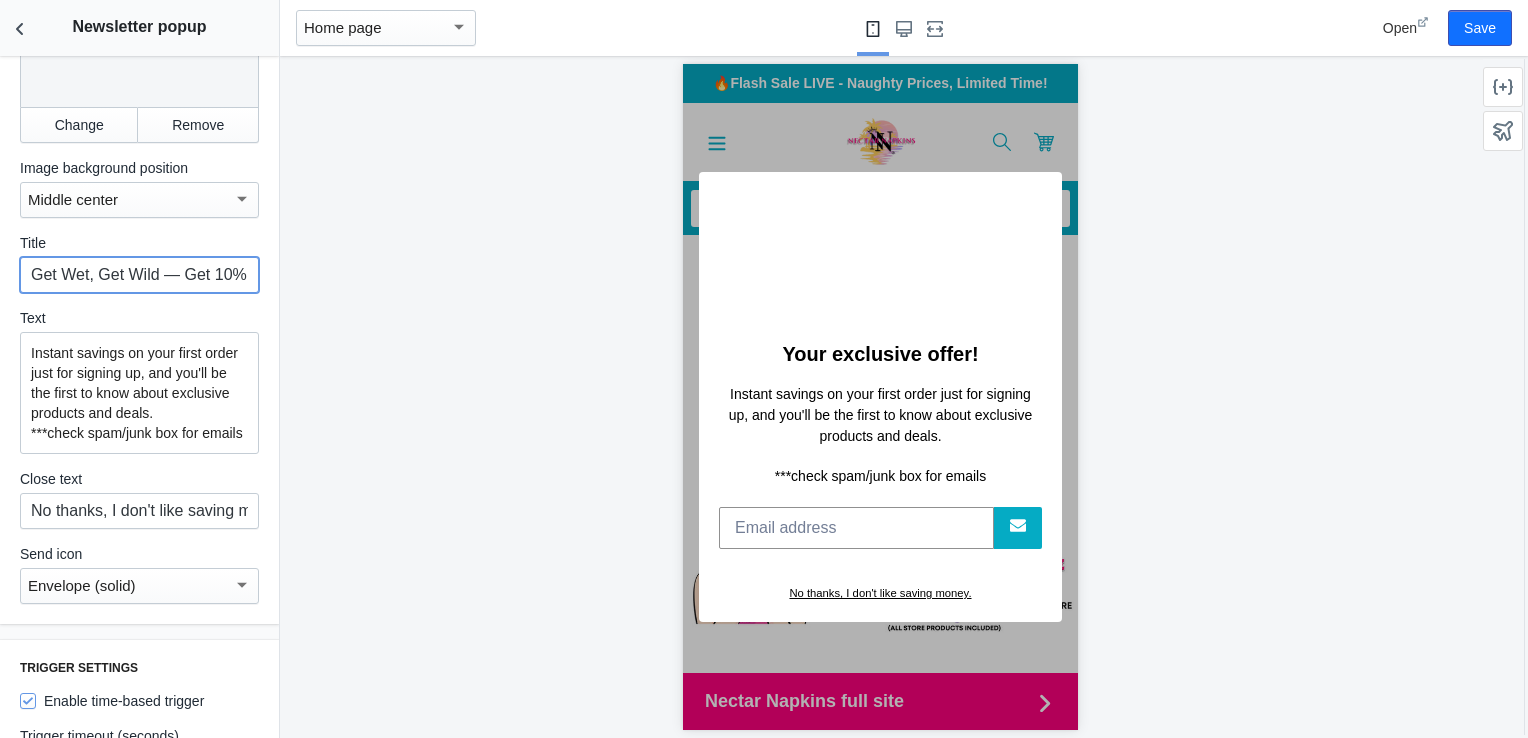scroll, scrollTop: 0, scrollLeft: 29, axis: horizontal 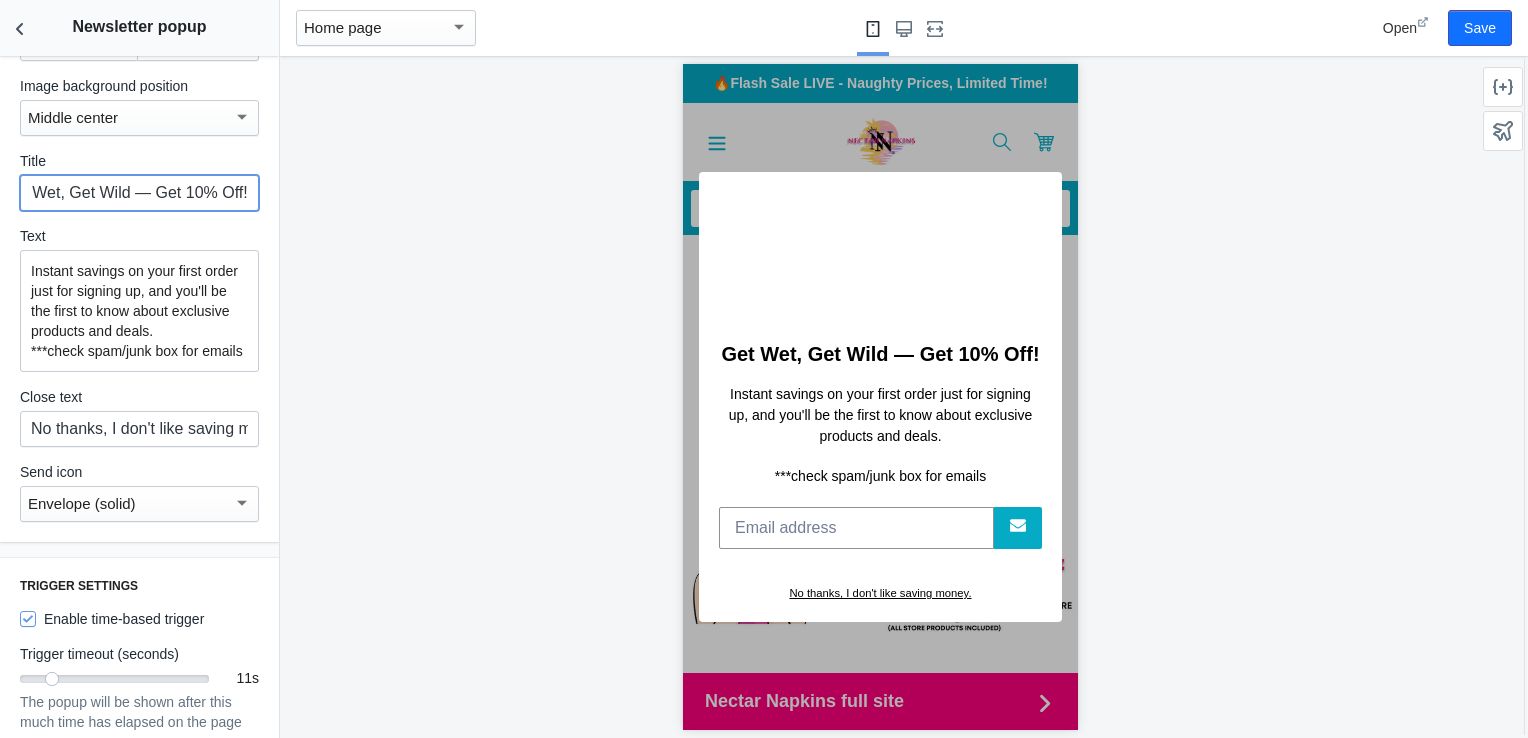 type on "Get Wet, Get Wild — Get 10% Off!" 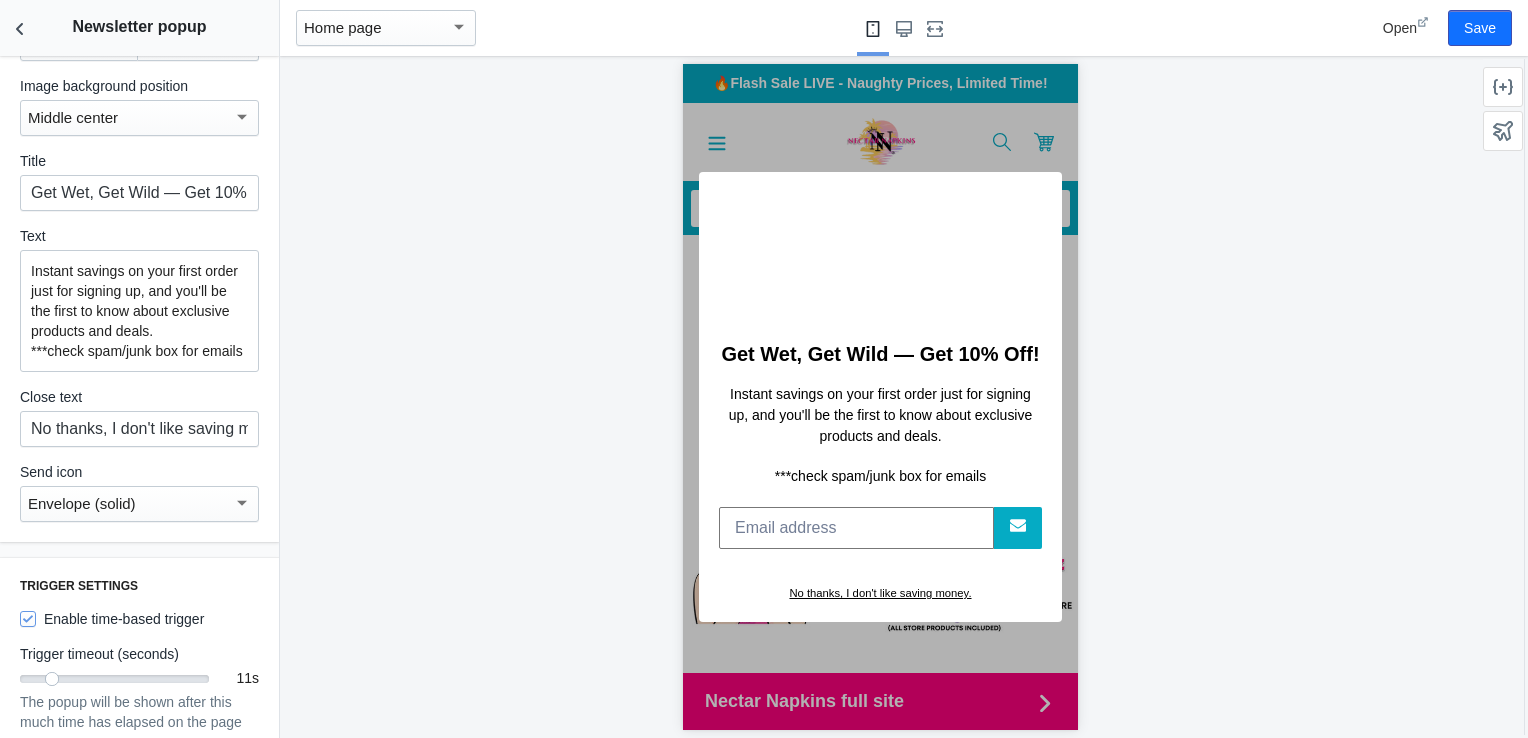 click at bounding box center [855, 528] 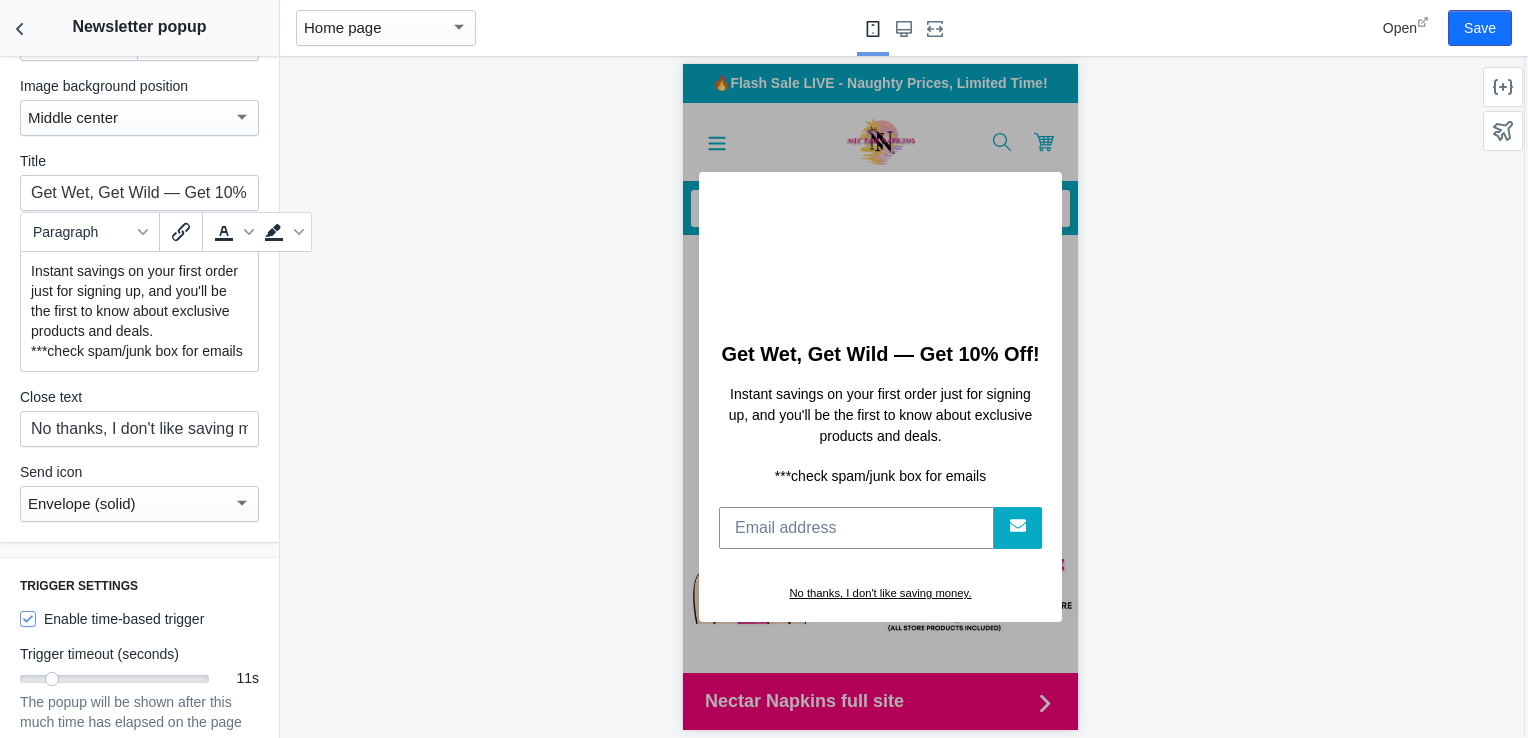 drag, startPoint x: 88, startPoint y: 382, endPoint x: 21, endPoint y: 274, distance: 127.09445 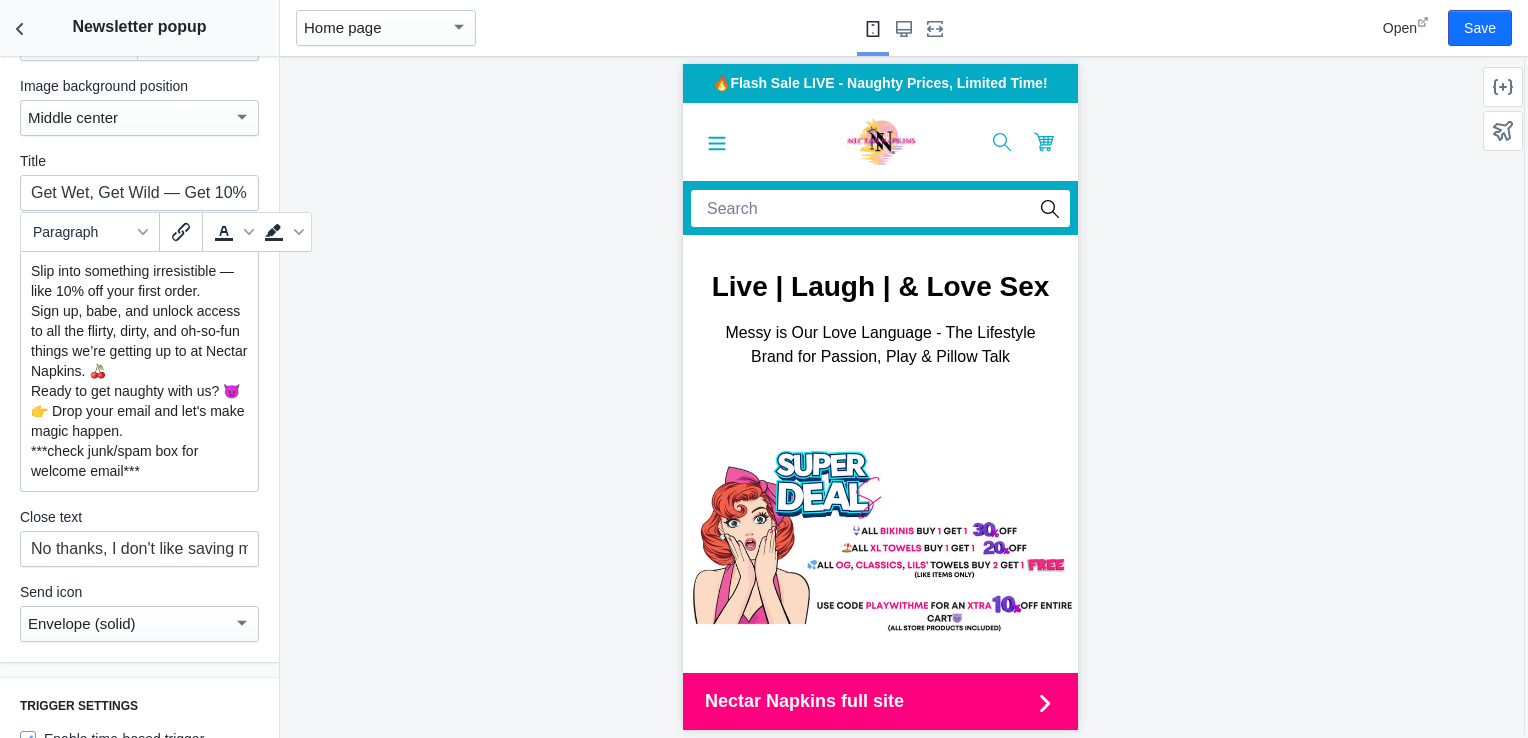 scroll, scrollTop: 0, scrollLeft: 0, axis: both 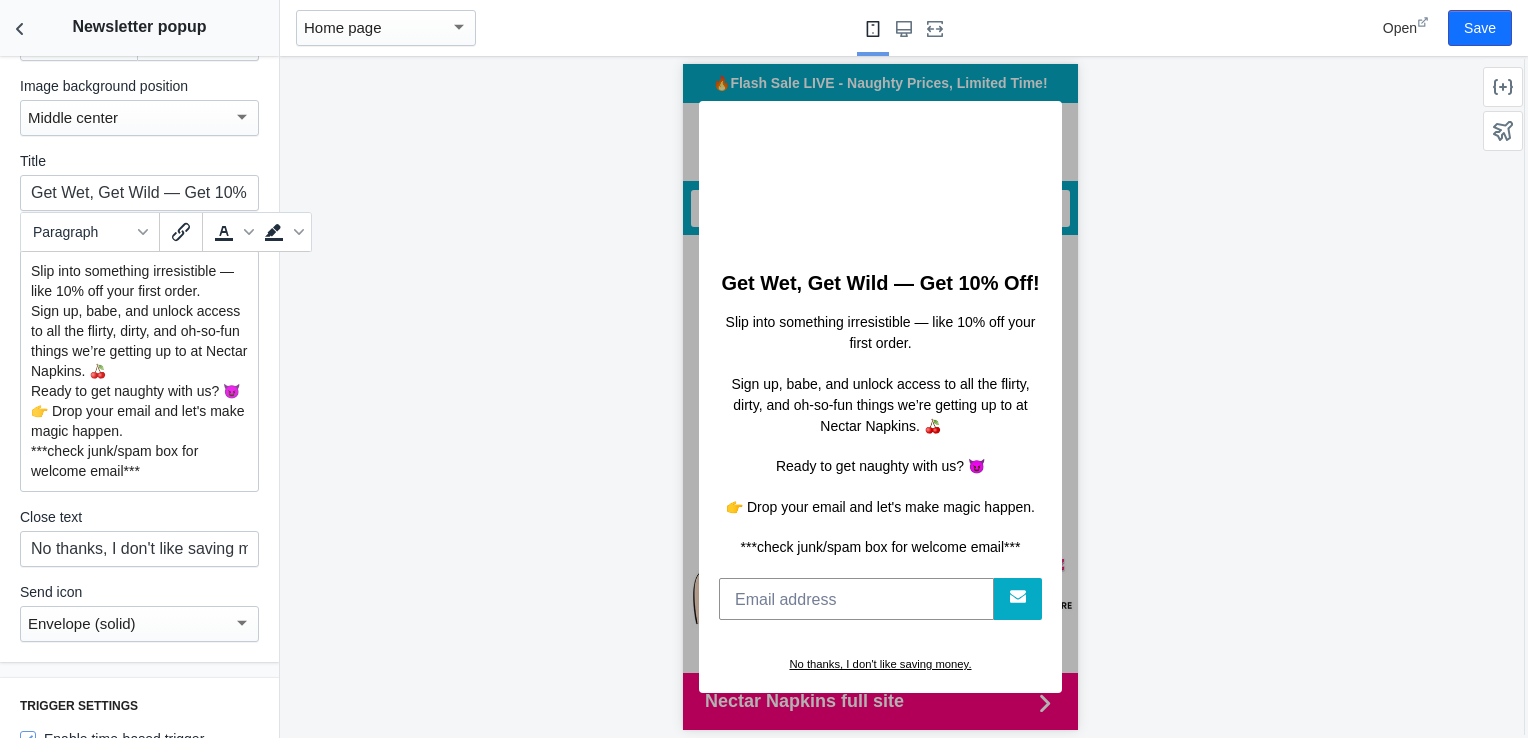 click on "Slip into something irresistible — like 10% off your first order. Sign up, babe, and unlock access to all the flirty, dirty, and oh-so-fun things we’re getting up to at Nectar Napkins. 🍒 Ready to get naughty with us? 😈 👉 Drop your email and let's make magic happen. ***check junk/spam box for welcome email***" at bounding box center [139, 371] 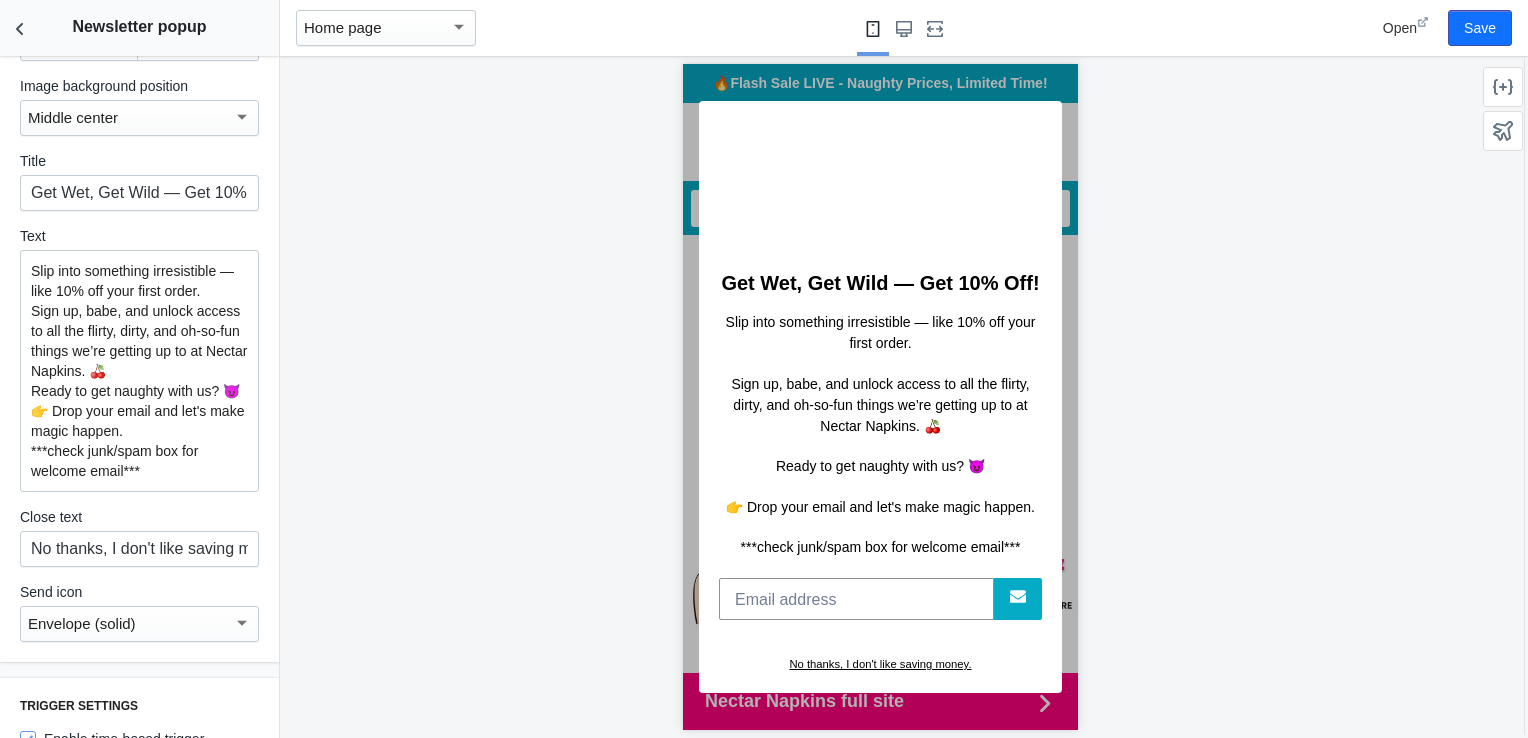 click on "Pop-up Settings   Width  600 The maximum width that your popup will expand to  Image  Change Remove  Image background position   Middle center   Title  Get Wet, Get Wild — Get 10% Off!  Text  Slip into something irresistible — like 10% off your first order. Sign up, babe, and unlock access to all the flirty, dirty, and oh-so-fun things we’re getting up to at Nectar Napkins. 🍒 Ready to get naughty with us? 😈 👉 Drop your email and let's make magic happen. ***check junk/spam box for welcome email***  Close text  No thanks, I don't like saving money.  Send icon   Envelope (solid)" at bounding box center [139, 127] 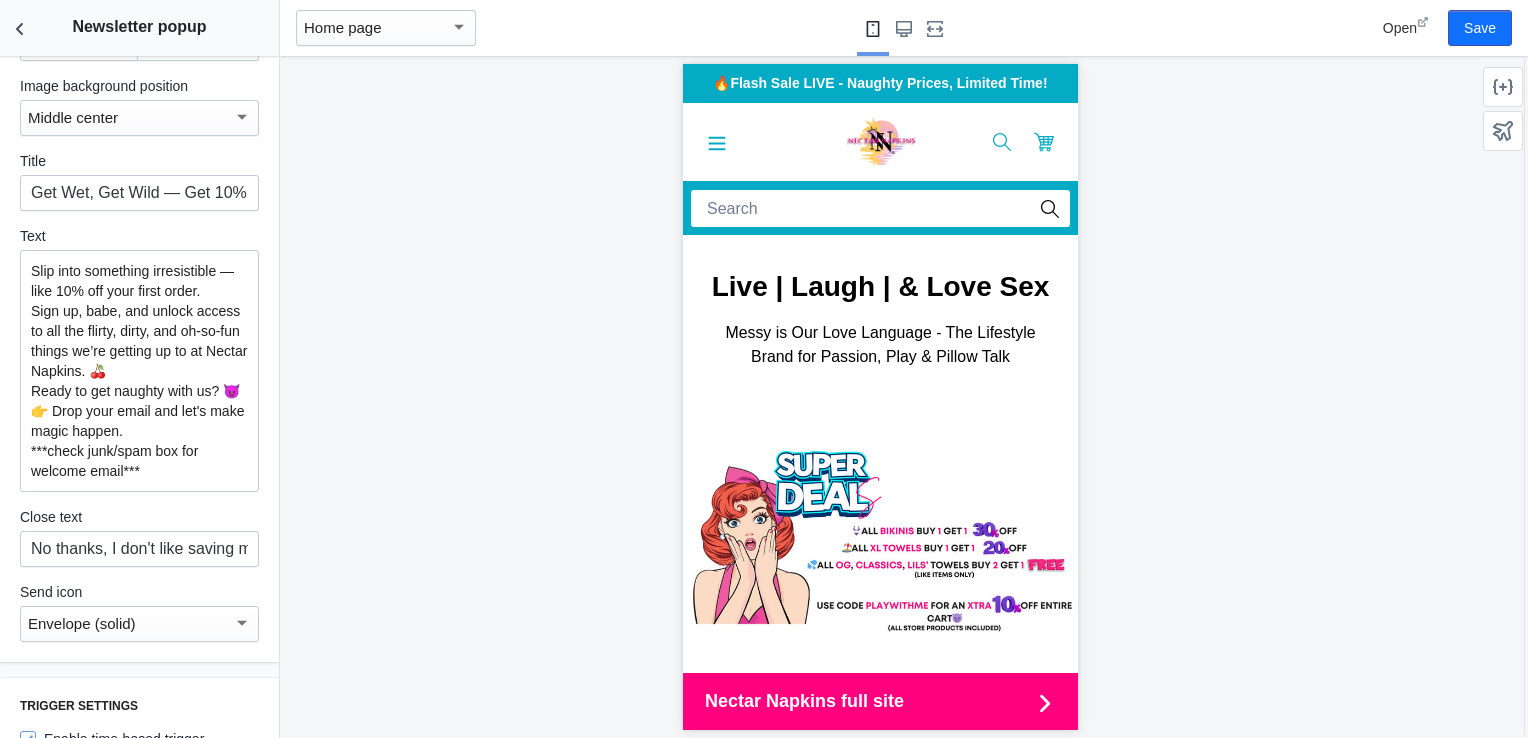 scroll, scrollTop: 0, scrollLeft: 0, axis: both 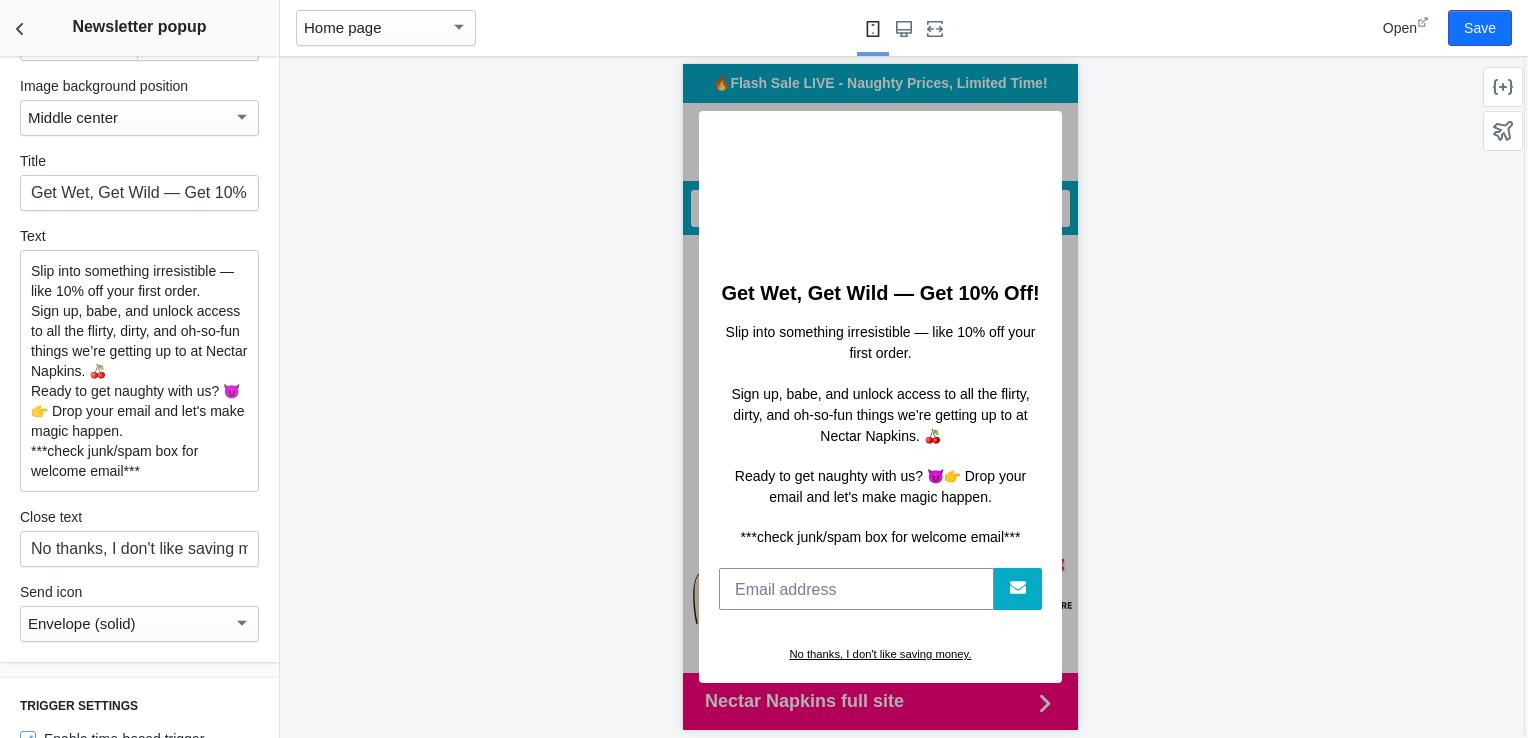 click on "Ready to get naughty with us? 😈 👉 Drop your email and let's make magic happen." at bounding box center [139, 411] 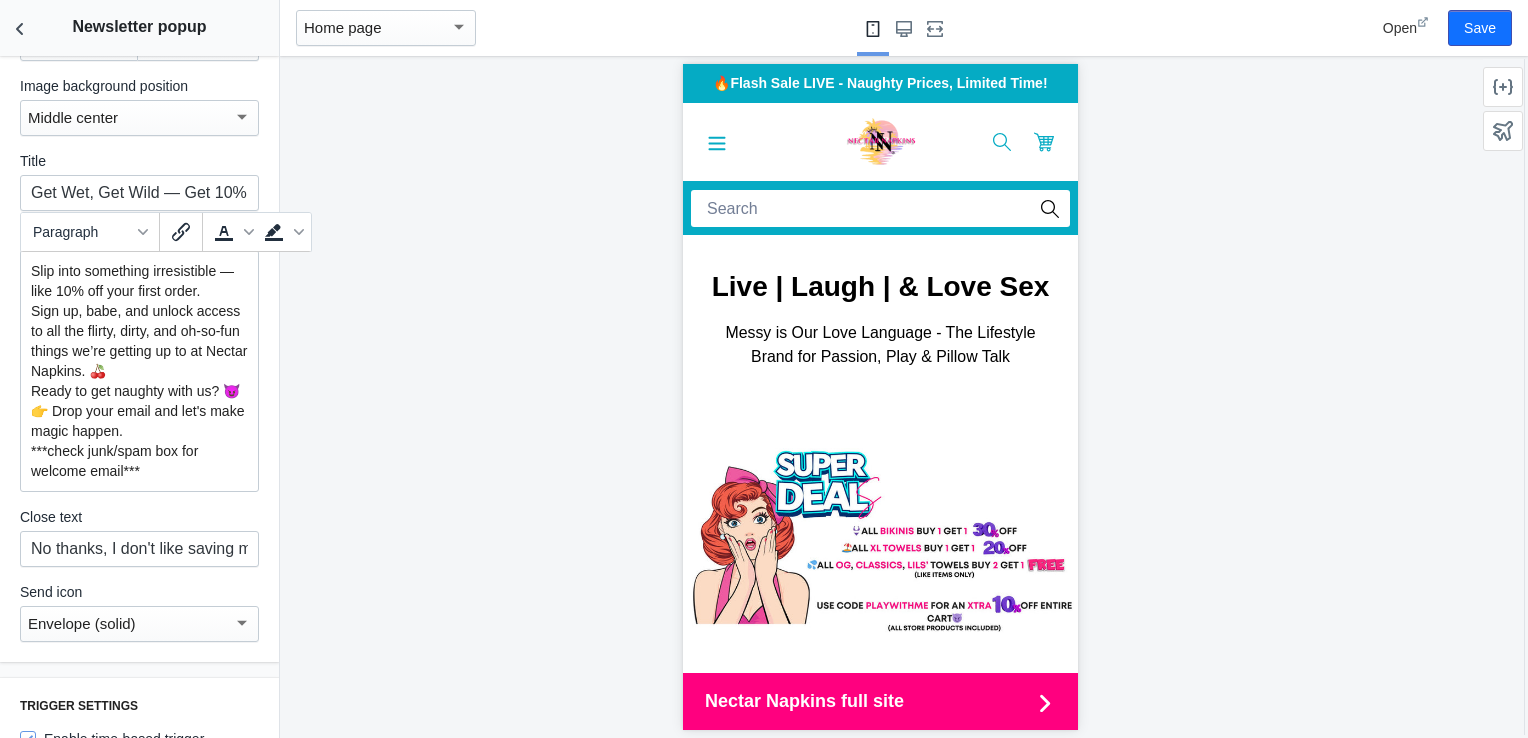 scroll, scrollTop: 0, scrollLeft: 0, axis: both 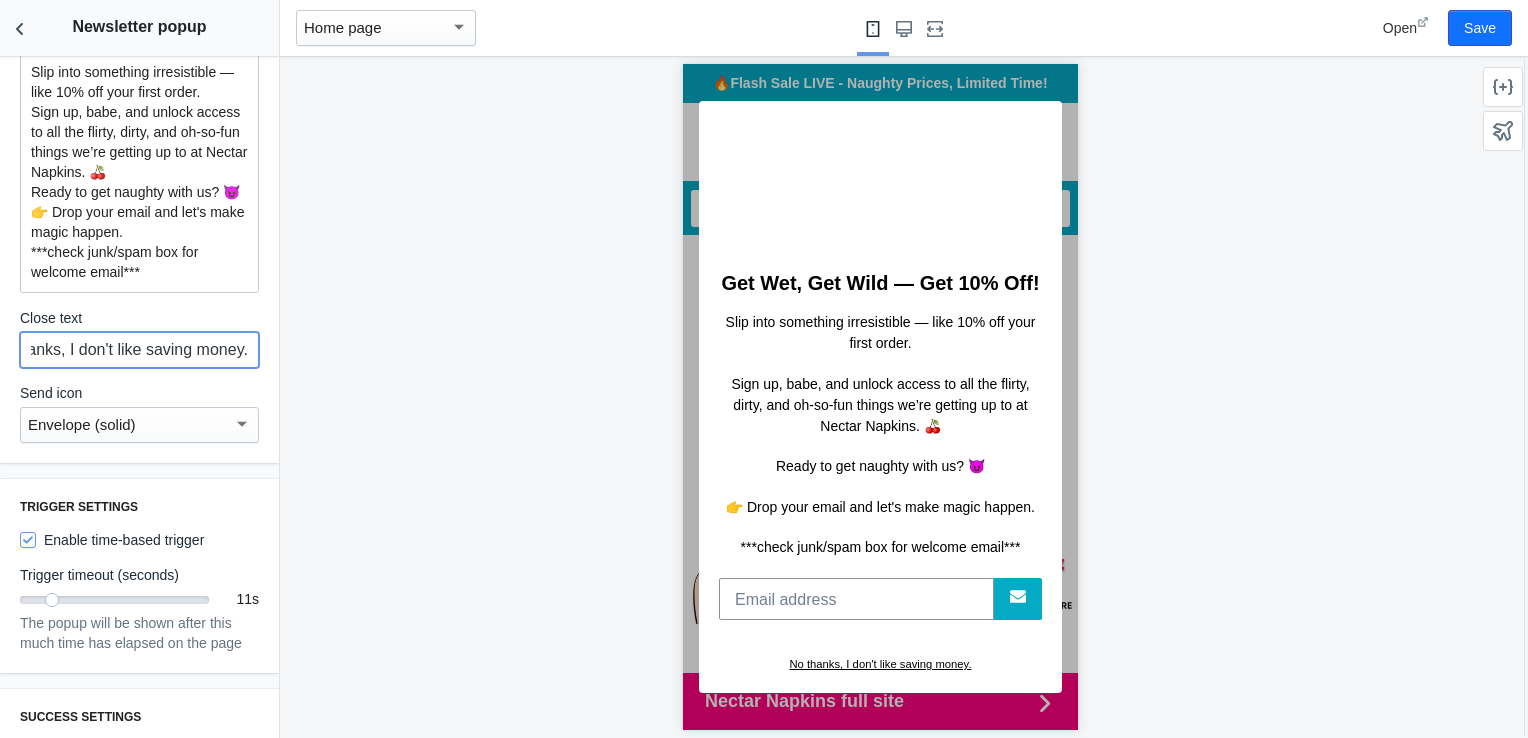 drag, startPoint x: 184, startPoint y: 373, endPoint x: 252, endPoint y: 375, distance: 68.0294 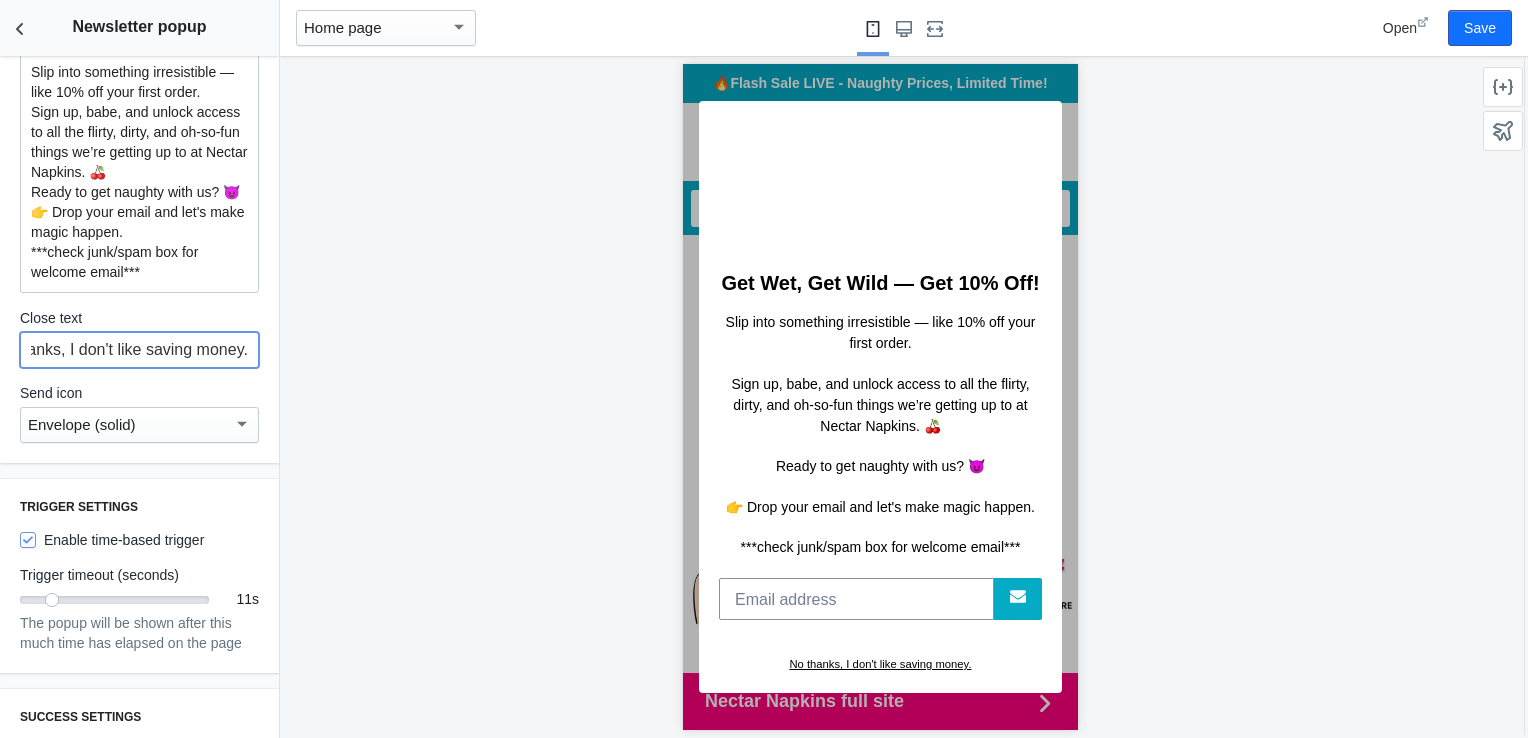 click on "Pop-up Settings   Width  600 The maximum width that your popup will expand to  Image  Change Remove  Image background position   Middle center   Title  Get Wet, Get Wild — Get 10% Off!  Text  Slip into something irresistible — like 10% off your first order. Sign up, babe, and unlock access to all the flirty, dirty, and oh-so-fun things we’re getting up to at Nectar Napkins. 🍒 Ready to get naughty with us? 😈 👉 Drop your email and let's make magic happen. ***check junk/spam box for welcome email***  Close text  No thanks, I don't like saving money.  Send icon   Envelope (solid)" at bounding box center [139, -72] 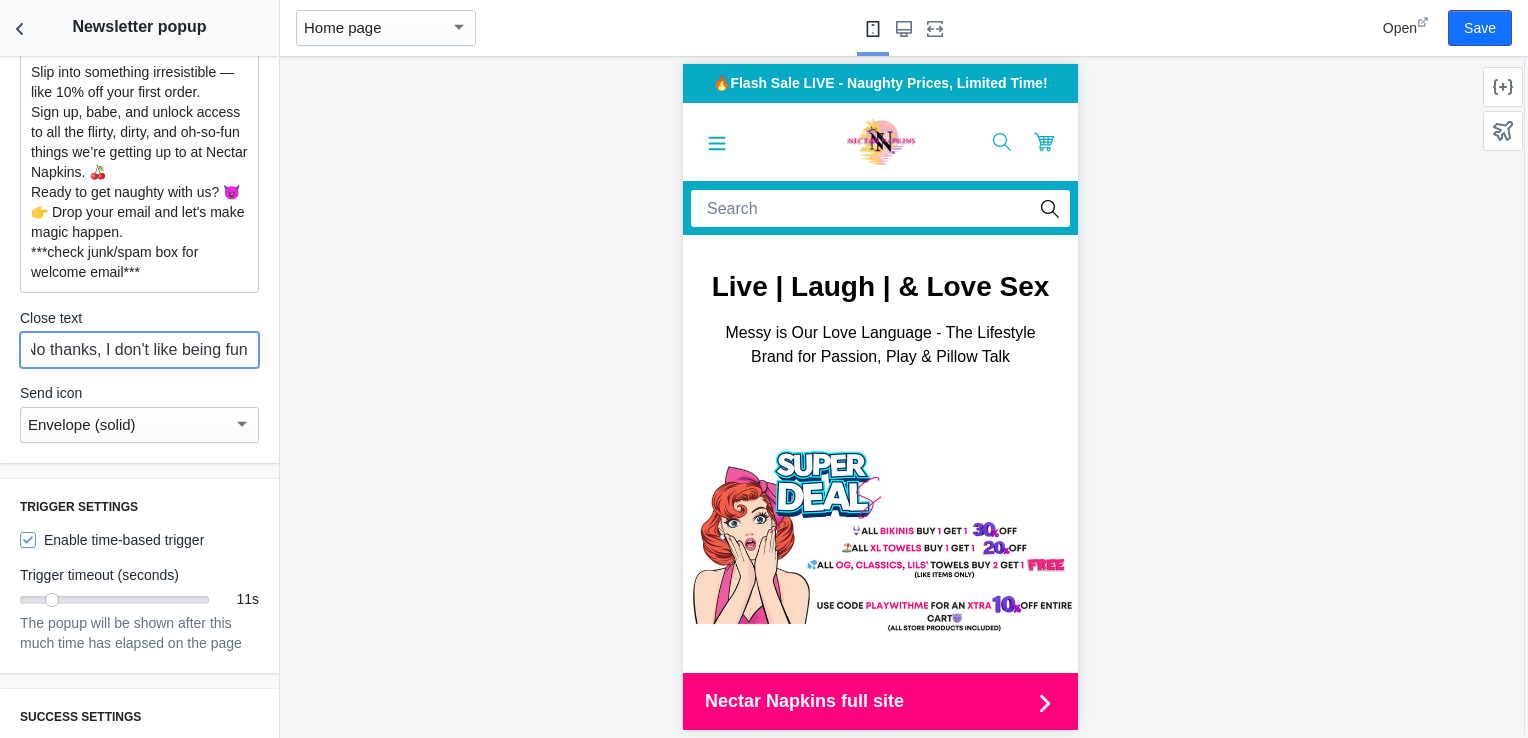 scroll, scrollTop: 0, scrollLeft: 18, axis: horizontal 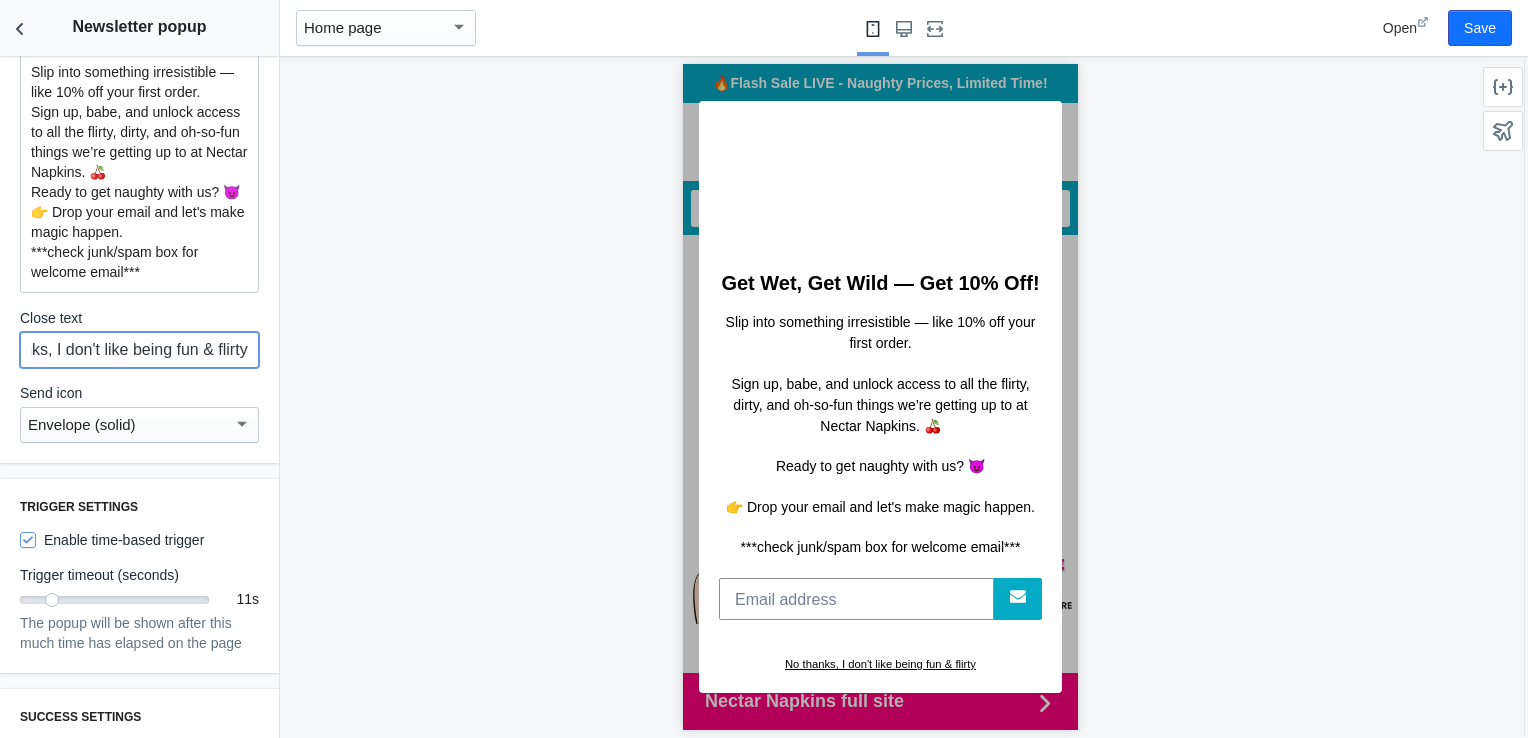 click on "No thanks, I don't like being fun & flirty" at bounding box center [139, 350] 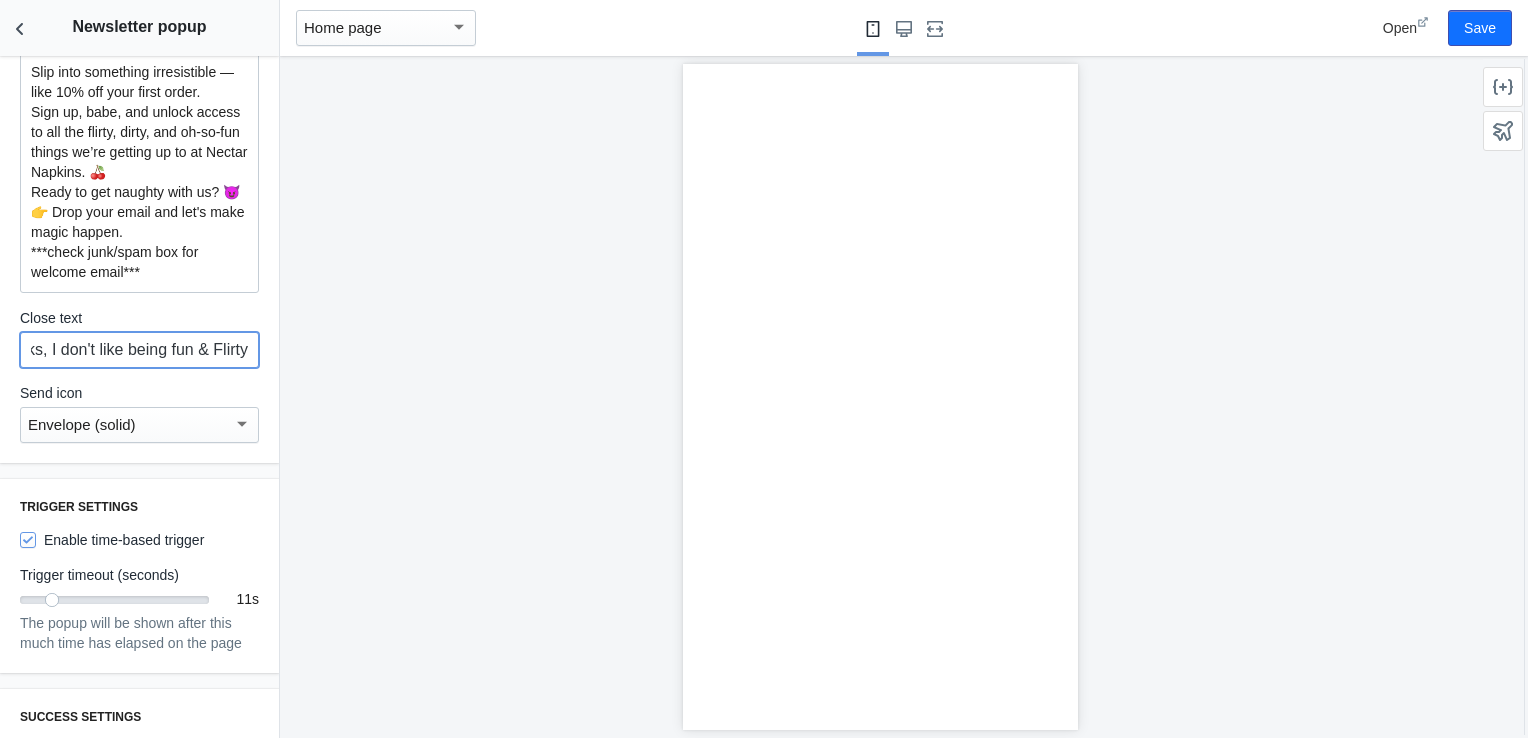 click on "No thanks, I don't like being fun & Flirty" at bounding box center (139, 350) 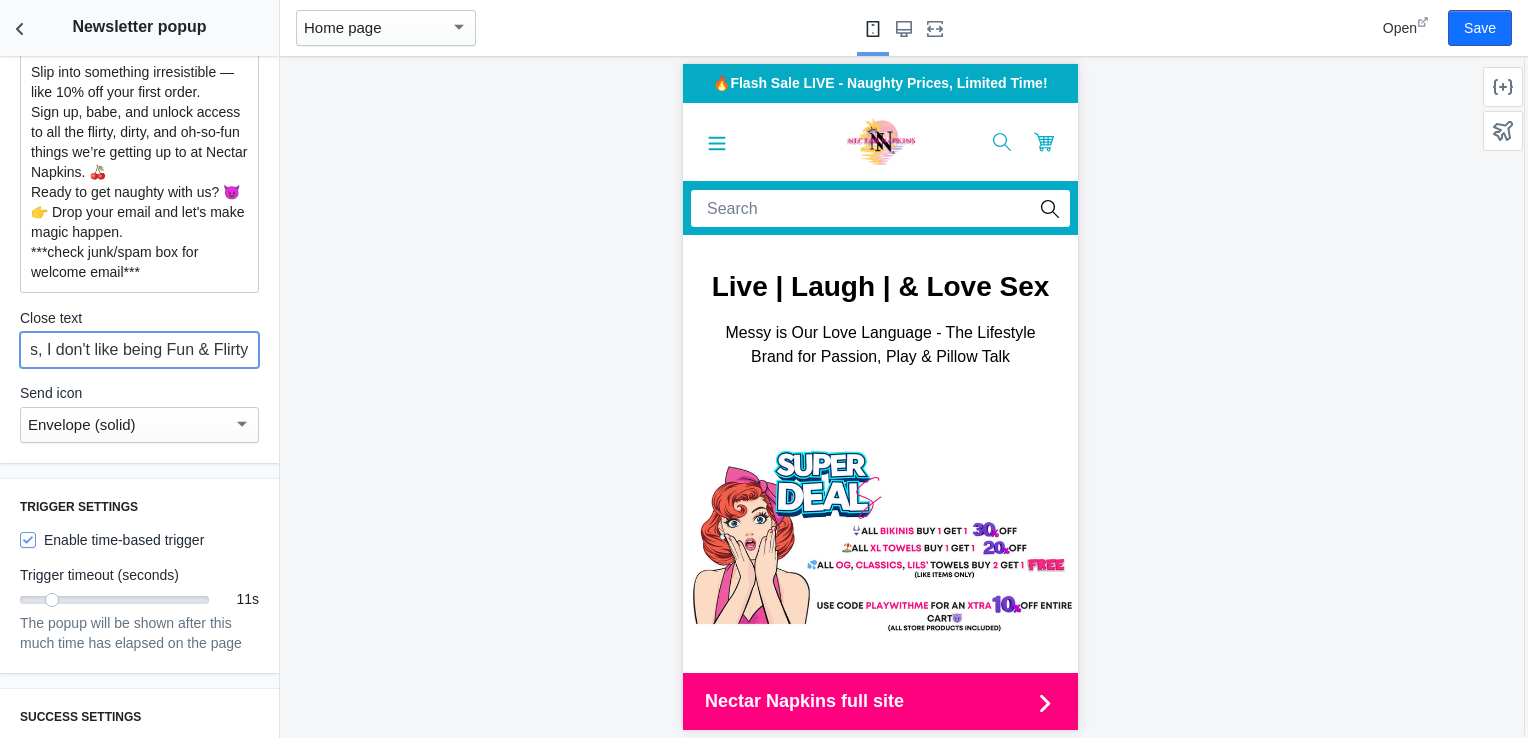 scroll, scrollTop: 0, scrollLeft: 0, axis: both 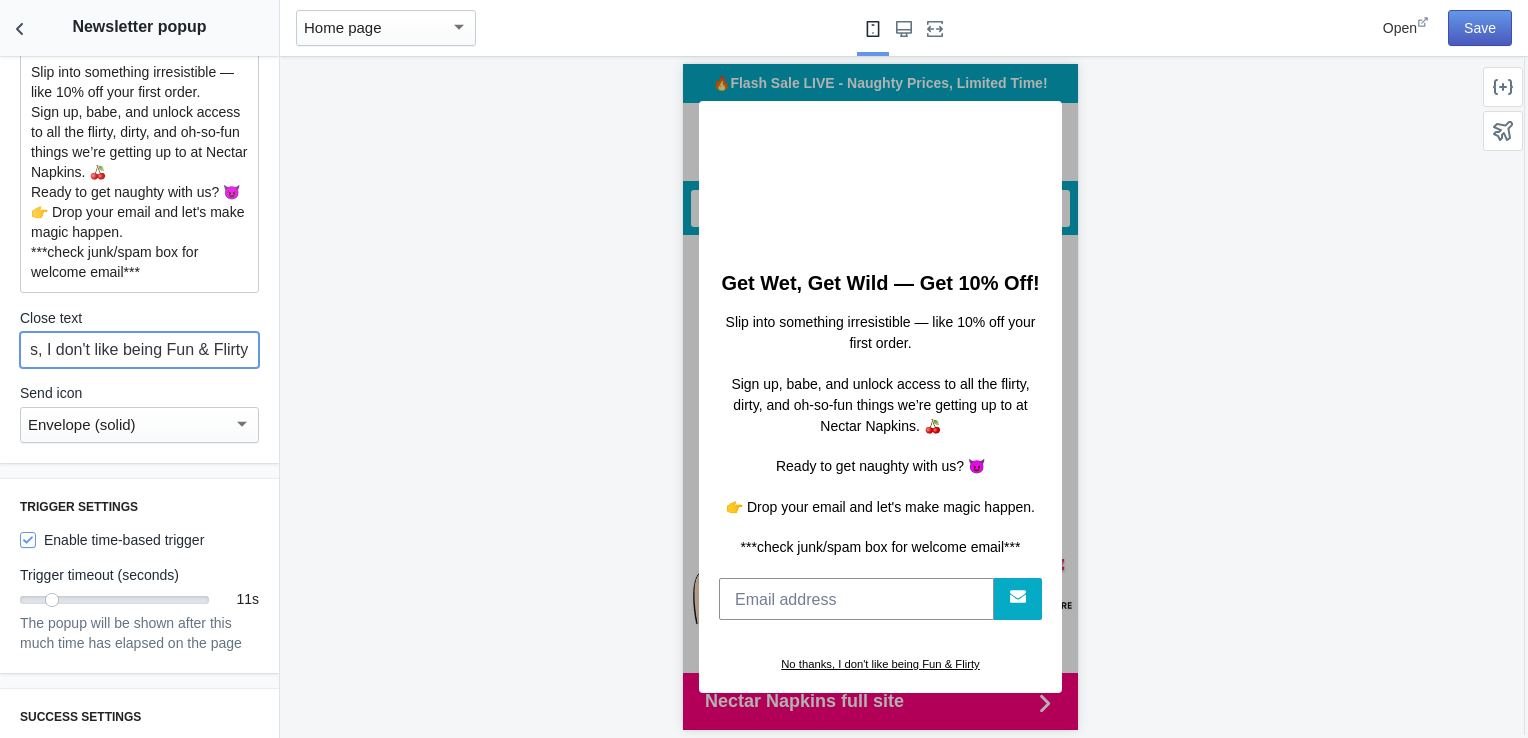 type on "No thanks, I don't like being Fun & Flirty" 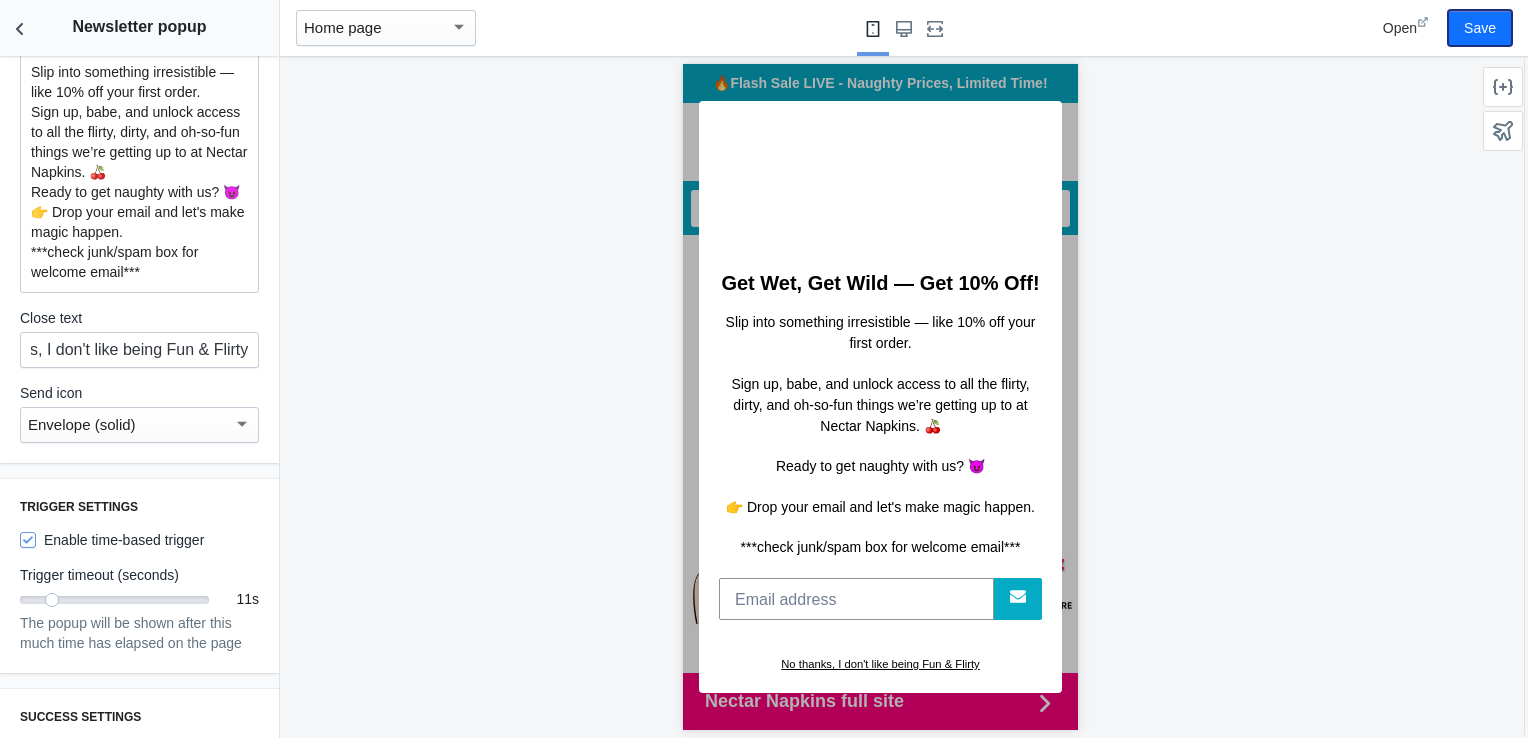 scroll, scrollTop: 0, scrollLeft: 0, axis: both 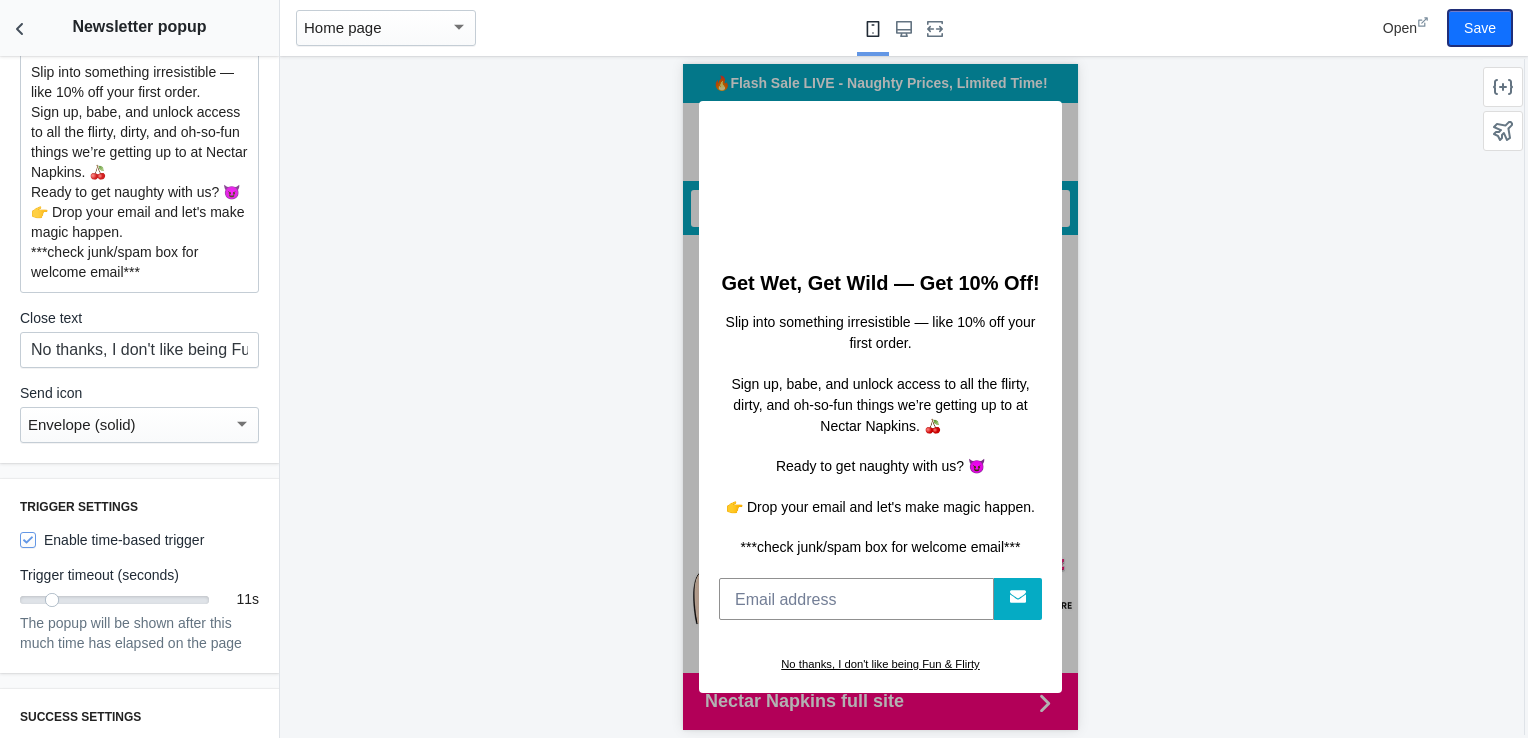 click on "Save" at bounding box center (1480, 28) 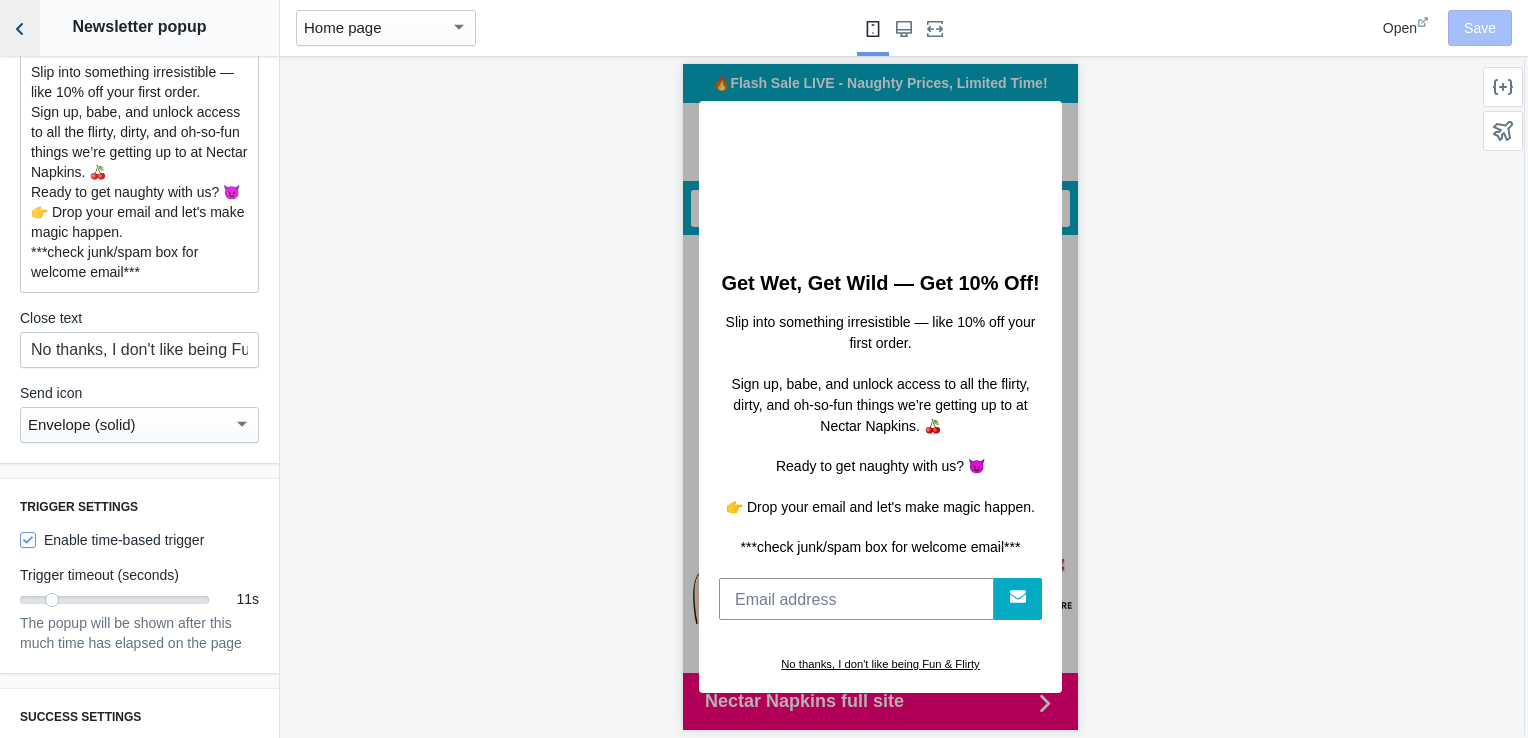 click at bounding box center [20, 28] 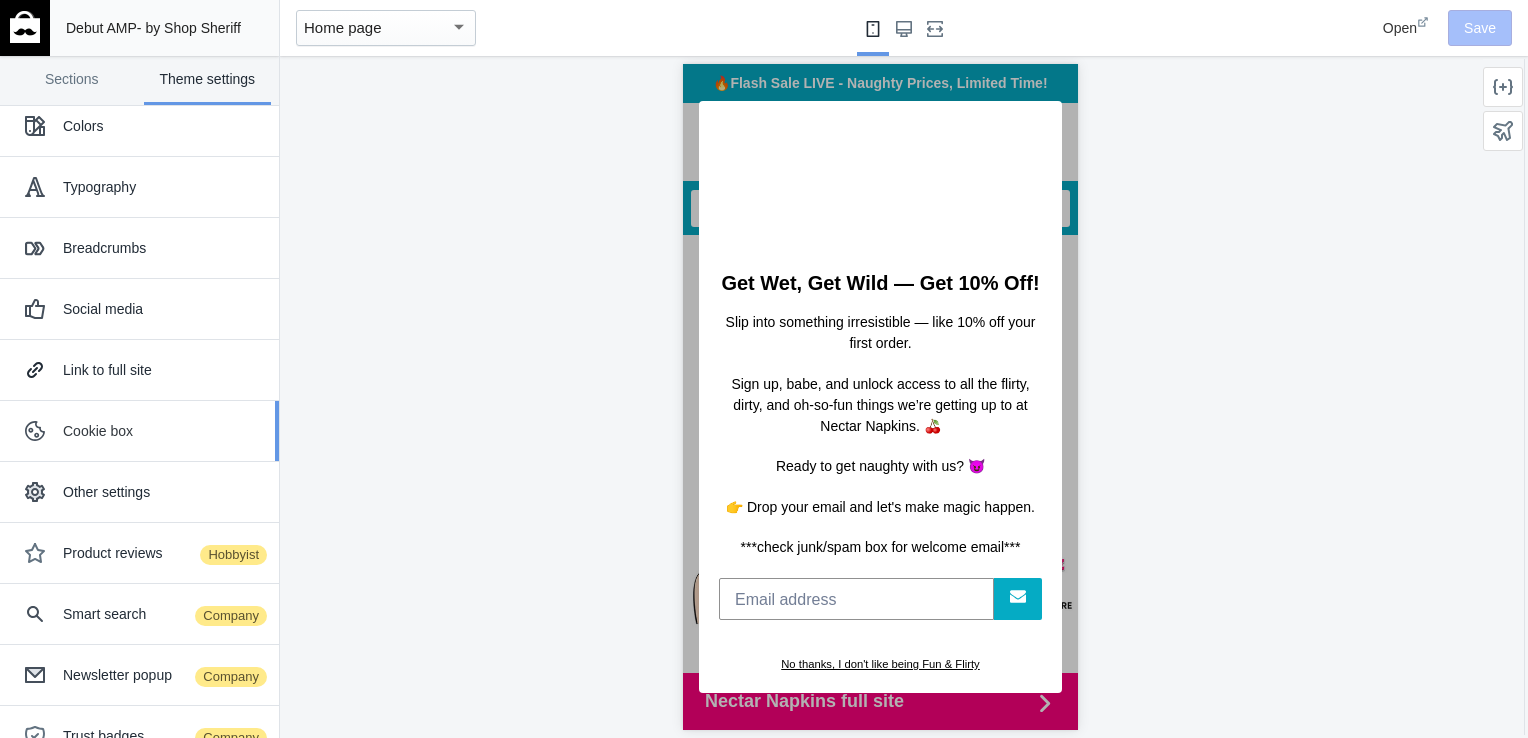 scroll, scrollTop: 0, scrollLeft: 0, axis: both 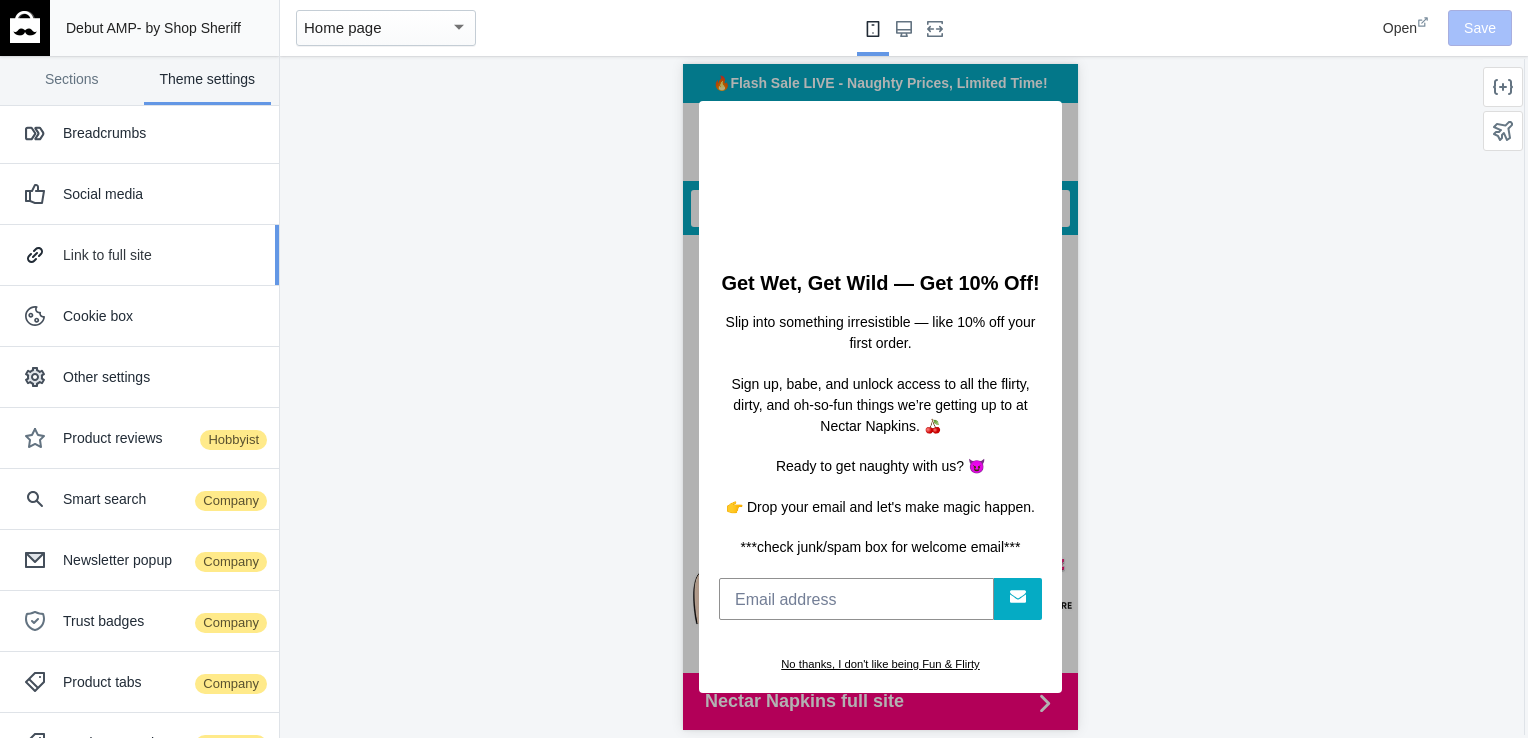 click on "Link to full site" at bounding box center [139, 255] 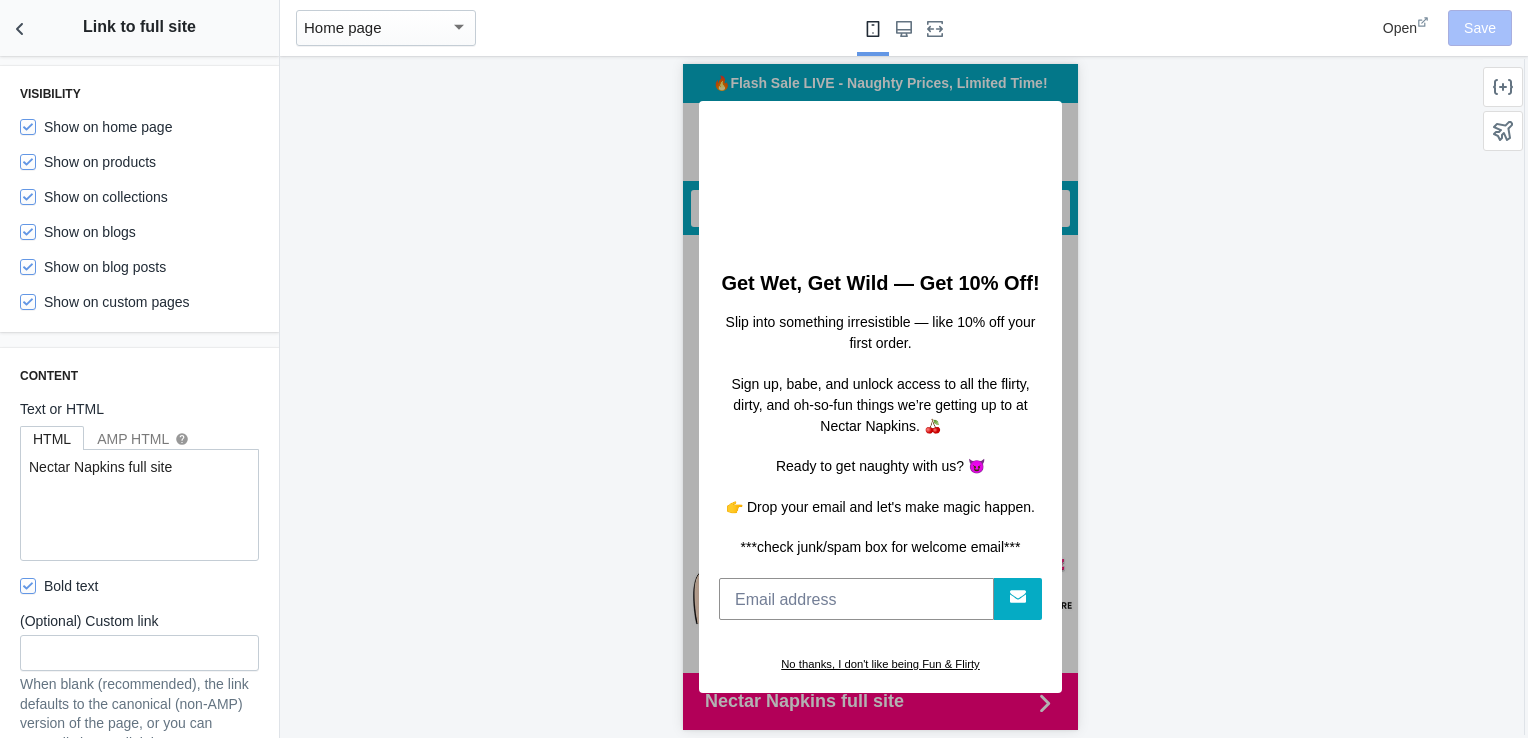 scroll, scrollTop: 140, scrollLeft: 0, axis: vertical 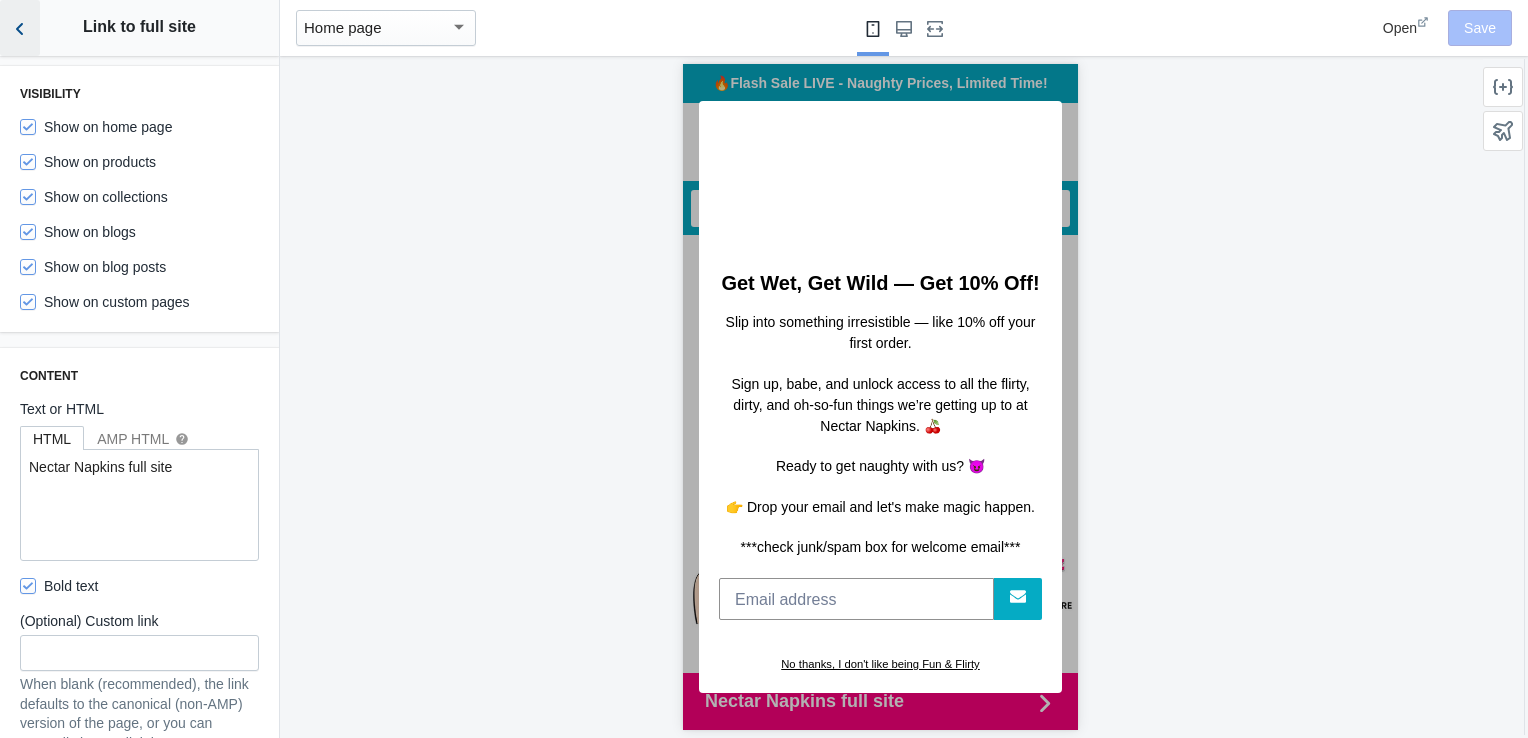 click 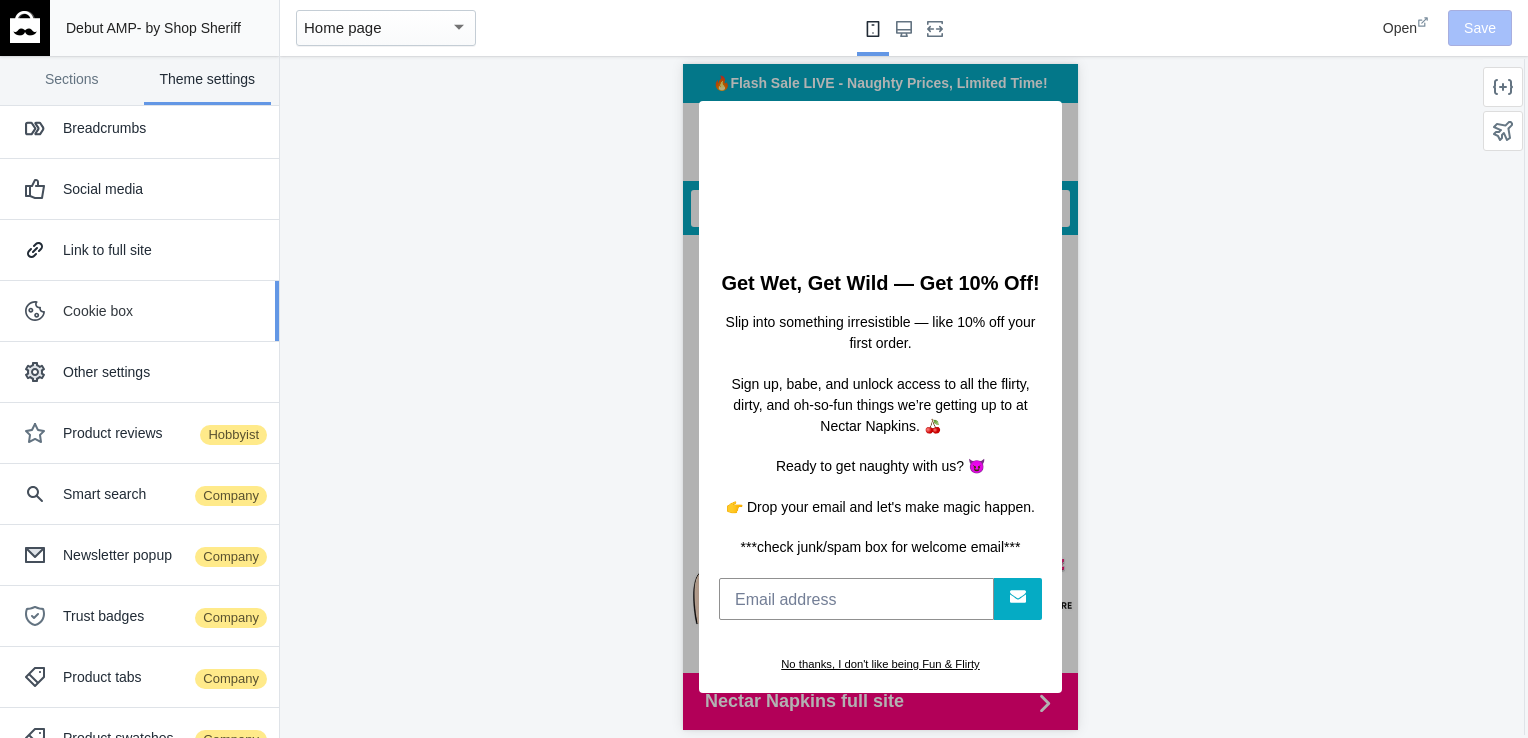 click on "Cookie box" at bounding box center (139, 311) 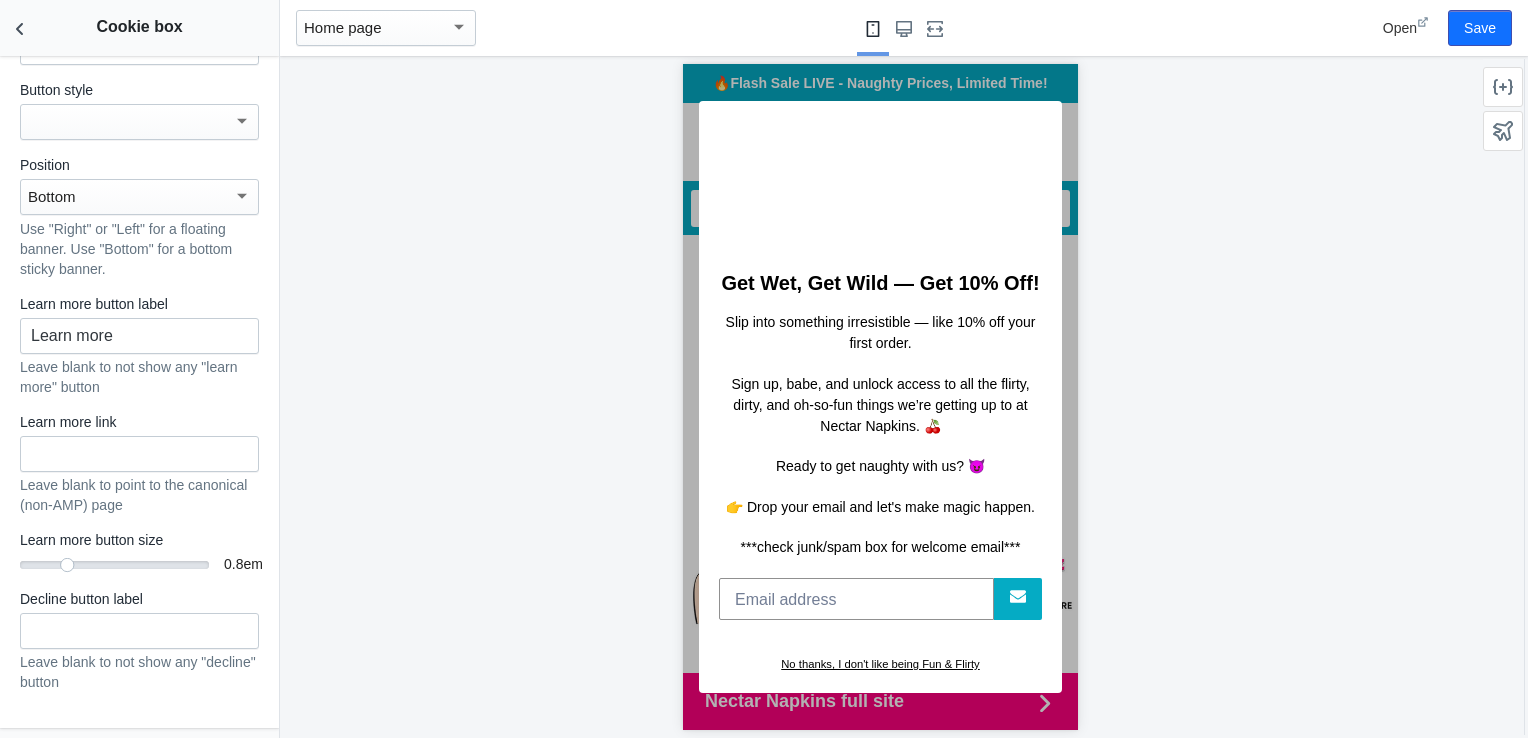 scroll, scrollTop: 929, scrollLeft: 0, axis: vertical 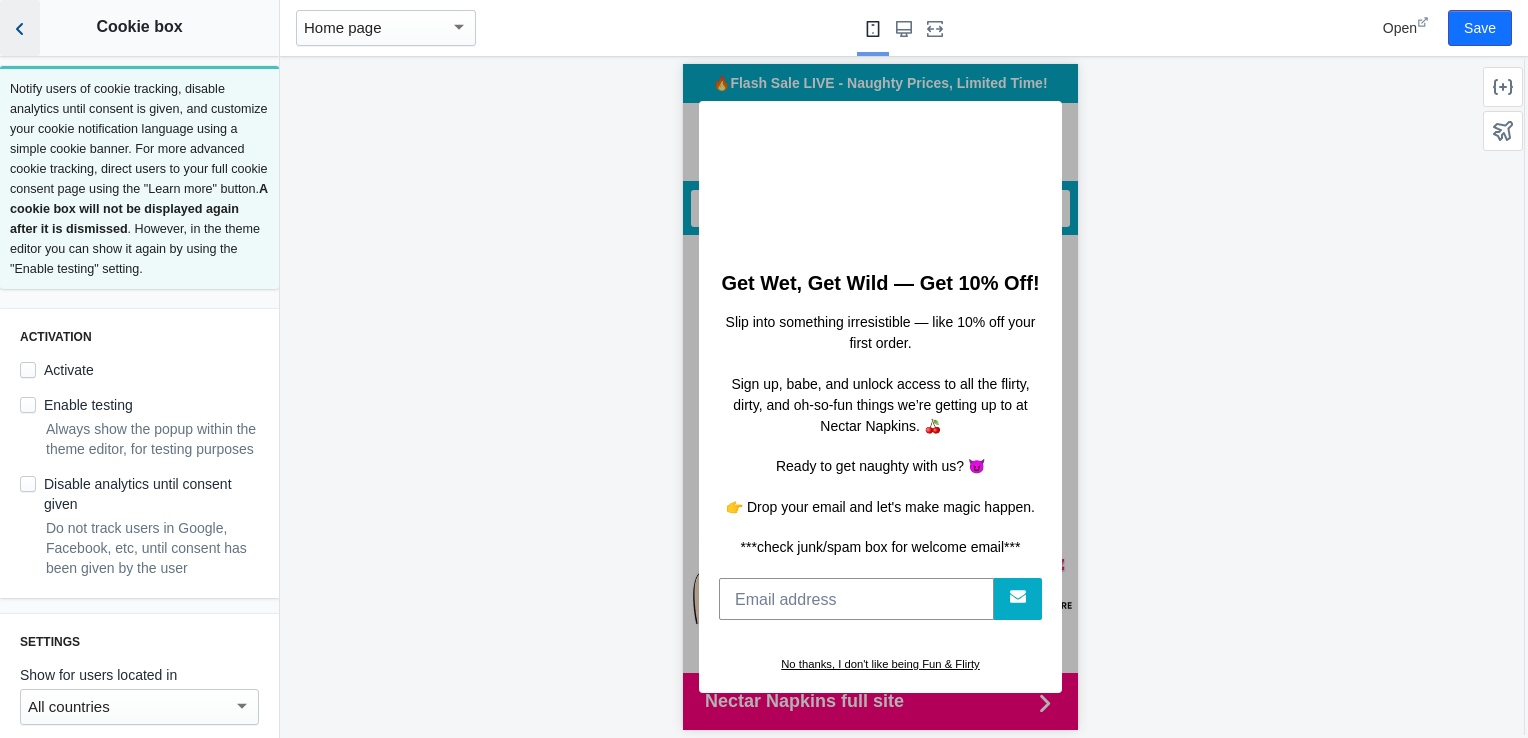 click 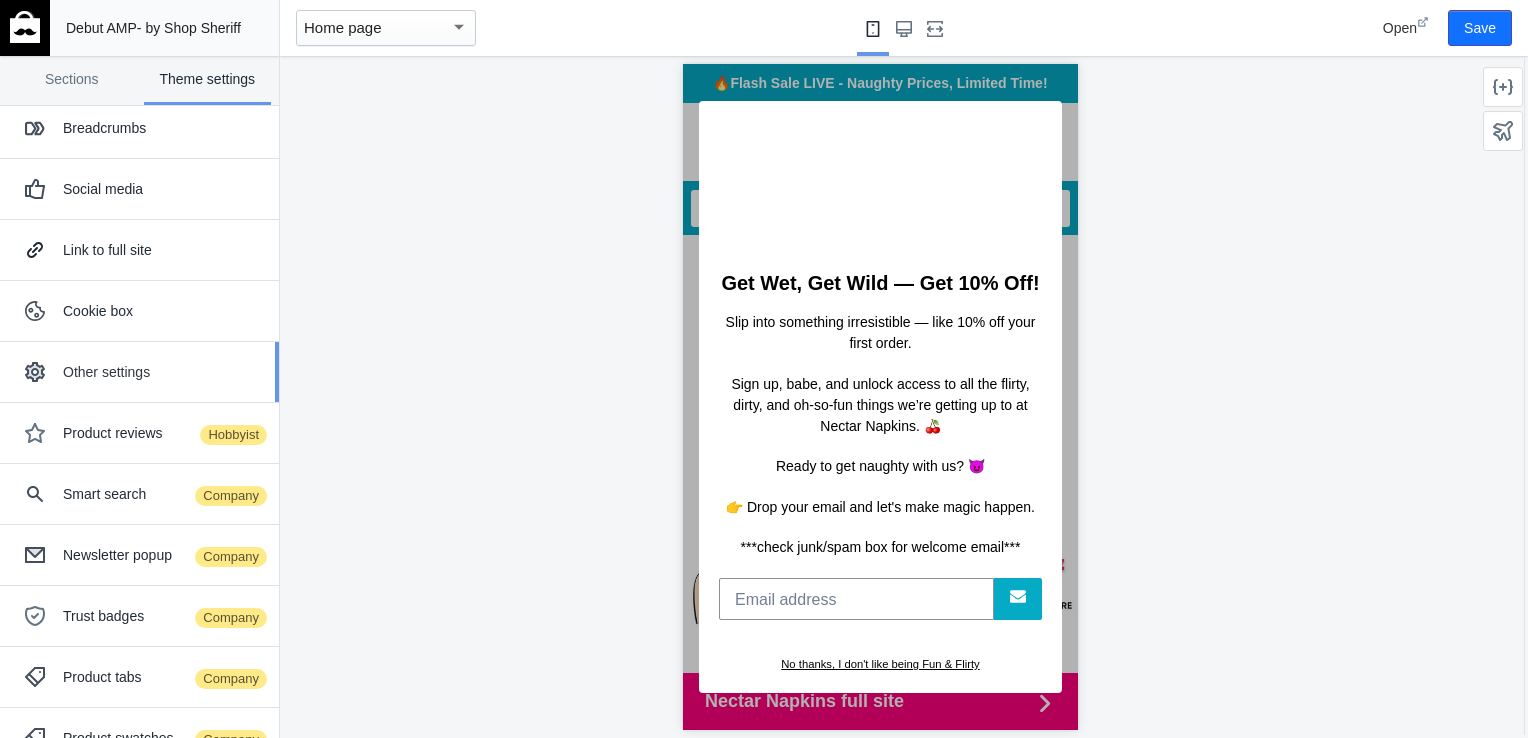 click on "Other settings" at bounding box center (163, 372) 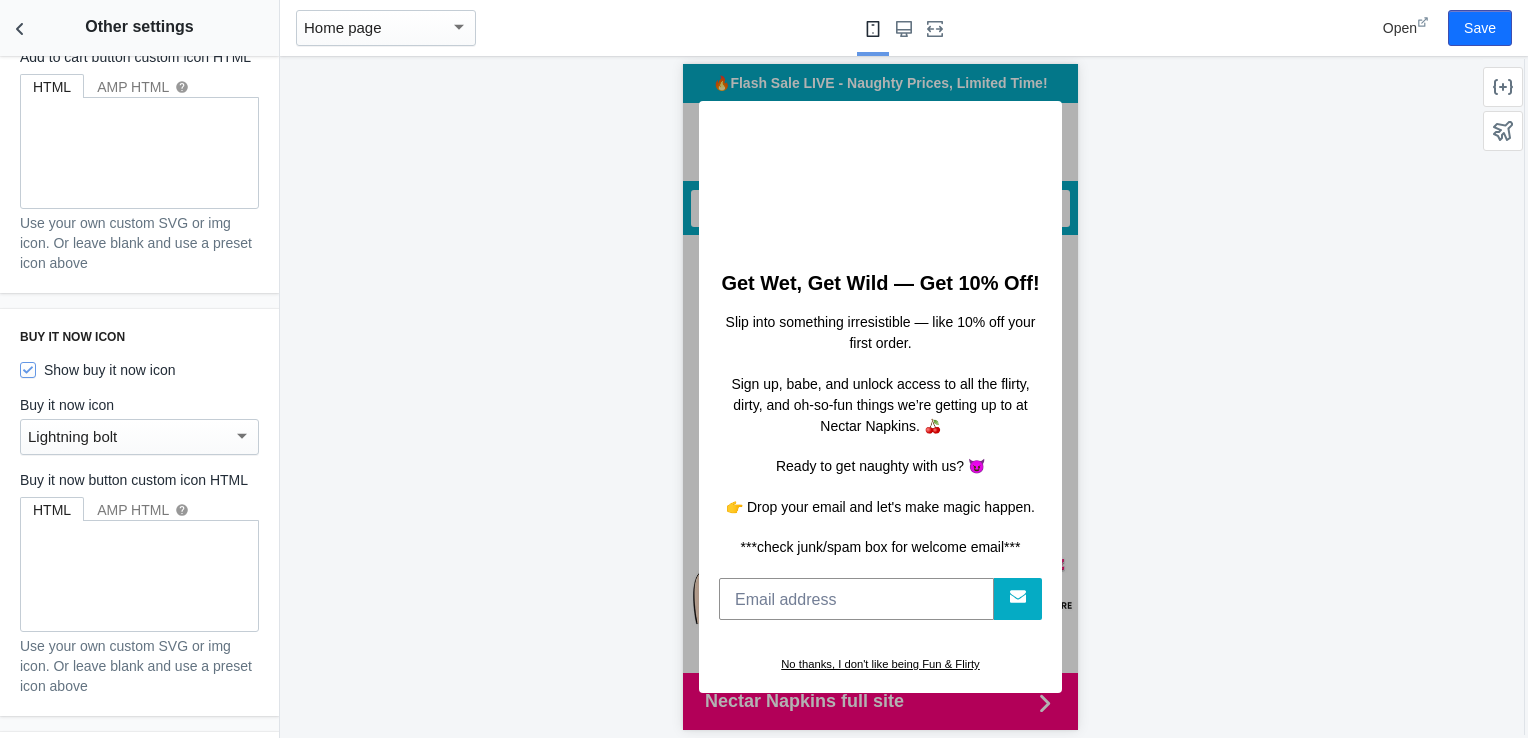 scroll, scrollTop: 0, scrollLeft: 0, axis: both 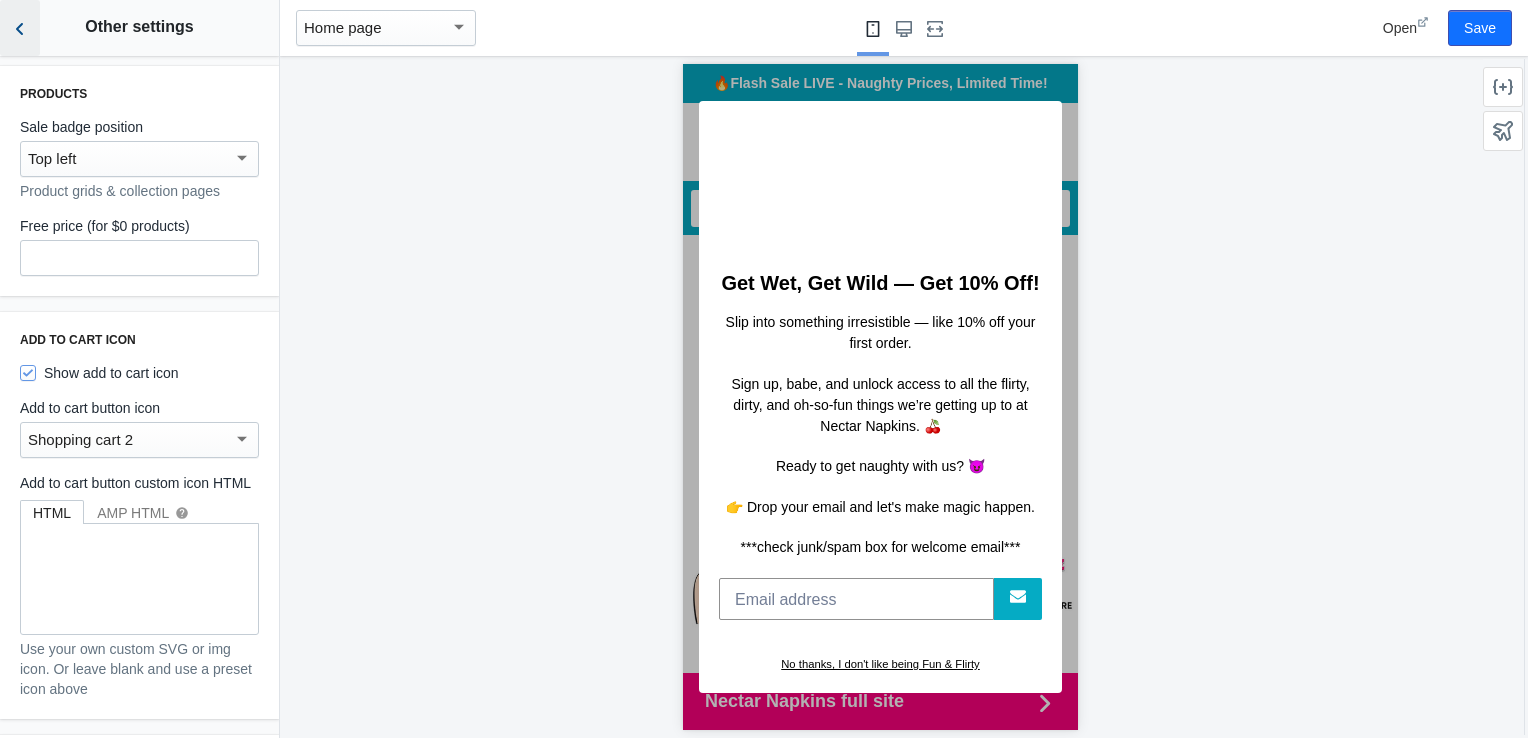 click 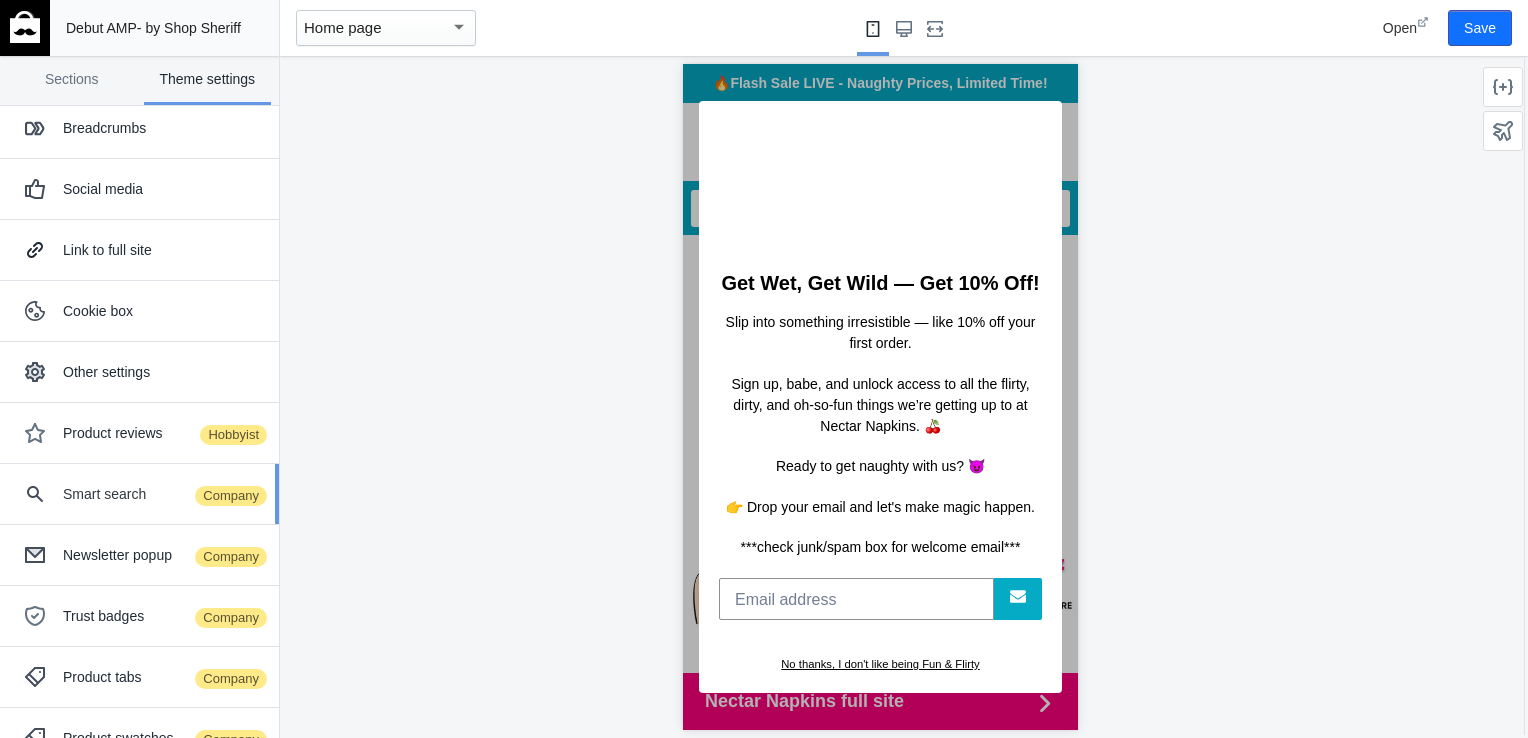 click on "Smart search   Company" at bounding box center [163, 494] 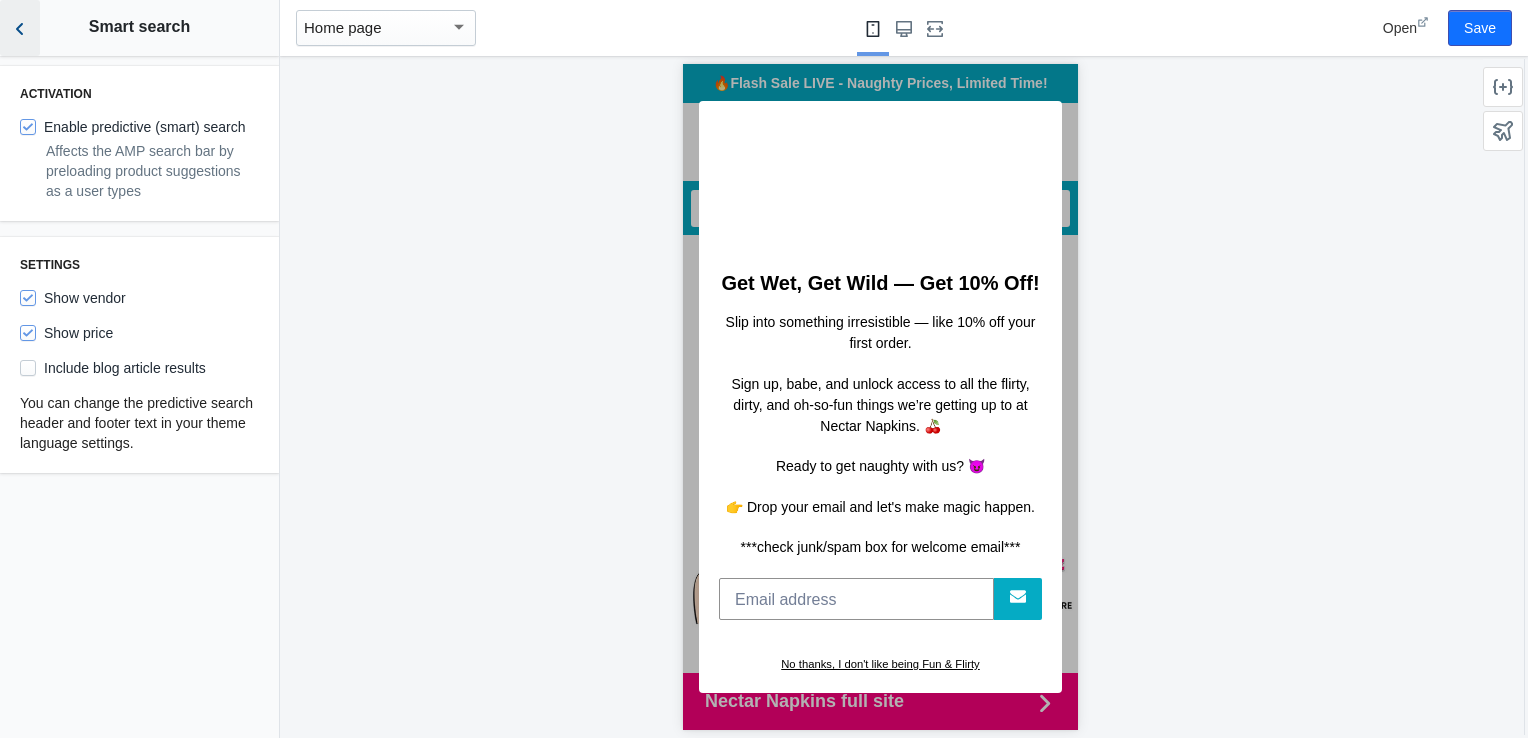 click 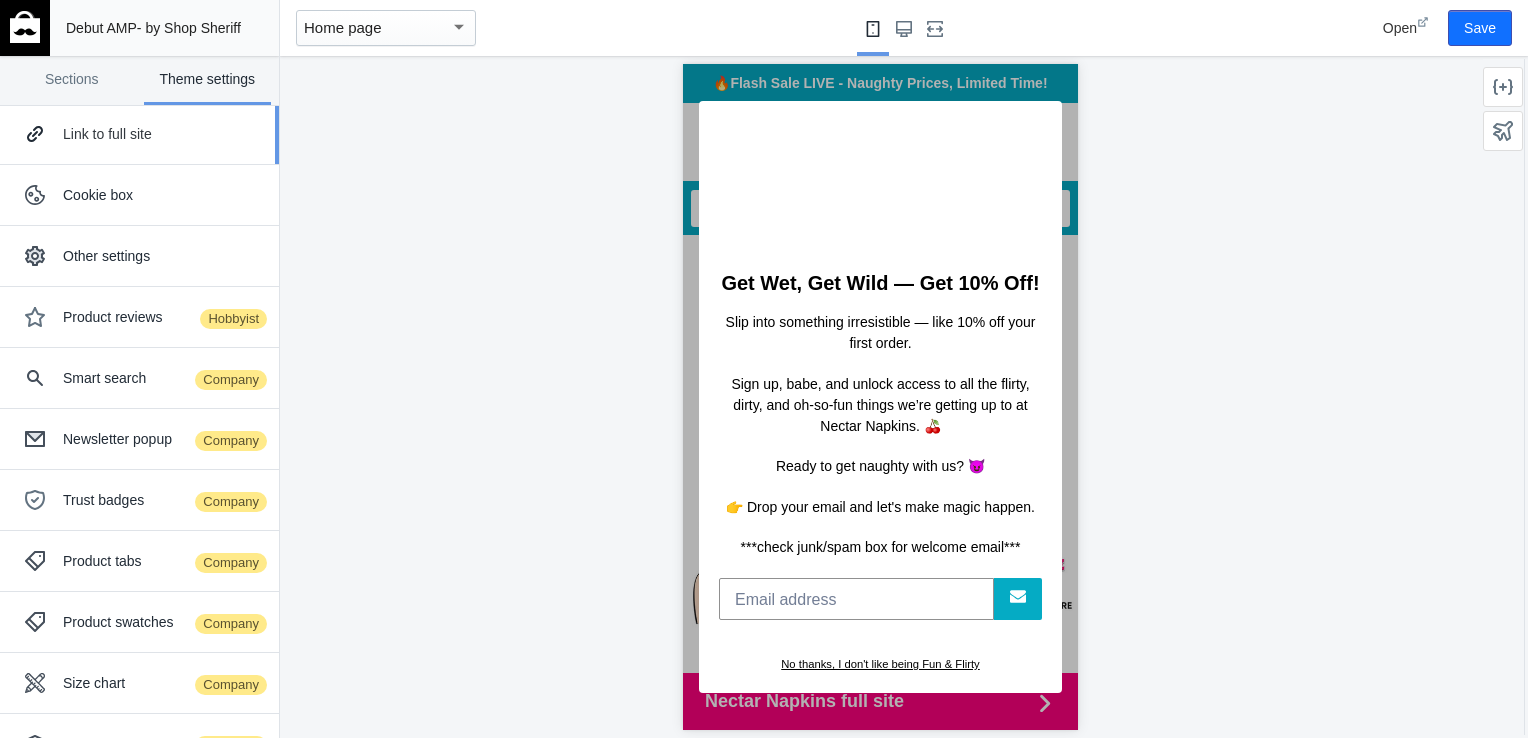 scroll, scrollTop: 297, scrollLeft: 0, axis: vertical 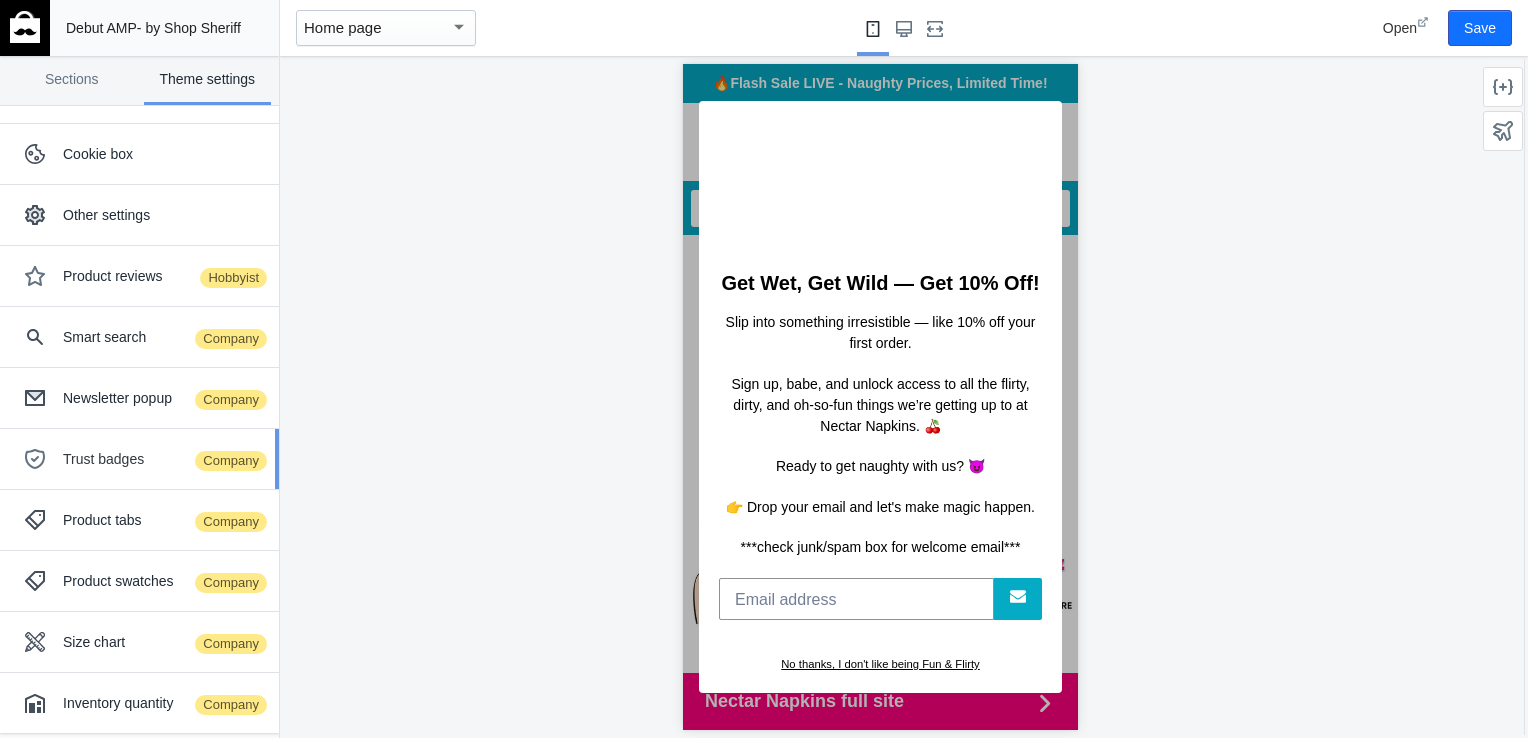 click on "Trust badges   Company" at bounding box center (163, 459) 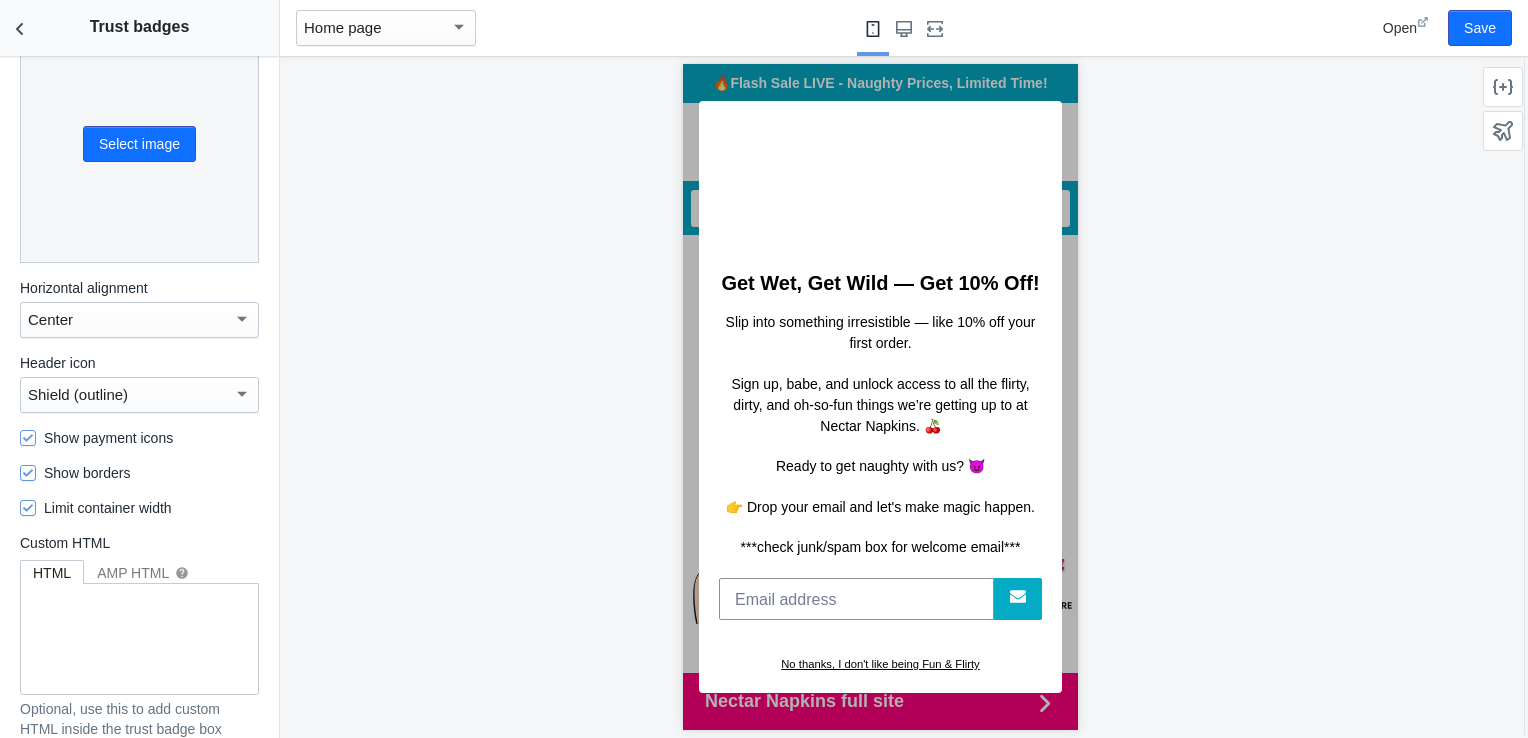 scroll, scrollTop: 0, scrollLeft: 0, axis: both 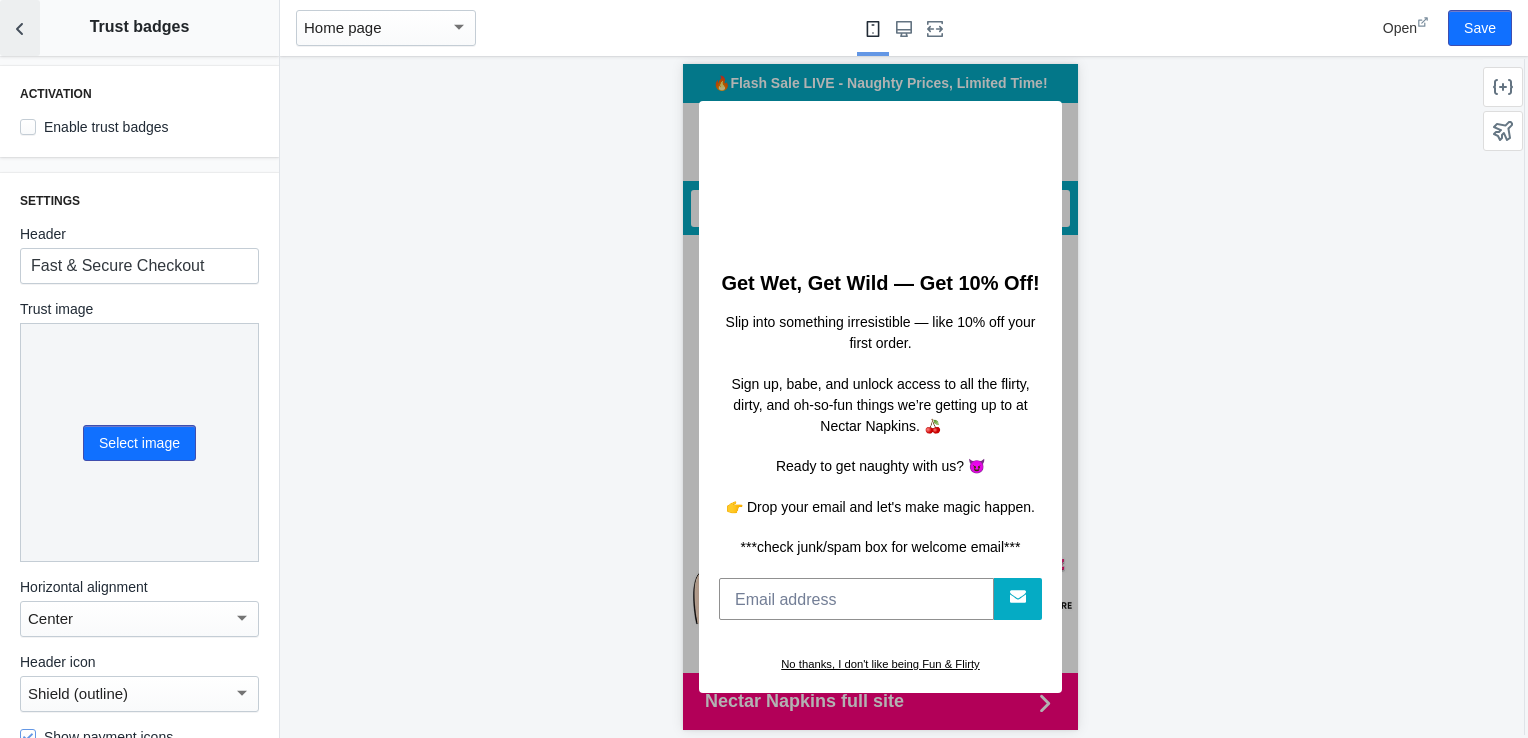 click 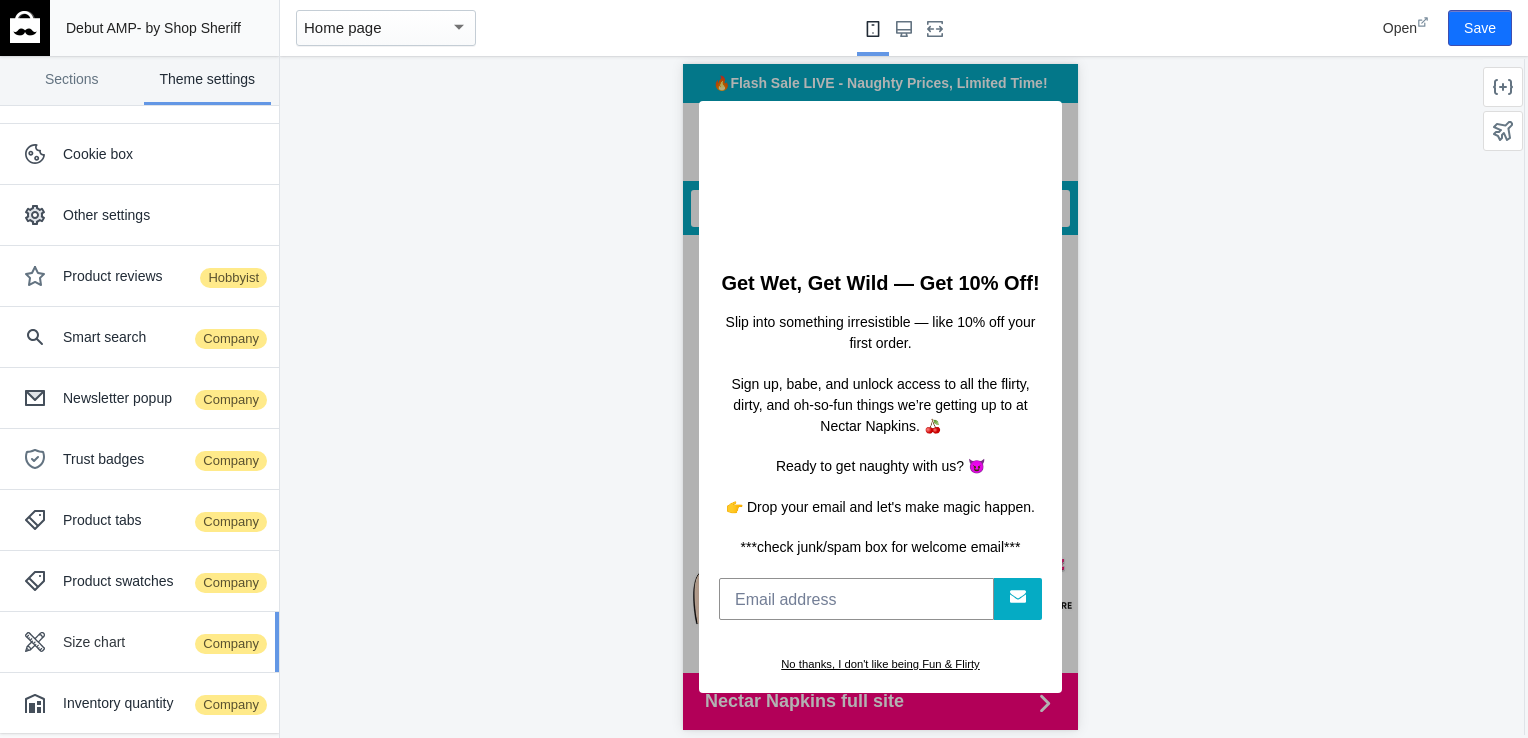 click on "Size chart   Company" at bounding box center (139, 642) 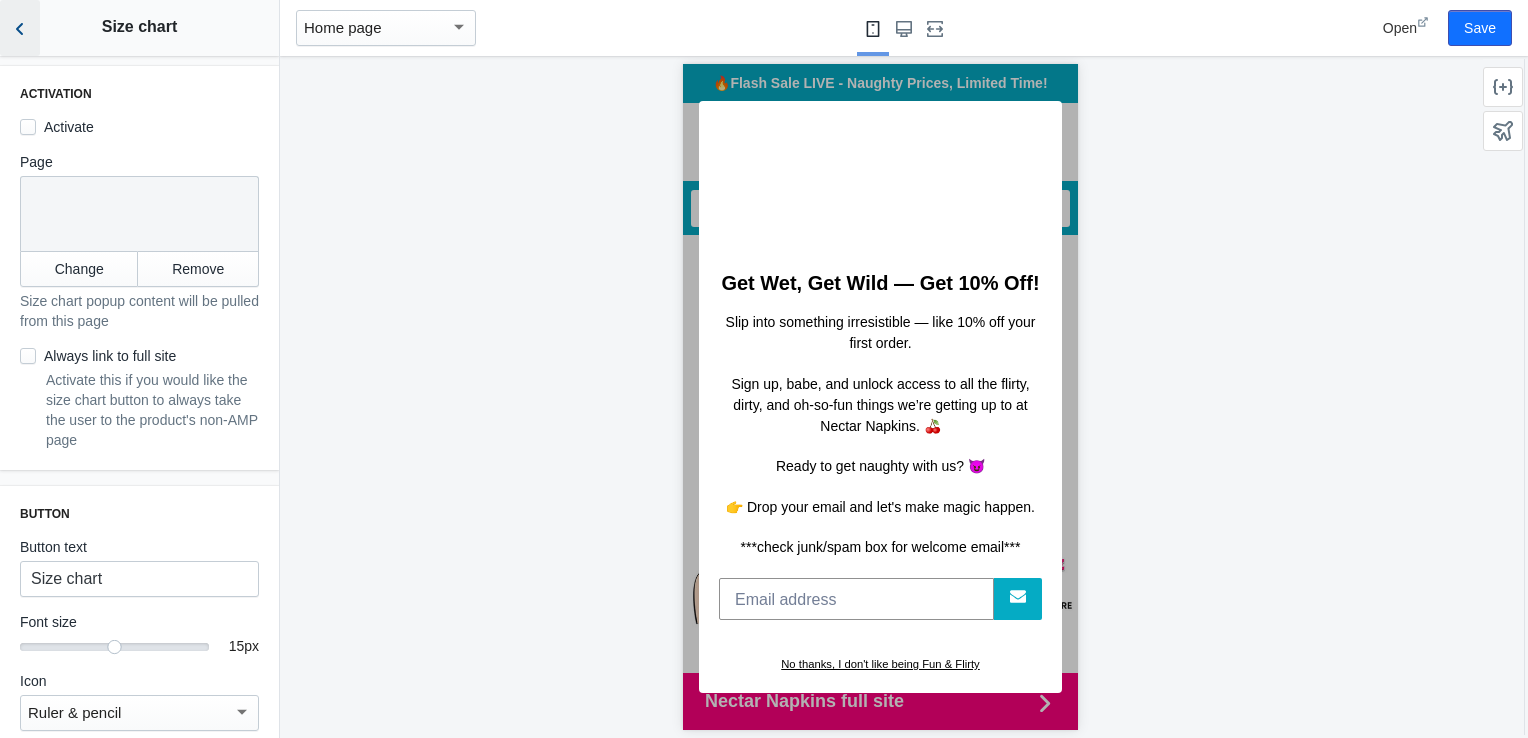 click 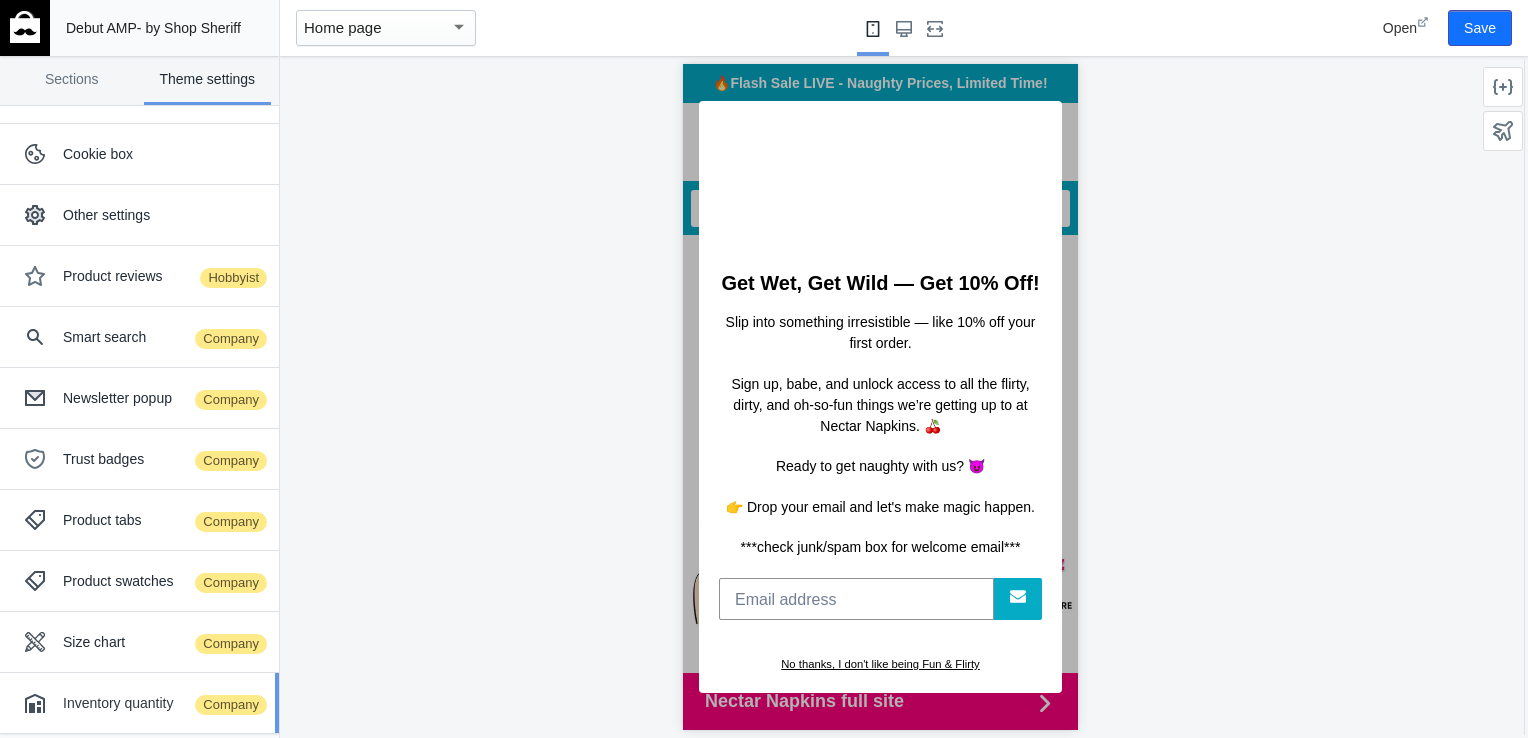 click on "Inventory quantity   Company" at bounding box center [163, 703] 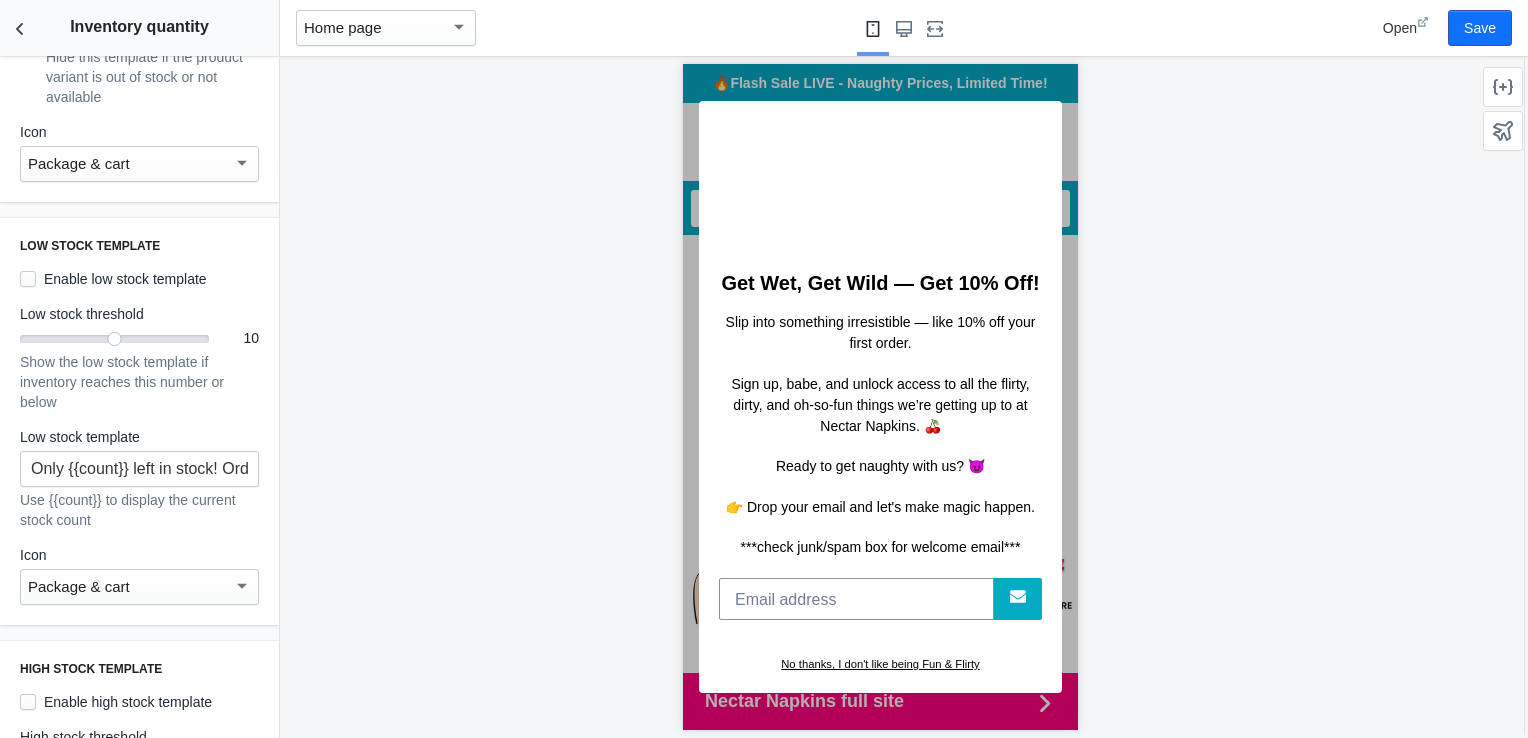 scroll, scrollTop: 899, scrollLeft: 0, axis: vertical 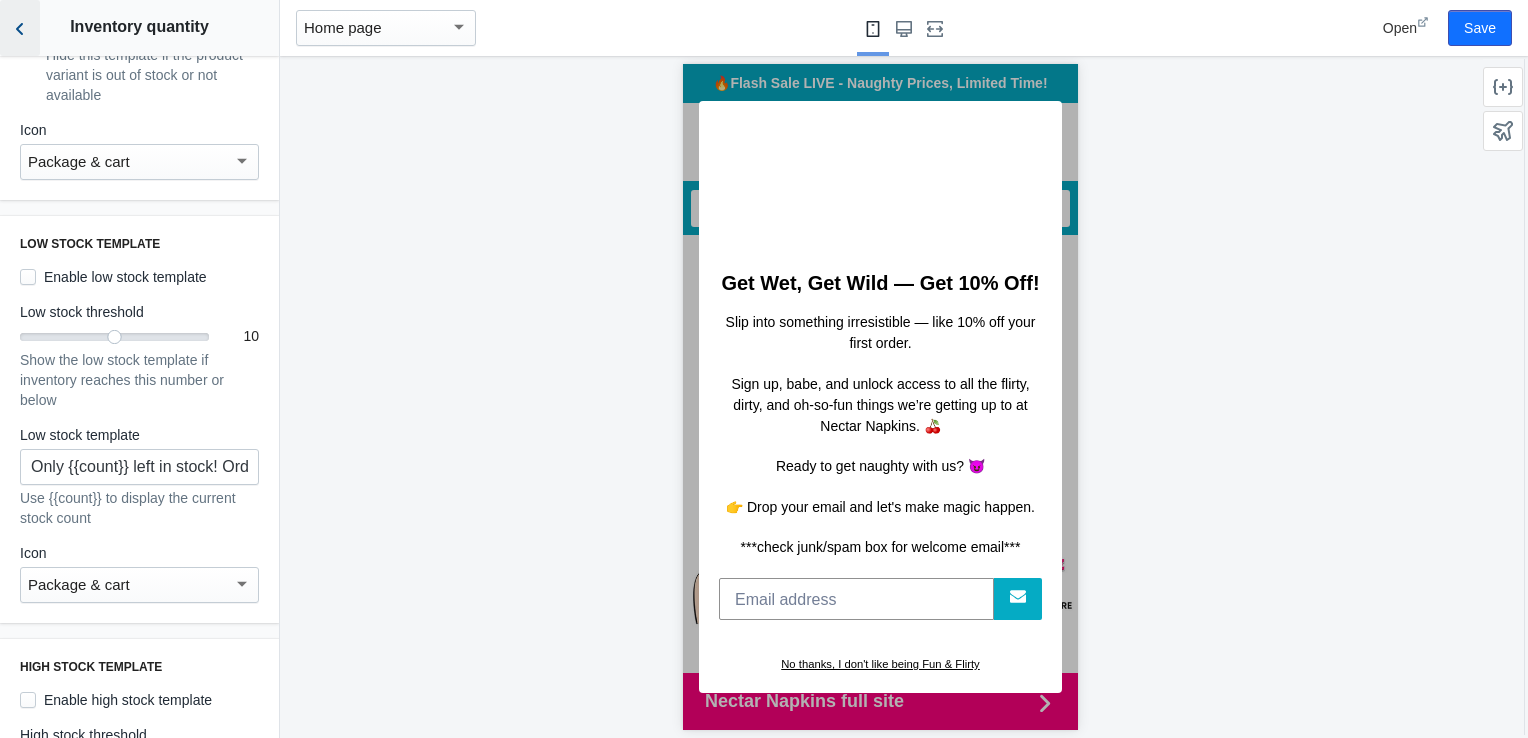 click 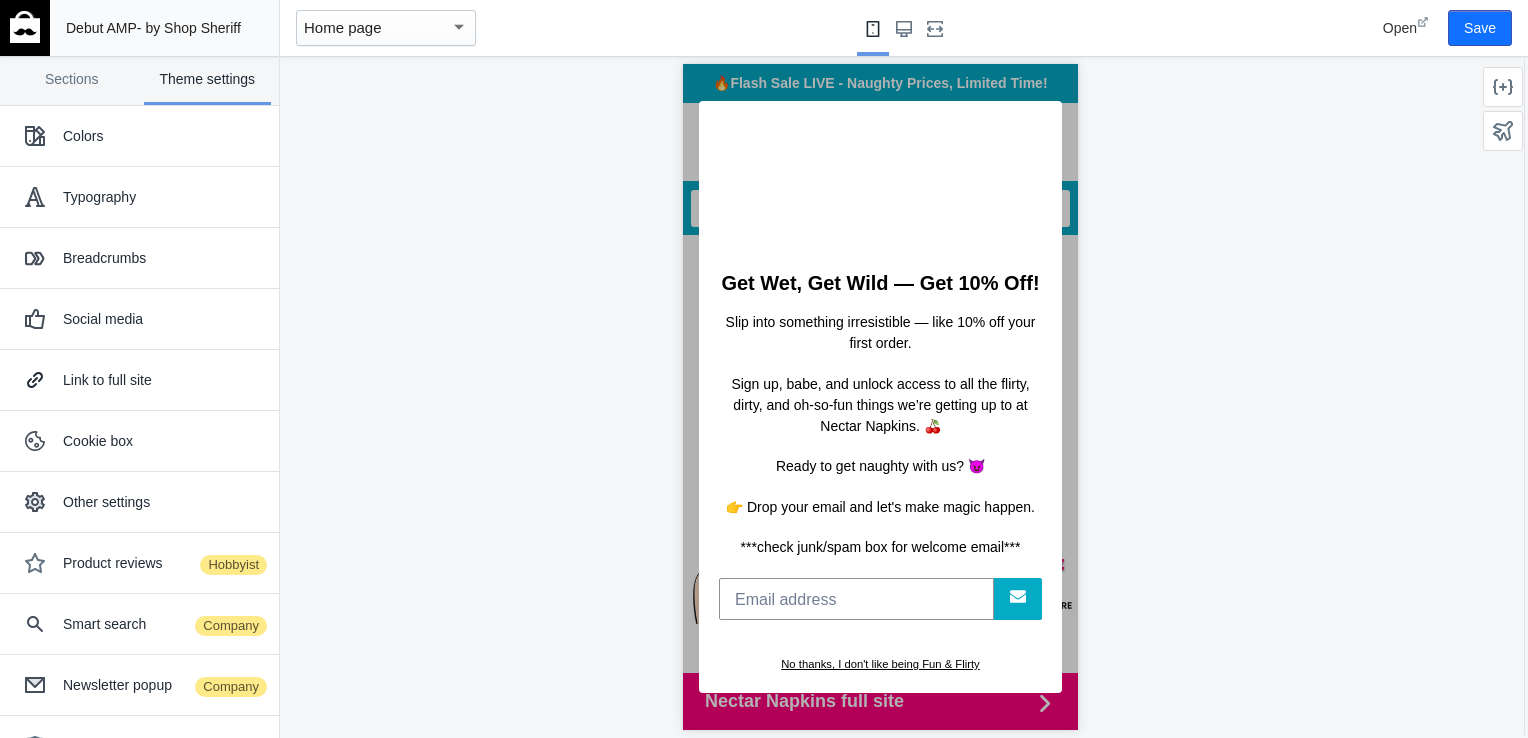 scroll, scrollTop: 0, scrollLeft: 0, axis: both 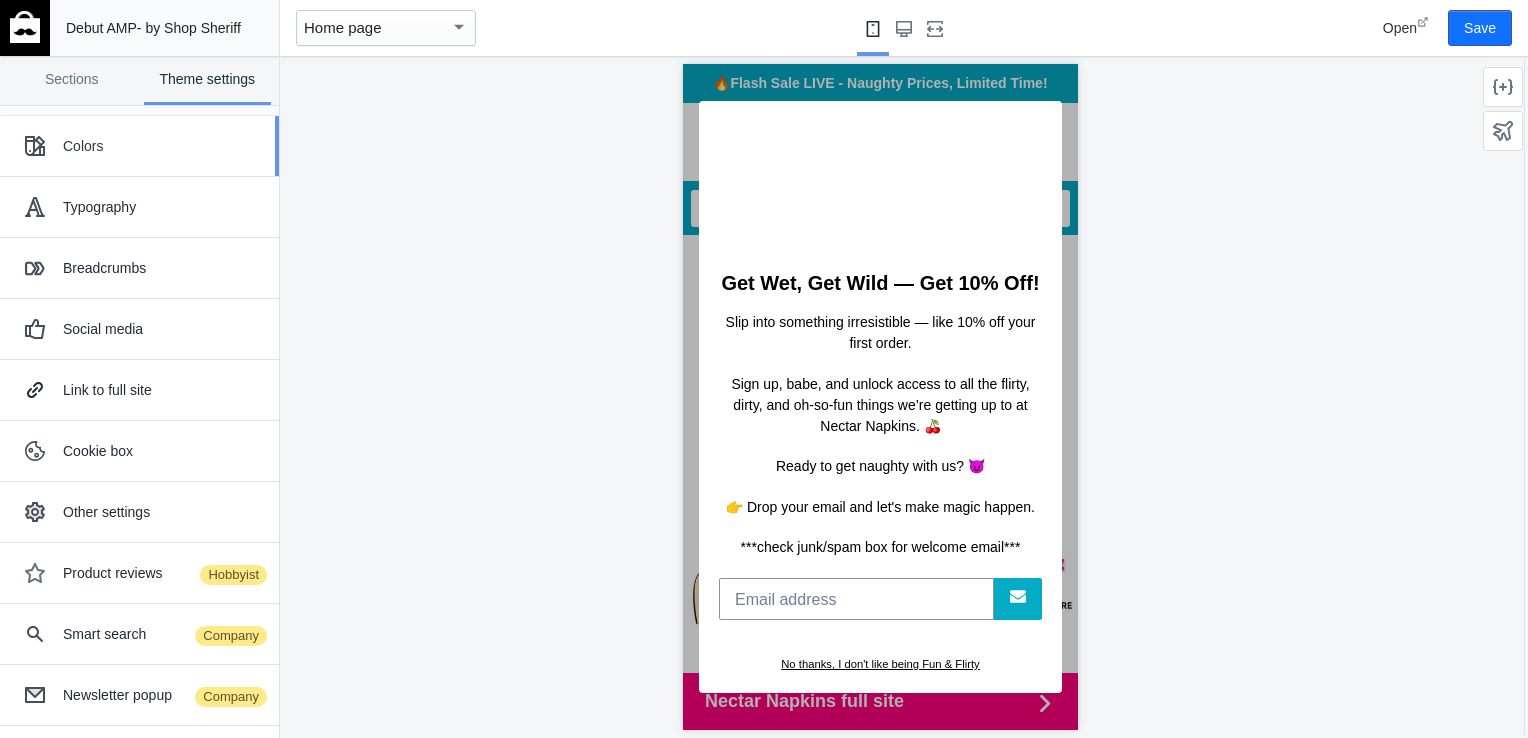 click on "Colors" at bounding box center [163, 146] 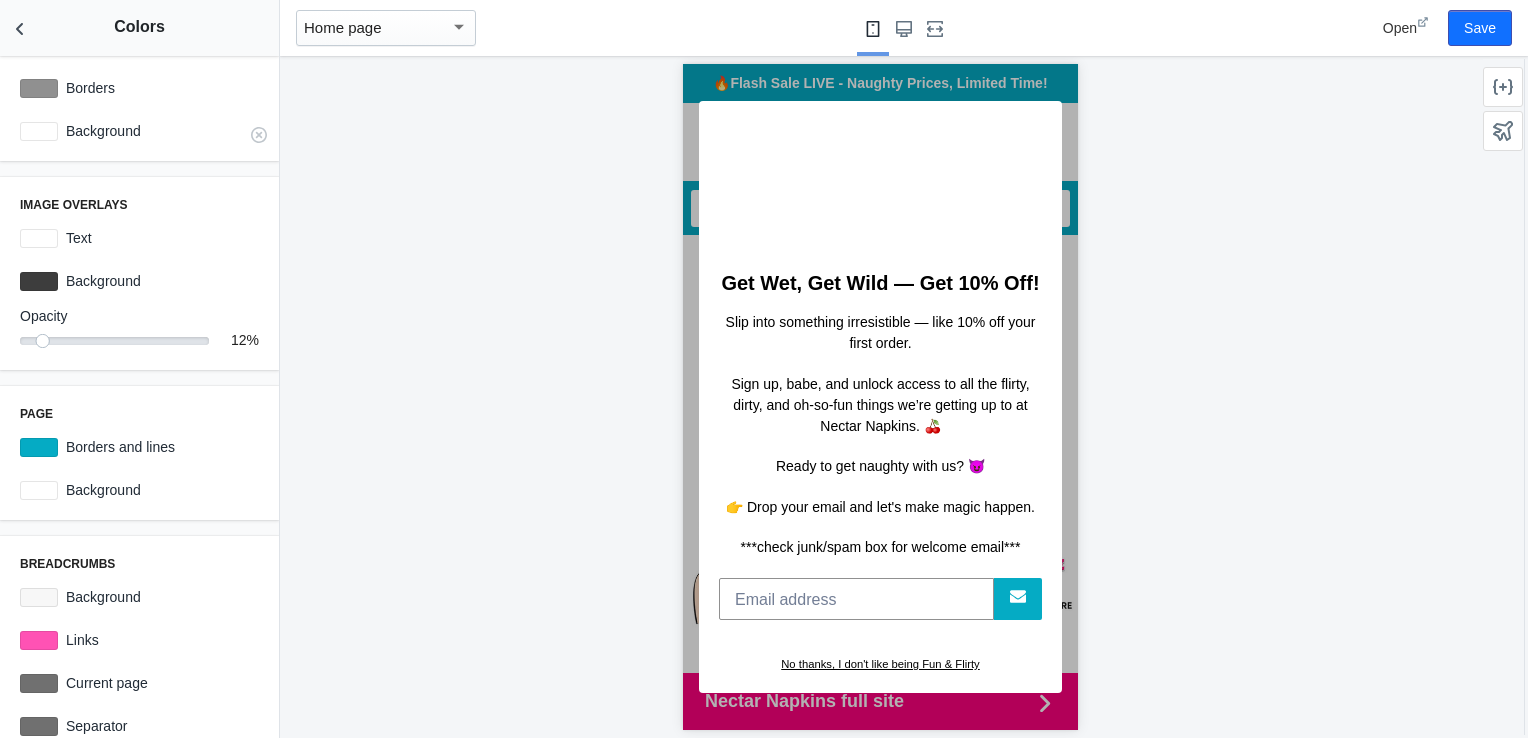 scroll, scrollTop: 516, scrollLeft: 0, axis: vertical 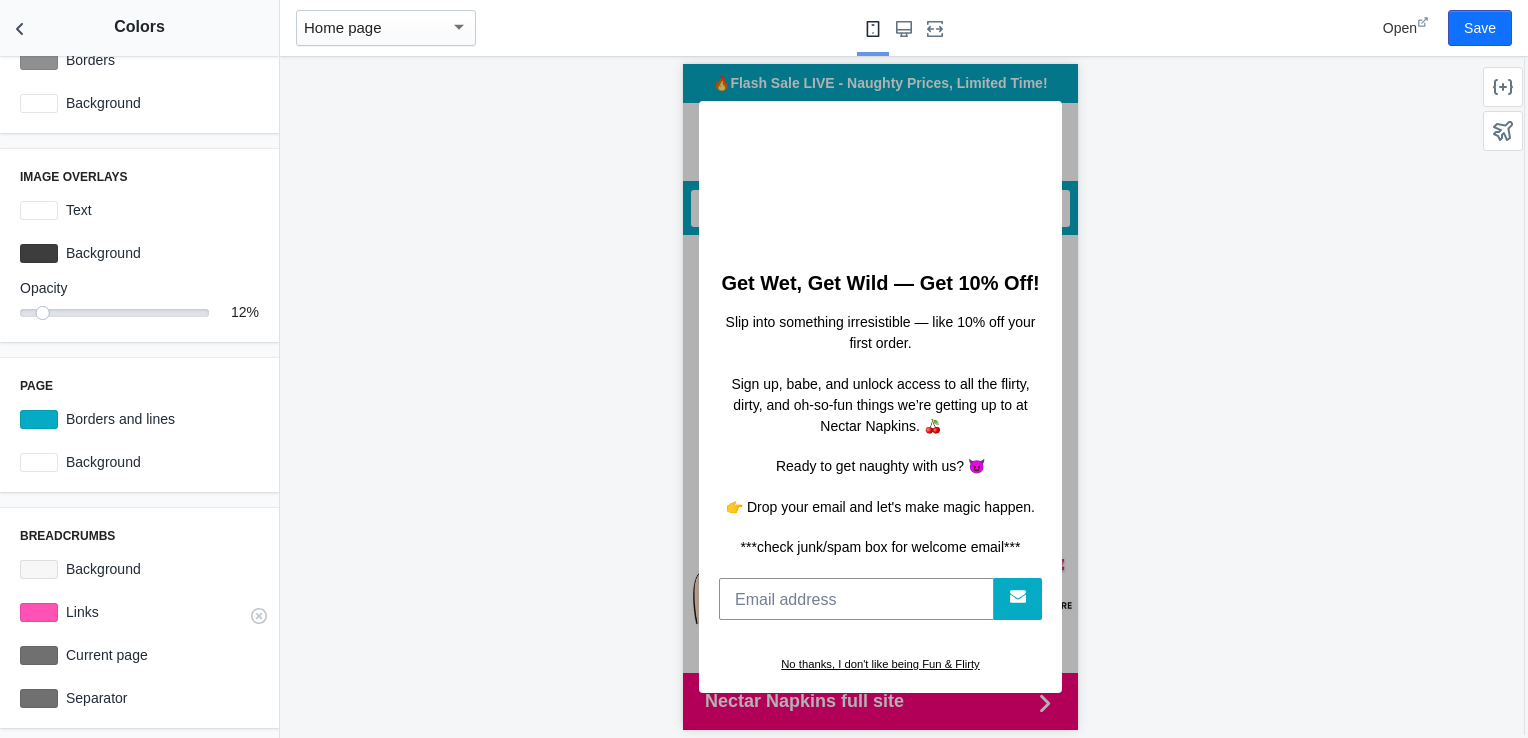 click at bounding box center (39, 612) 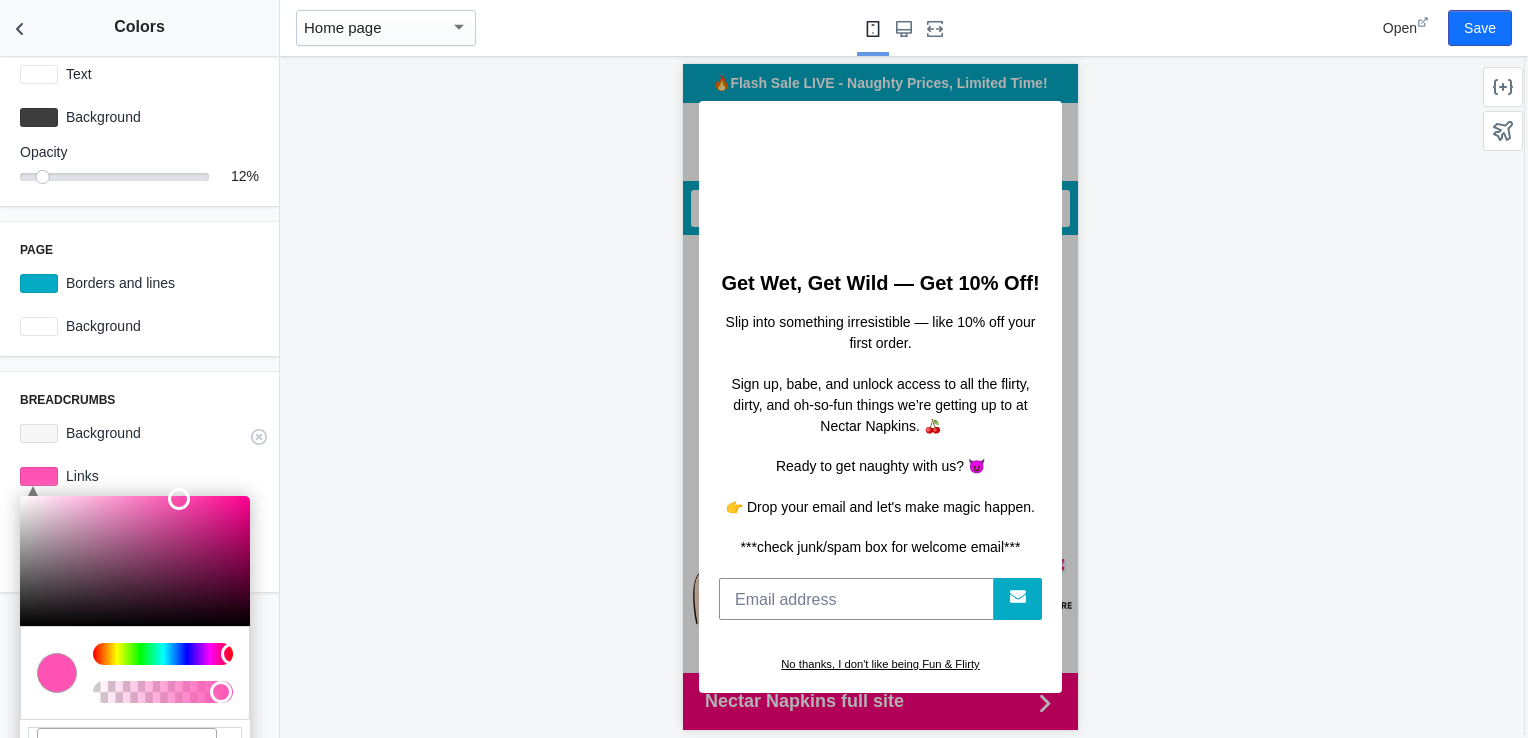 scroll, scrollTop: 719, scrollLeft: 0, axis: vertical 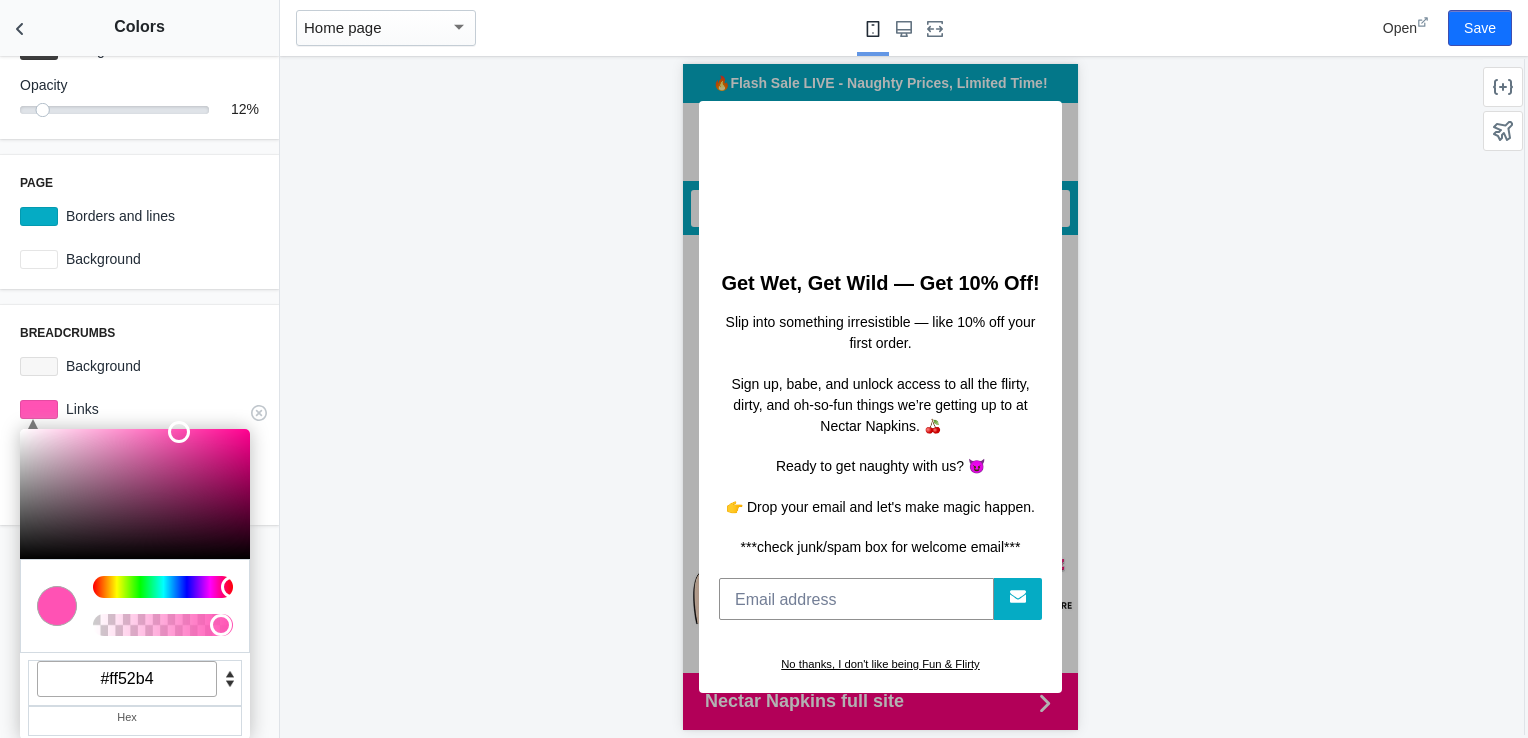 click on "#ff52b4" at bounding box center (127, 679) 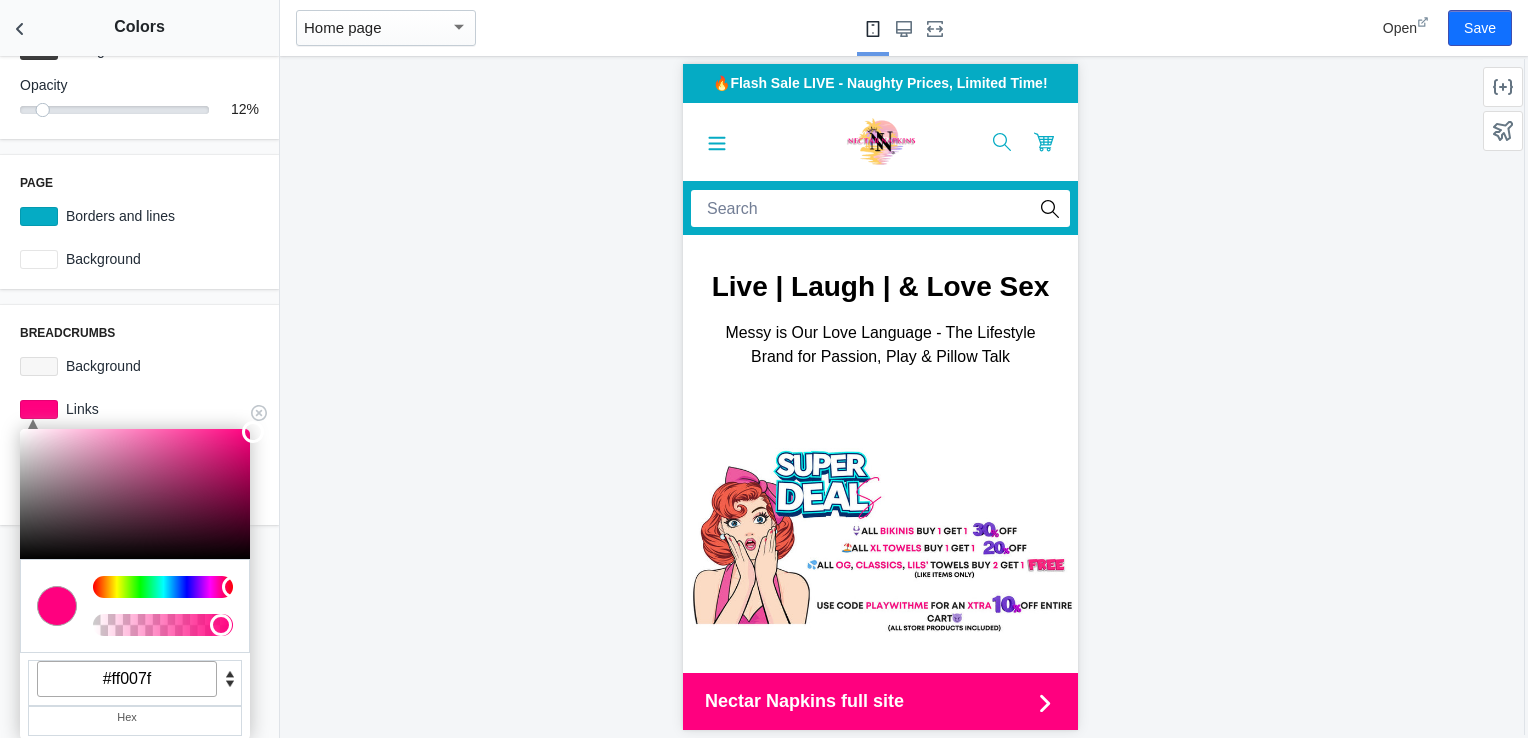 scroll, scrollTop: 0, scrollLeft: 0, axis: both 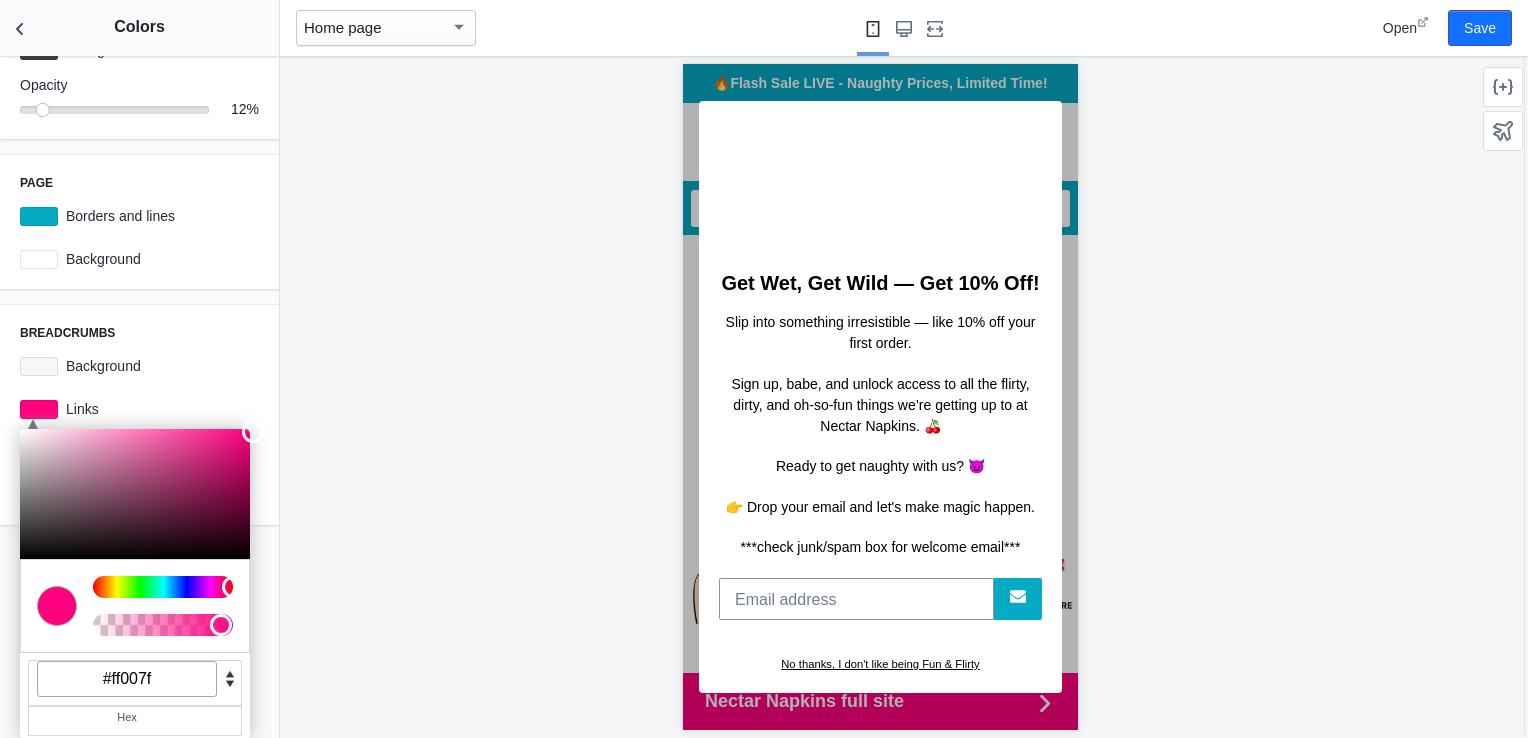 type on "#ff007f" 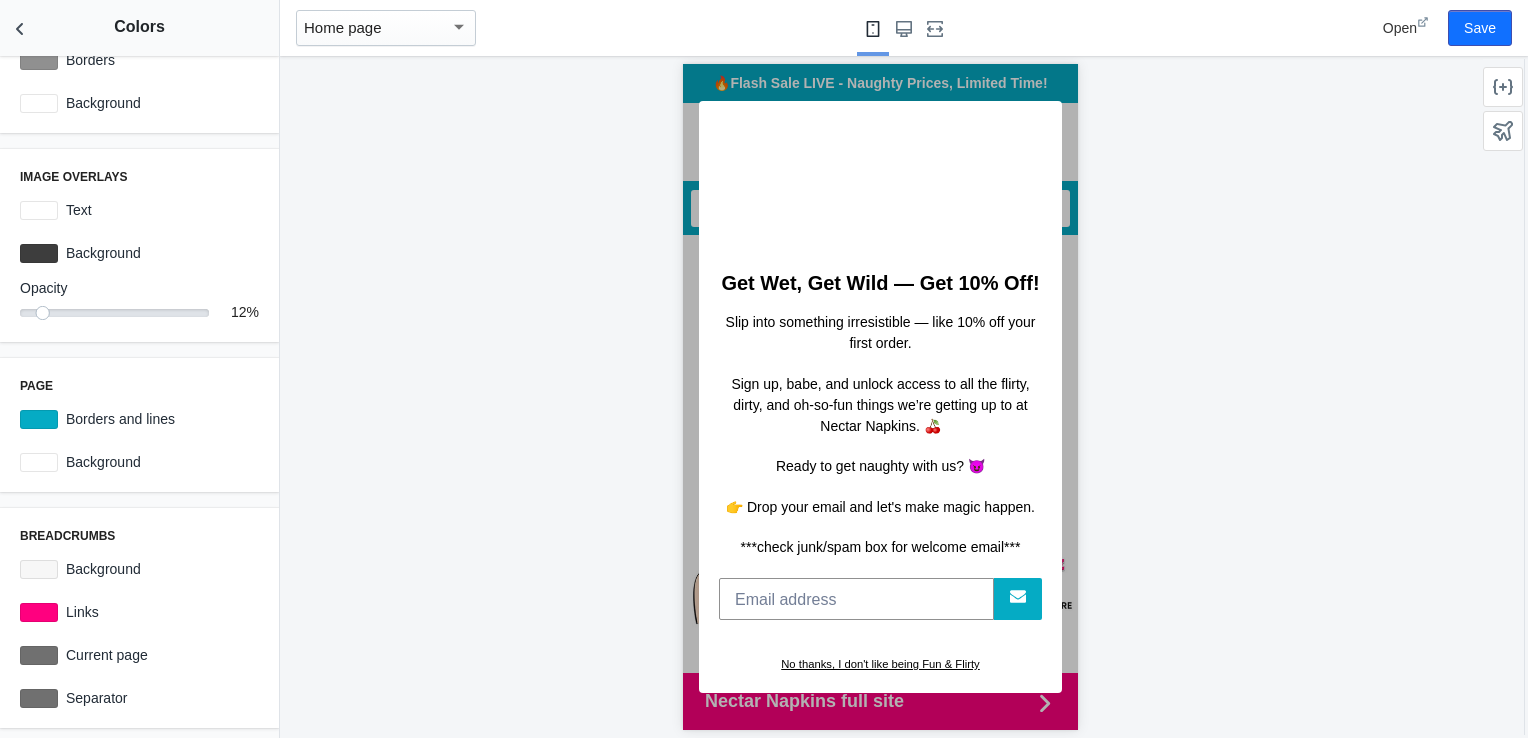 scroll, scrollTop: 516, scrollLeft: 0, axis: vertical 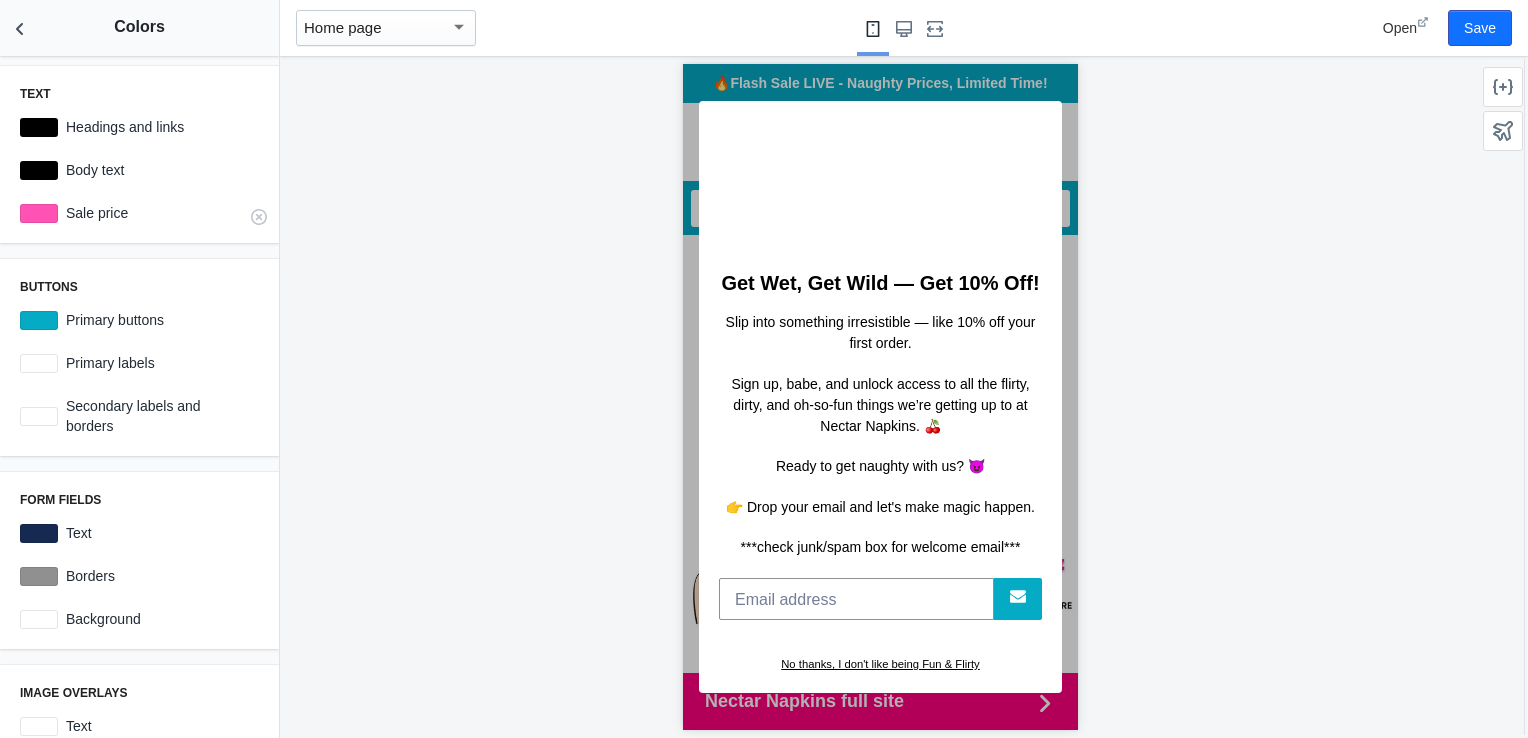 click at bounding box center [39, 213] 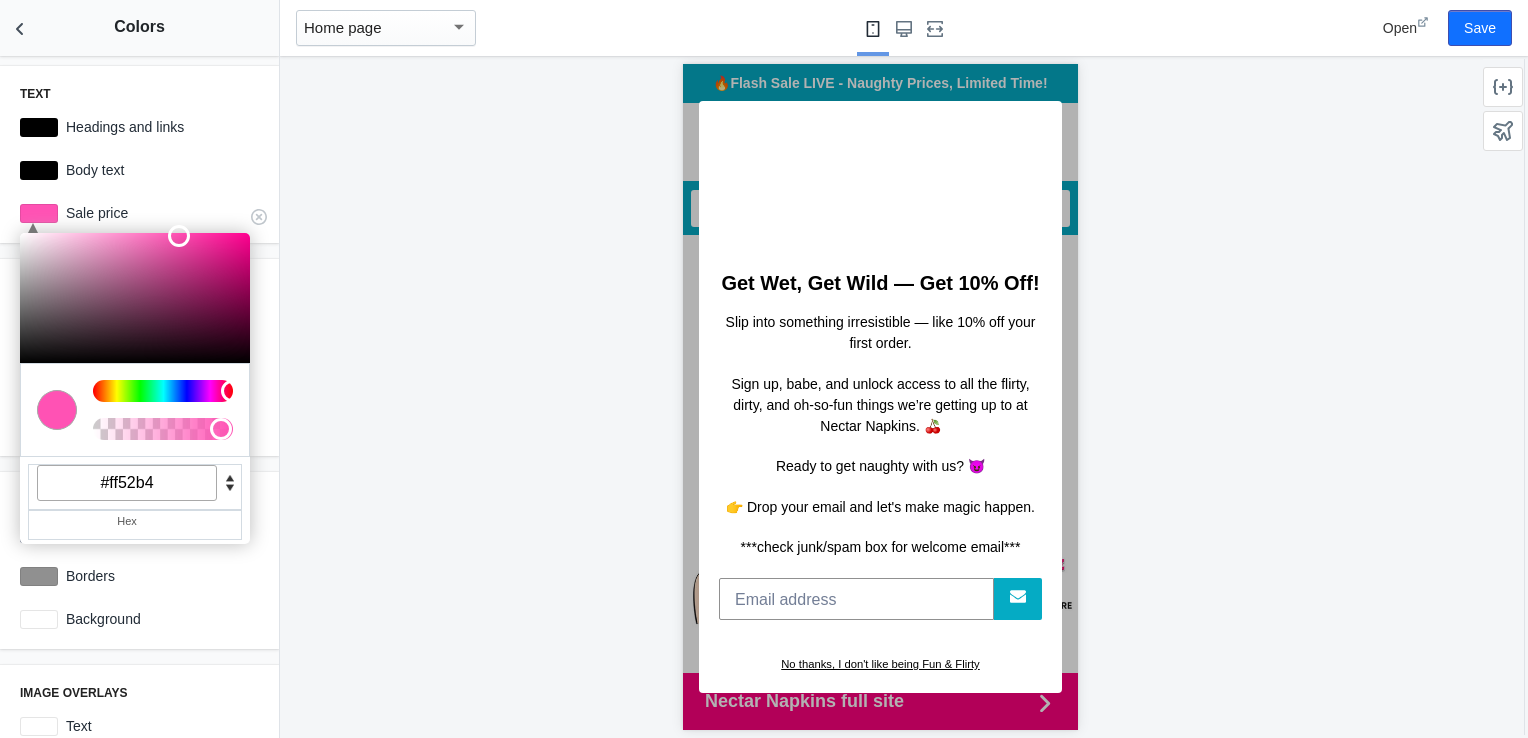 click on "#ff52b4" at bounding box center [127, 483] 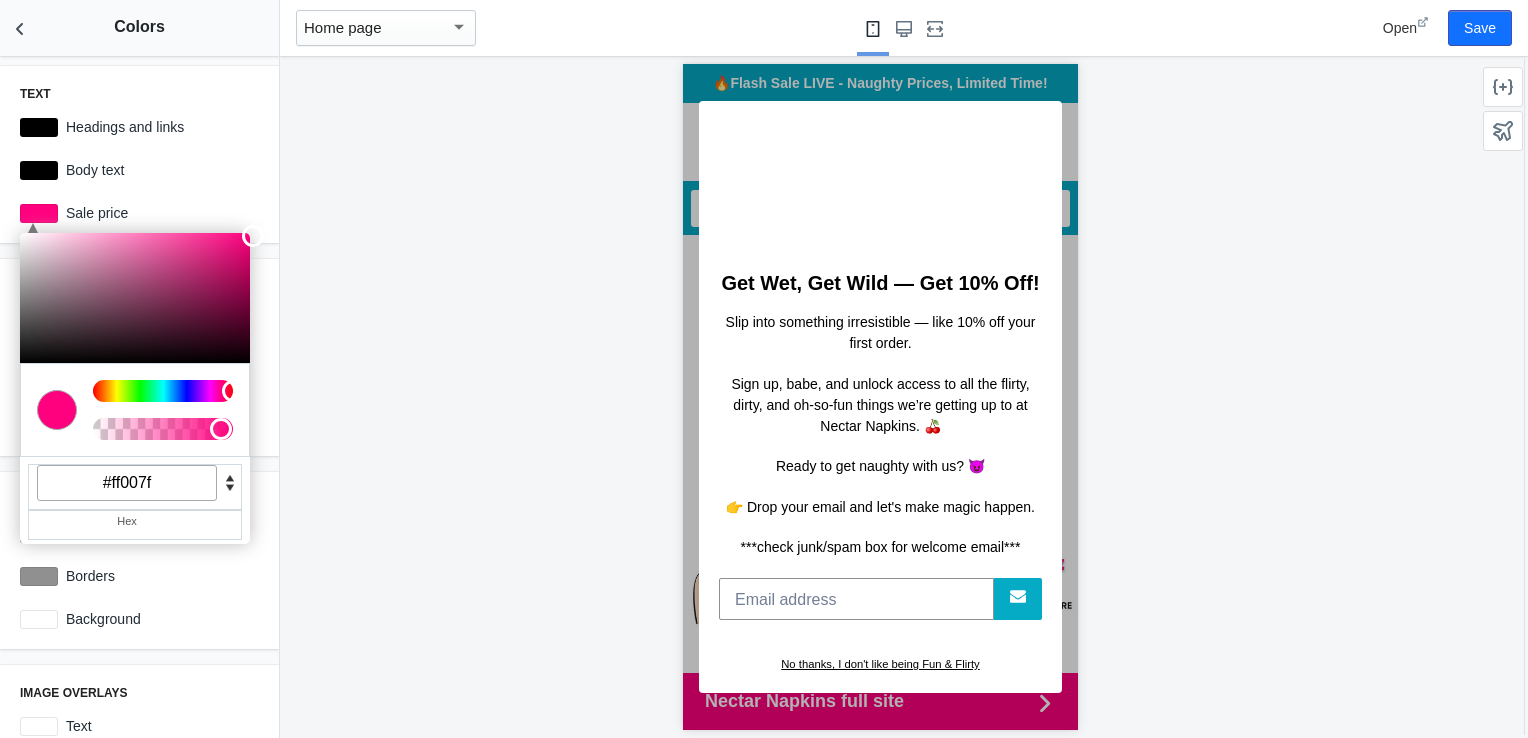 type on "#ff007f" 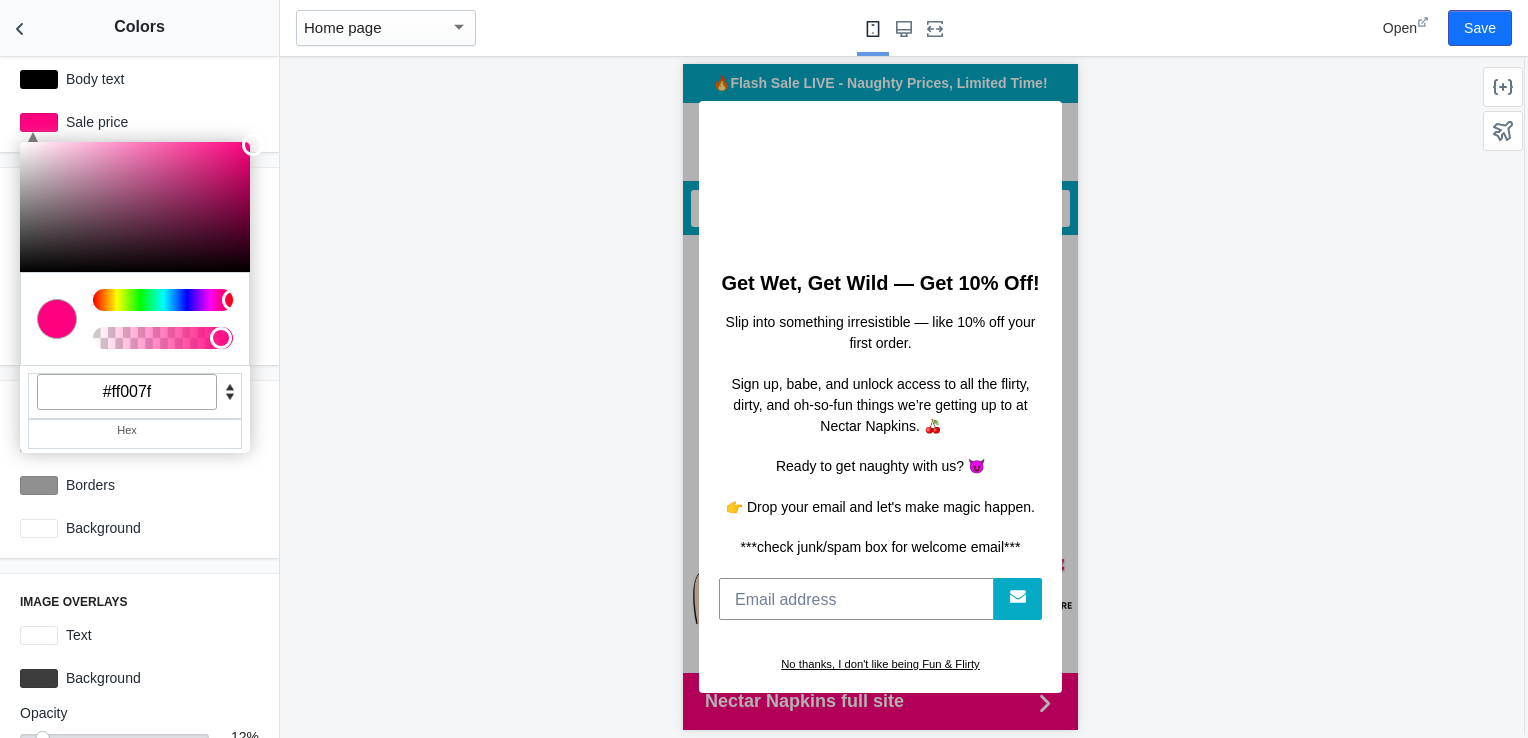 scroll, scrollTop: 0, scrollLeft: 0, axis: both 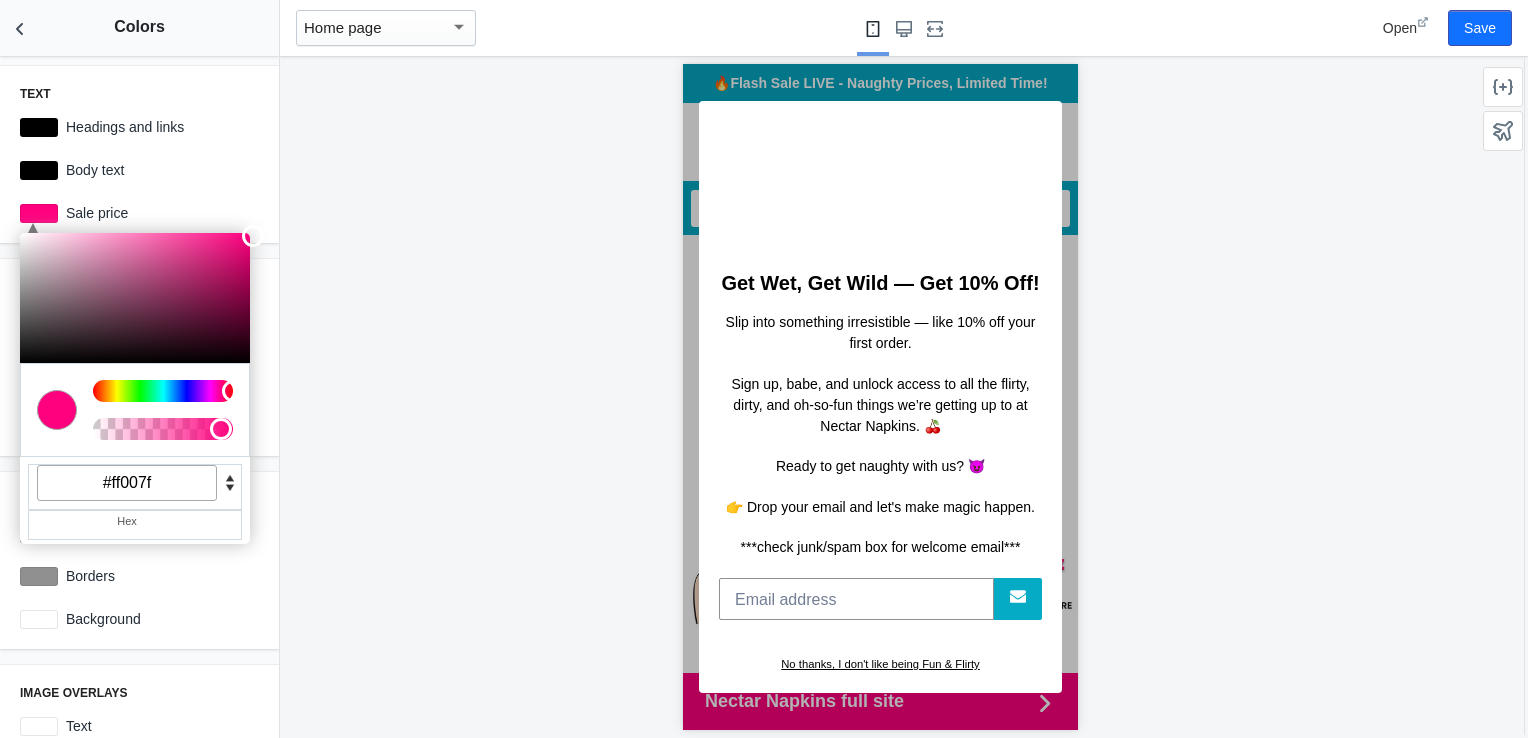 click on "Text   Headings and links  #000000  Body text  #000000 C M Y K A 330 100 50 1 H S L A 255 0 127 1 R G B A #ff007f Hex  Sale price  #ff007f" at bounding box center (139, 154) 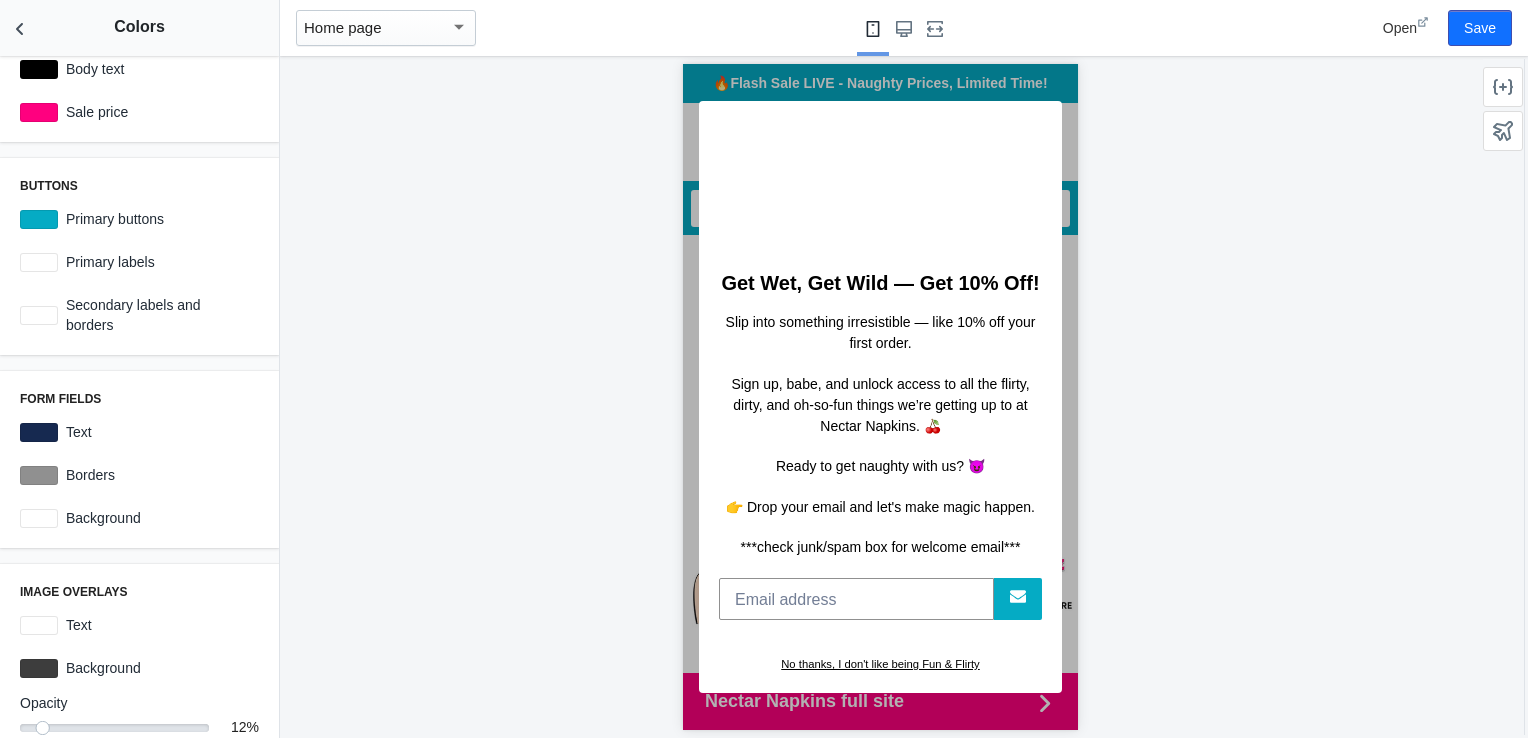 scroll, scrollTop: 100, scrollLeft: 0, axis: vertical 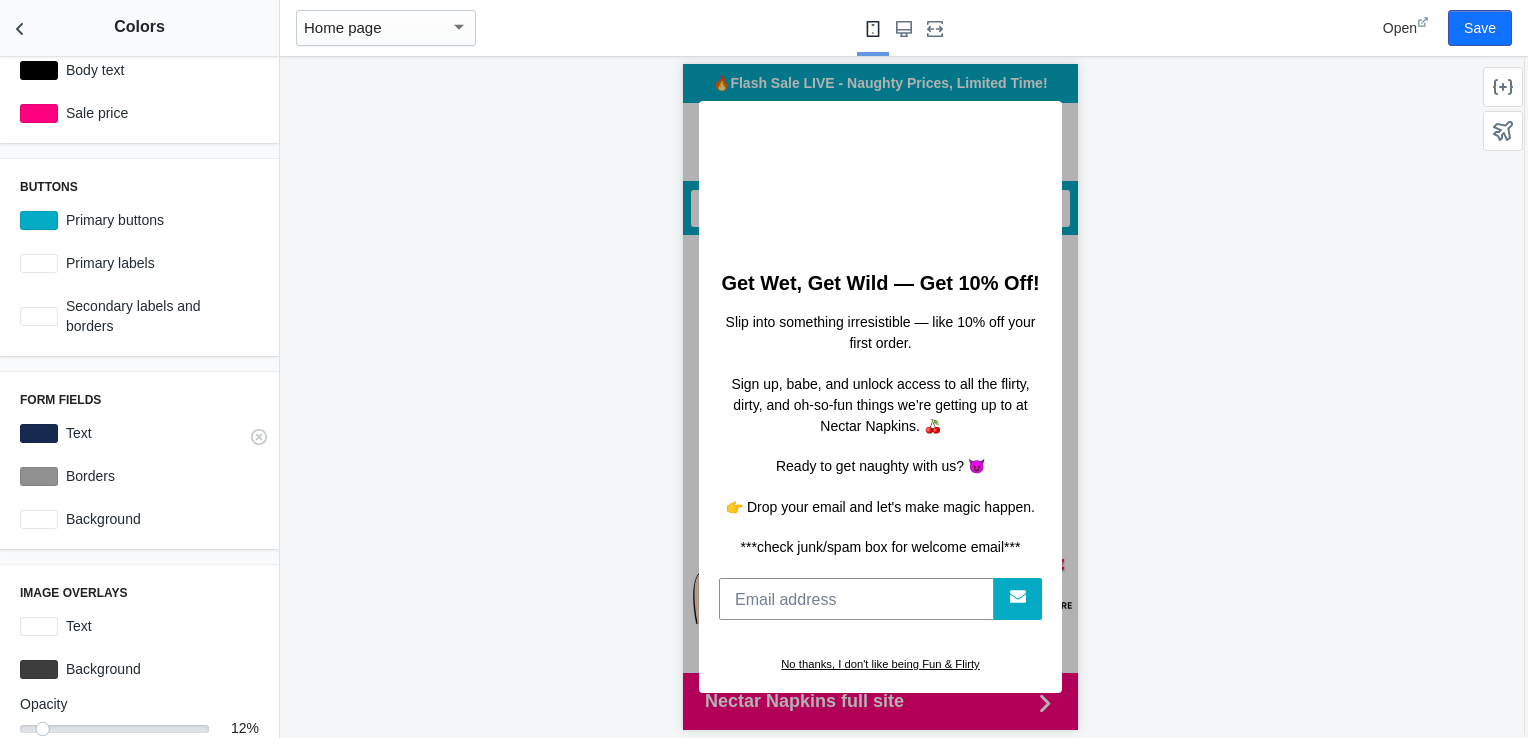 click at bounding box center [39, 433] 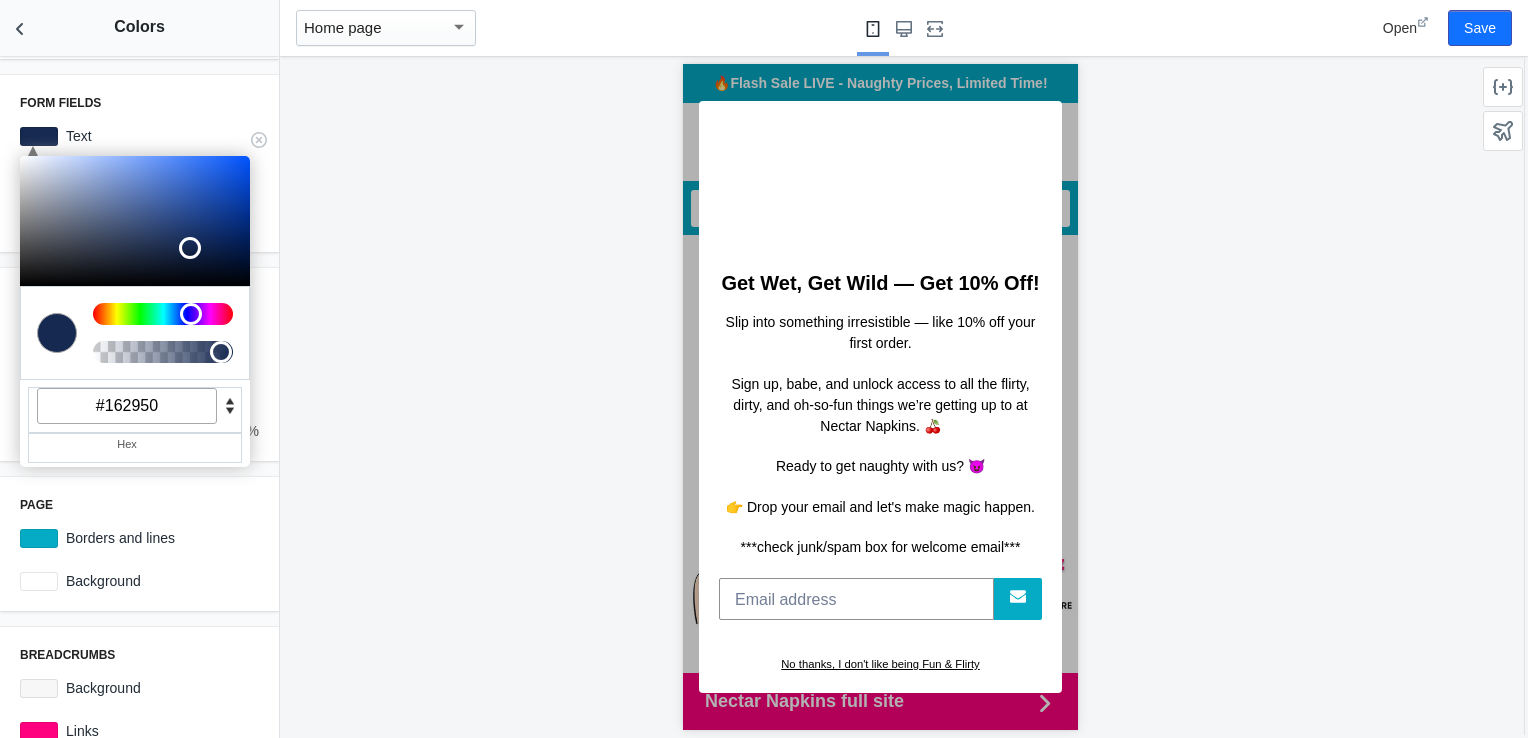 scroll, scrollTop: 399, scrollLeft: 0, axis: vertical 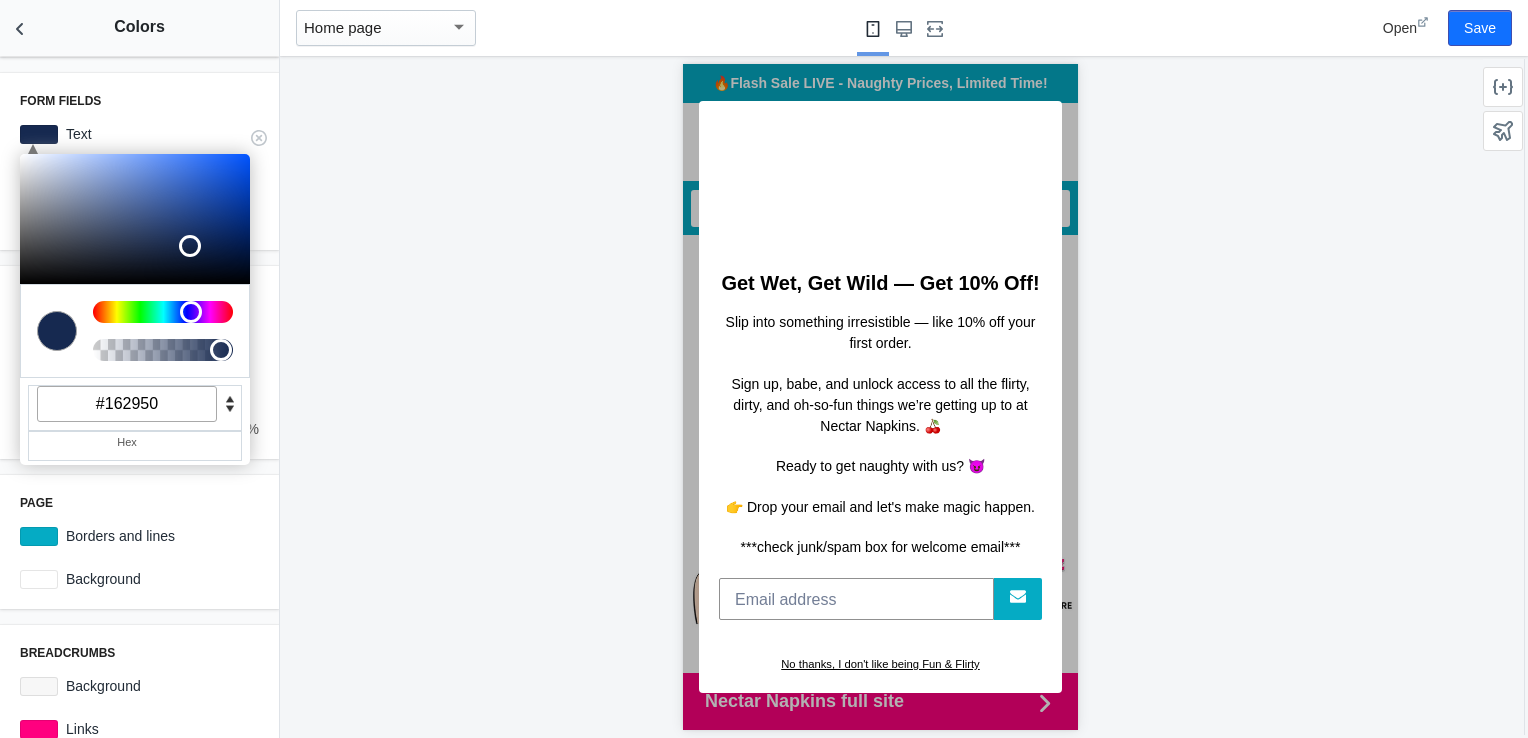 click on "#162950" at bounding box center [127, 404] 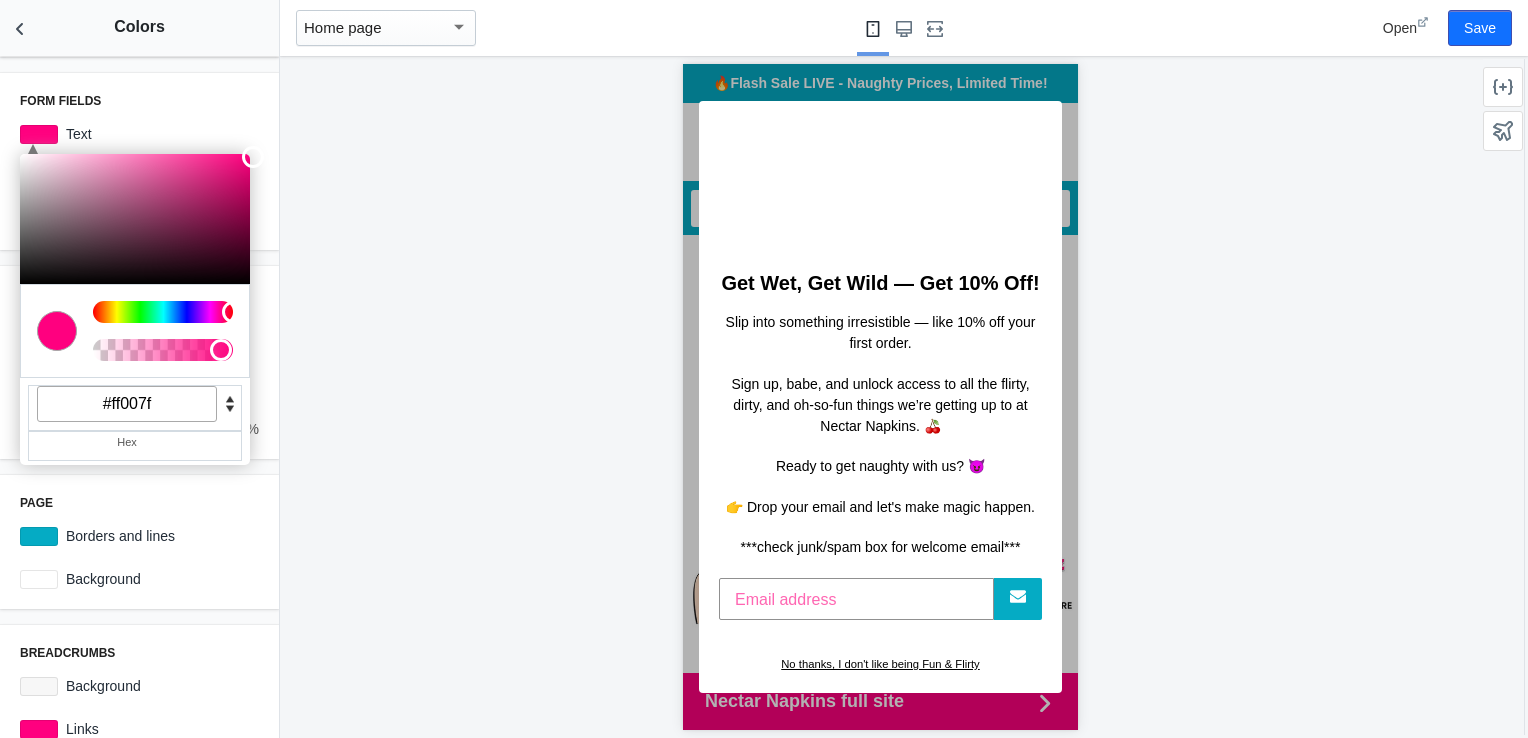 type on "#ff007f" 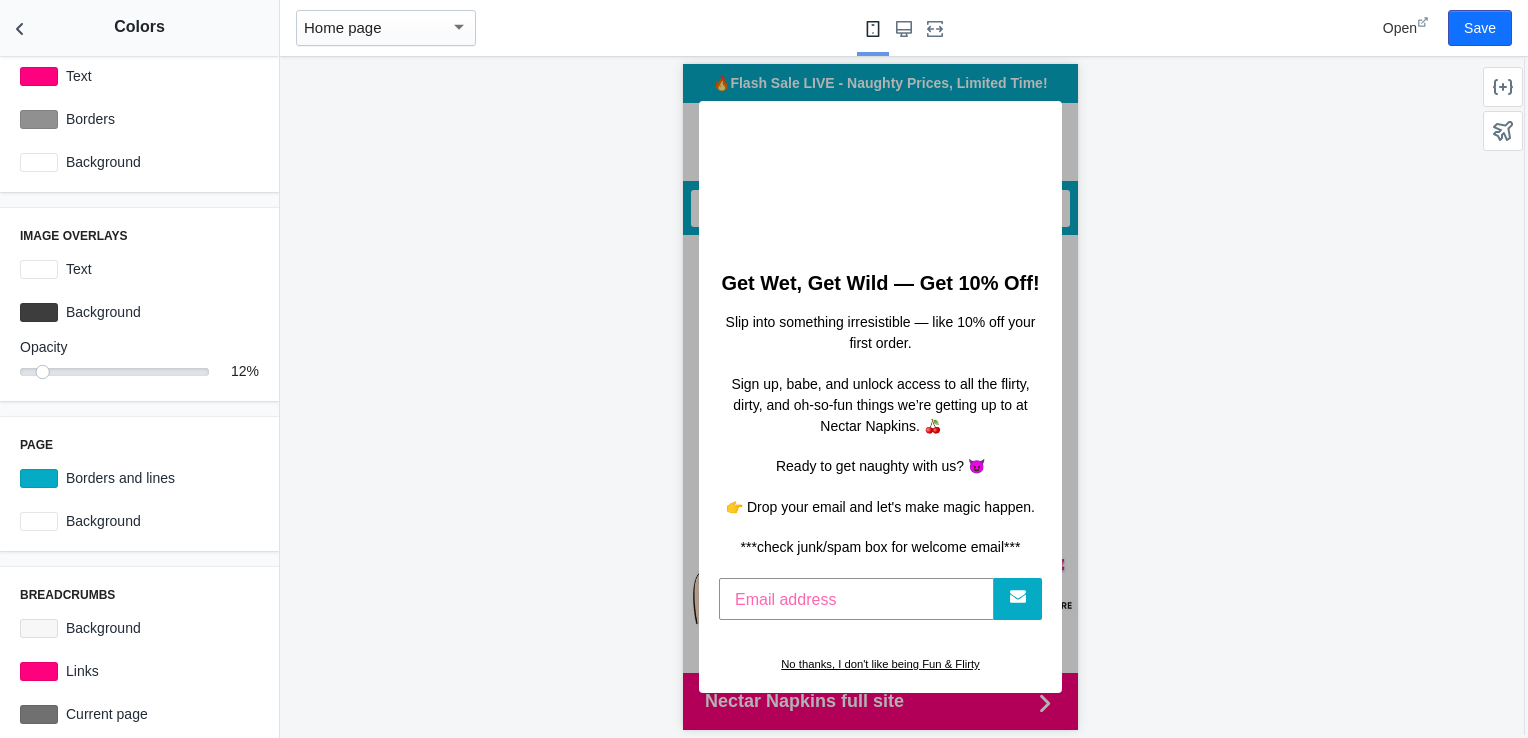 scroll, scrollTop: 516, scrollLeft: 0, axis: vertical 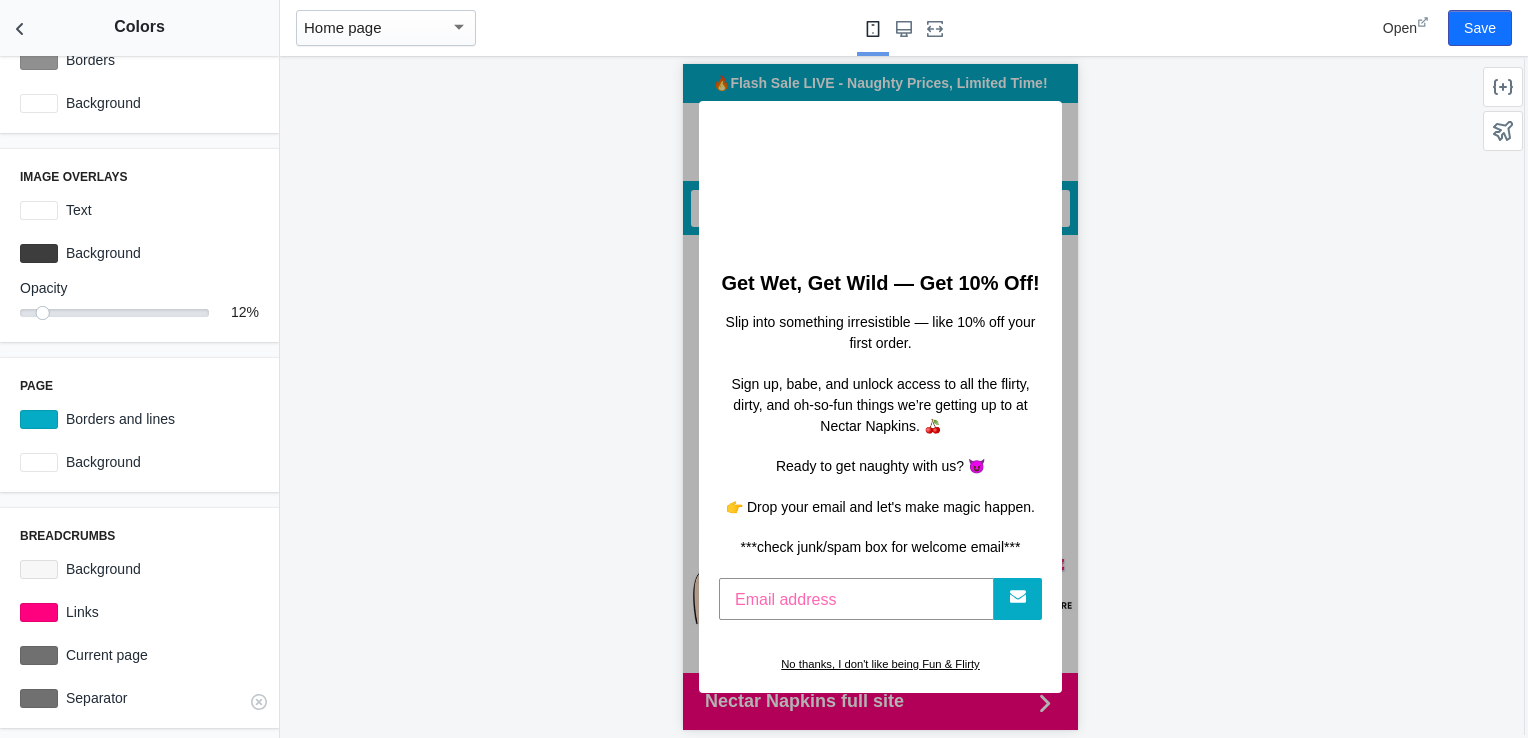 click at bounding box center (39, 698) 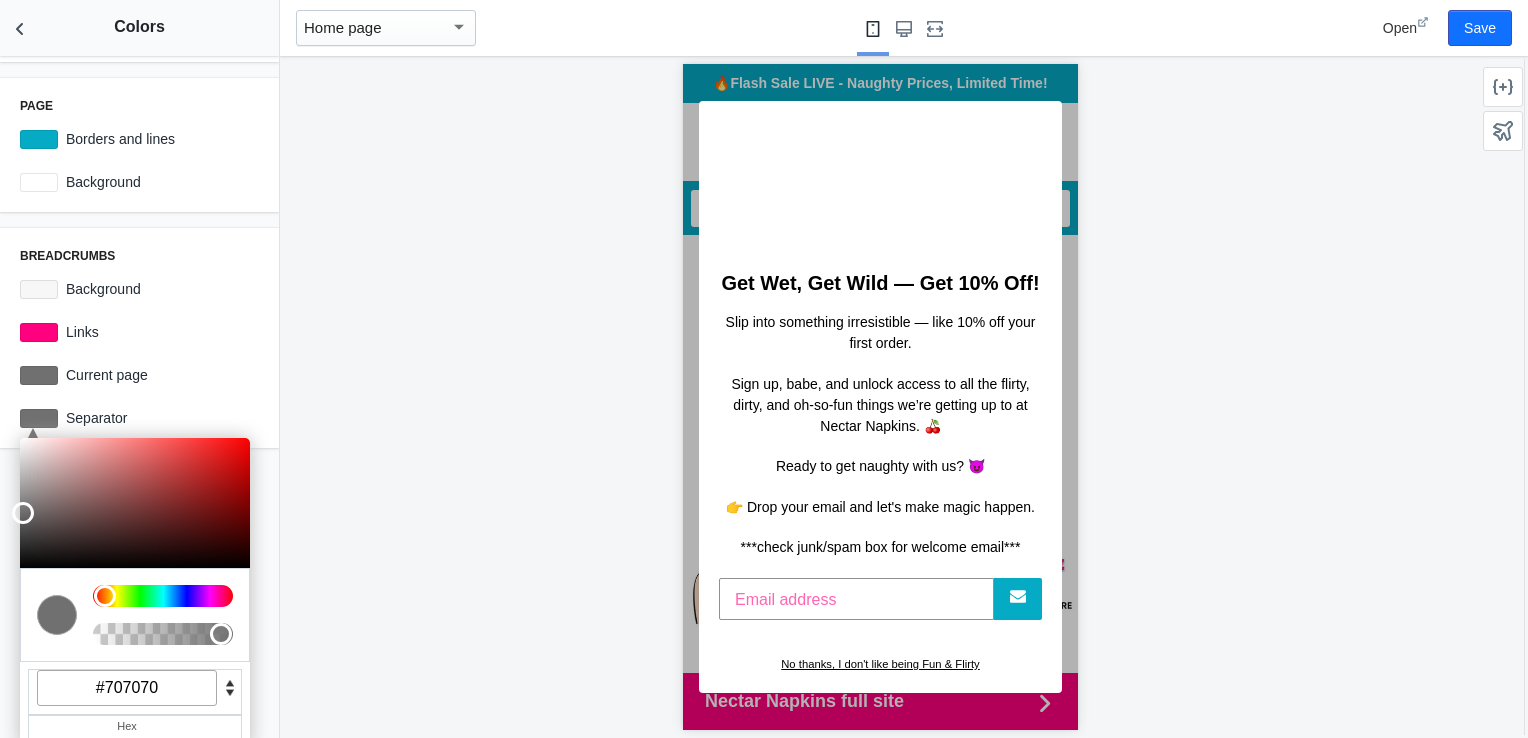 scroll, scrollTop: 804, scrollLeft: 0, axis: vertical 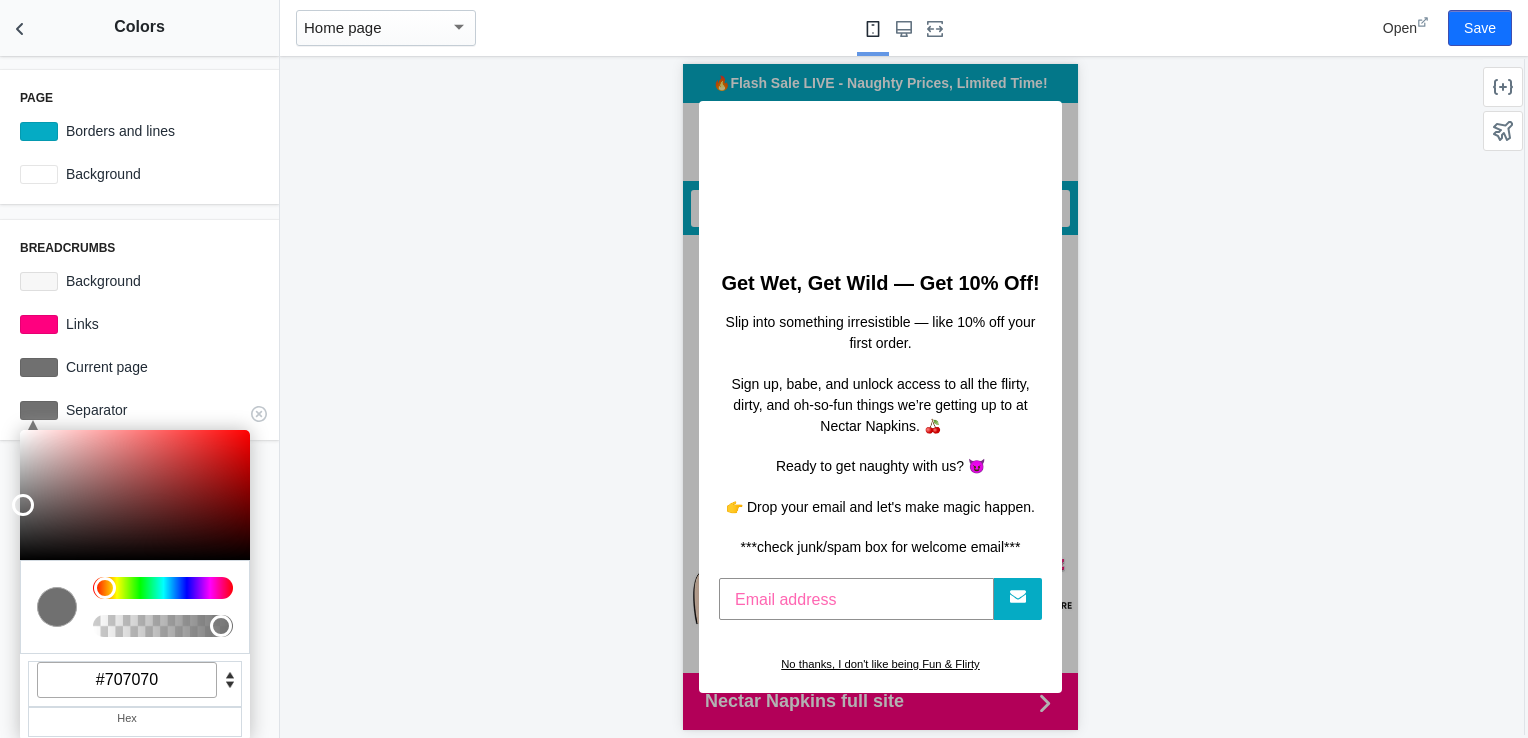 click on "#707070" at bounding box center (127, 680) 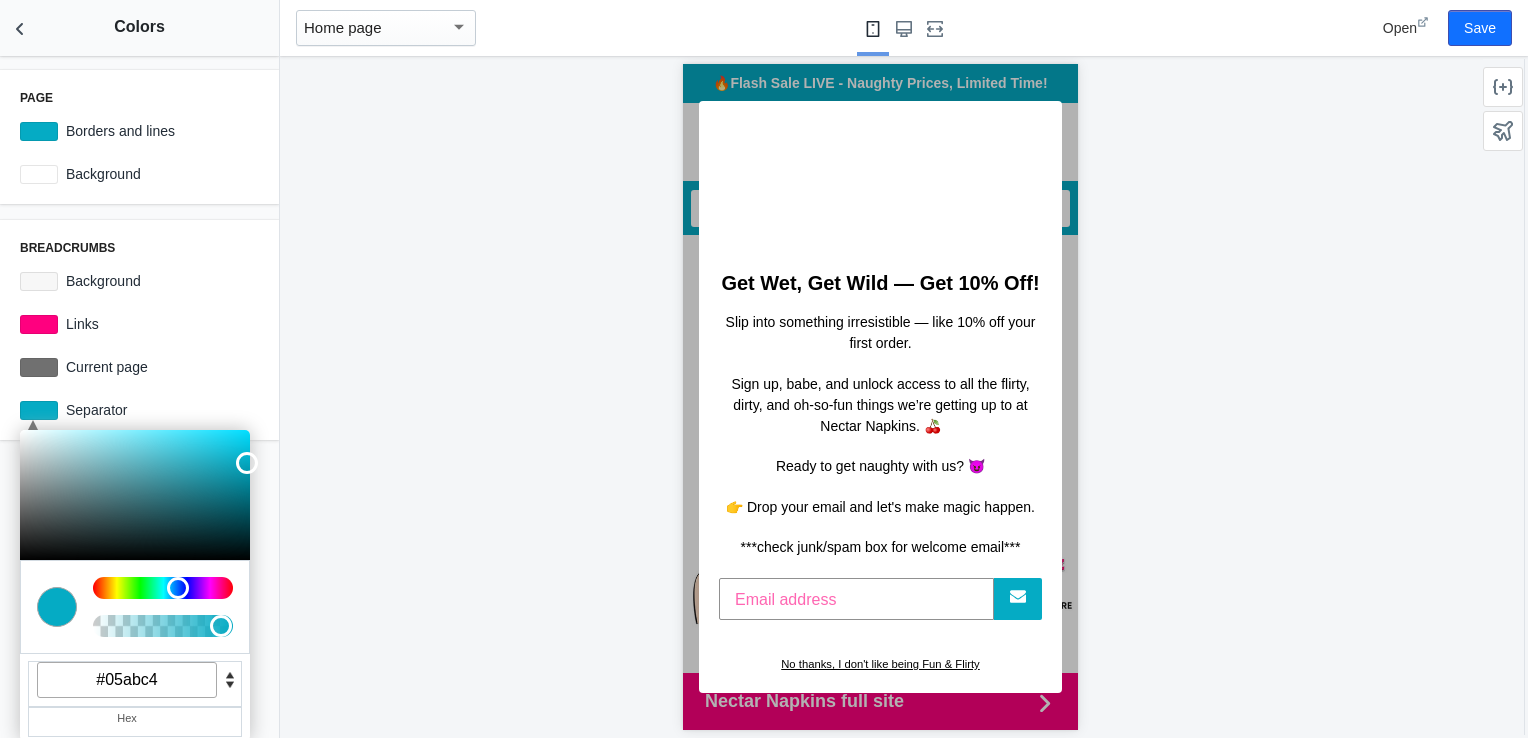 type on "#05abc4" 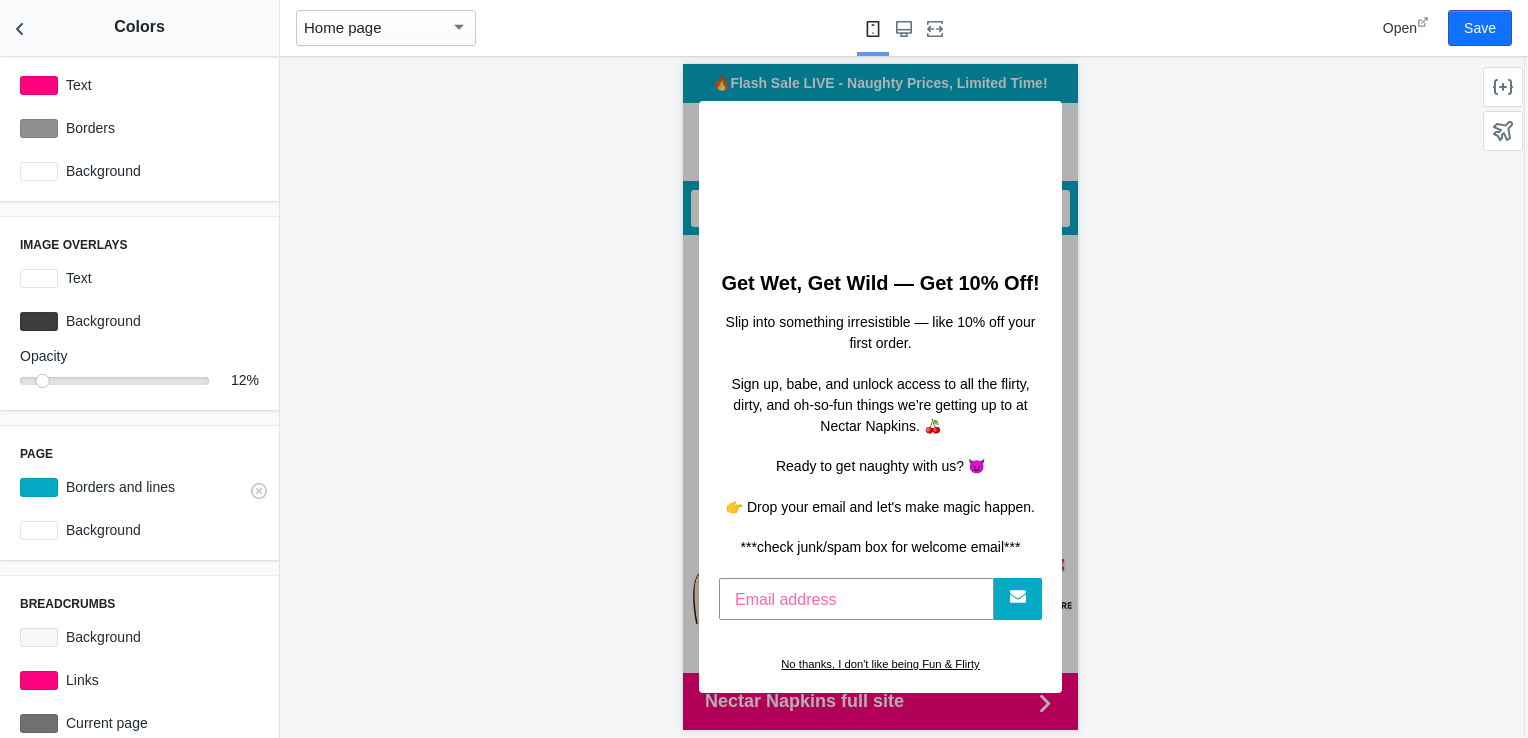 scroll, scrollTop: 516, scrollLeft: 0, axis: vertical 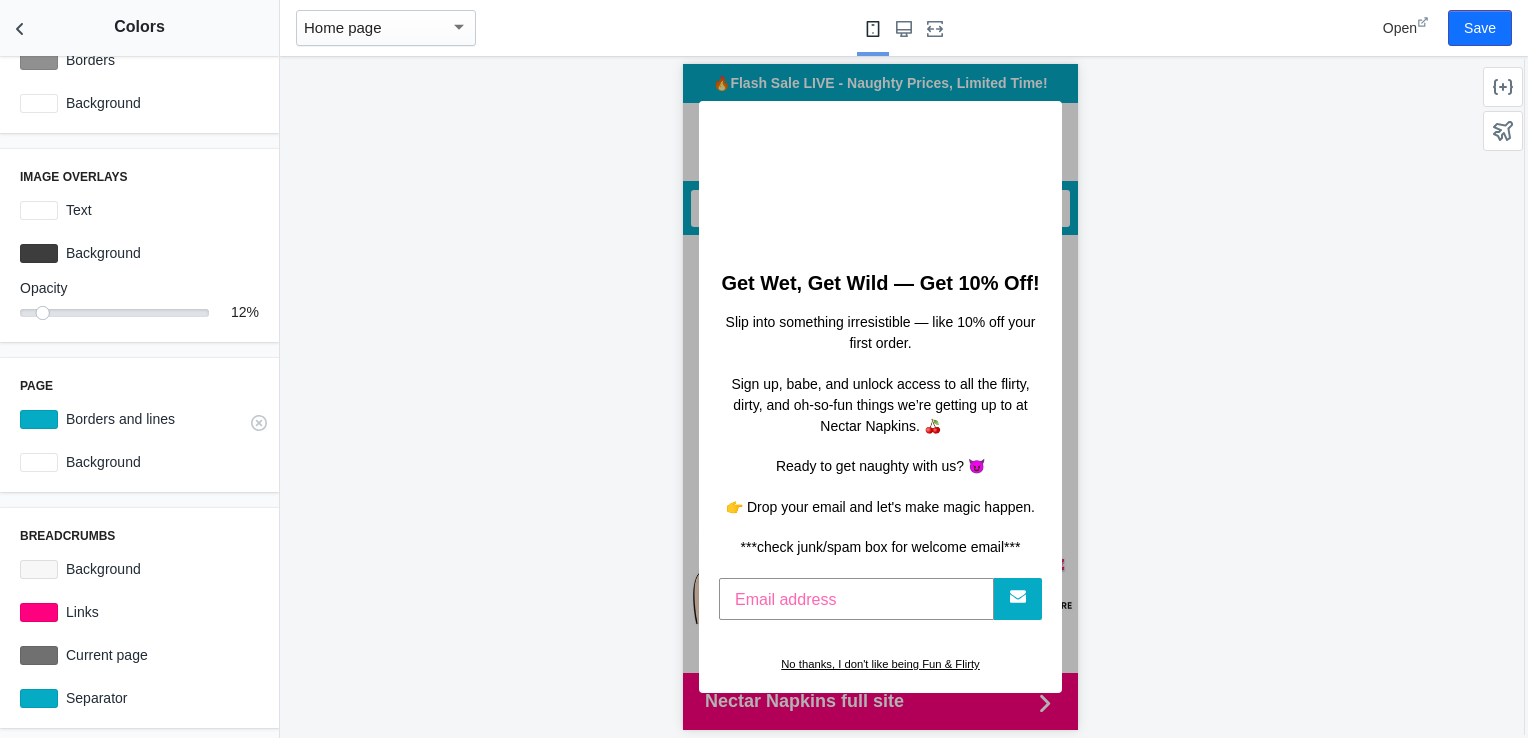 click at bounding box center [39, 419] 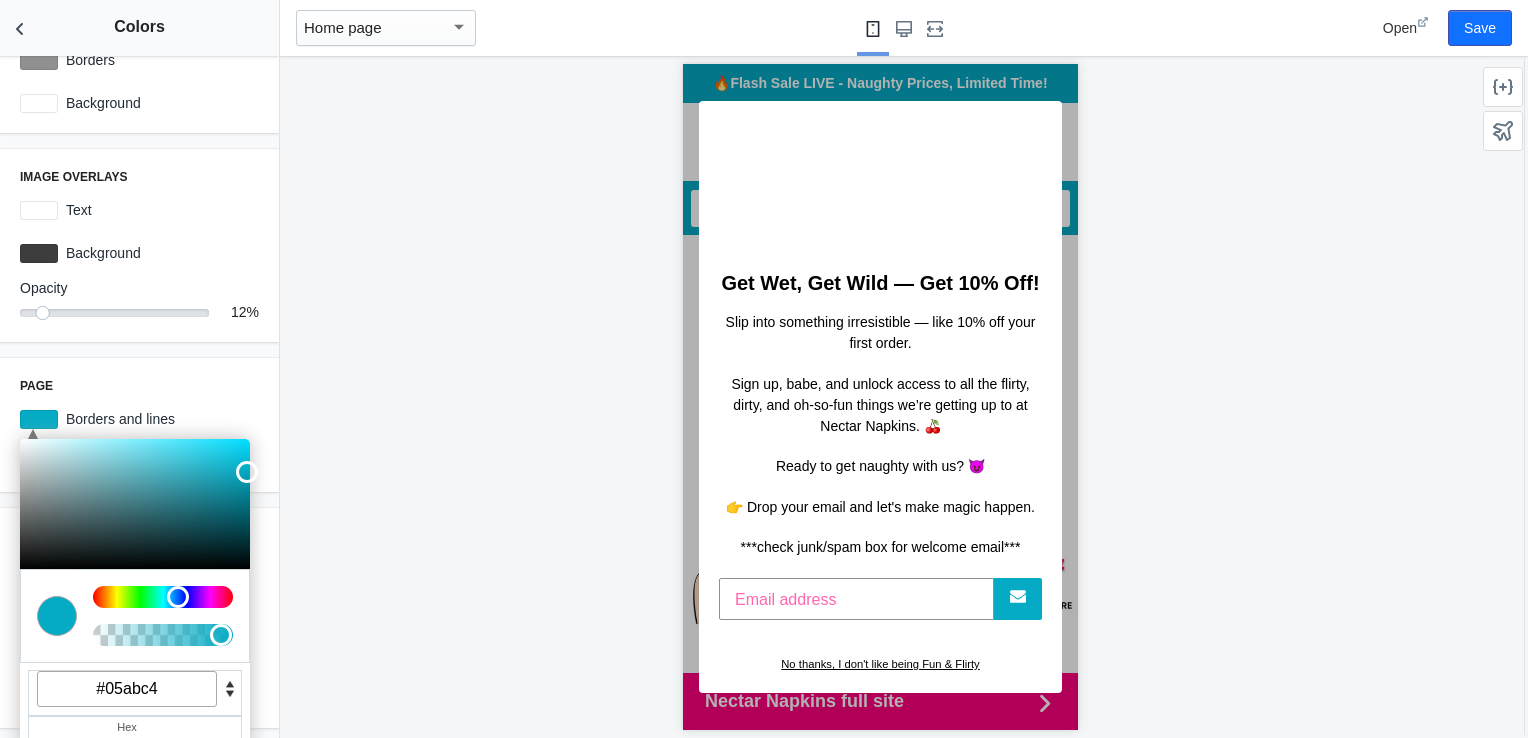 click on "Page" at bounding box center [139, 386] 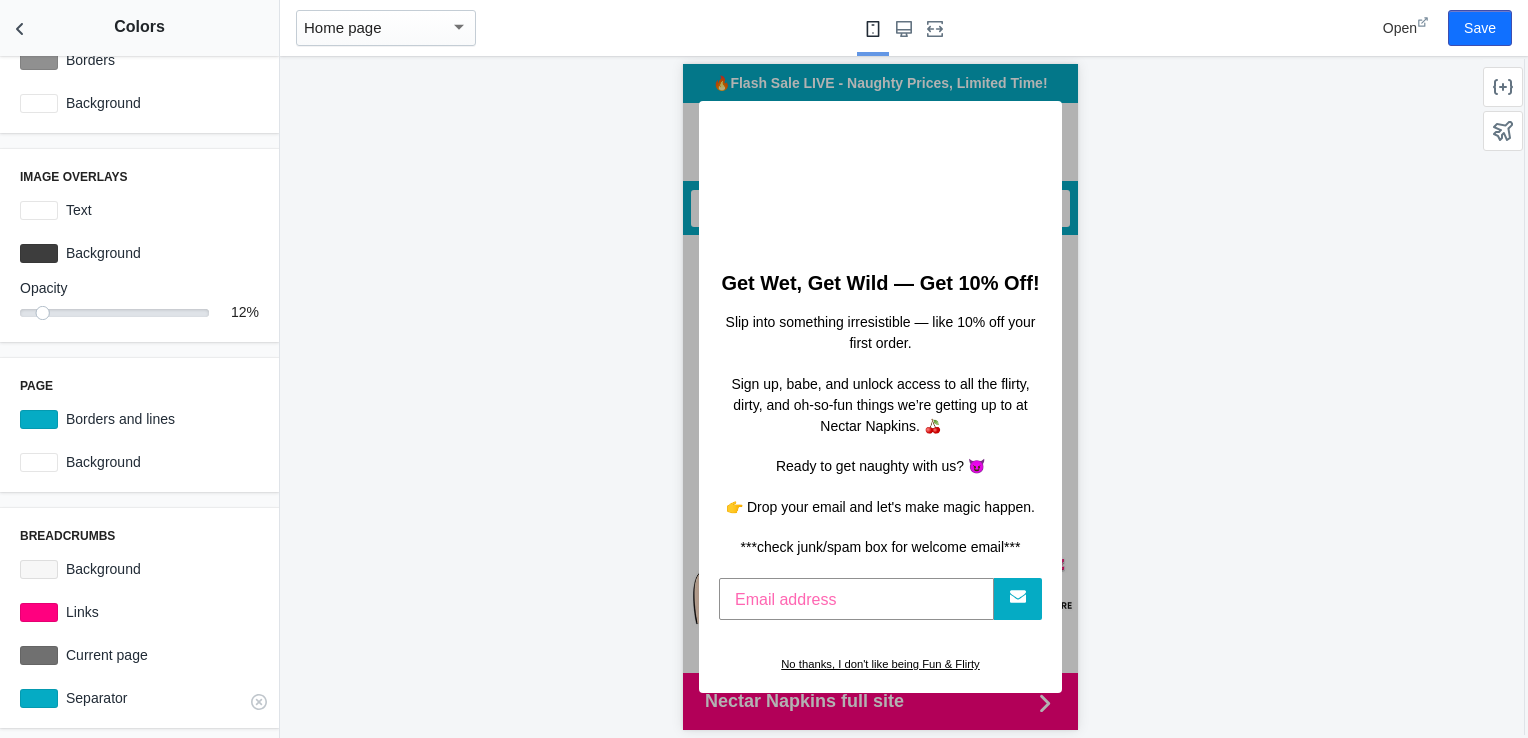click at bounding box center (39, 698) 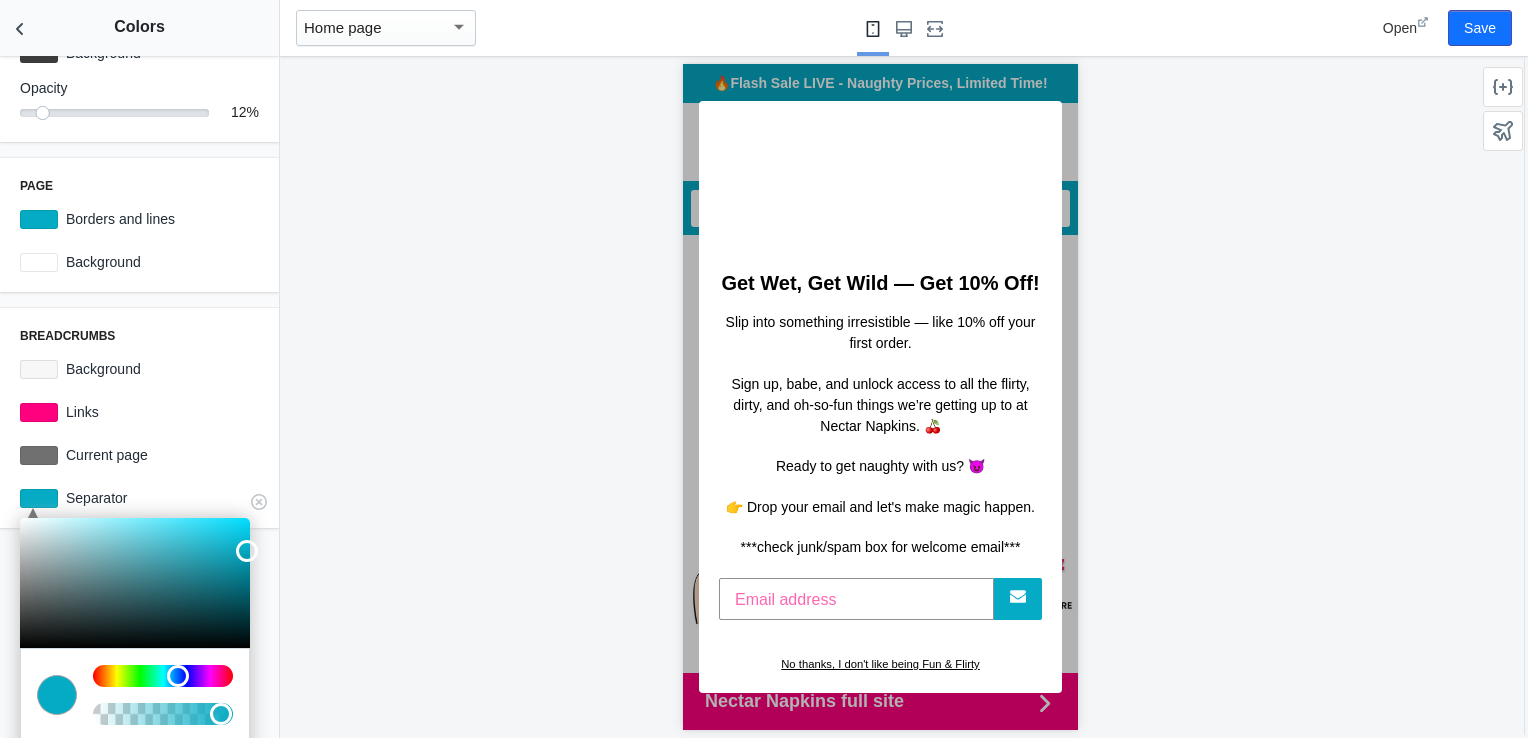 scroll, scrollTop: 804, scrollLeft: 0, axis: vertical 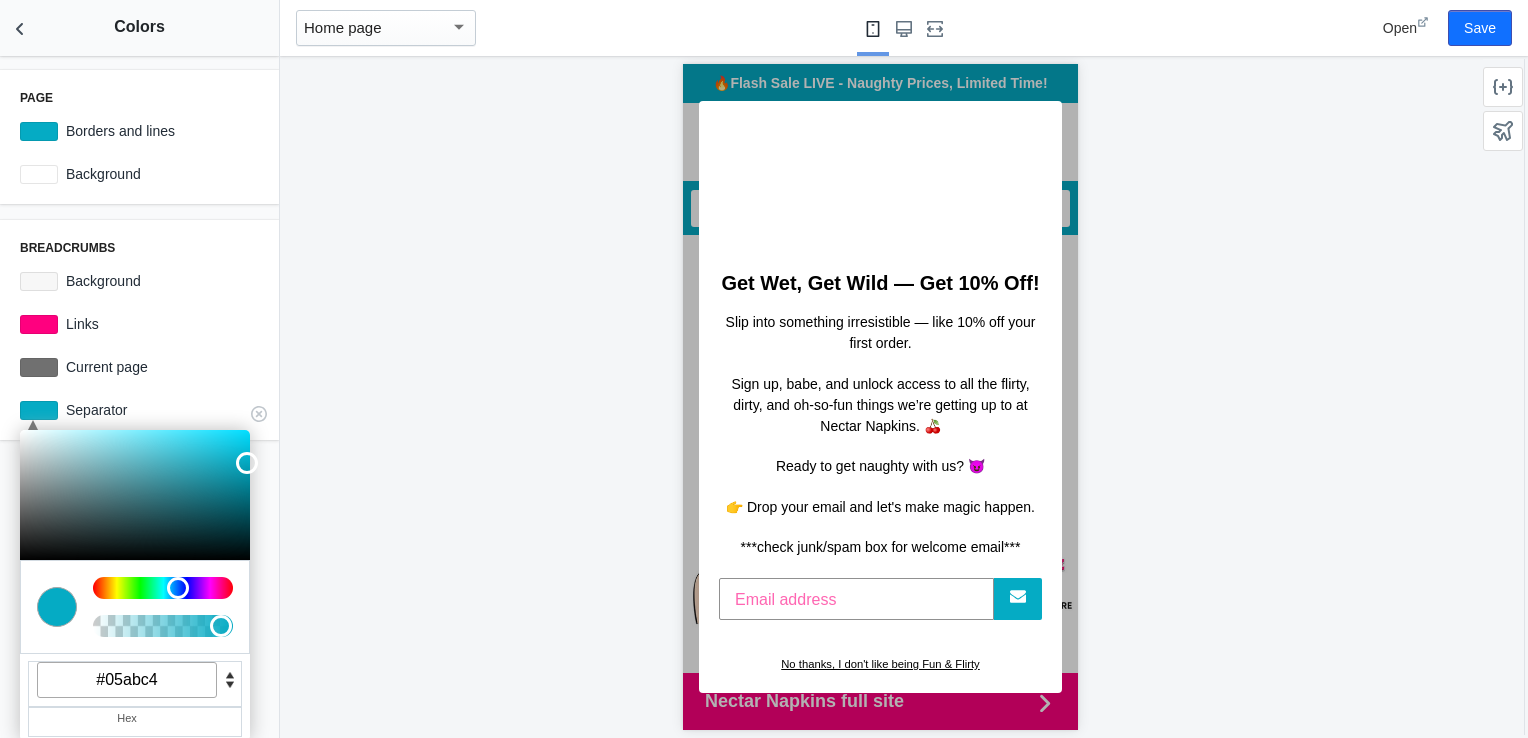 click on "C M Y K A 188 95 39 1 H S L A 5 171 196 1 R G B A #05abc4 Hex  Separator  #05abc4" at bounding box center [139, 410] 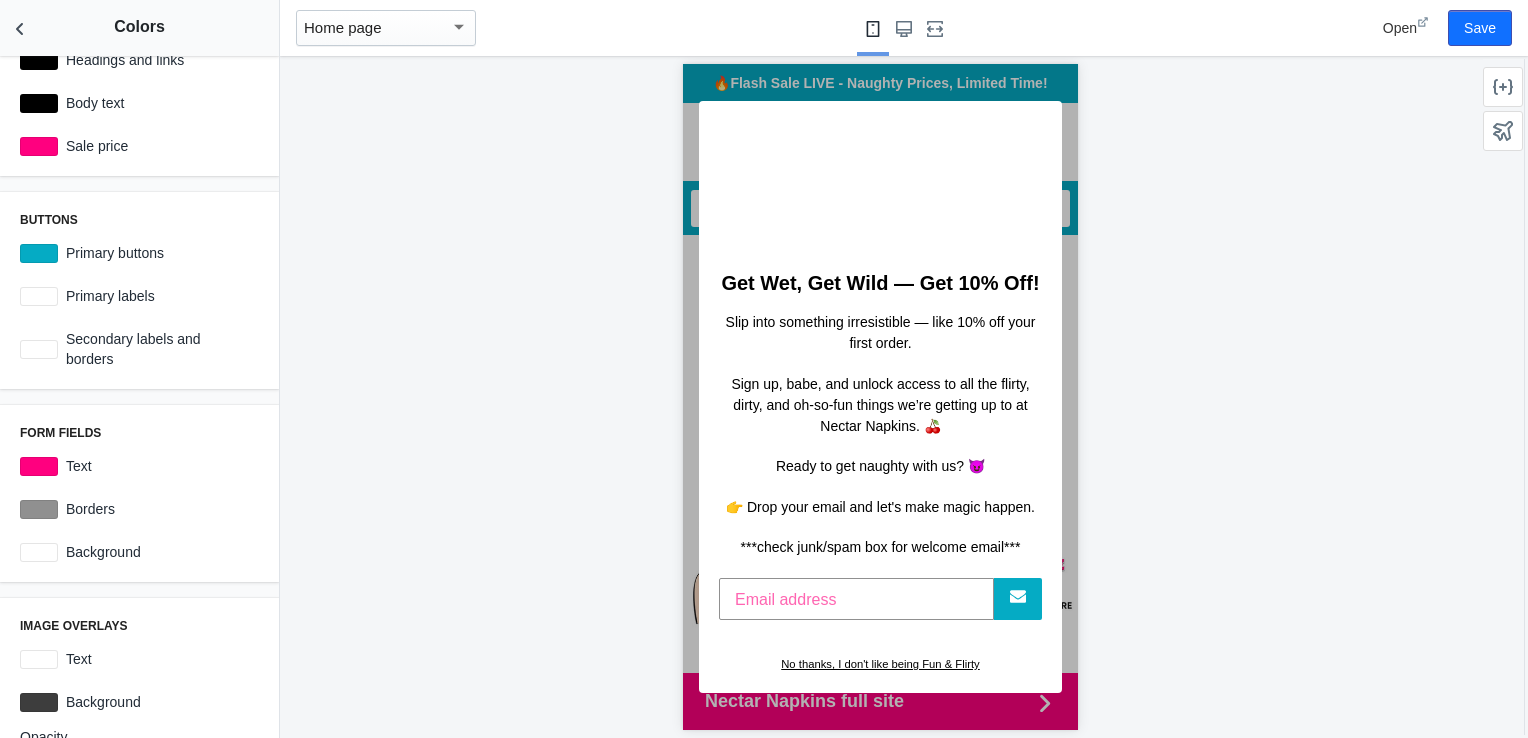 scroll, scrollTop: 0, scrollLeft: 0, axis: both 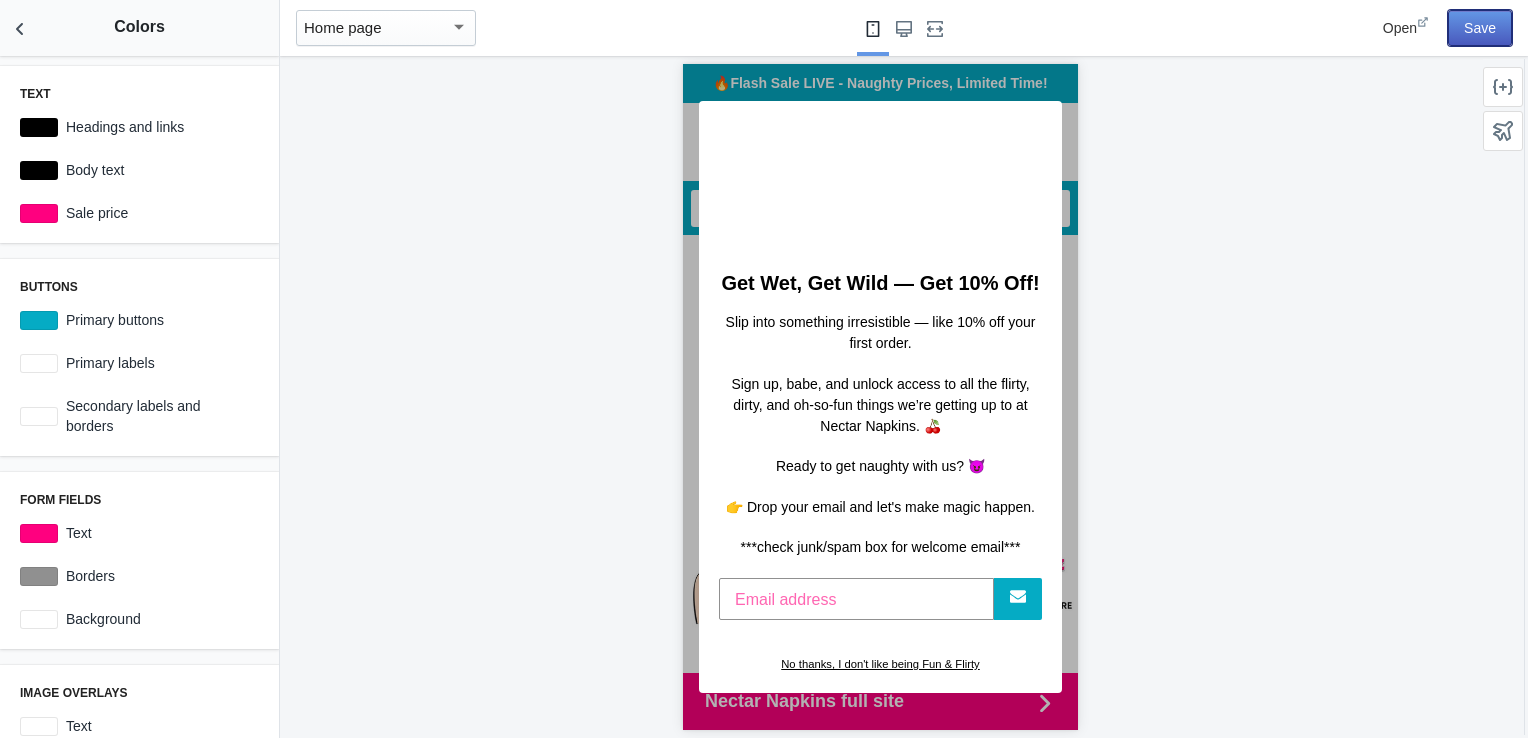 click on "Save" at bounding box center (1480, 28) 